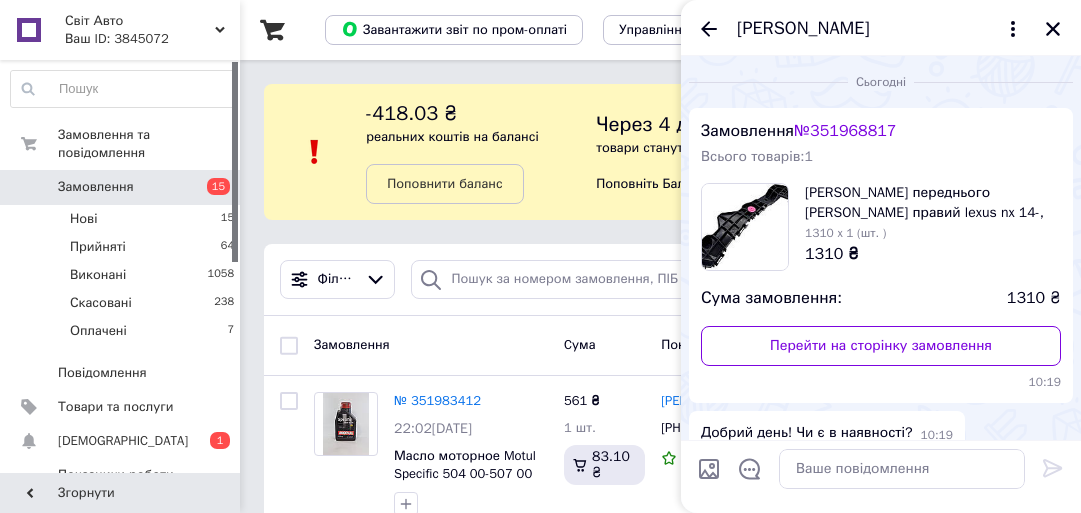 click on "Замовлення" at bounding box center [121, 187] 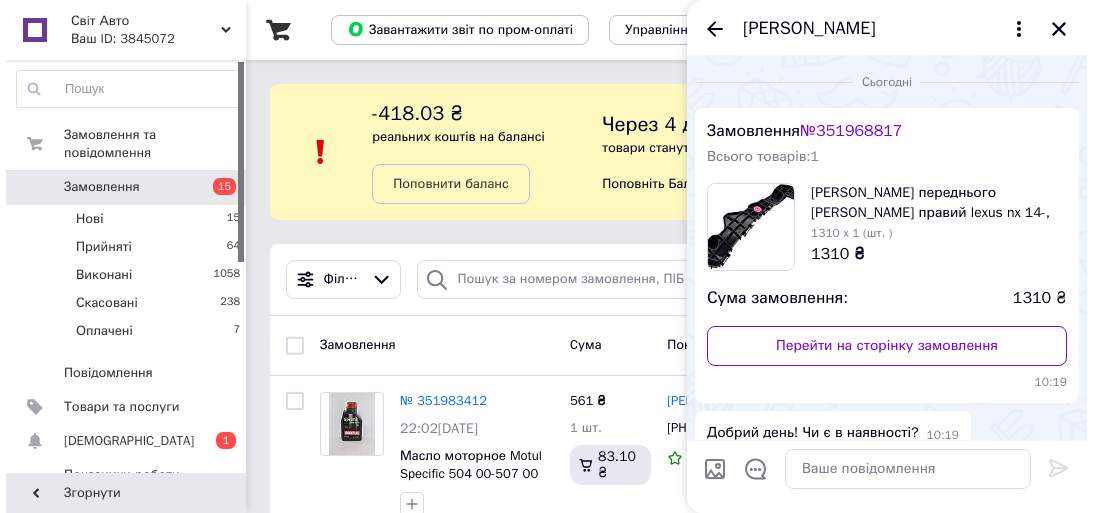 scroll, scrollTop: 0, scrollLeft: 0, axis: both 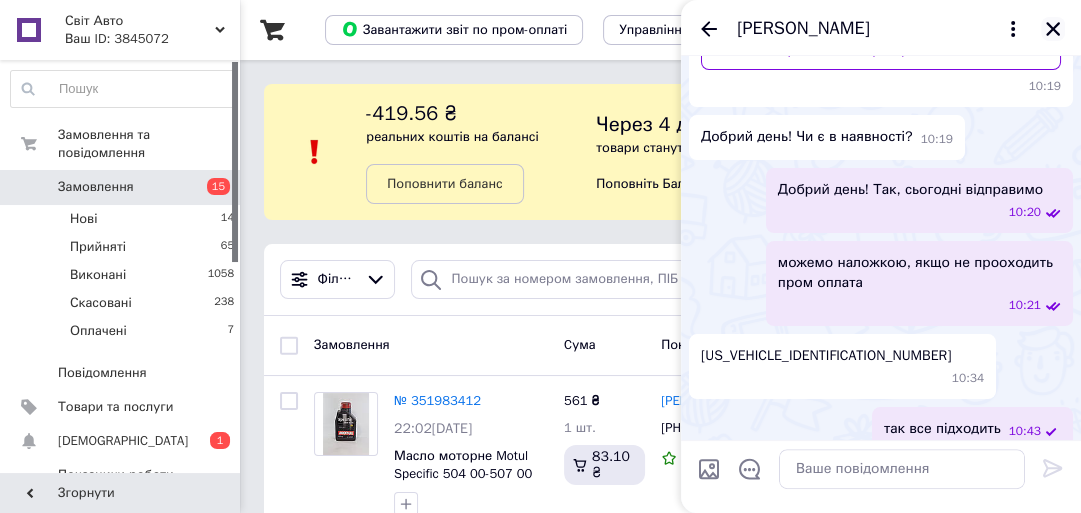 click 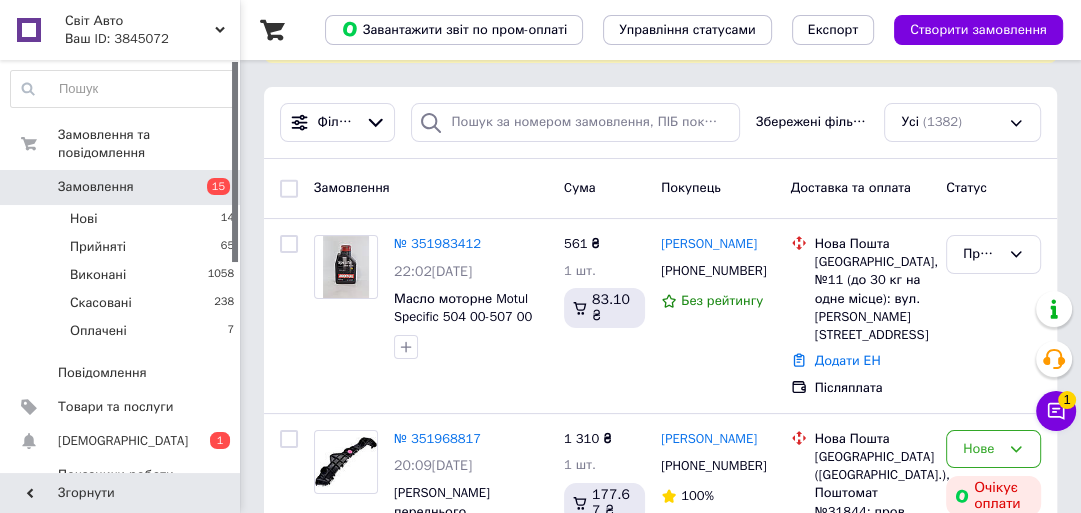 scroll, scrollTop: 160, scrollLeft: 0, axis: vertical 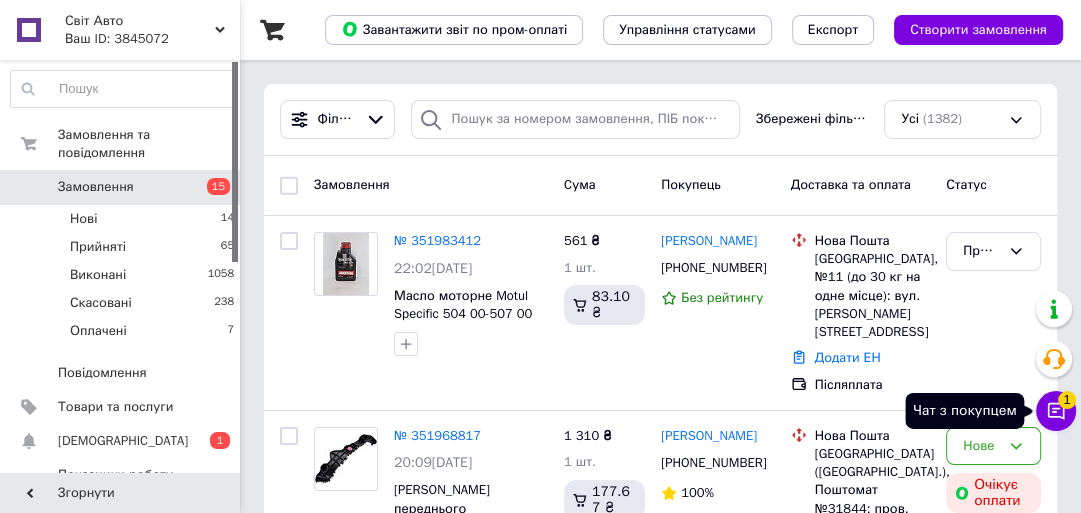 click on "Чат з покупцем 1" at bounding box center [1056, 411] 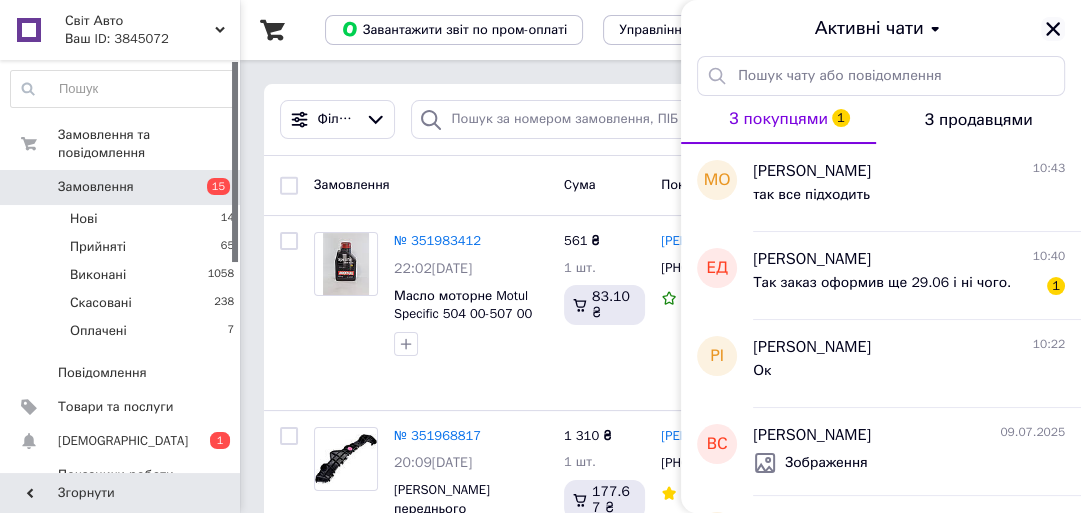click 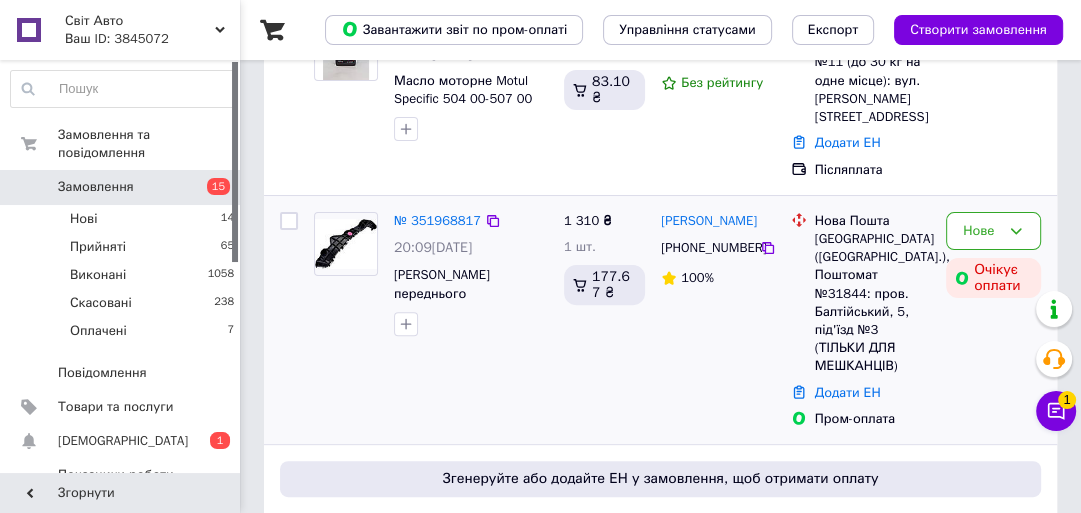 scroll, scrollTop: 400, scrollLeft: 0, axis: vertical 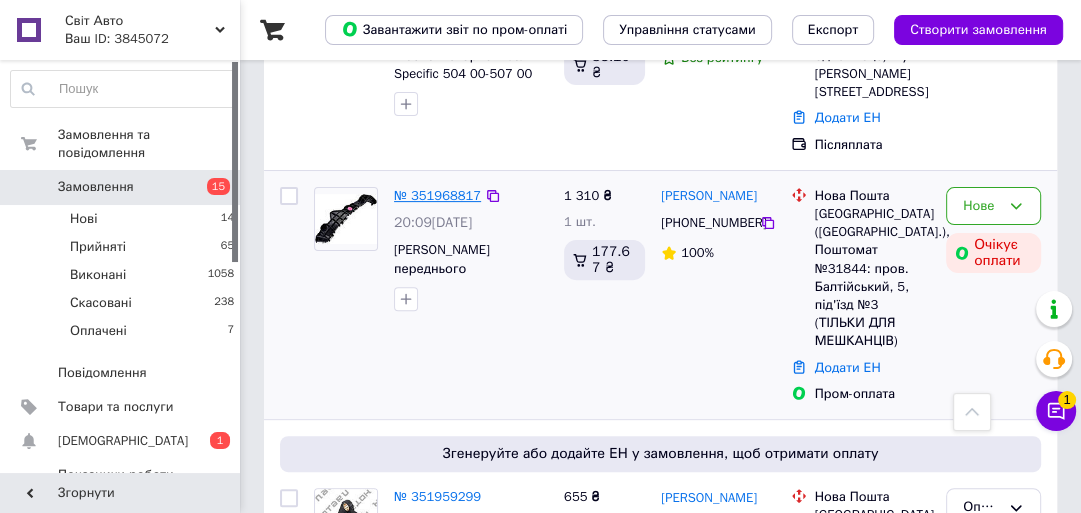 click on "№ 351968817" at bounding box center [437, 195] 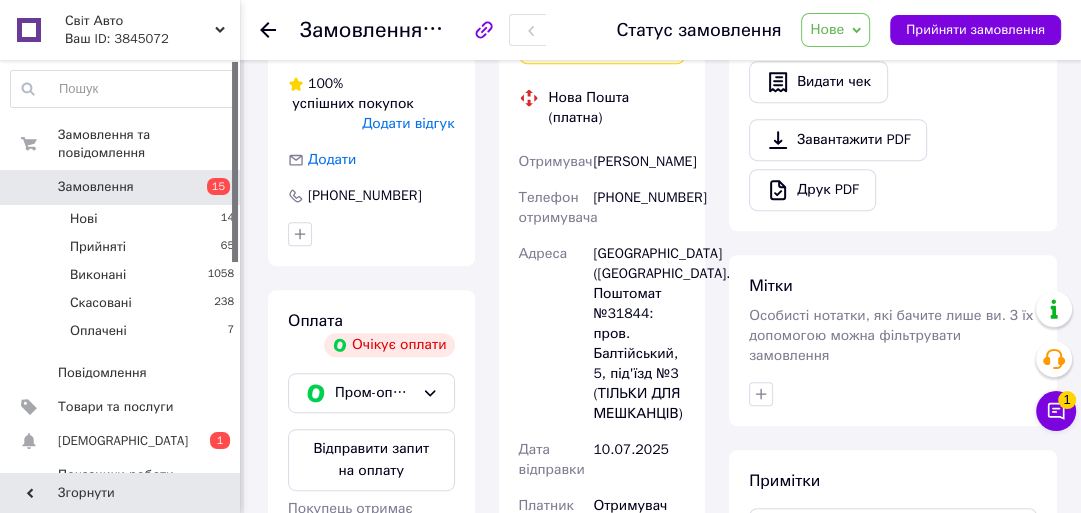 scroll, scrollTop: 720, scrollLeft: 0, axis: vertical 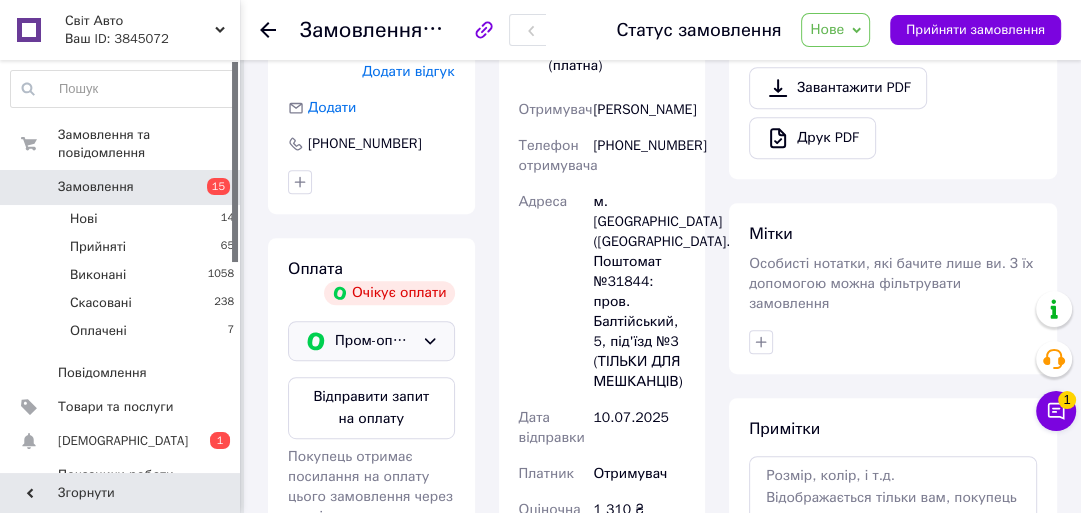 click on "Пром-оплата" at bounding box center (371, 341) 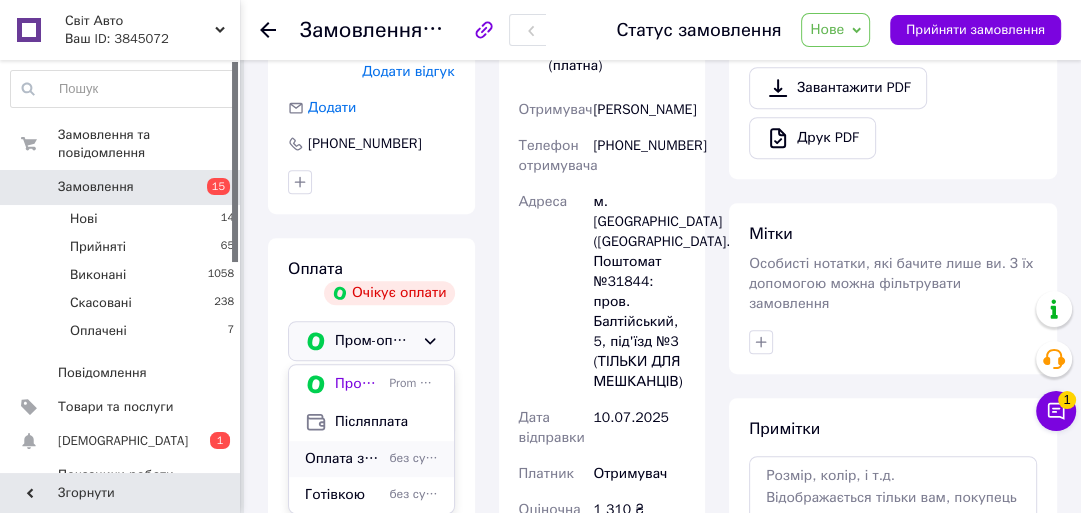 click on "Оплата за реквізитами" at bounding box center [343, 459] 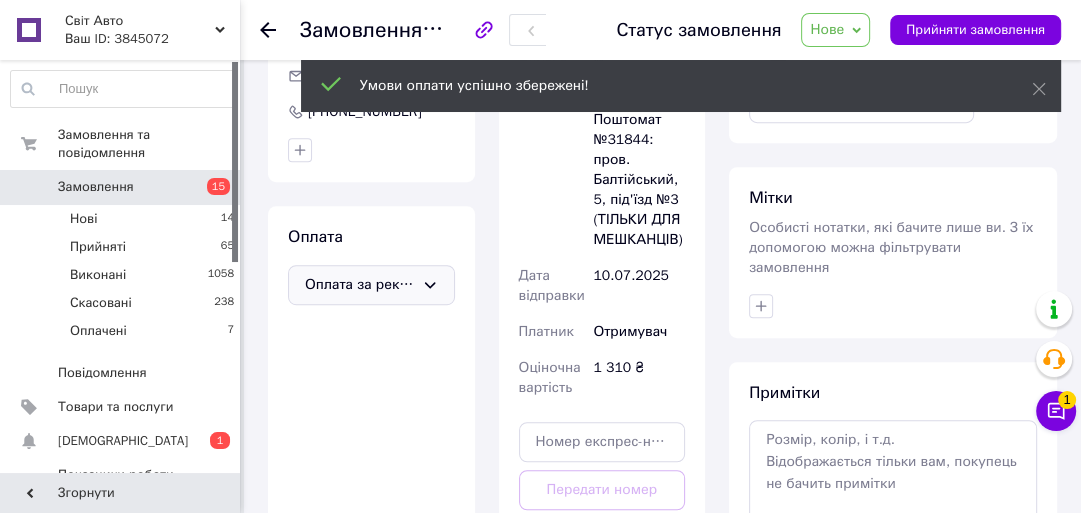 scroll, scrollTop: 687, scrollLeft: 0, axis: vertical 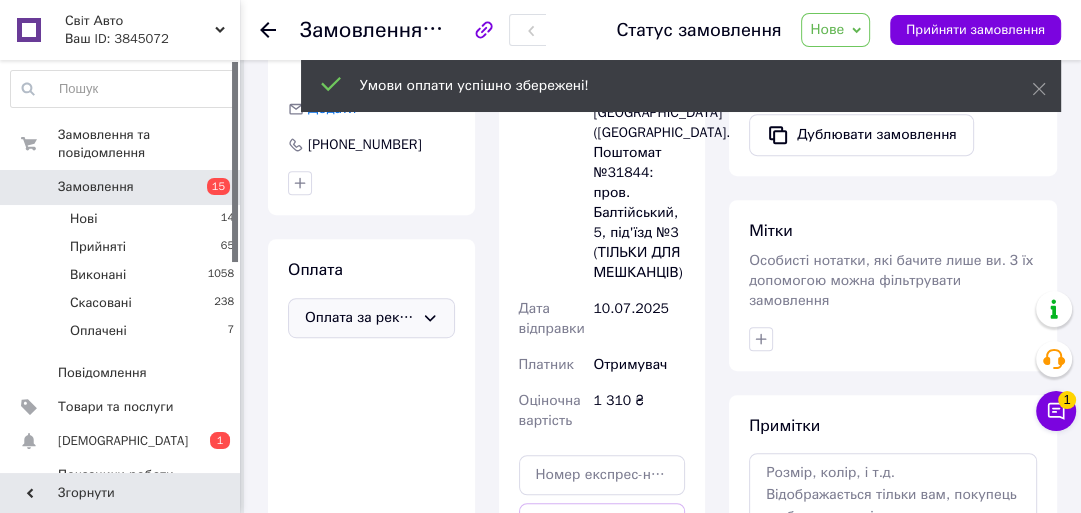 click on "Нове" at bounding box center (827, 29) 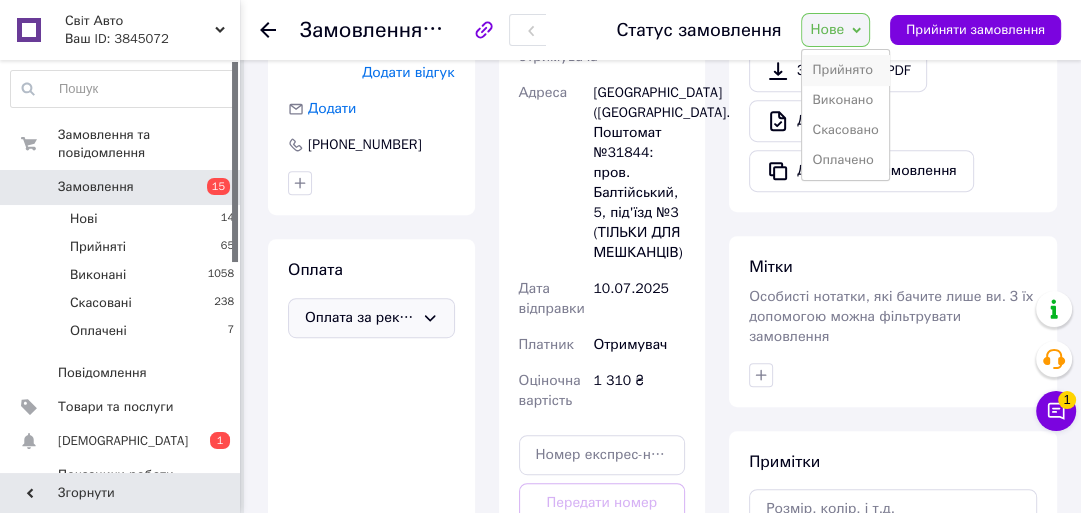 click on "Прийнято" at bounding box center (845, 70) 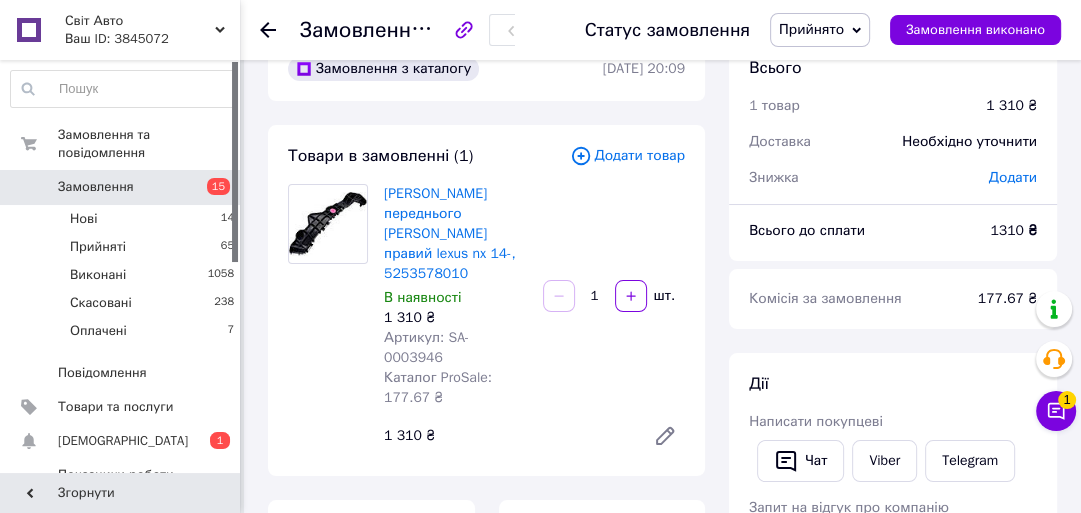 scroll, scrollTop: 0, scrollLeft: 0, axis: both 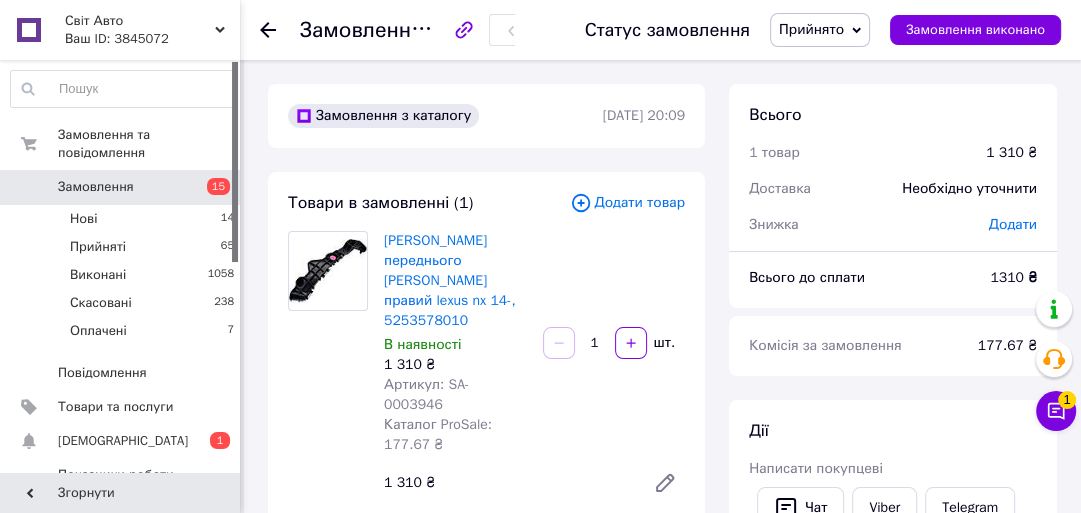 click on "15" at bounding box center (212, 187) 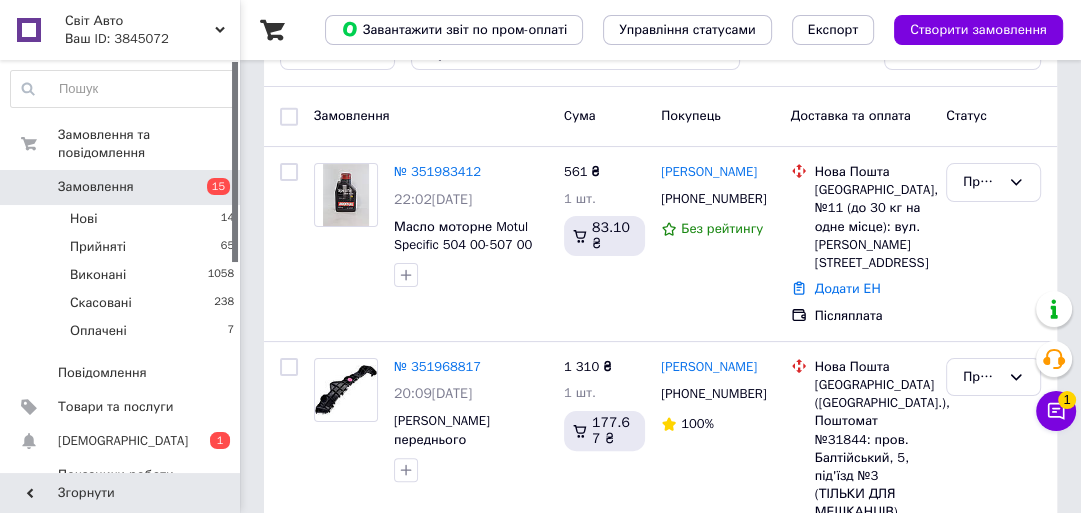 scroll, scrollTop: 240, scrollLeft: 0, axis: vertical 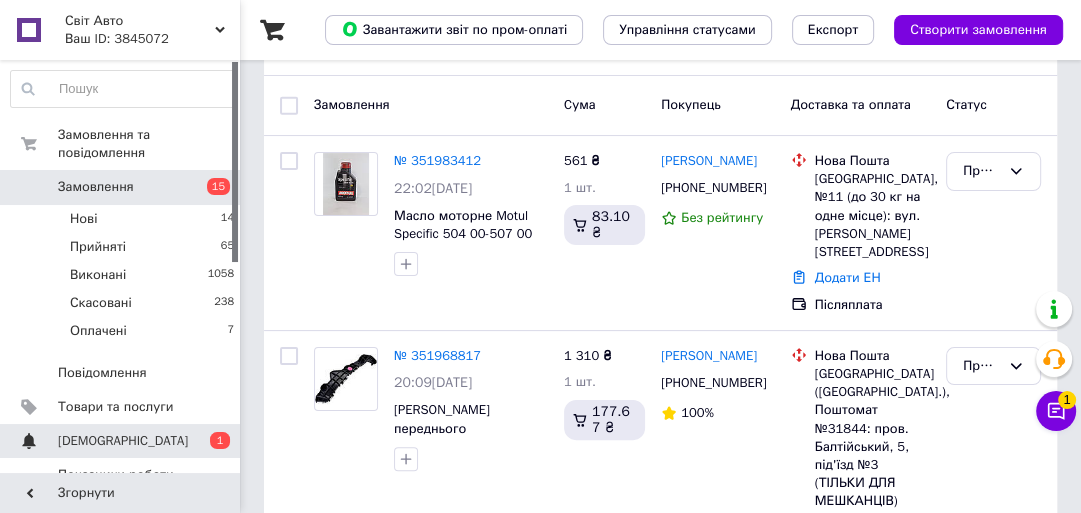click on "[DEMOGRAPHIC_DATA]" at bounding box center (121, 441) 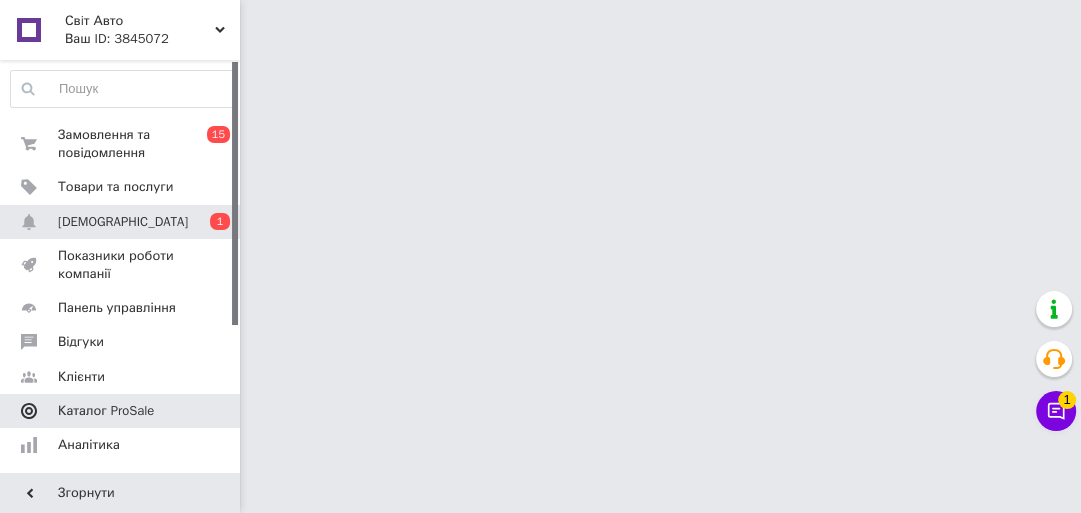 scroll, scrollTop: 0, scrollLeft: 0, axis: both 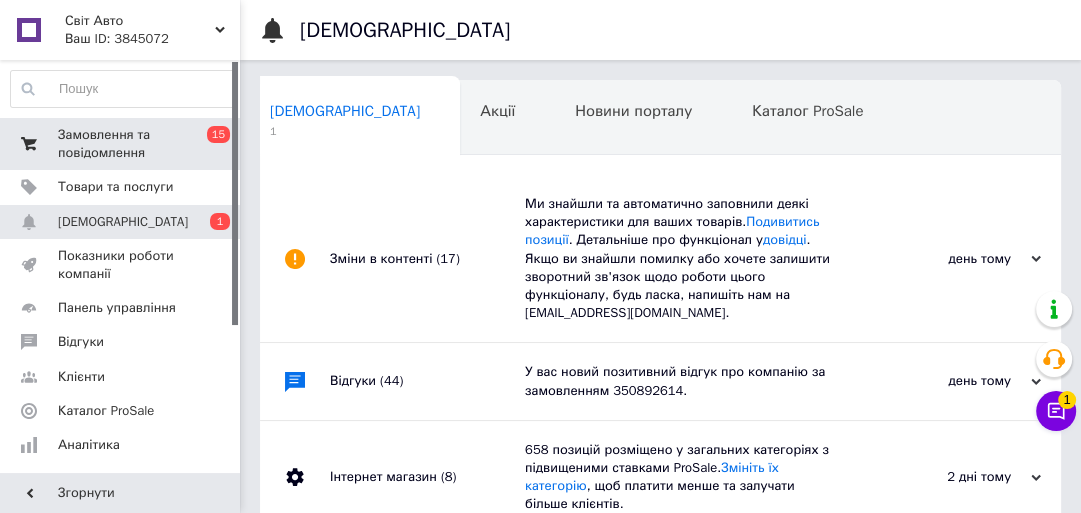 click on "0 15" at bounding box center (212, 144) 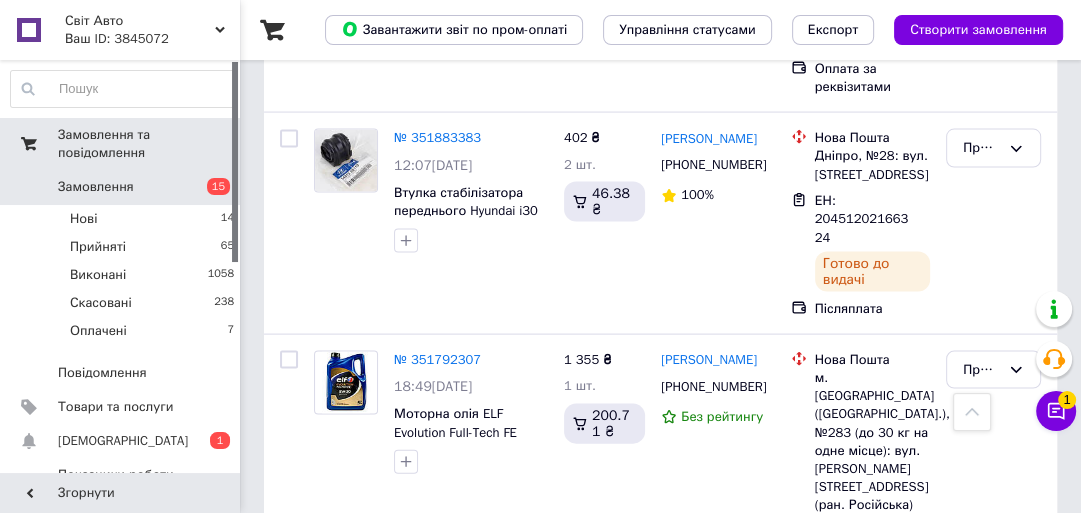 scroll, scrollTop: 3040, scrollLeft: 0, axis: vertical 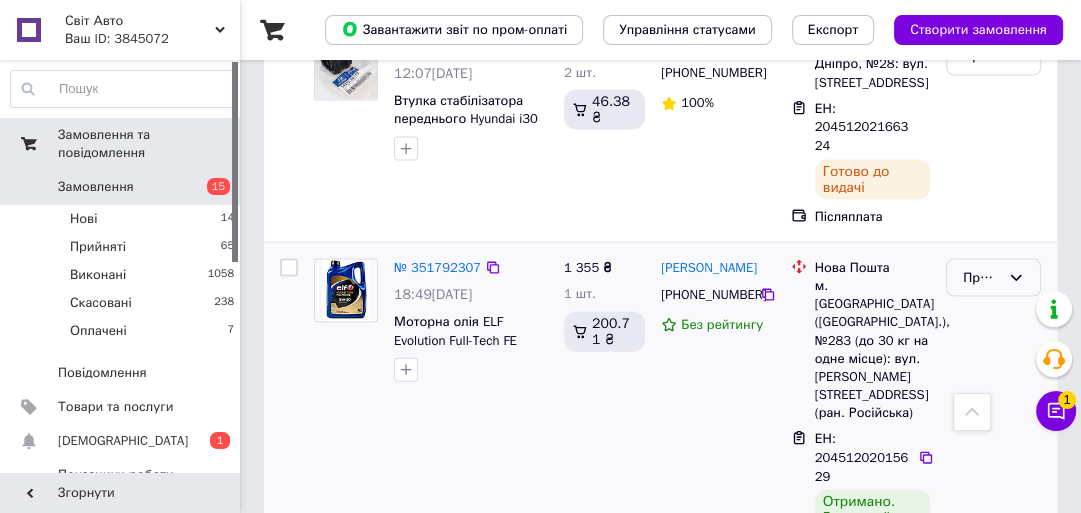 click on "Прийнято" at bounding box center [981, 278] 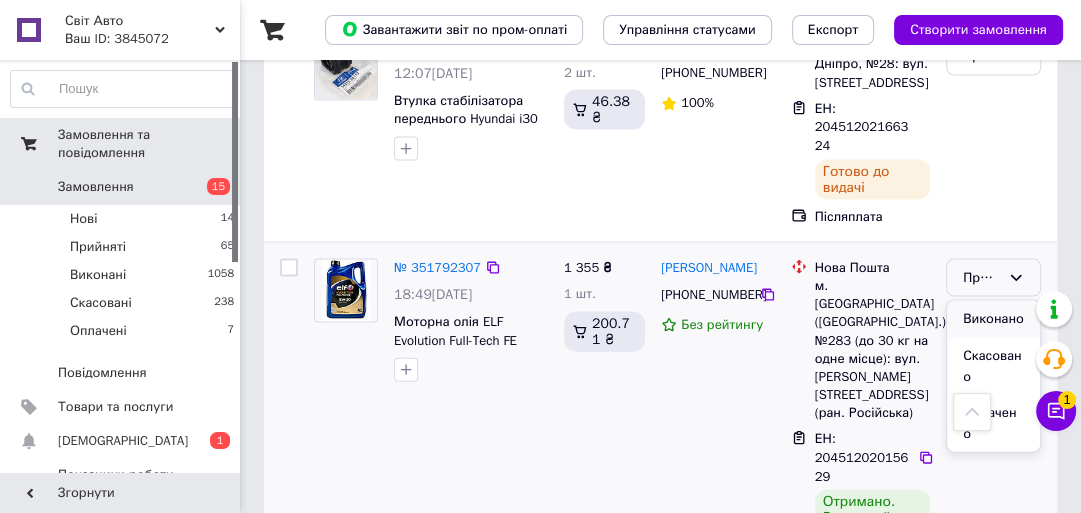 click on "Виконано" at bounding box center [993, 319] 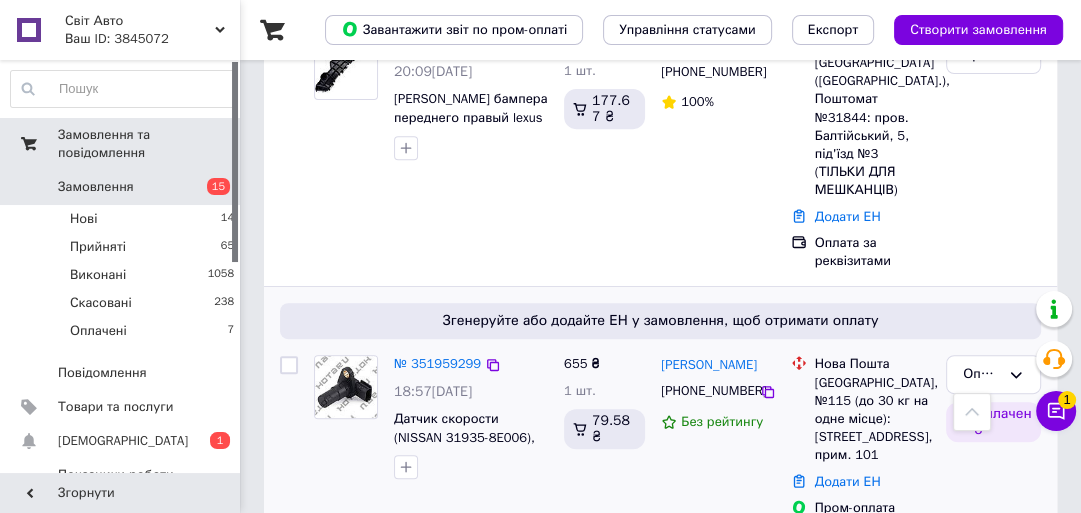 scroll, scrollTop: 560, scrollLeft: 0, axis: vertical 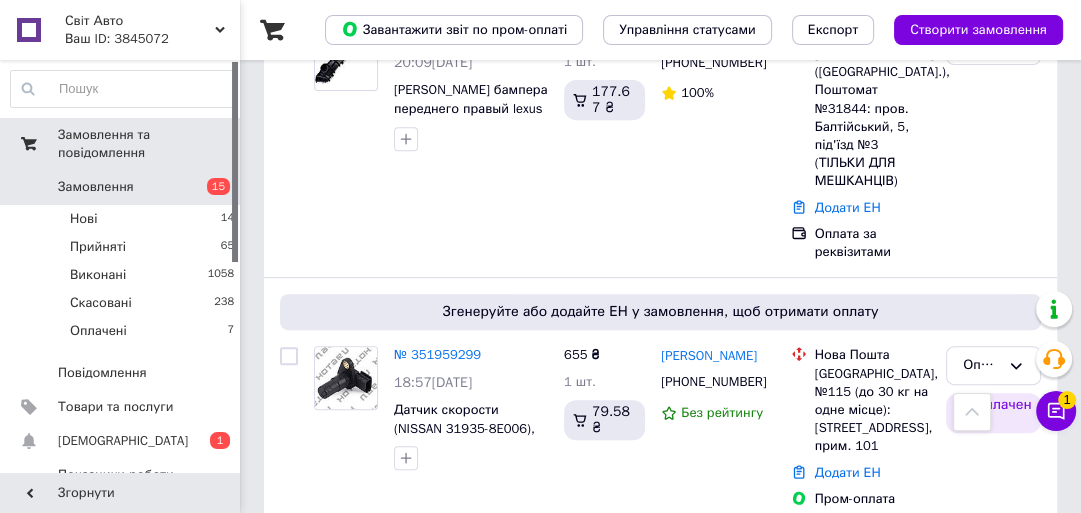 click on "Замовлення" at bounding box center (96, 187) 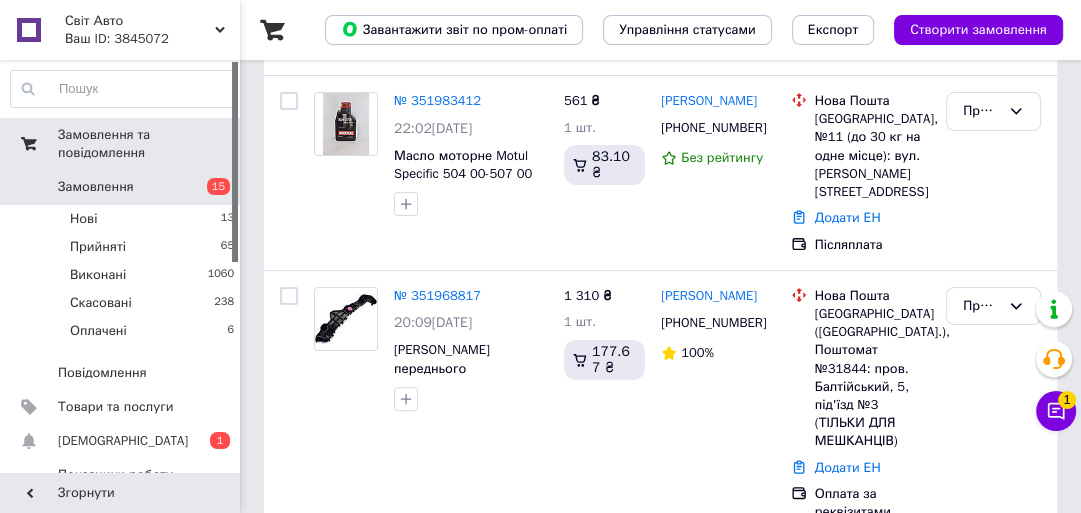 scroll, scrollTop: 320, scrollLeft: 0, axis: vertical 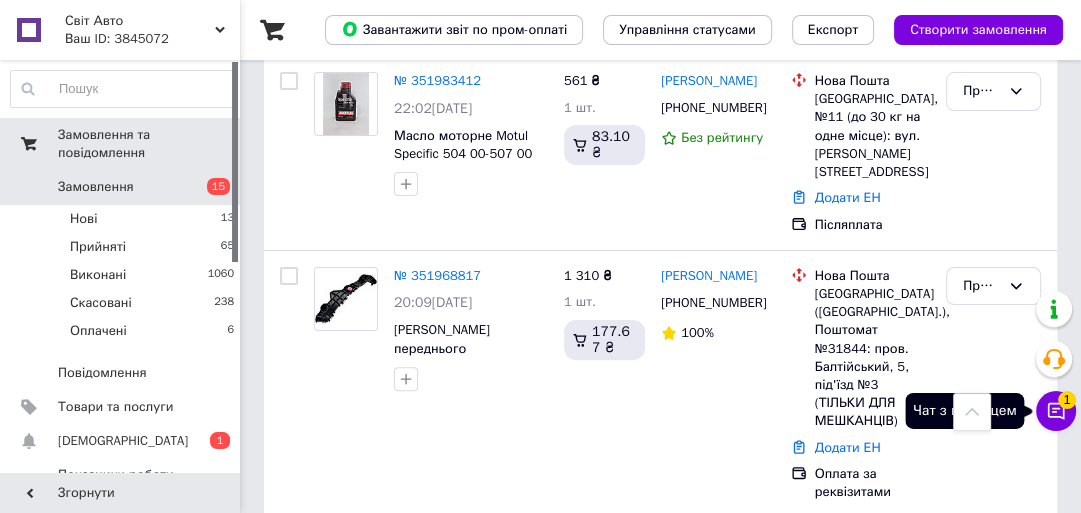 click on "1" at bounding box center [1067, 400] 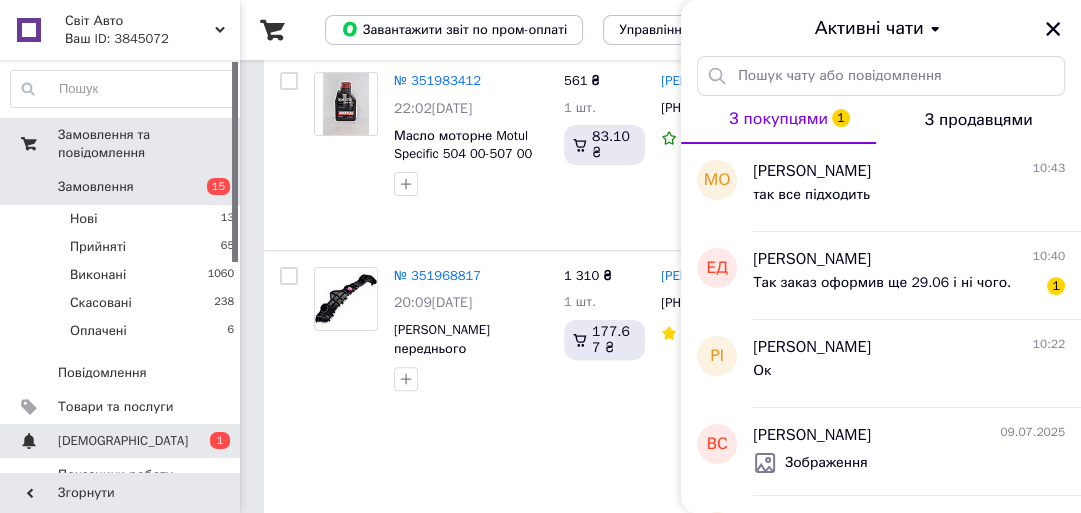click on "[DEMOGRAPHIC_DATA]" at bounding box center (121, 441) 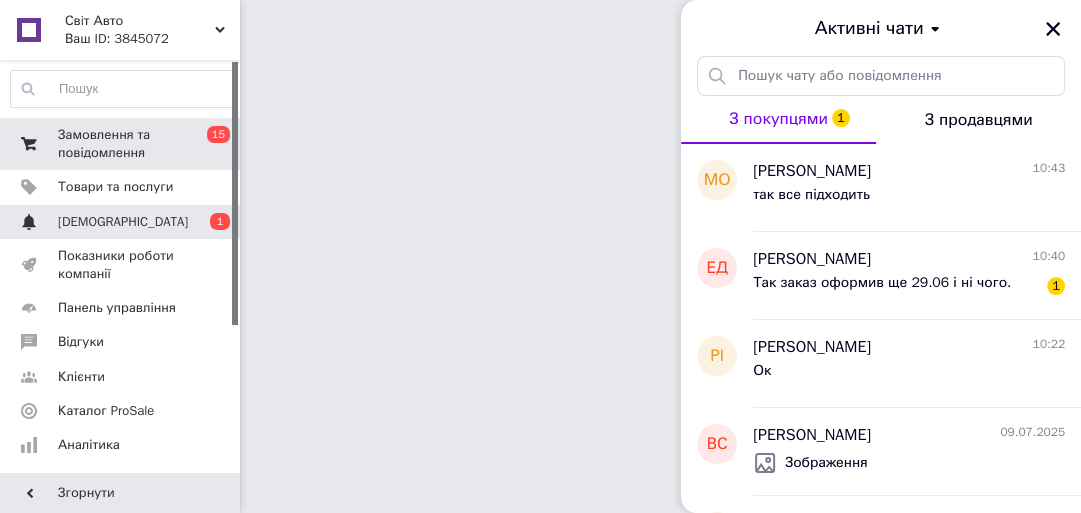 scroll, scrollTop: 0, scrollLeft: 0, axis: both 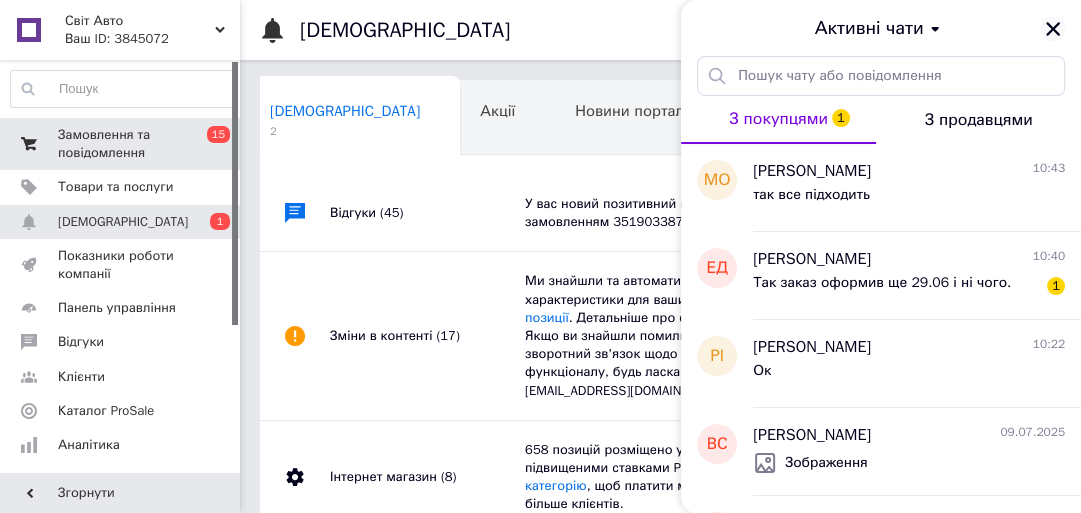 click 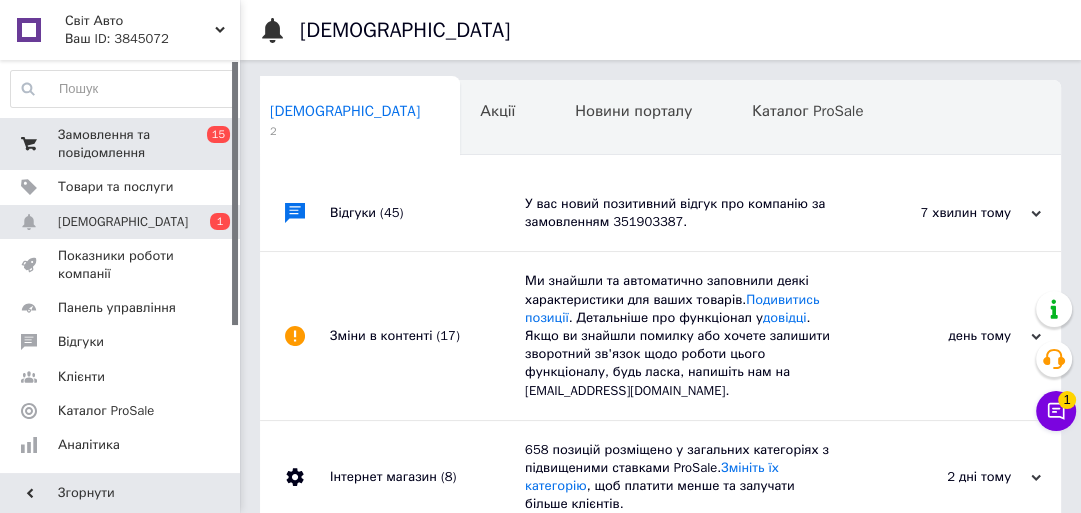 click 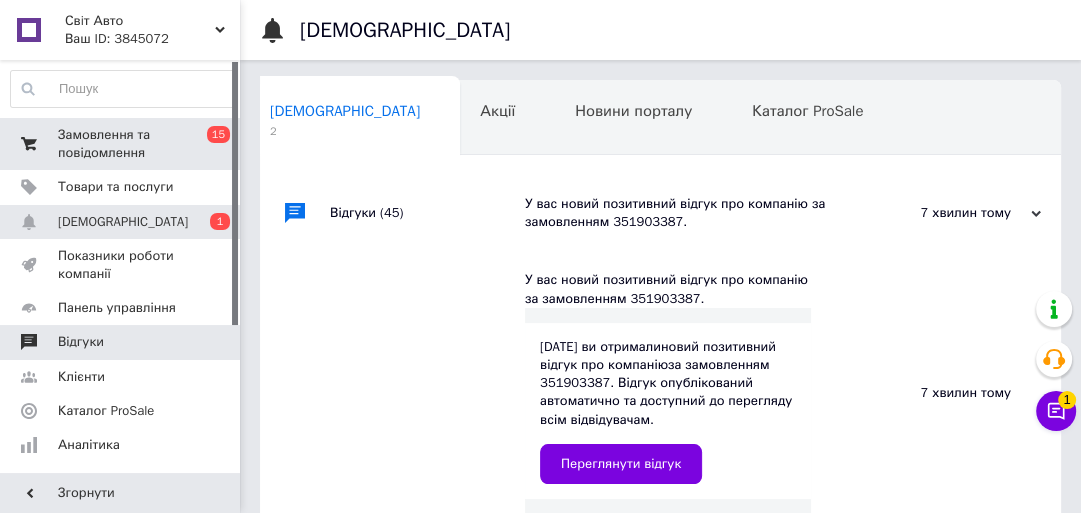 click on "Відгуки" at bounding box center [123, 342] 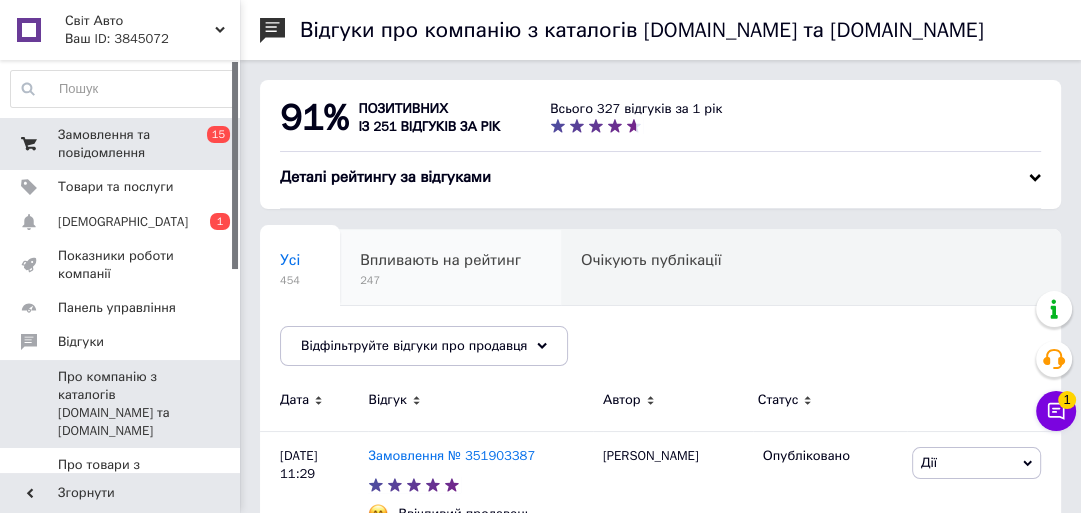 scroll, scrollTop: 78, scrollLeft: 0, axis: vertical 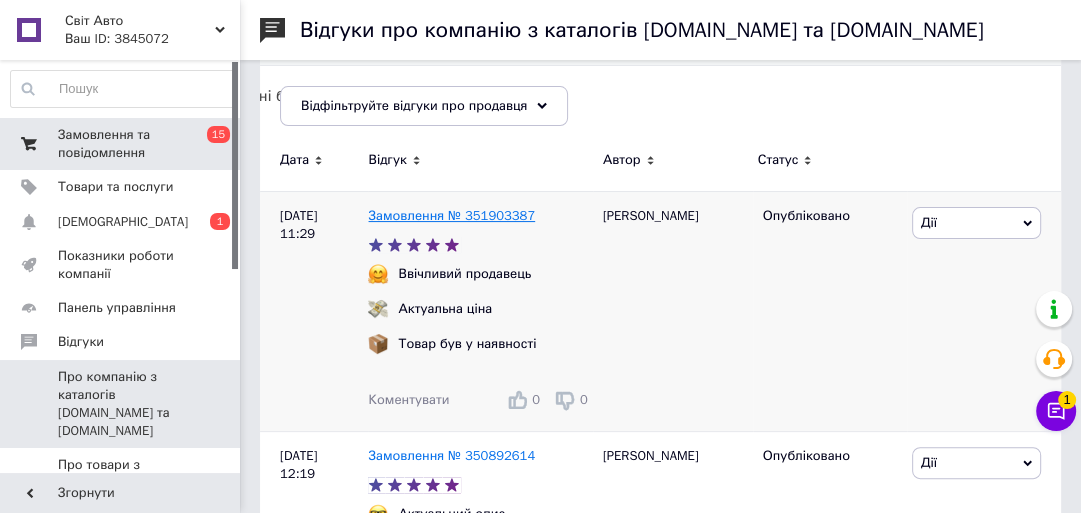 click on "Замовлення № 351903387" at bounding box center (451, 215) 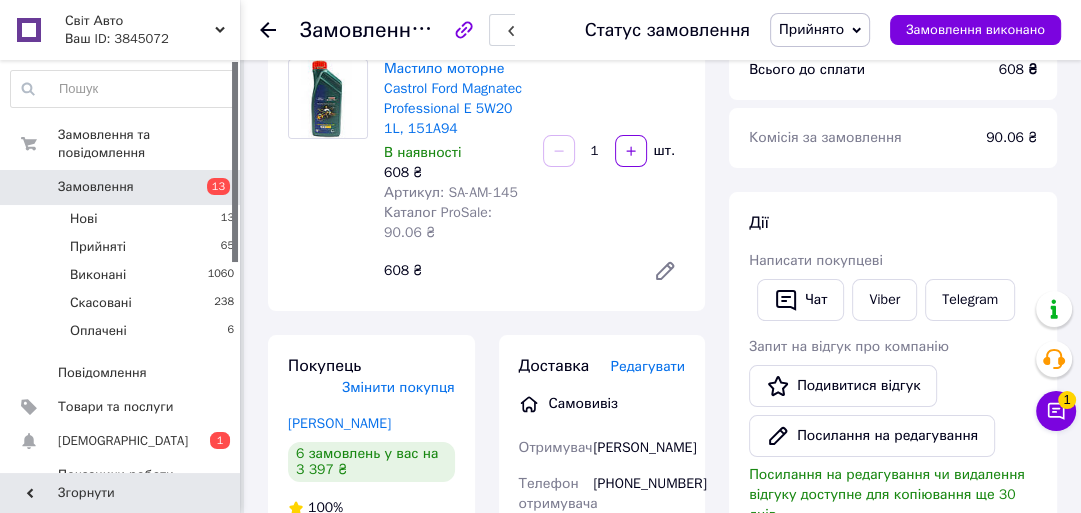 scroll, scrollTop: 80, scrollLeft: 0, axis: vertical 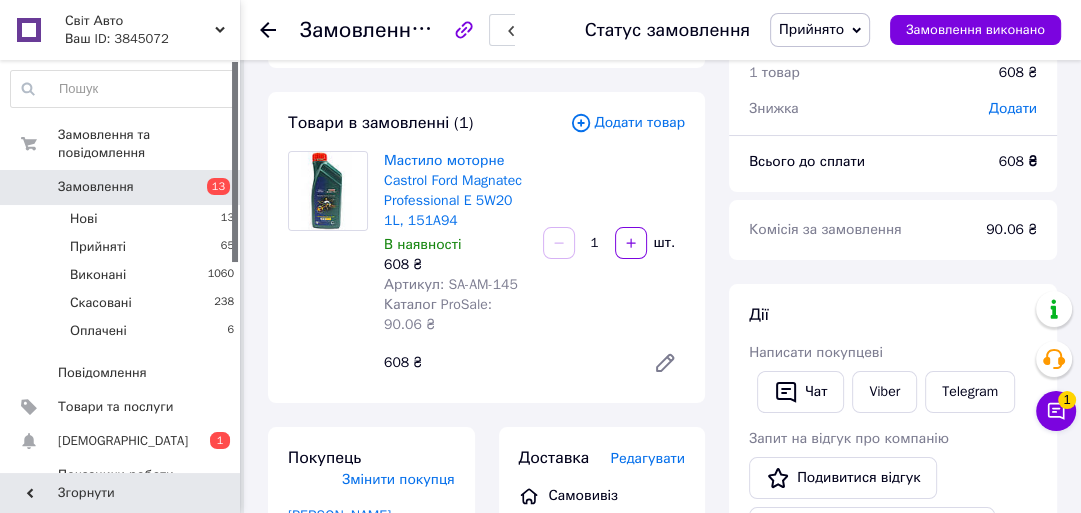 click on "13" at bounding box center (212, 187) 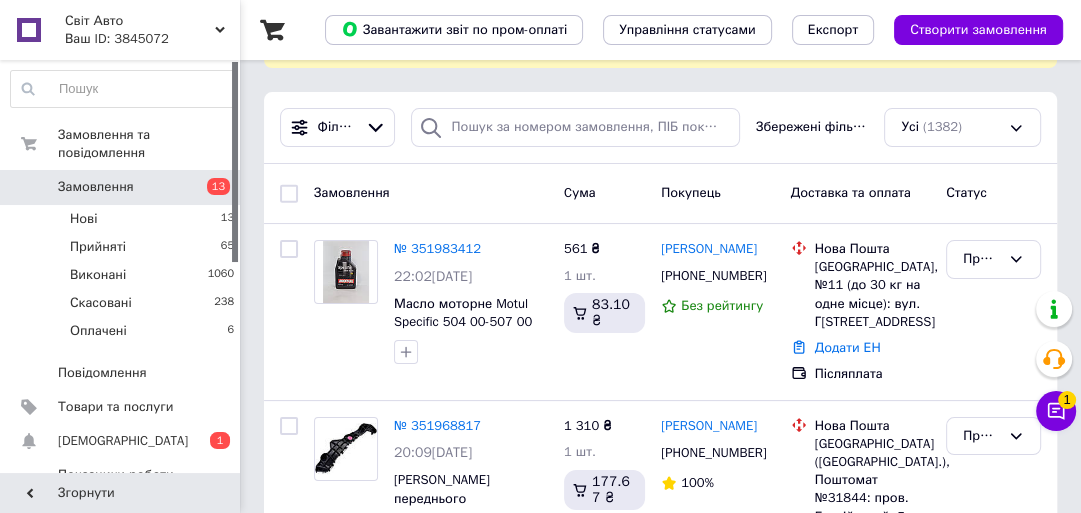scroll, scrollTop: 0, scrollLeft: 0, axis: both 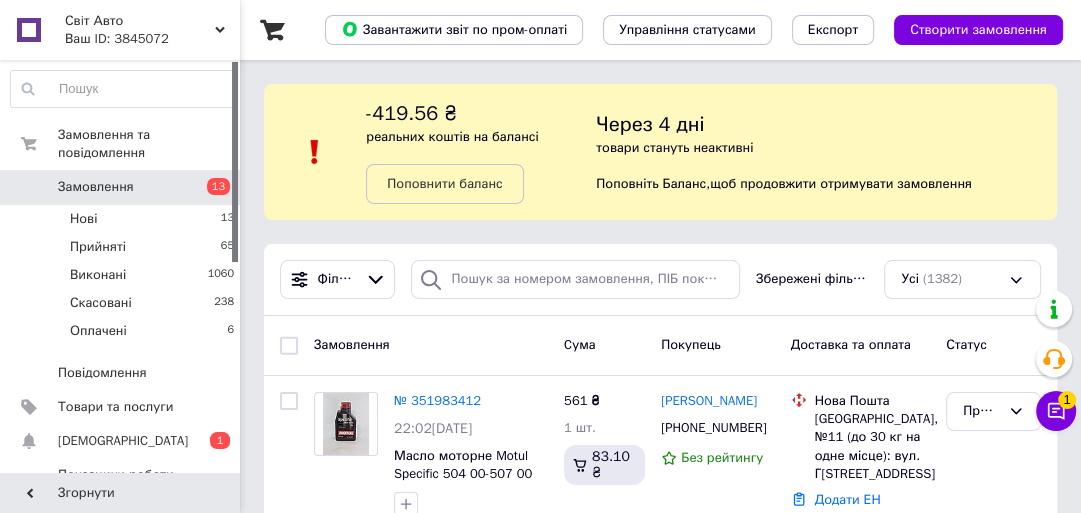 drag, startPoint x: 172, startPoint y: 172, endPoint x: 223, endPoint y: 179, distance: 51.47815 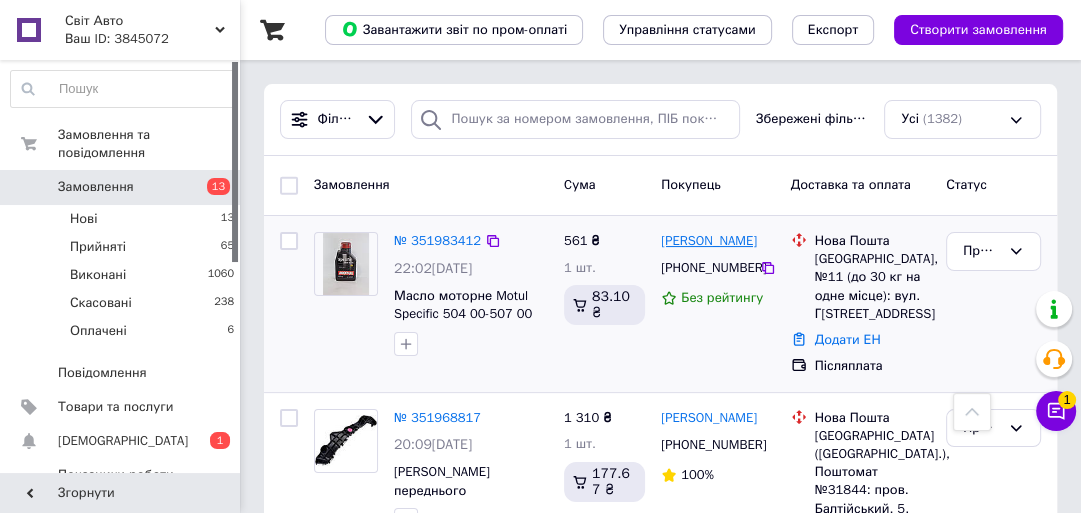 scroll, scrollTop: 160, scrollLeft: 0, axis: vertical 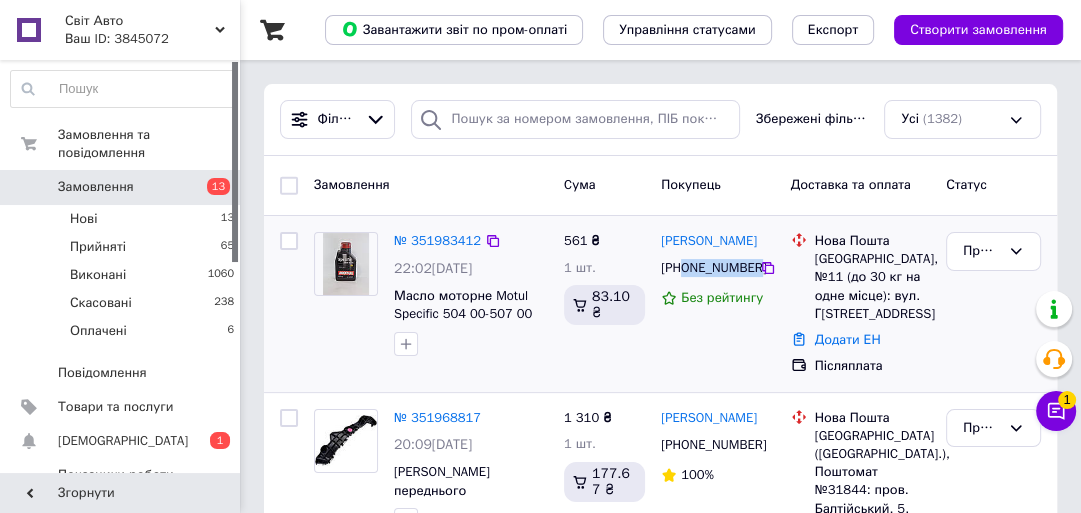 drag, startPoint x: 704, startPoint y: 268, endPoint x: 752, endPoint y: 273, distance: 48.259712 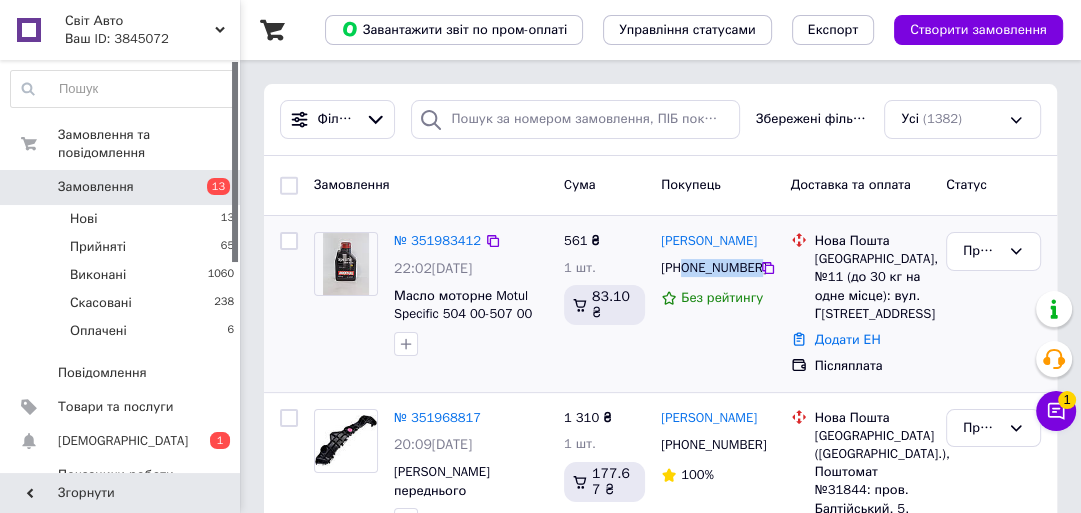 click on "[PHONE_NUMBER]" at bounding box center (708, 268) 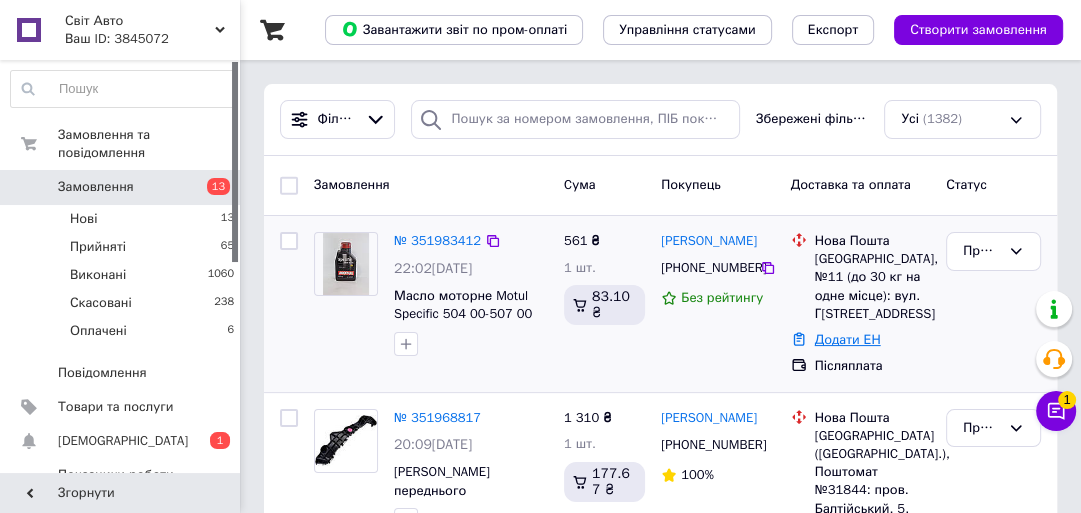 click on "Додати ЕН" at bounding box center [848, 339] 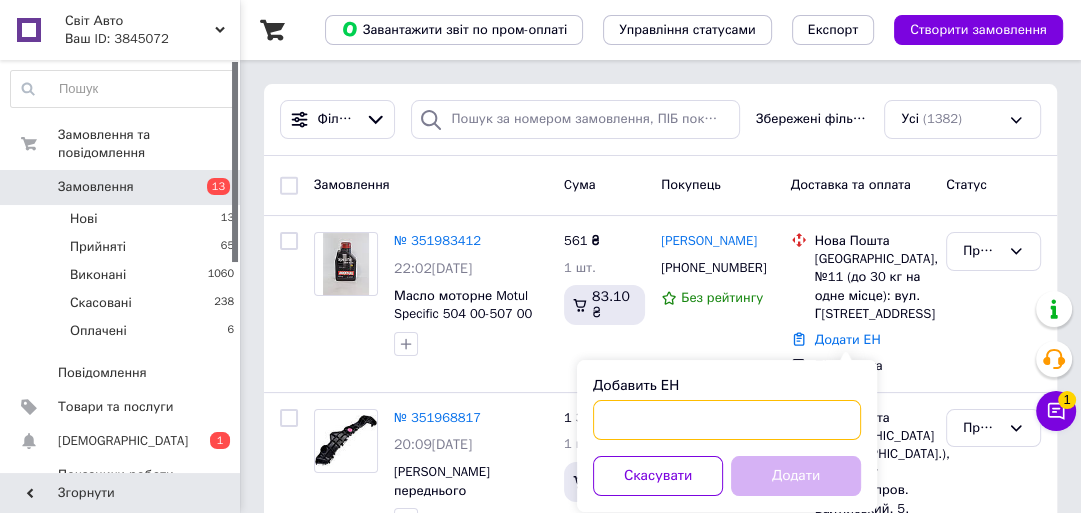 click on "Добавить ЕН" at bounding box center [727, 420] 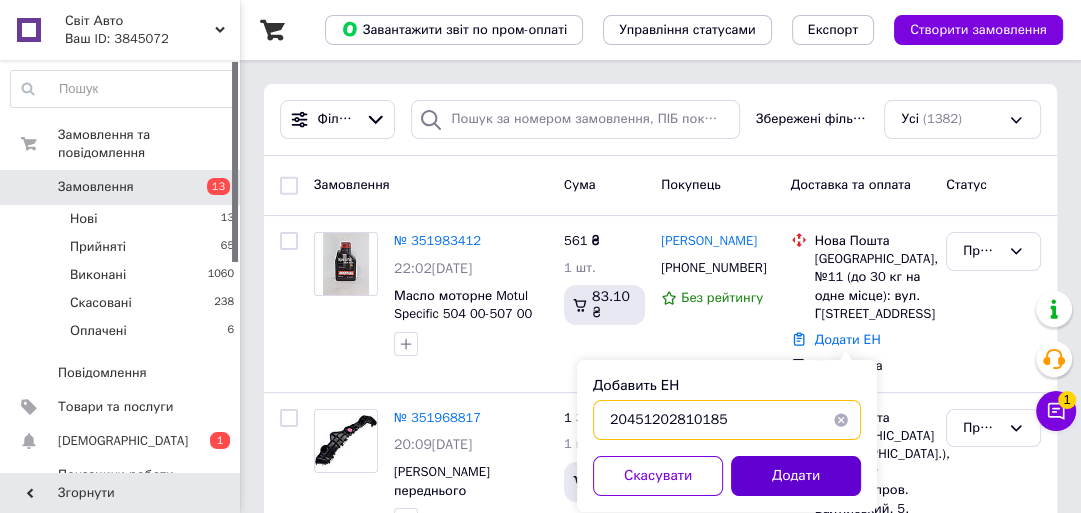 type on "20451202810185" 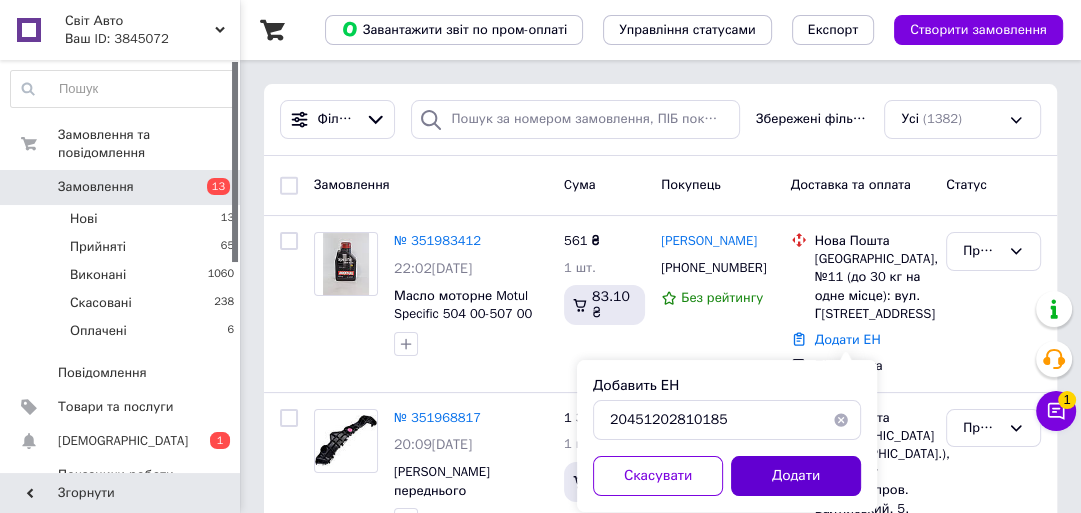 click on "Додати" at bounding box center [796, 476] 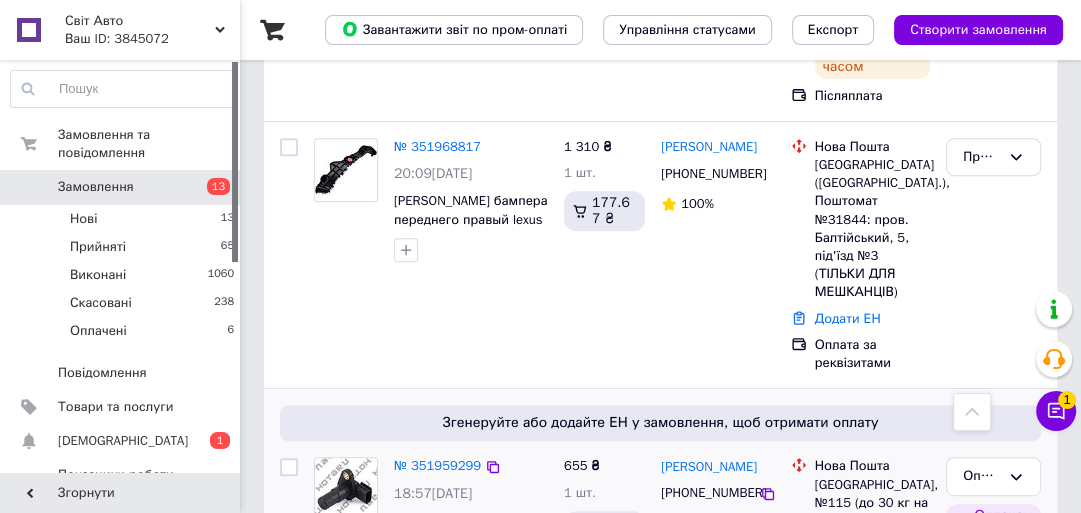 scroll, scrollTop: 480, scrollLeft: 0, axis: vertical 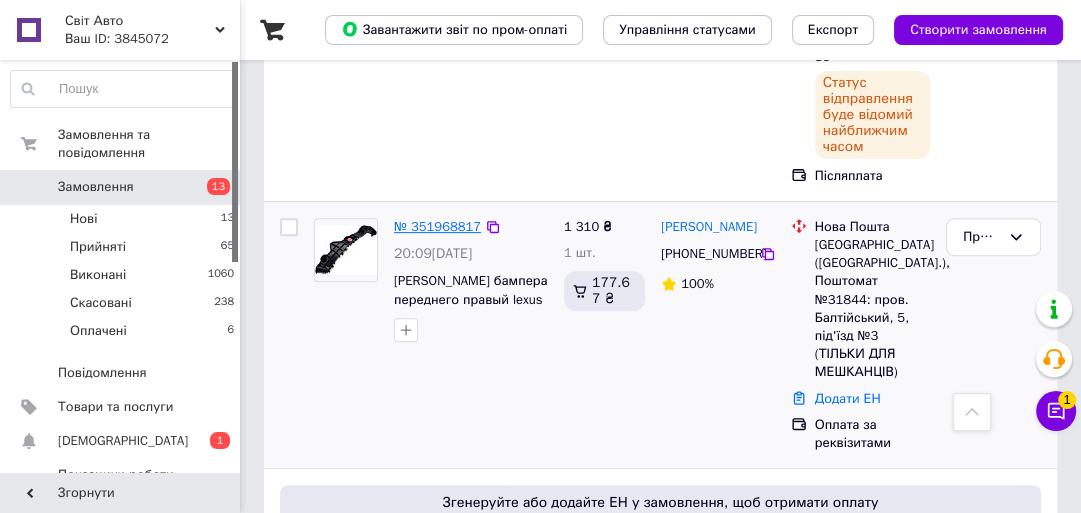 click on "№ 351968817" at bounding box center (437, 226) 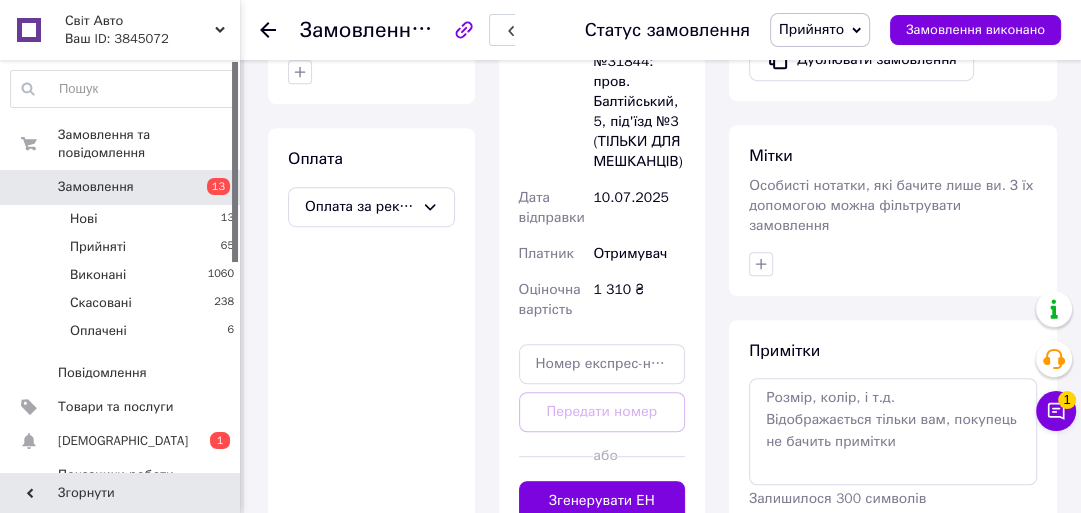 scroll, scrollTop: 800, scrollLeft: 0, axis: vertical 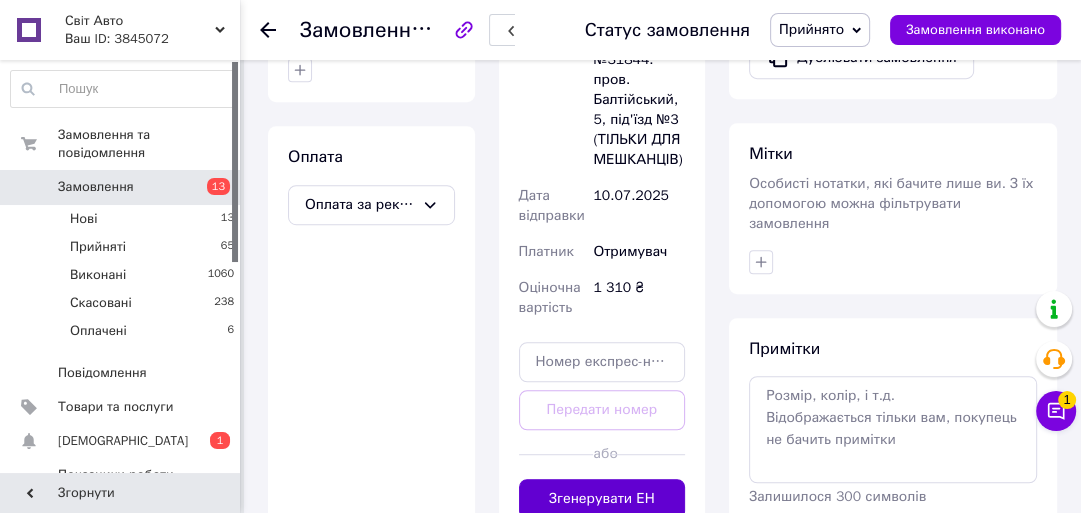 click on "Згенерувати ЕН" at bounding box center (602, 499) 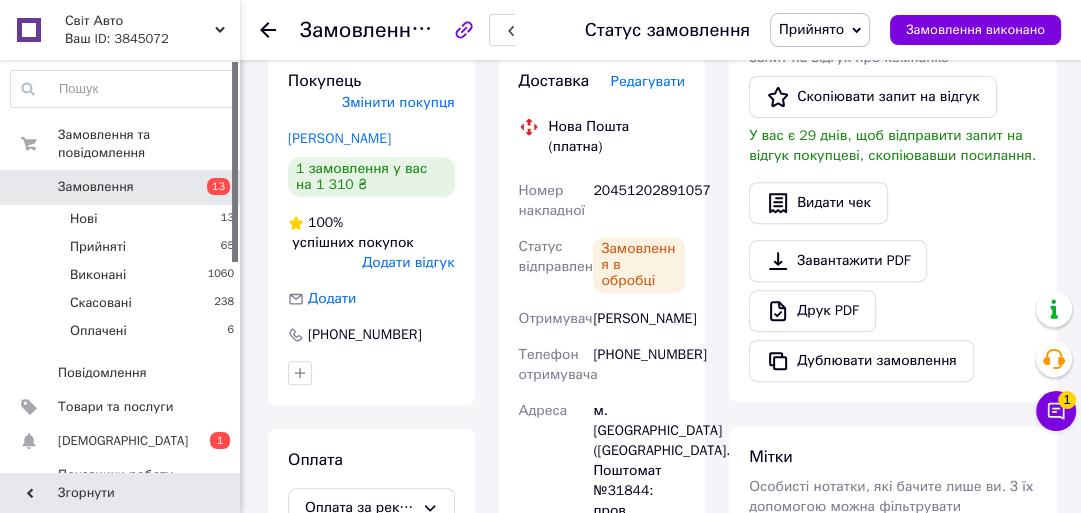 scroll, scrollTop: 400, scrollLeft: 0, axis: vertical 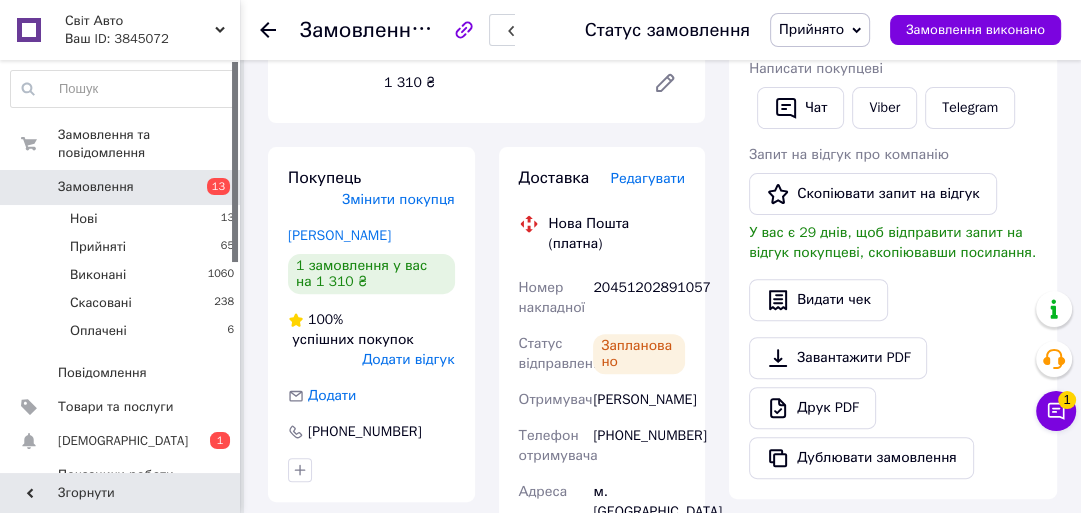 click on "20451202891057" at bounding box center [639, 298] 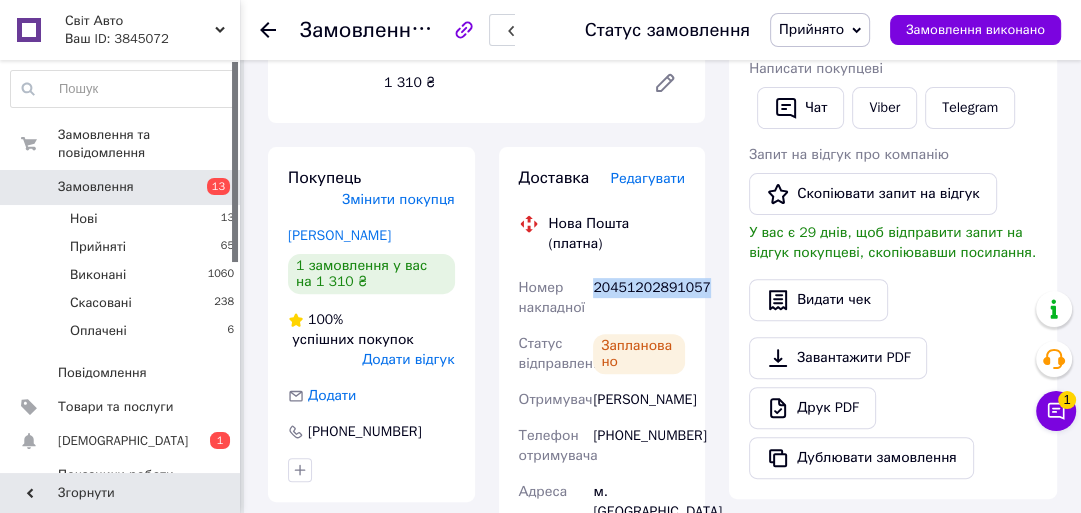 click on "20451202891057" at bounding box center [639, 298] 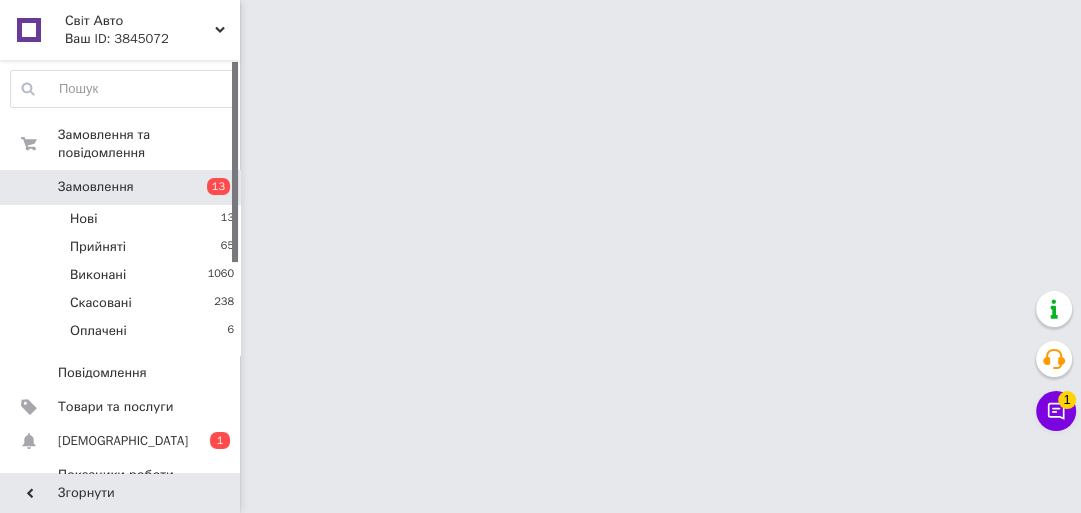 scroll, scrollTop: 0, scrollLeft: 0, axis: both 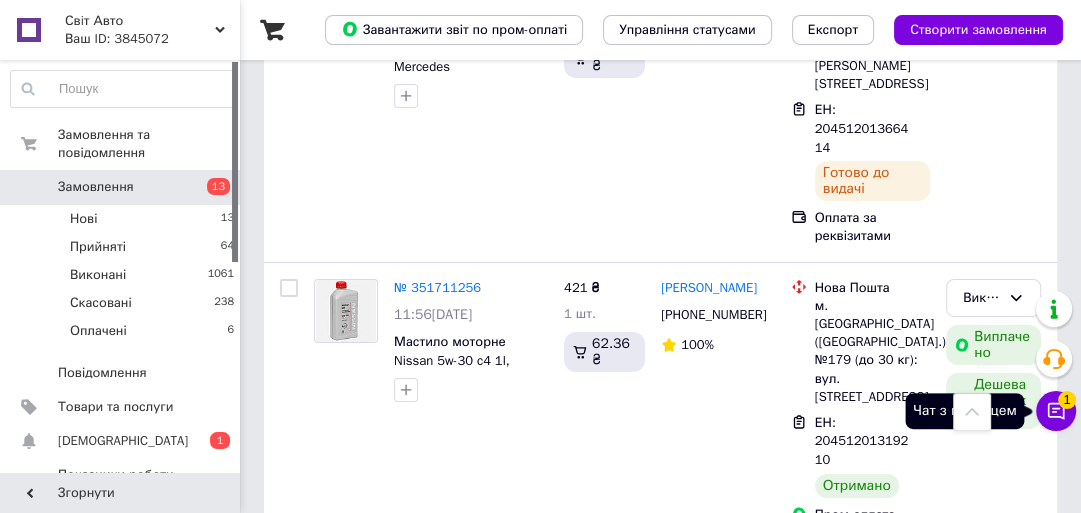 click 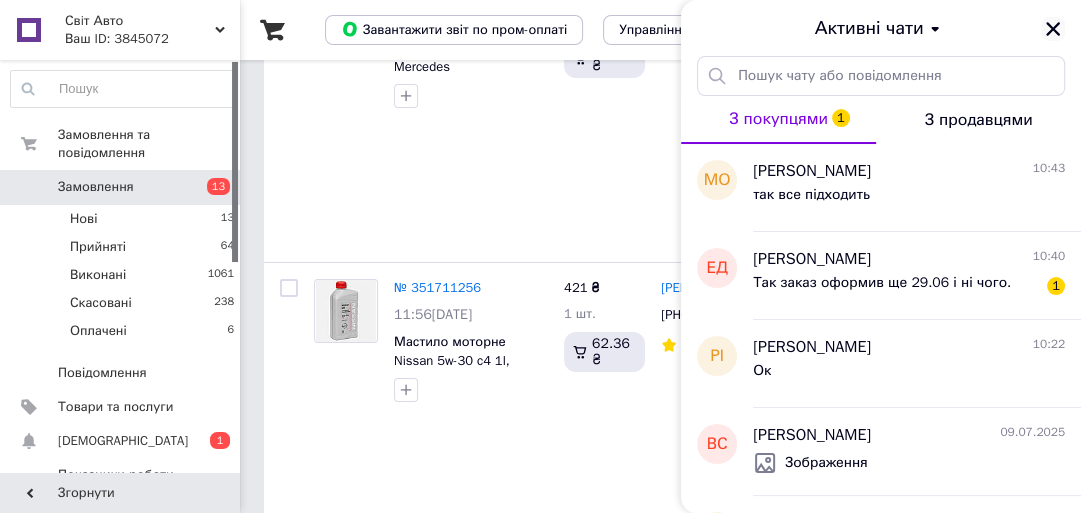 click 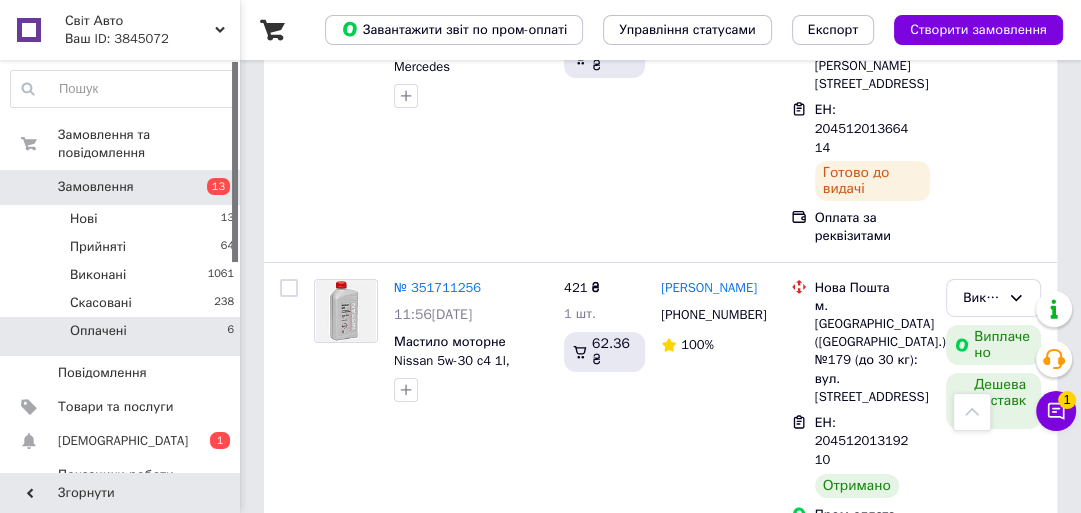 click on "Оплачені 6" at bounding box center [123, 336] 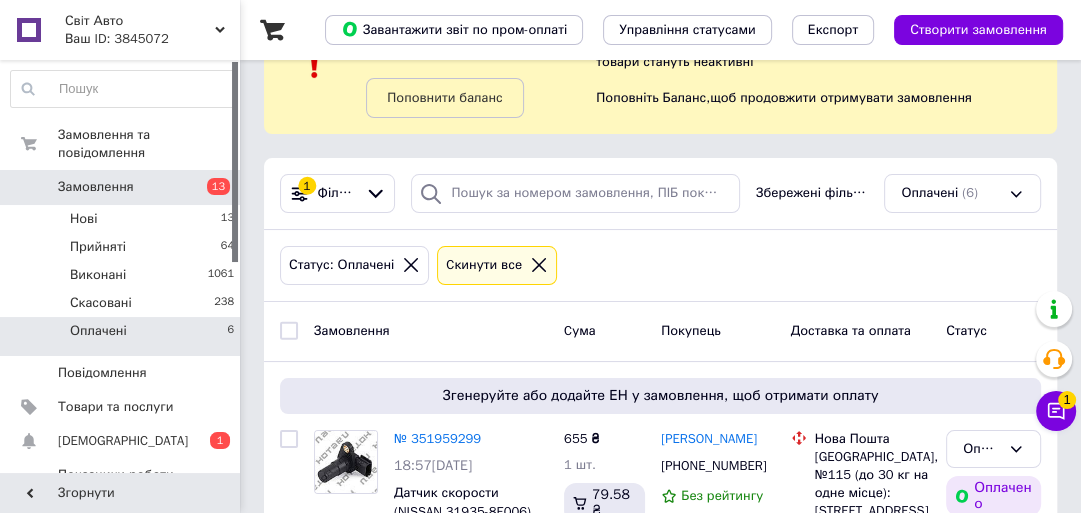 scroll, scrollTop: 191, scrollLeft: 0, axis: vertical 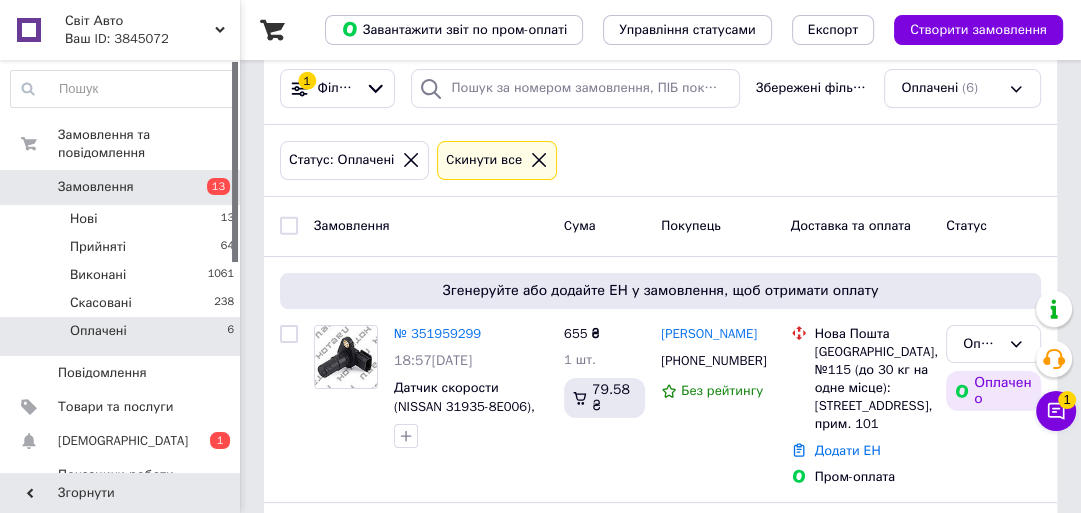 click on "13" at bounding box center (212, 187) 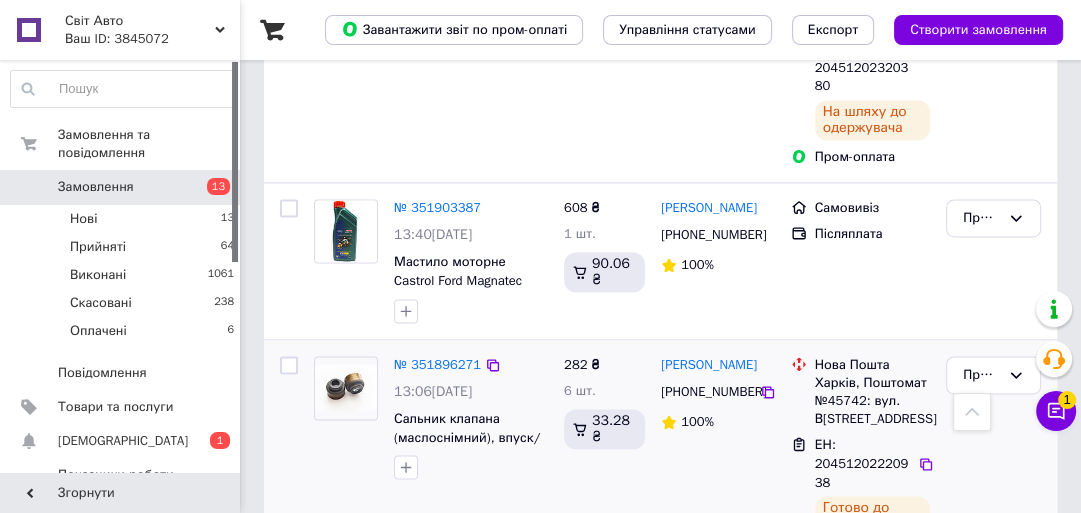 scroll, scrollTop: 2080, scrollLeft: 0, axis: vertical 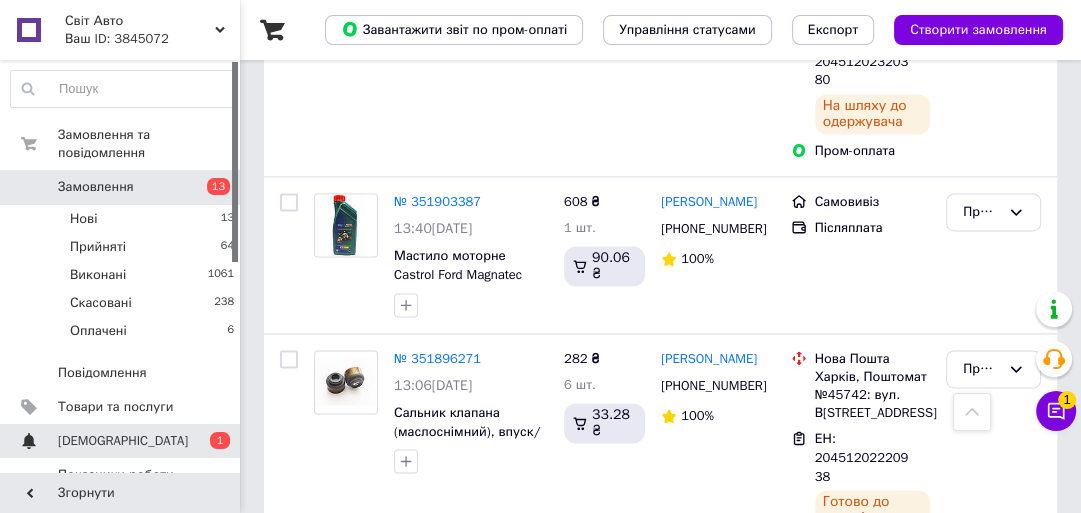 click on "[DEMOGRAPHIC_DATA]" at bounding box center [121, 441] 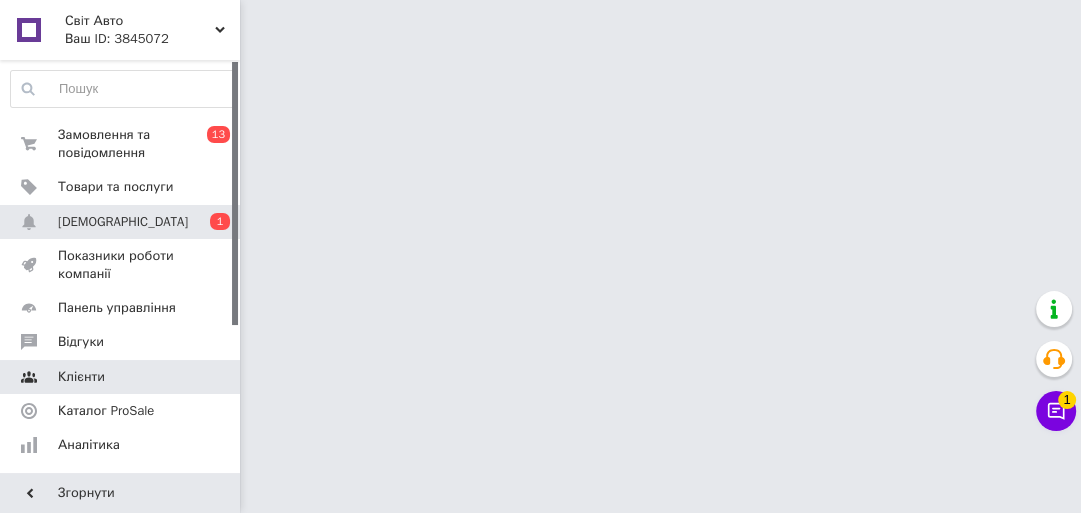 scroll, scrollTop: 0, scrollLeft: 0, axis: both 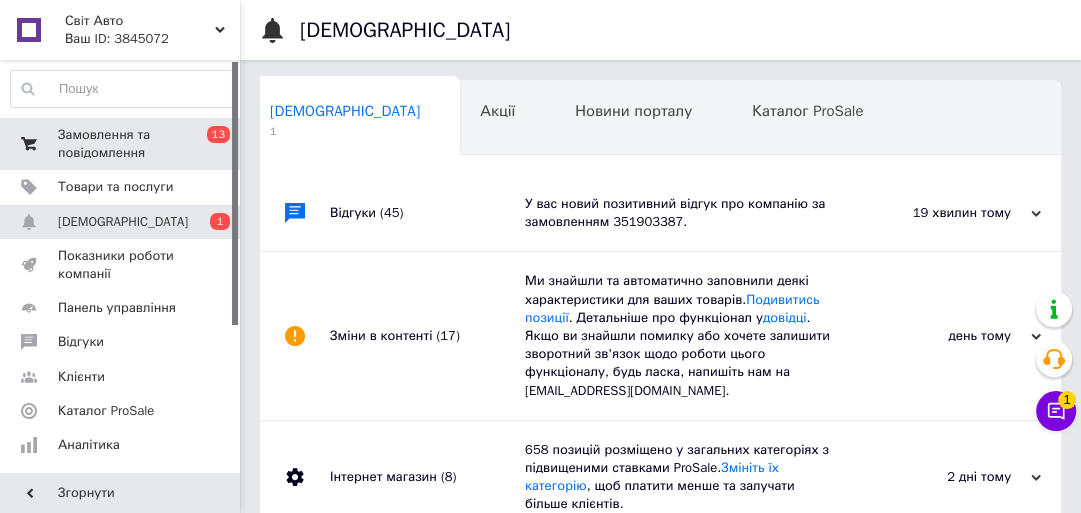 click on "0 13" at bounding box center (212, 144) 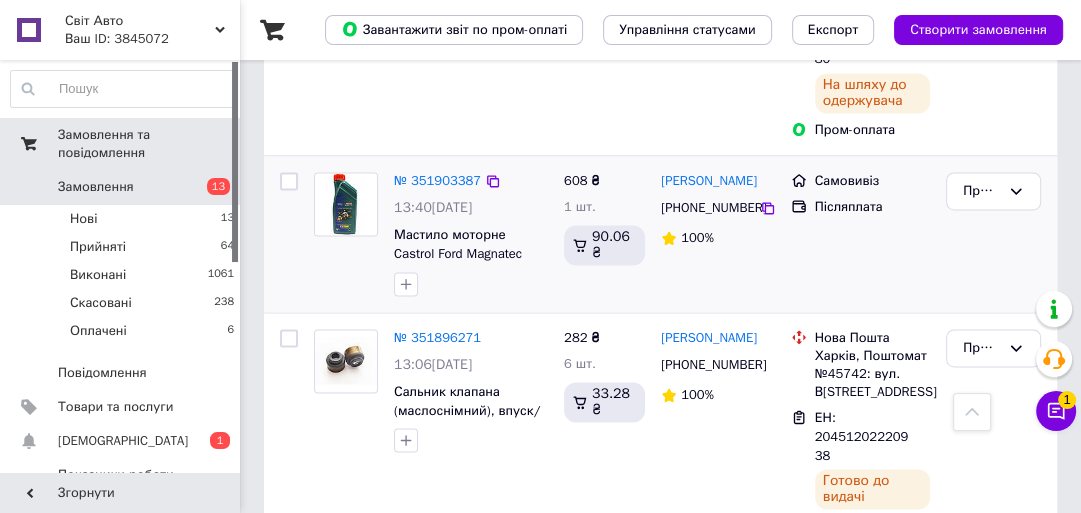 scroll, scrollTop: 2000, scrollLeft: 0, axis: vertical 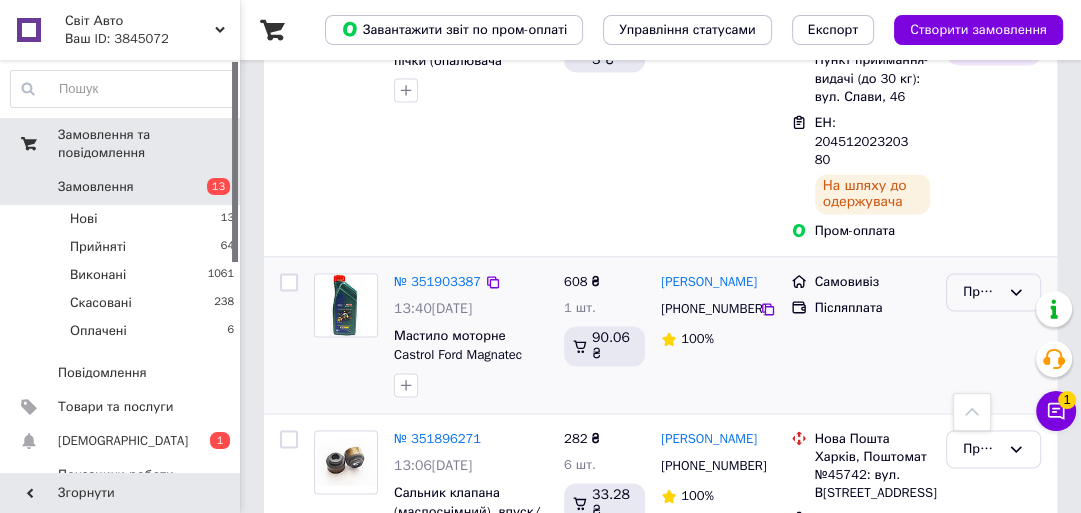 click on "Прийнято" at bounding box center [993, 292] 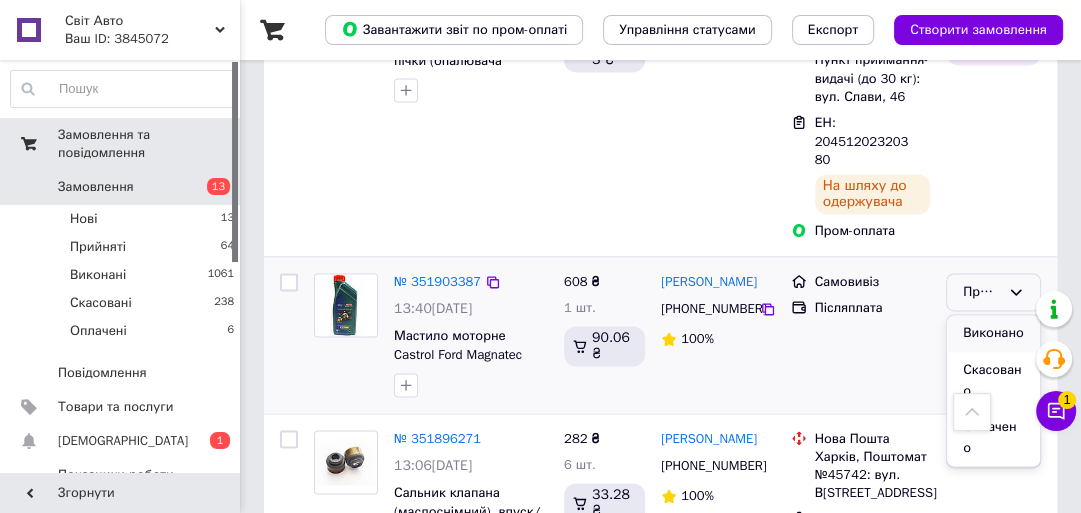click on "Виконано" at bounding box center (993, 333) 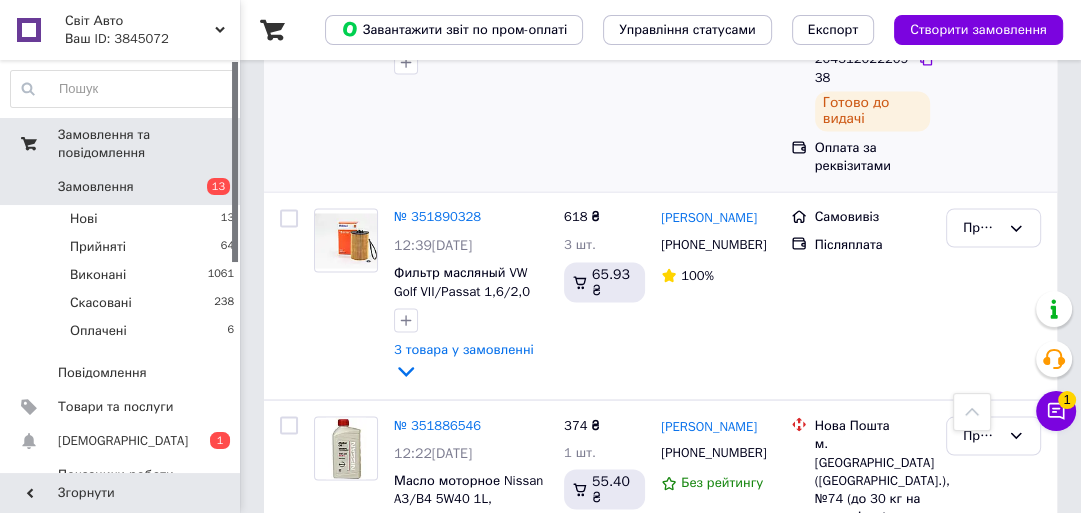 scroll, scrollTop: 2480, scrollLeft: 0, axis: vertical 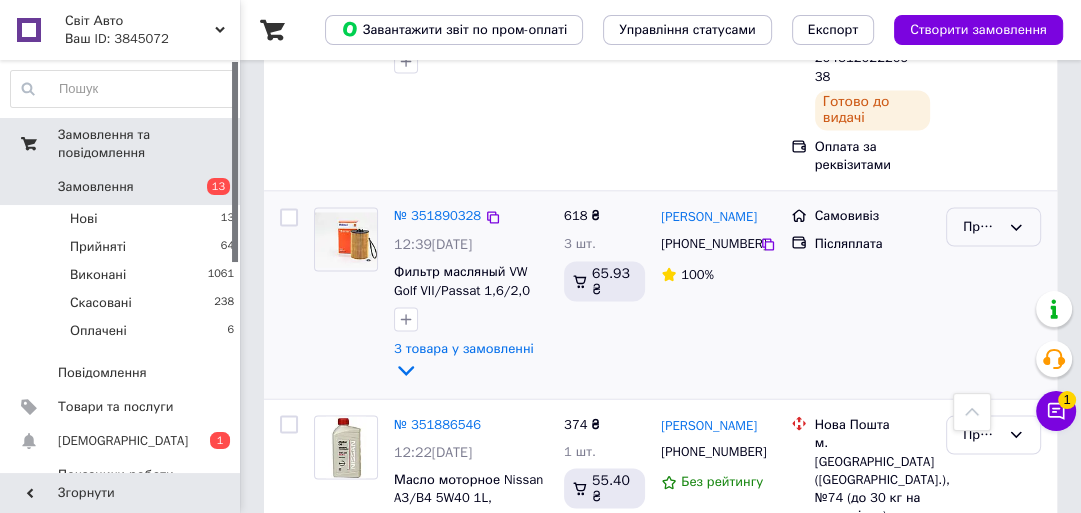 click on "Прийнято" at bounding box center (993, 226) 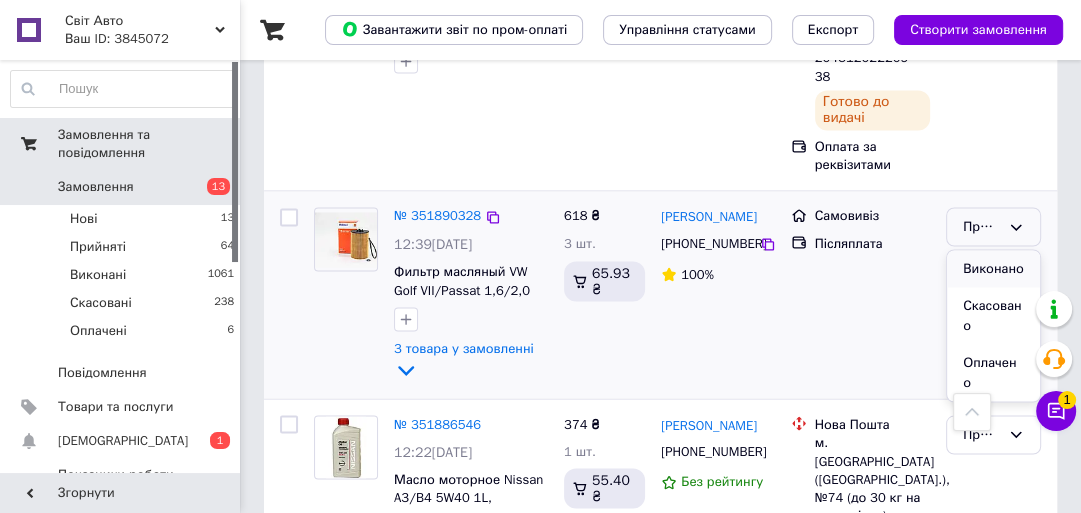 click on "Виконано" at bounding box center [993, 268] 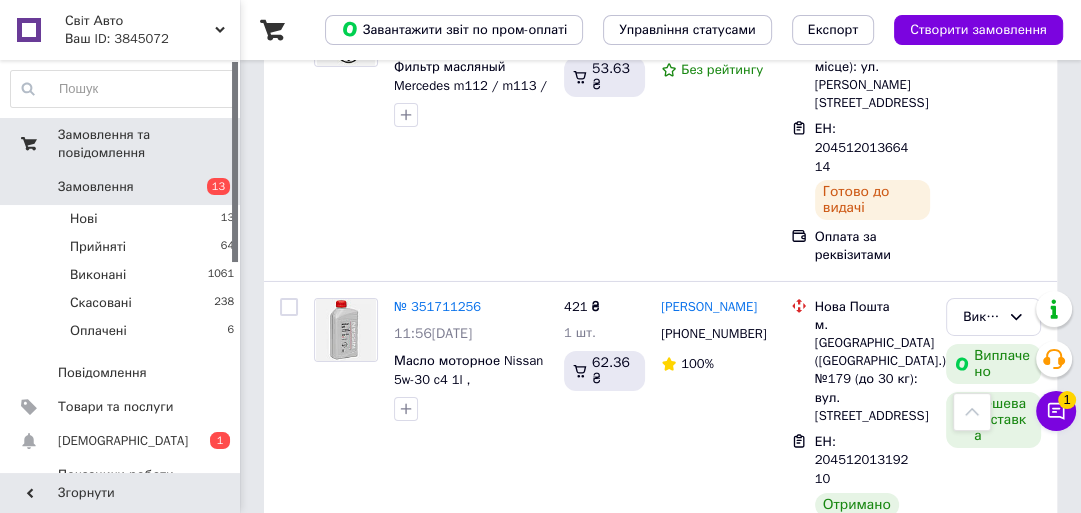 scroll, scrollTop: 4774, scrollLeft: 0, axis: vertical 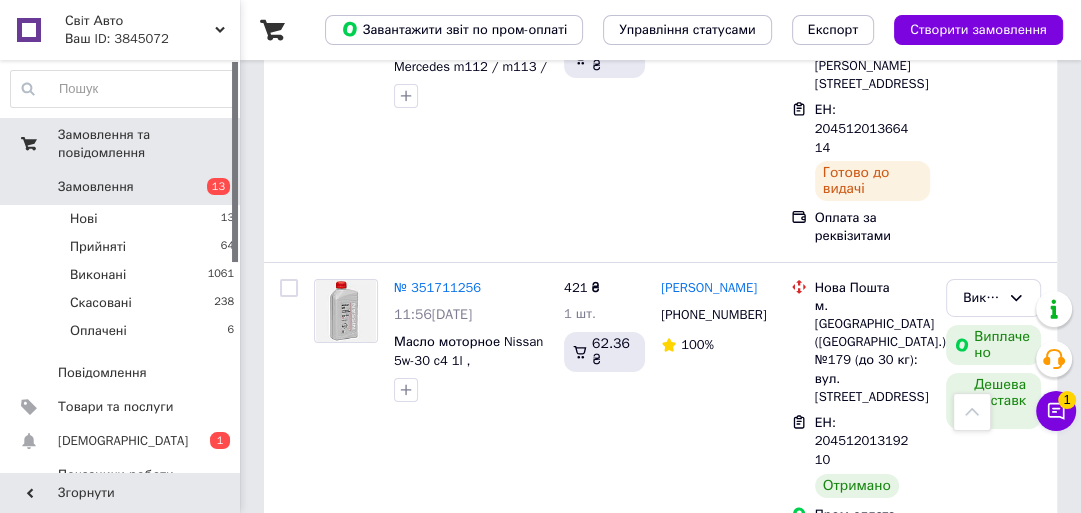 click on "2" at bounding box center [327, 842] 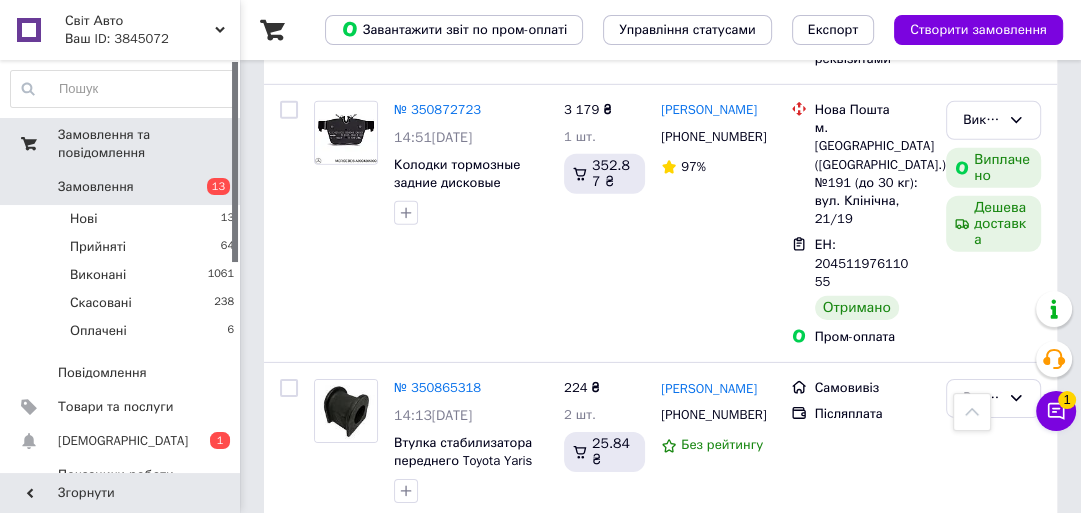 scroll, scrollTop: 4469, scrollLeft: 0, axis: vertical 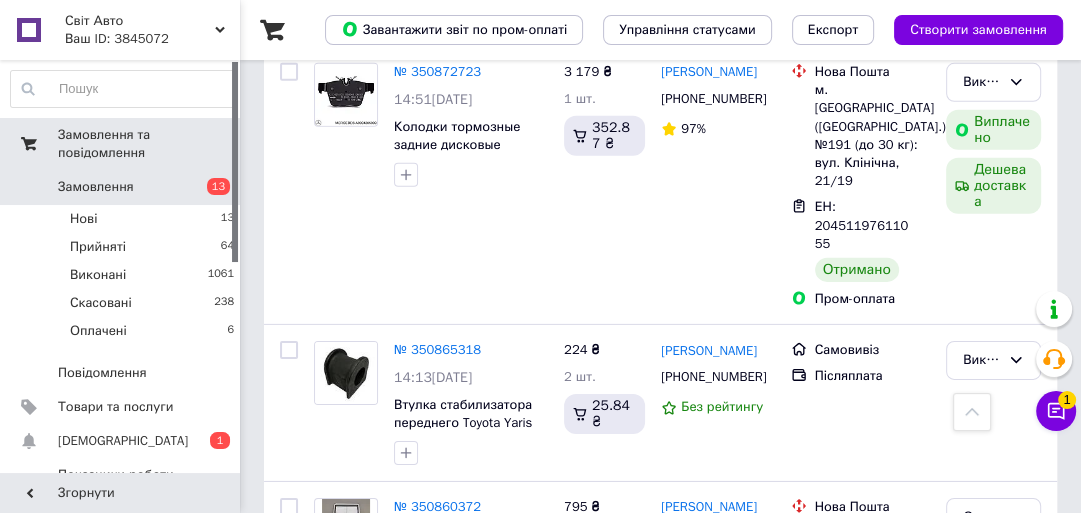 click on "3" at bounding box center (494, 766) 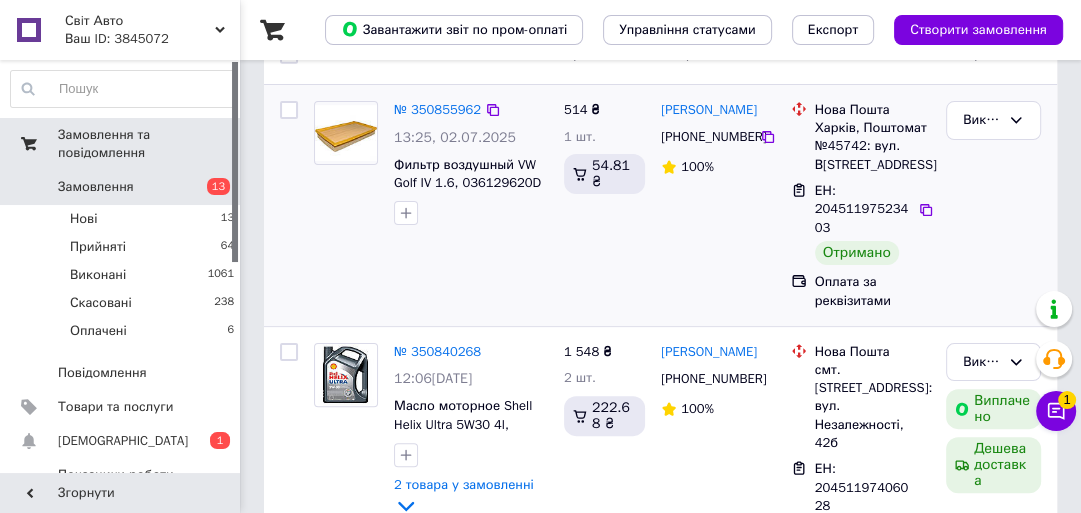 scroll, scrollTop: 320, scrollLeft: 0, axis: vertical 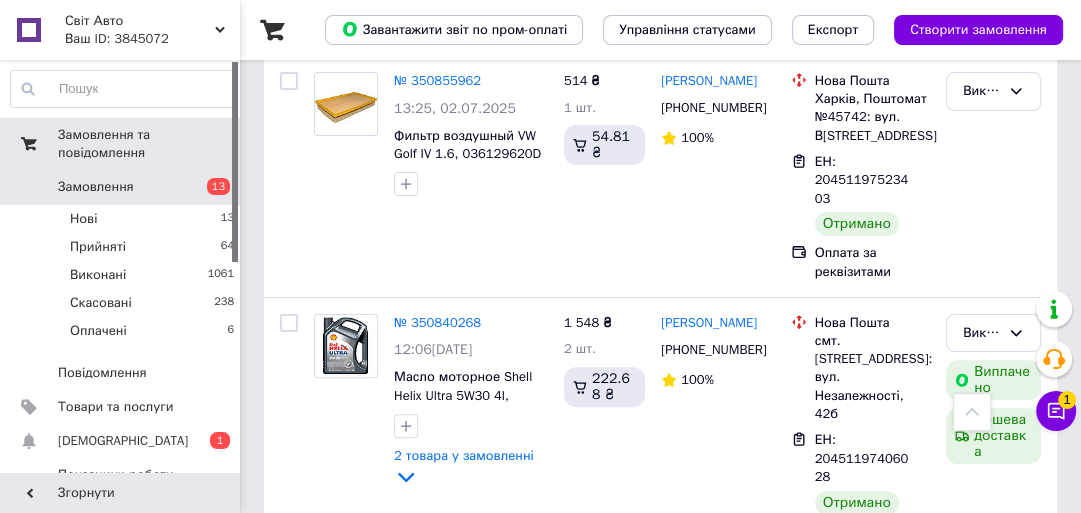 click on "0 1" at bounding box center (212, 441) 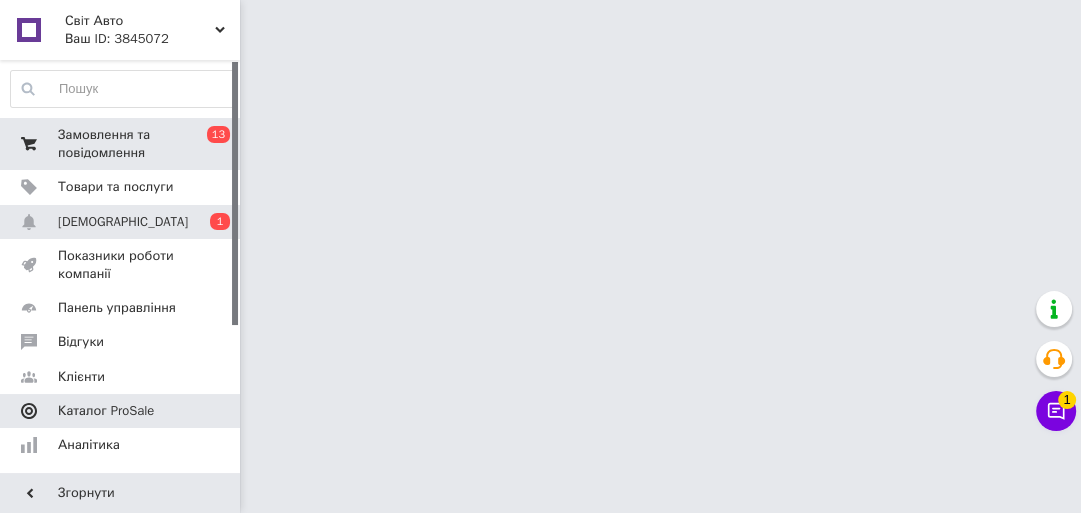 scroll, scrollTop: 0, scrollLeft: 0, axis: both 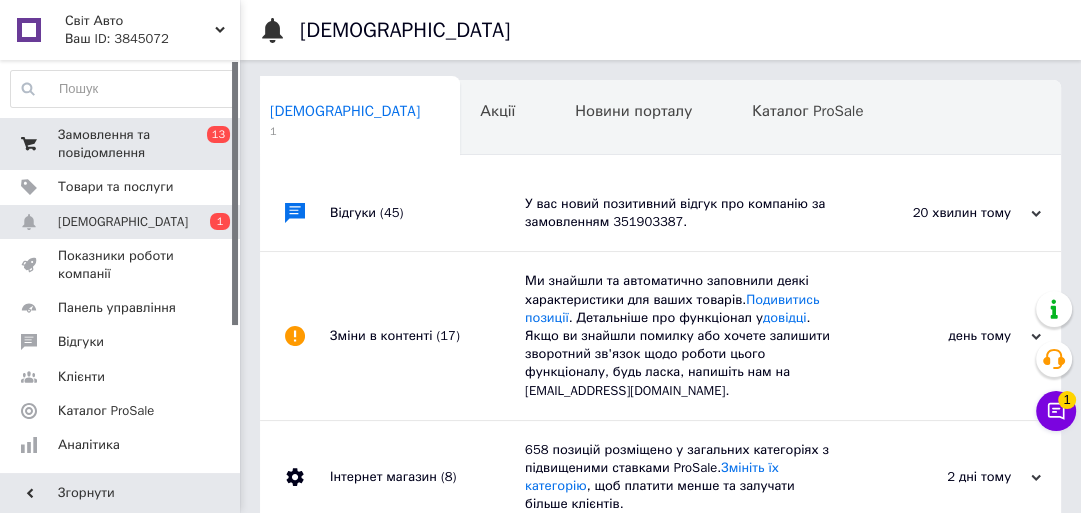 click on "0 13" at bounding box center [212, 144] 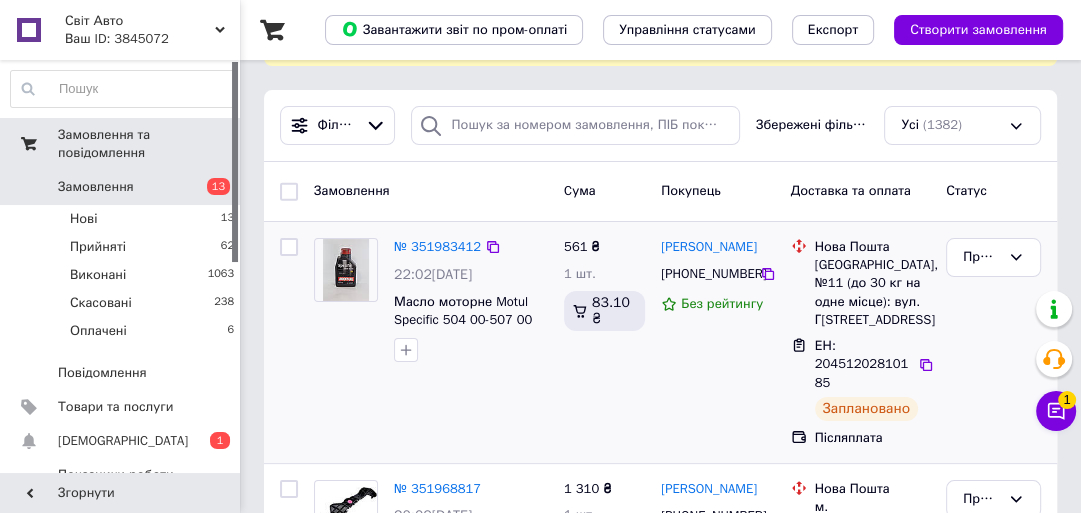 scroll, scrollTop: 160, scrollLeft: 0, axis: vertical 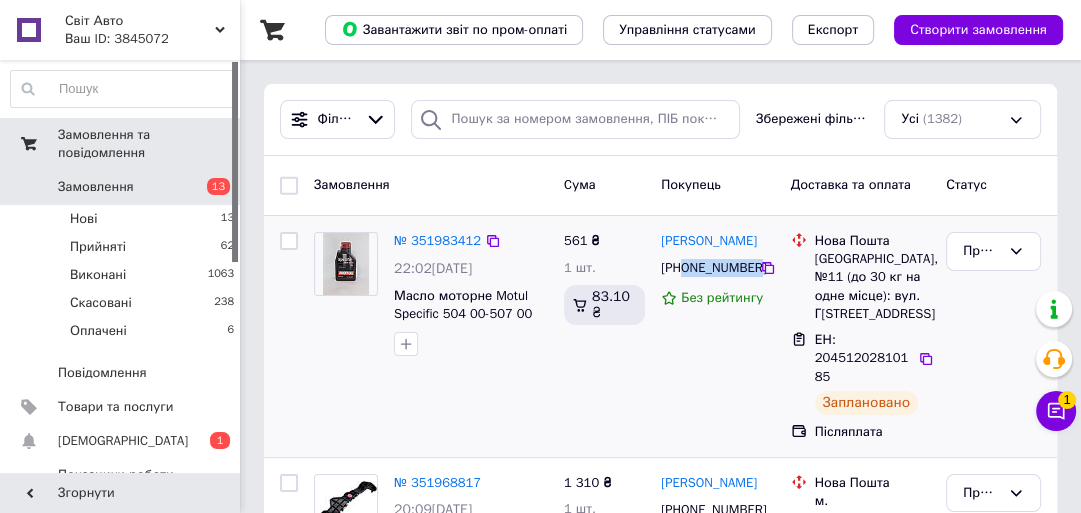 drag, startPoint x: 684, startPoint y: 266, endPoint x: 752, endPoint y: 273, distance: 68.359344 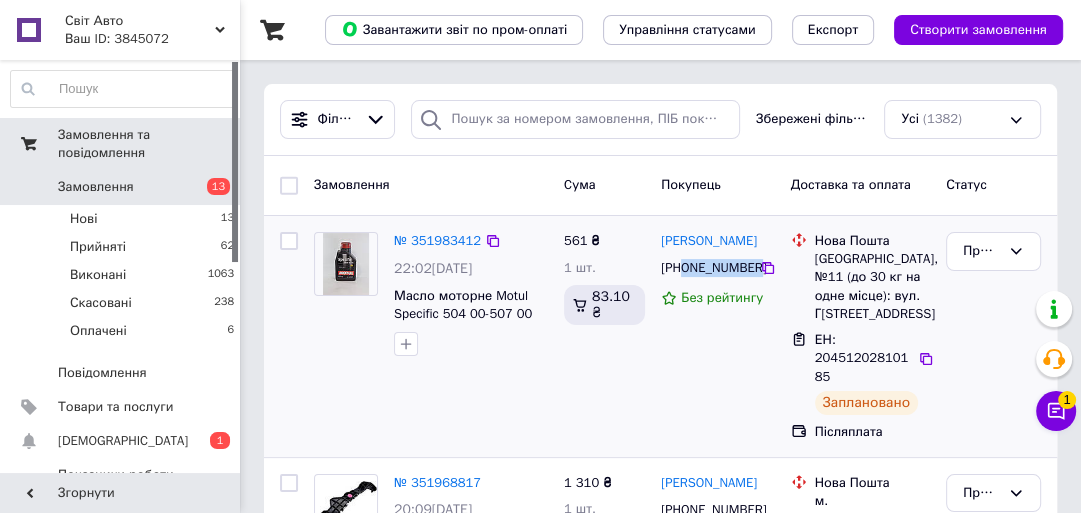 click on "[PHONE_NUMBER]" at bounding box center [708, 268] 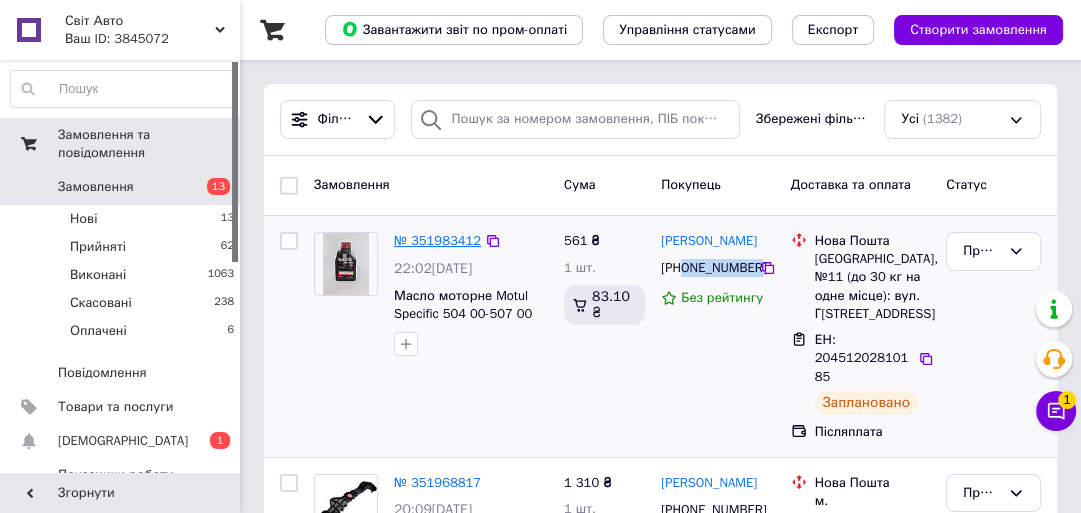 click on "№ 351983412" at bounding box center [437, 240] 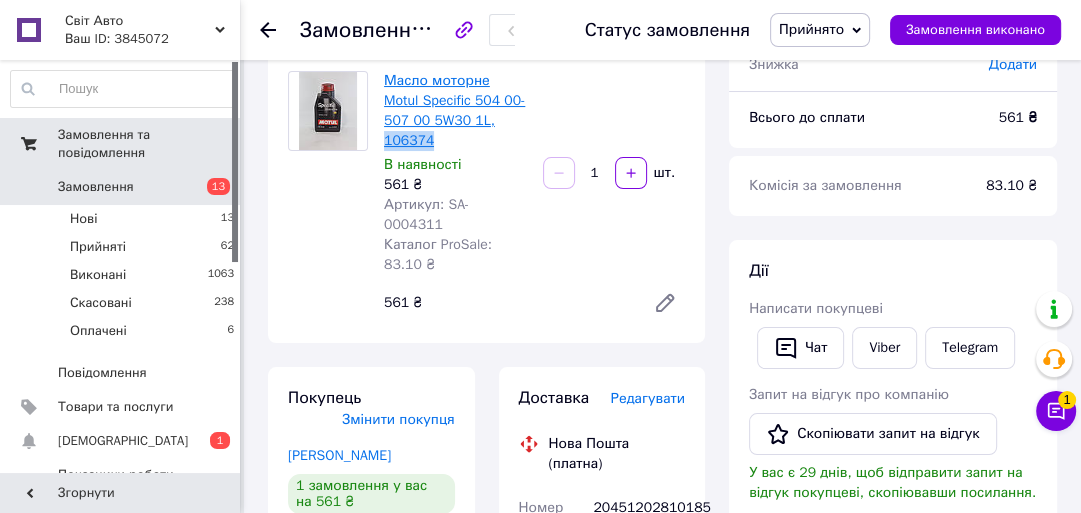 drag, startPoint x: 486, startPoint y: 120, endPoint x: 446, endPoint y: 120, distance: 40 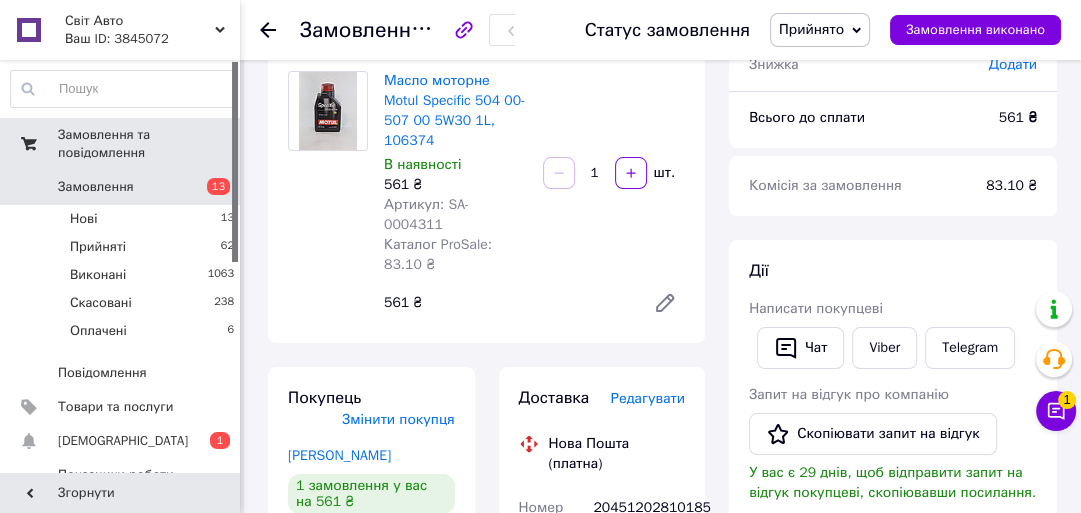 click on "В наявності" at bounding box center [455, 165] 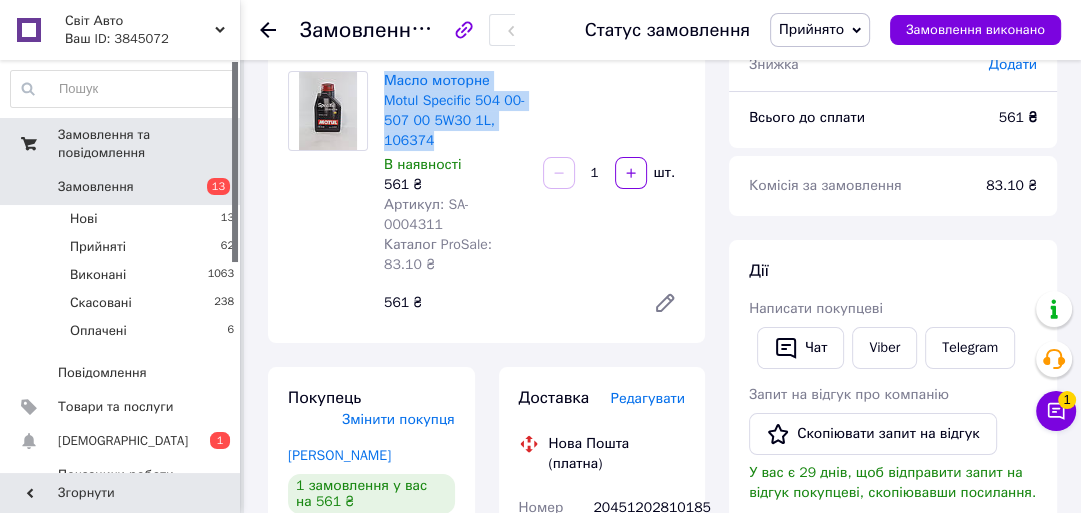 drag, startPoint x: 491, startPoint y: 126, endPoint x: 438, endPoint y: 103, distance: 57.77543 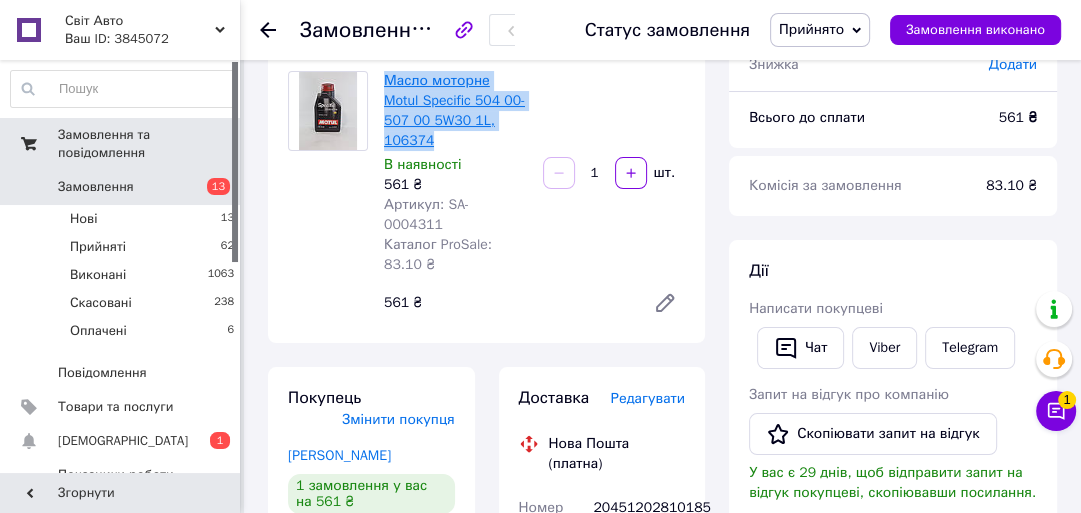 copy on "Масло моторне Motul Specific 504 00-507 00 5W30 1L, 106374" 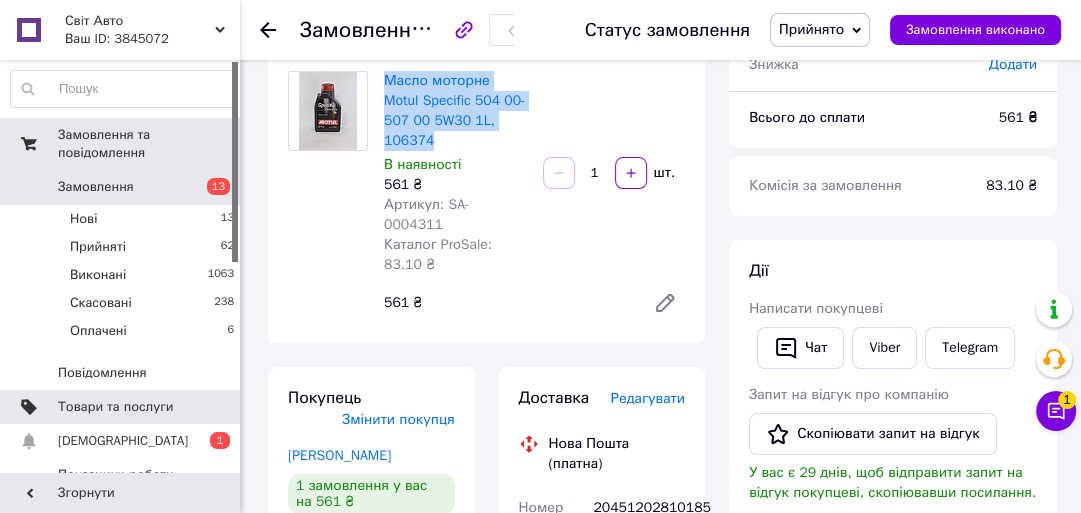 click on "Товари та послуги" at bounding box center (121, 407) 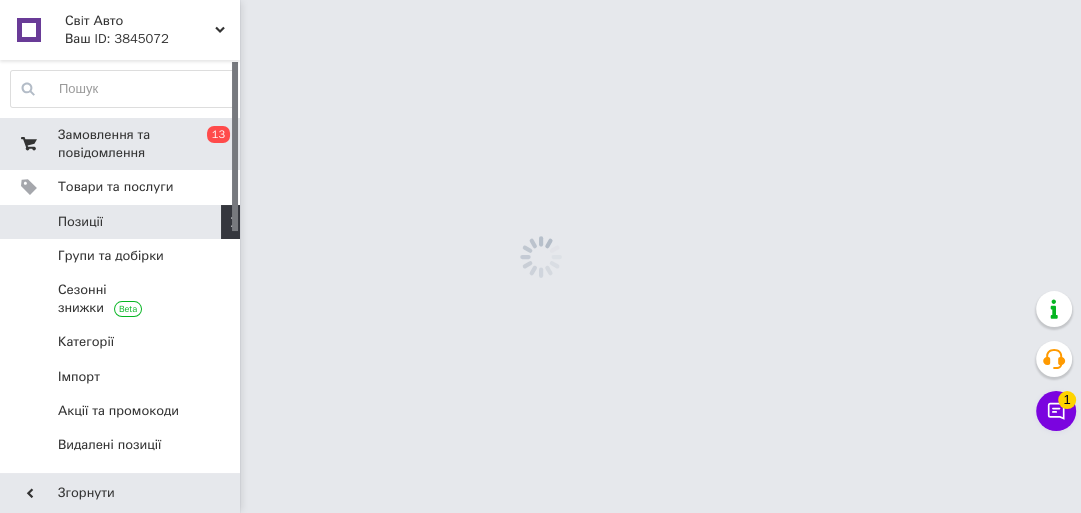 scroll, scrollTop: 0, scrollLeft: 0, axis: both 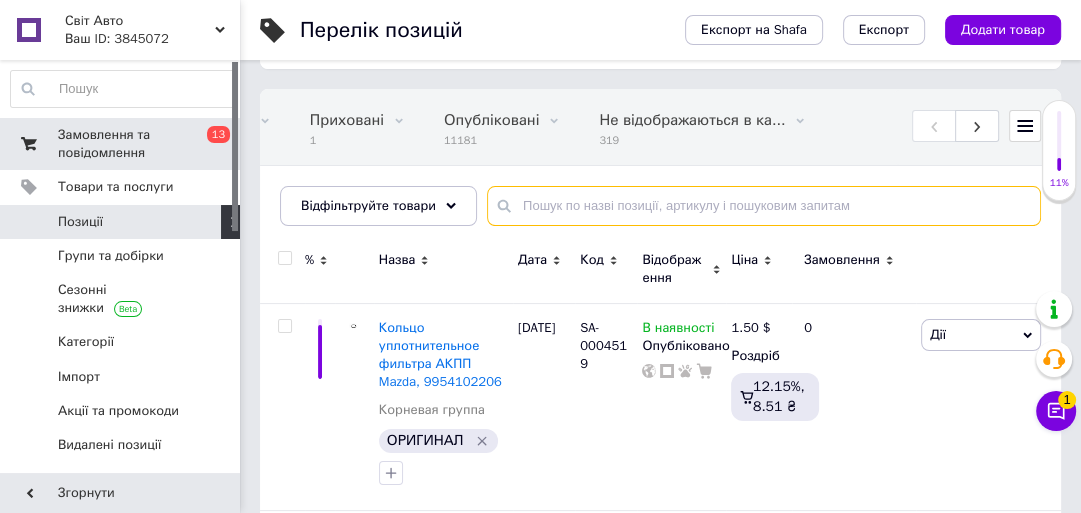 click at bounding box center [764, 206] 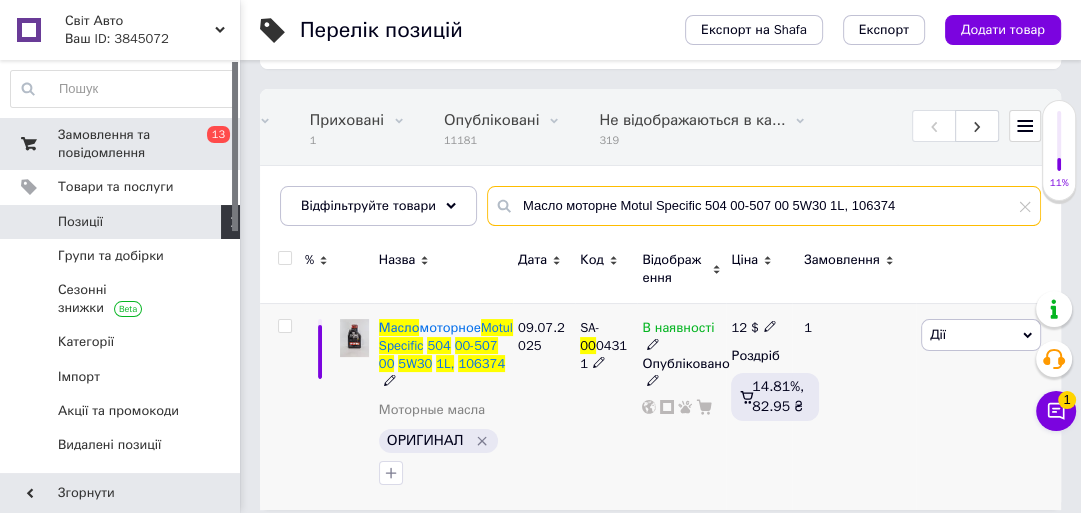 scroll, scrollTop: 176, scrollLeft: 0, axis: vertical 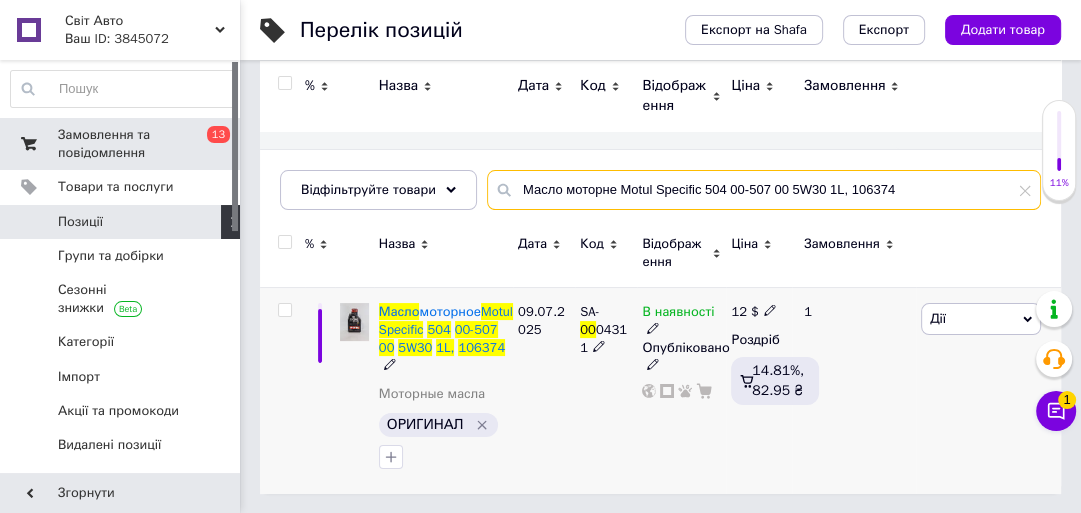 type on "Масло моторне Motul Specific 504 00-507 00 5W30 1L, 106374" 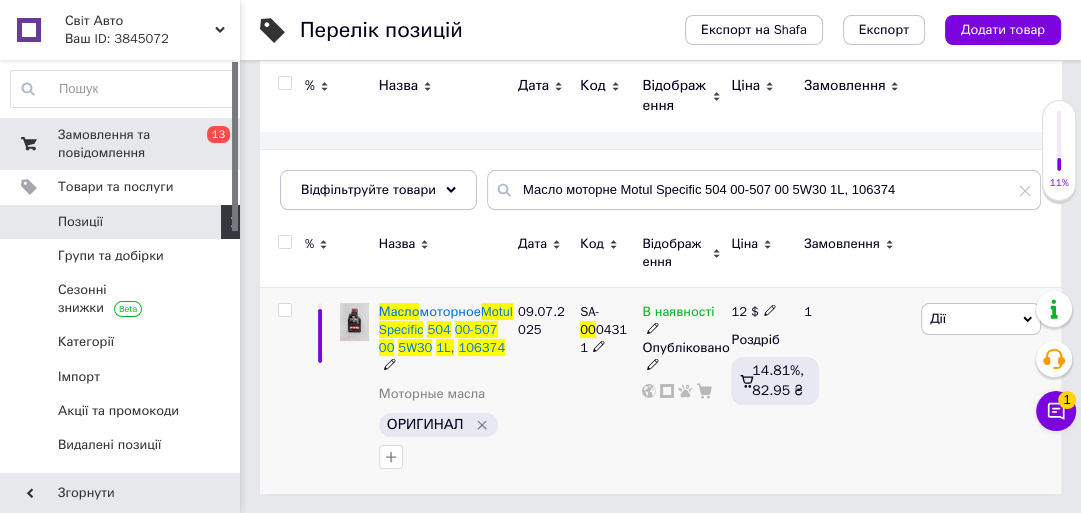 click 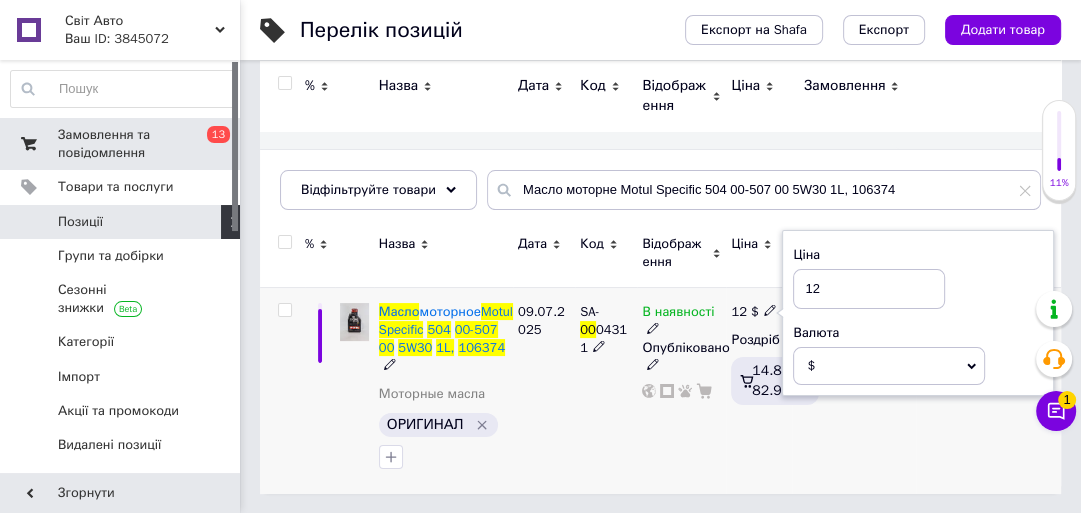 click on "12" at bounding box center (869, 289) 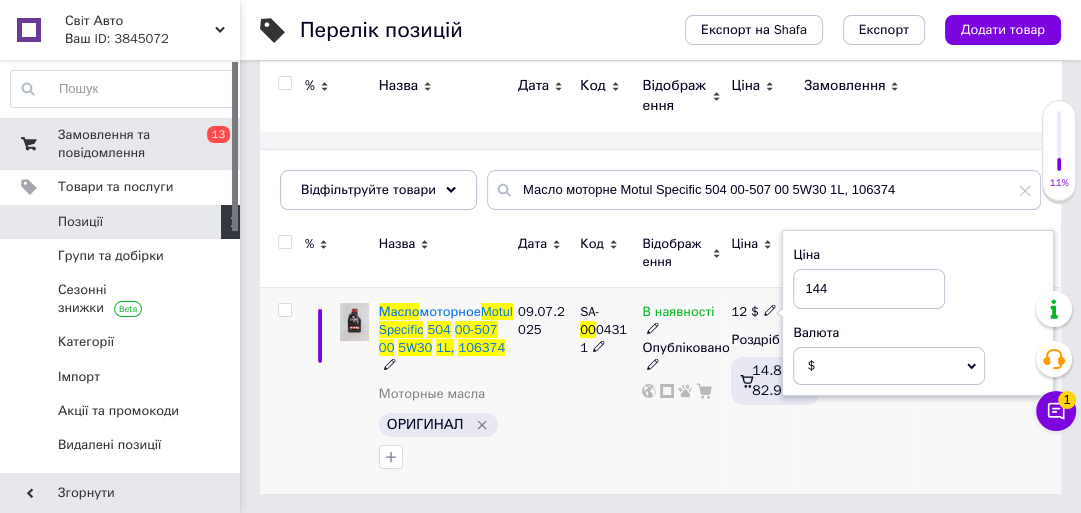 click on "144" at bounding box center [869, 289] 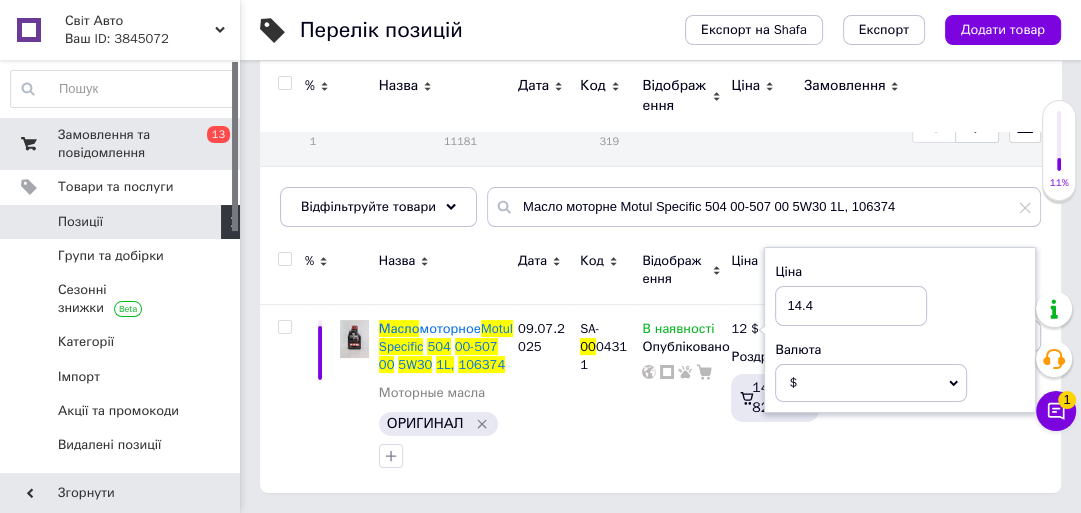 type on "14.4" 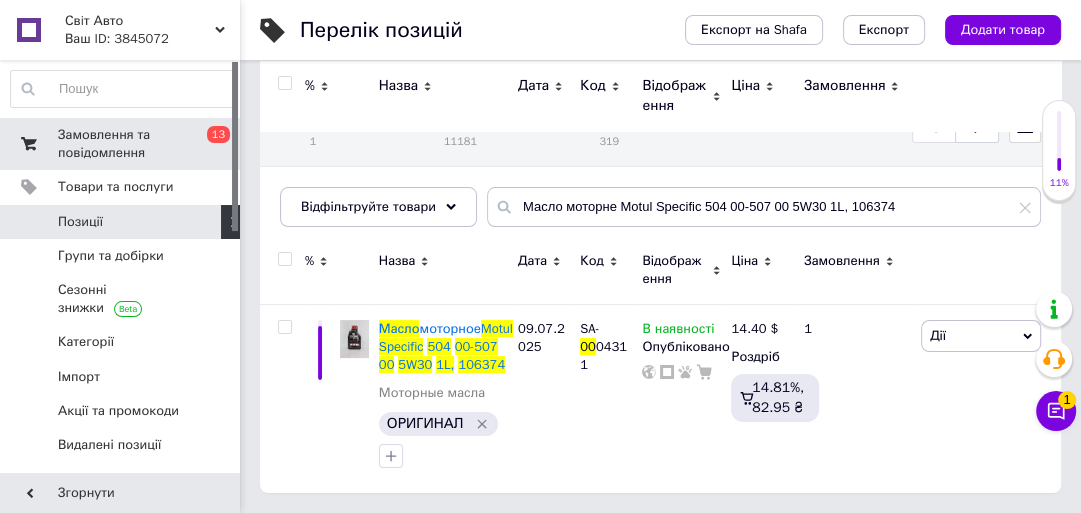 click on "Замовлення та повідомлення" at bounding box center [121, 144] 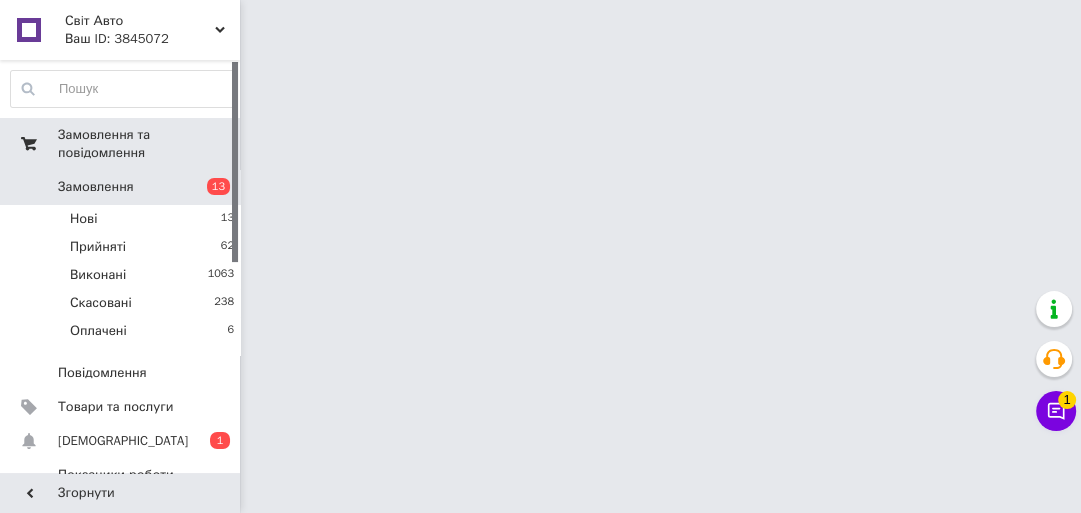 scroll, scrollTop: 0, scrollLeft: 0, axis: both 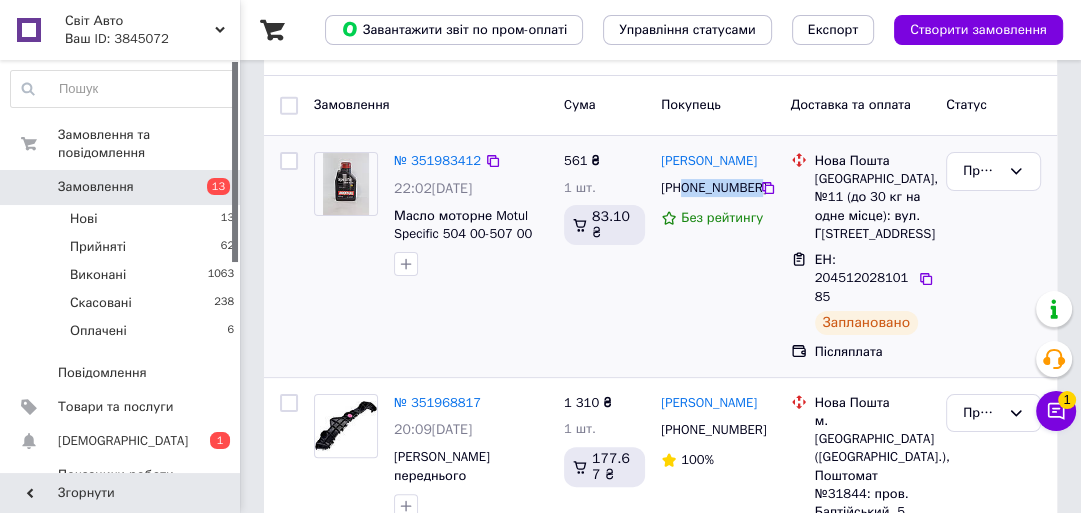 drag, startPoint x: 684, startPoint y: 191, endPoint x: 752, endPoint y: 191, distance: 68 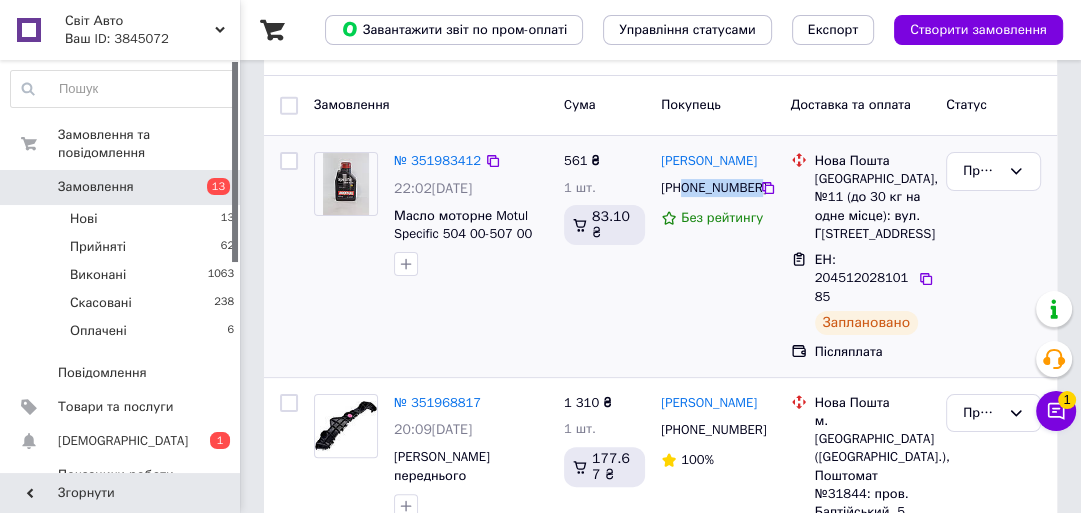 click on "[PHONE_NUMBER]" at bounding box center (708, 188) 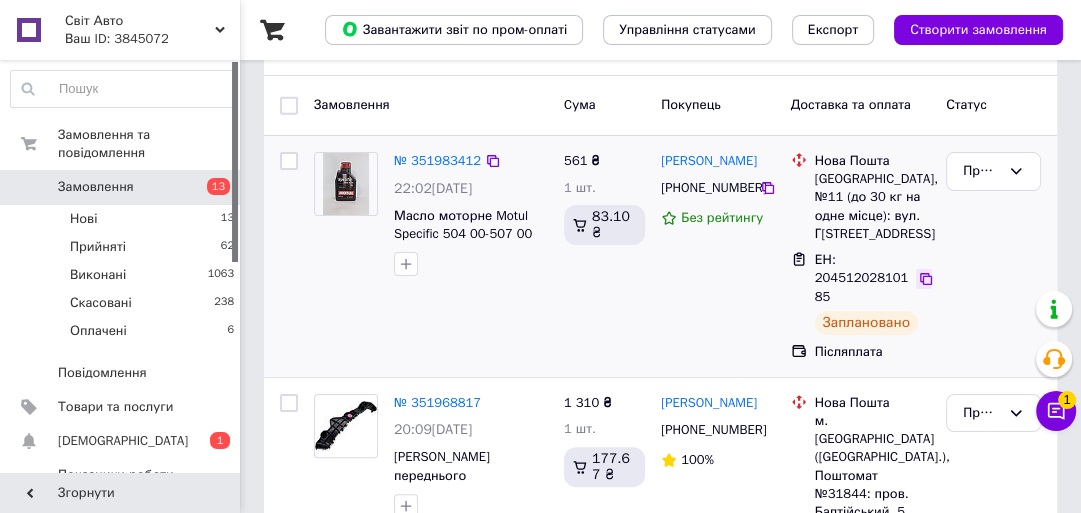 click 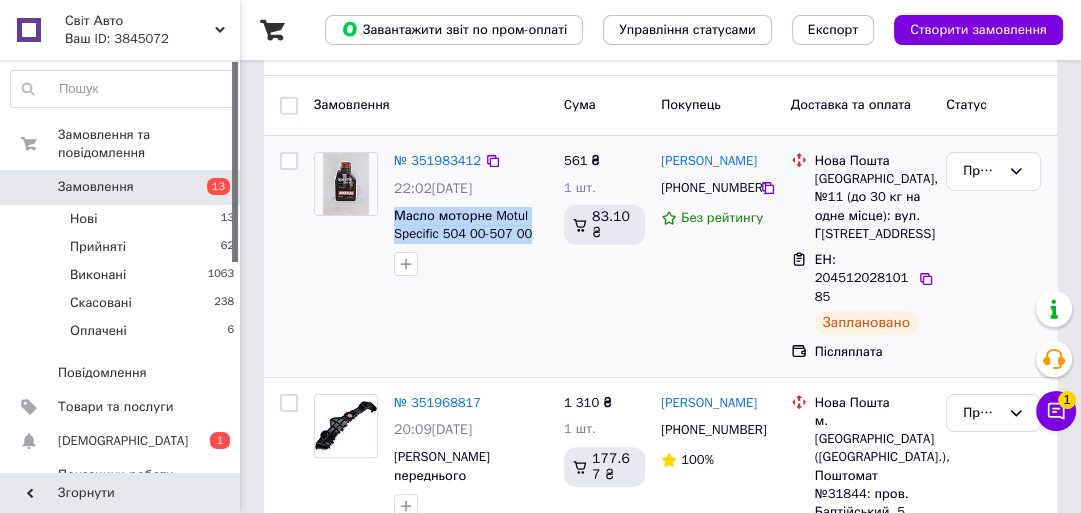 drag, startPoint x: 532, startPoint y: 237, endPoint x: 392, endPoint y: 214, distance: 141.87671 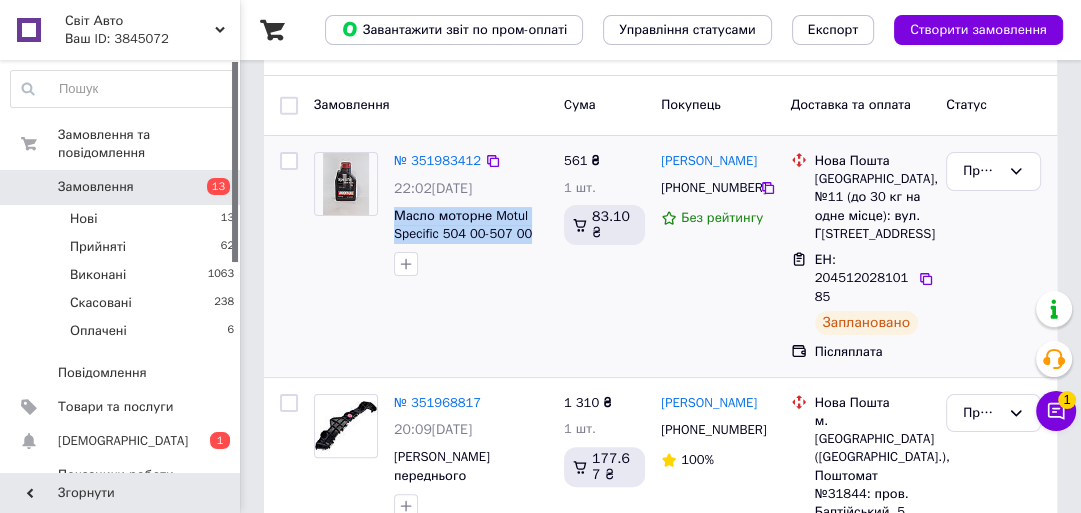 click on "№ 351983412 22:02, 09.07.2025 Масло моторне Motul Specific 504 00-507 00 5W30 1L, 106374" at bounding box center [471, 214] 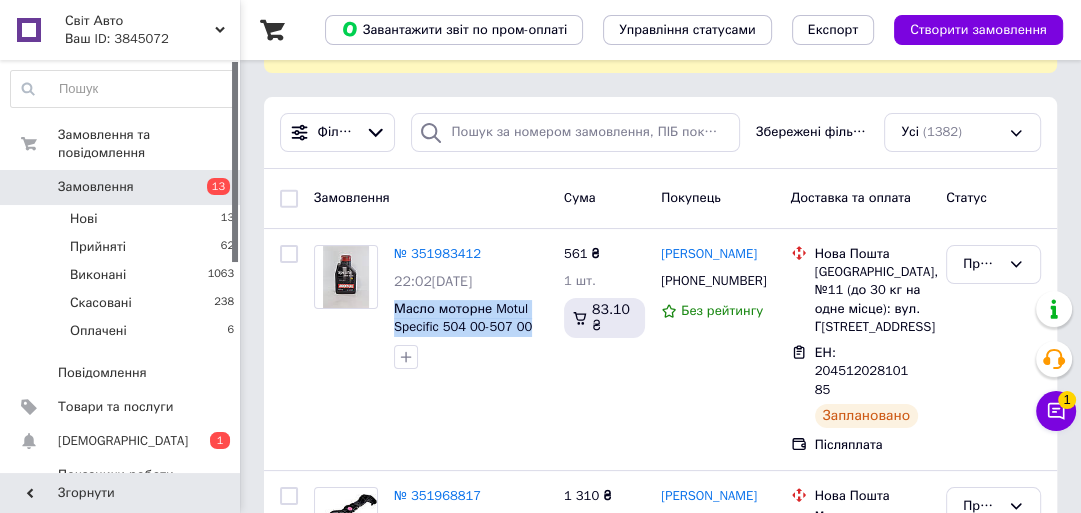 scroll, scrollTop: 0, scrollLeft: 0, axis: both 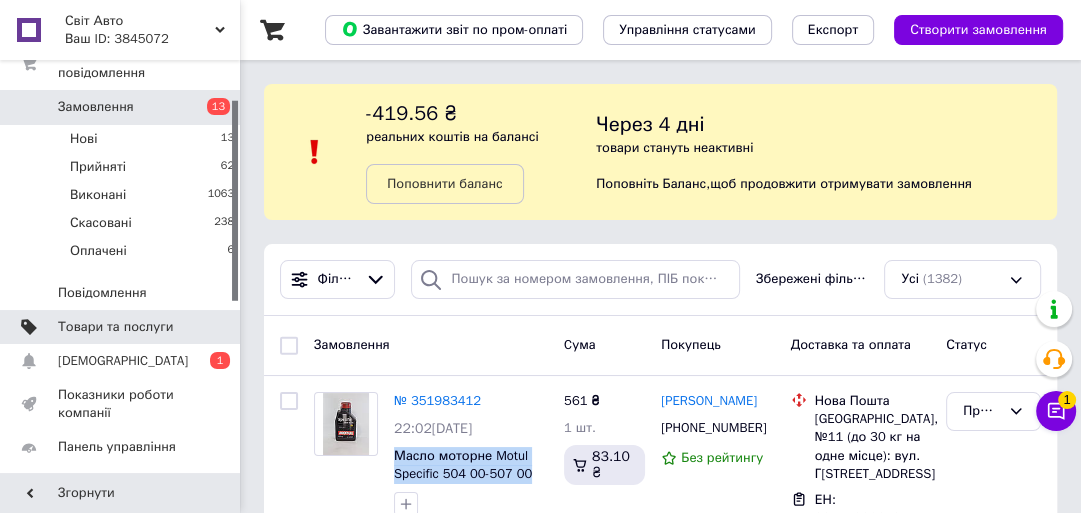 click on "Товари та послуги" at bounding box center (121, 327) 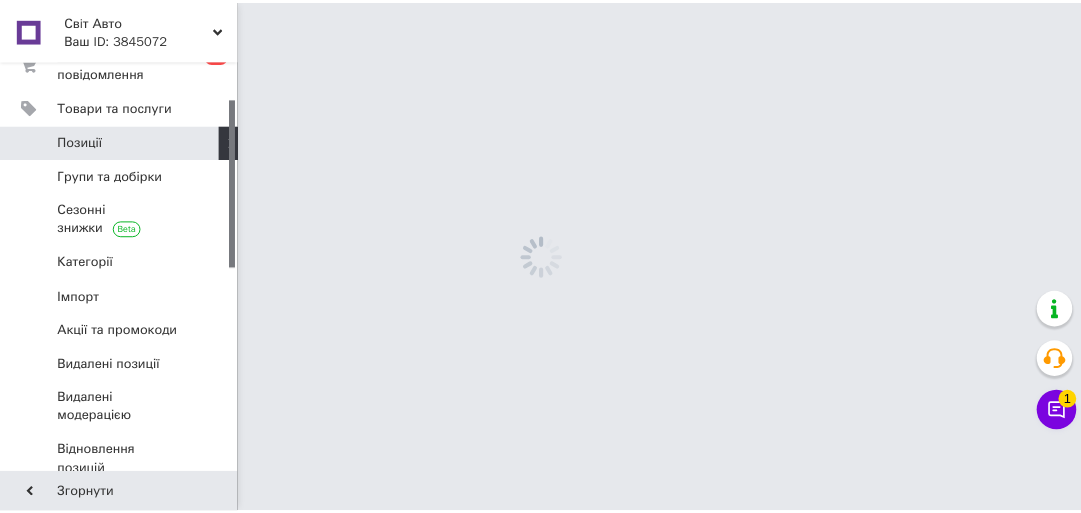 scroll, scrollTop: 89, scrollLeft: 0, axis: vertical 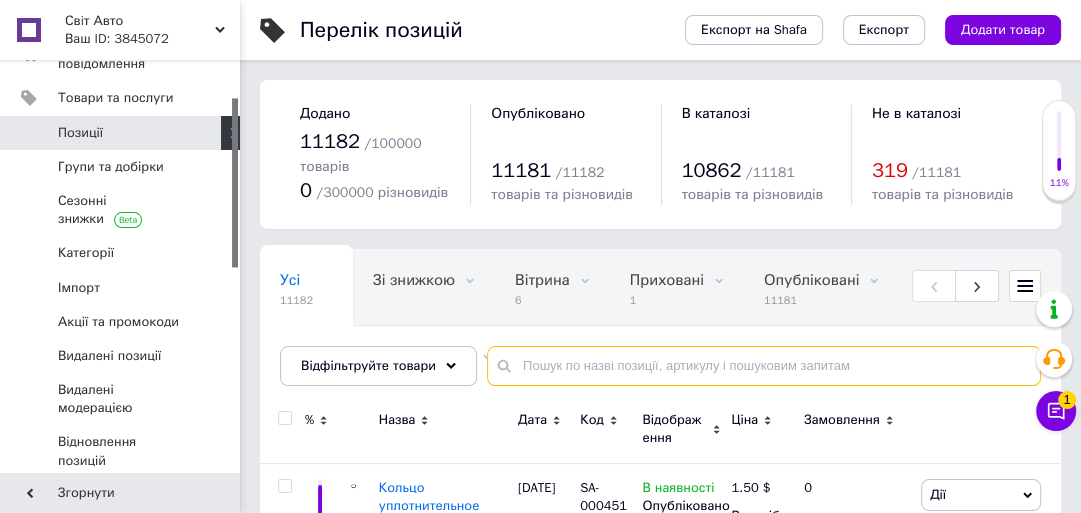 click at bounding box center [764, 366] 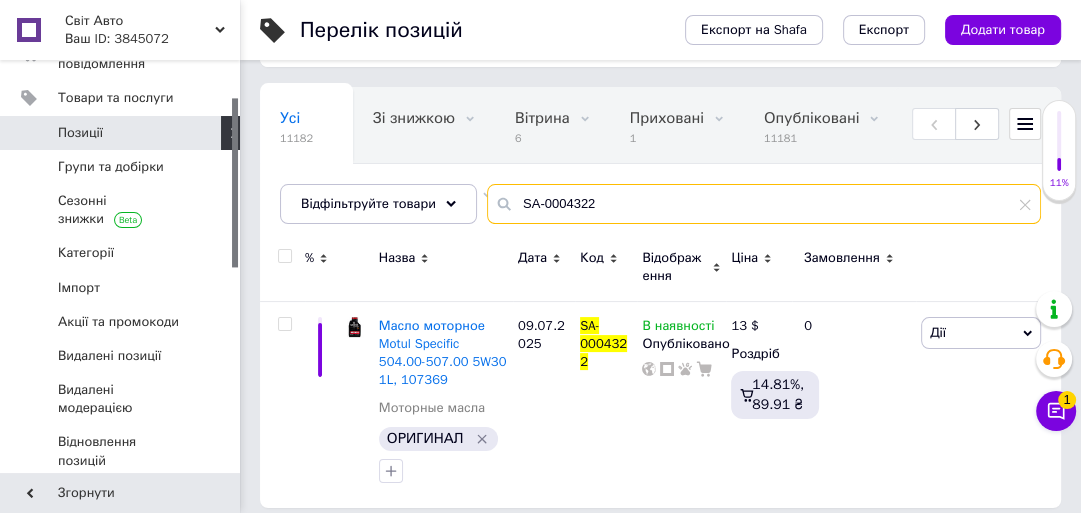 scroll, scrollTop: 176, scrollLeft: 0, axis: vertical 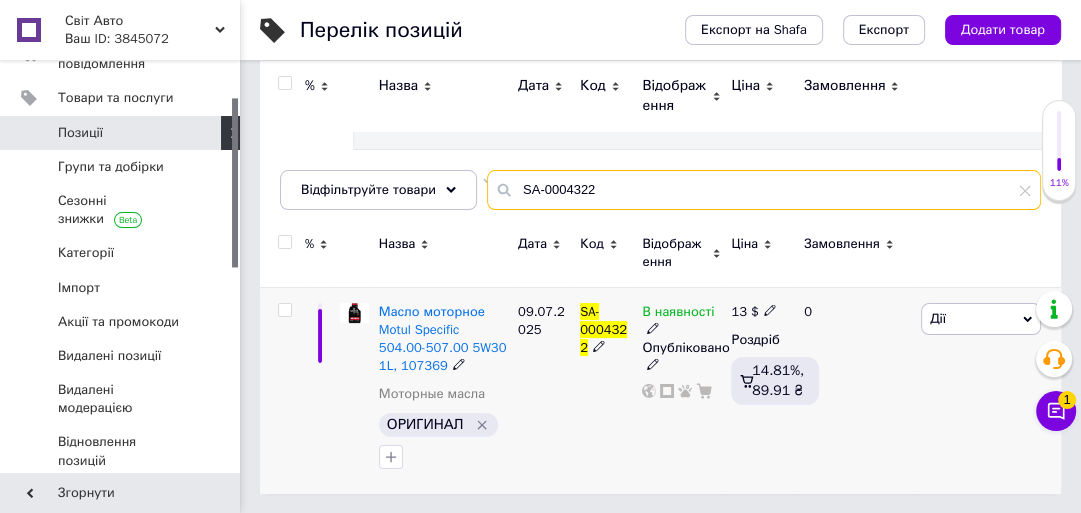 type on "SA-0004322" 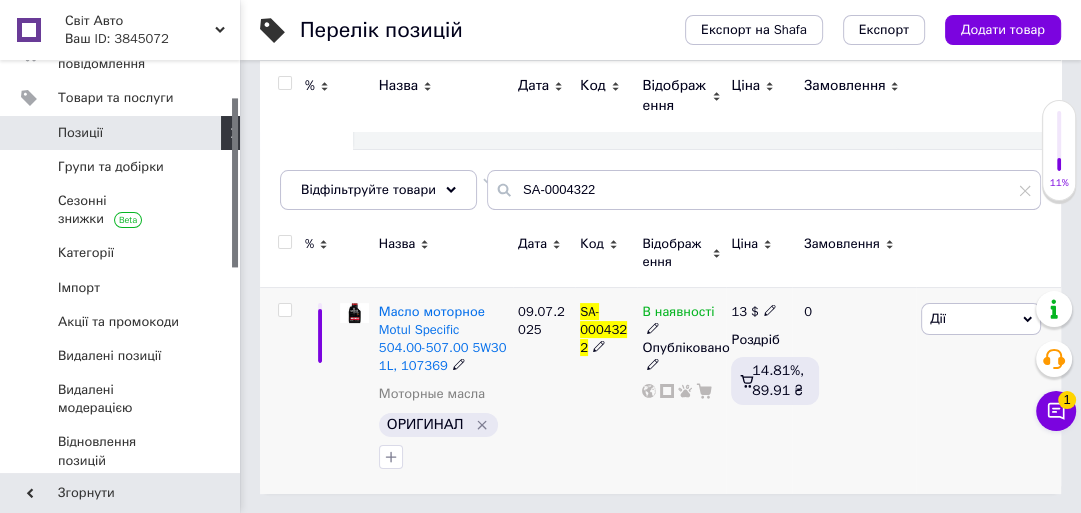 click 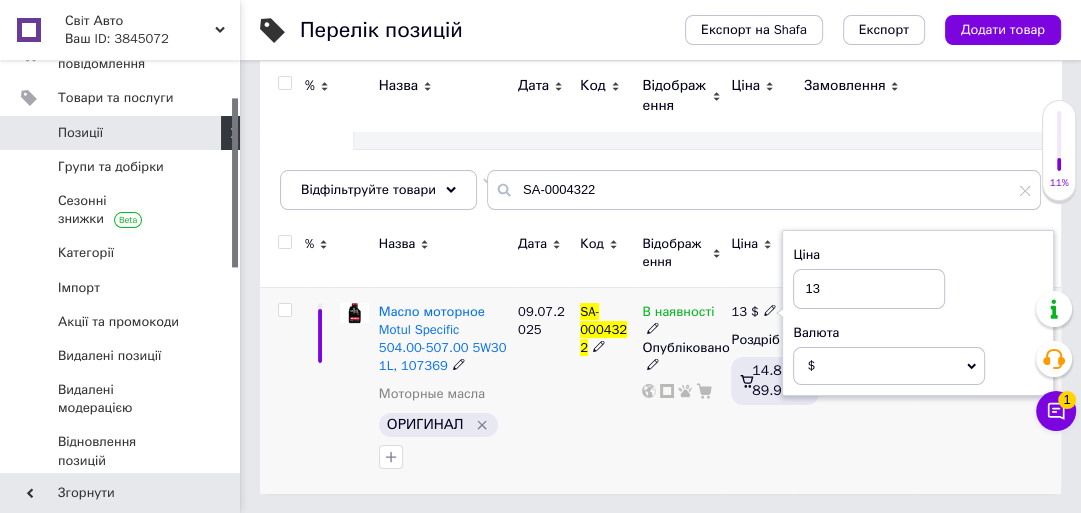 drag, startPoint x: 824, startPoint y: 291, endPoint x: 796, endPoint y: 296, distance: 28.442924 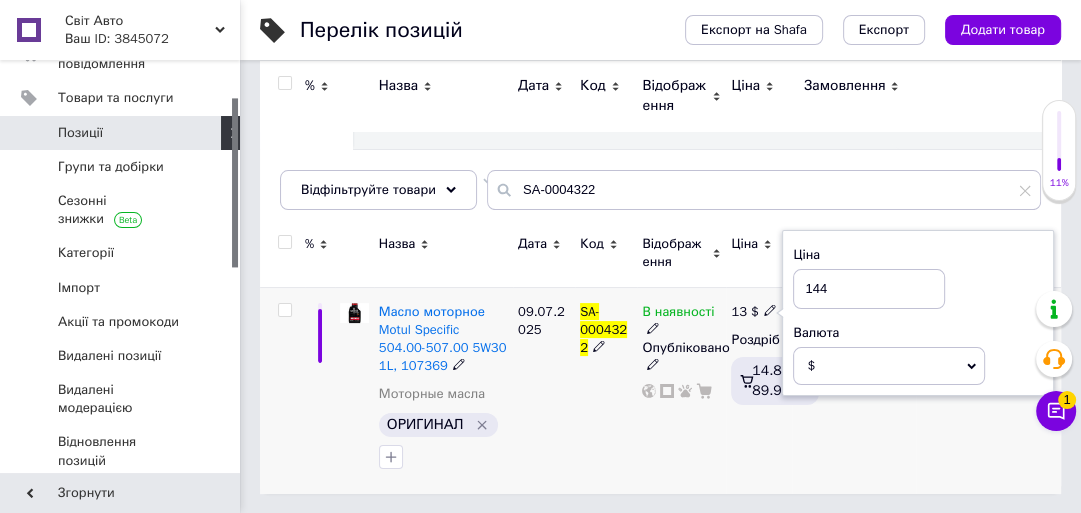 click on "144" at bounding box center [869, 289] 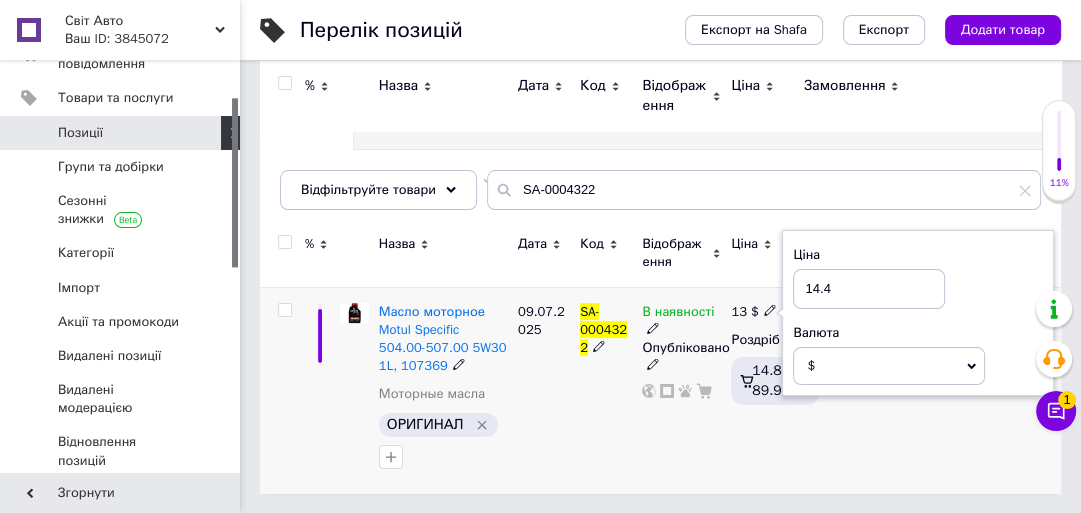 type on "14.4" 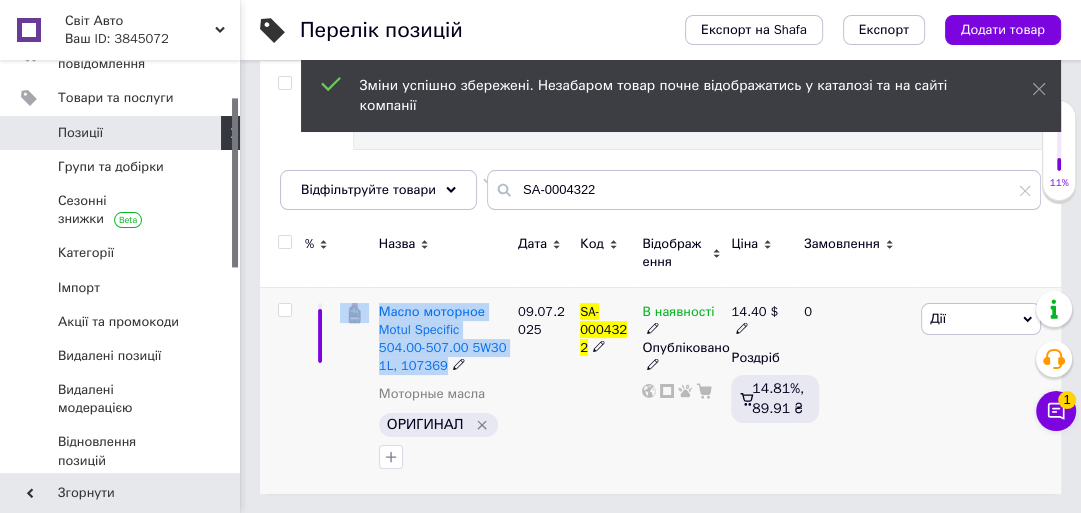 drag, startPoint x: 422, startPoint y: 370, endPoint x: 368, endPoint y: 315, distance: 77.07788 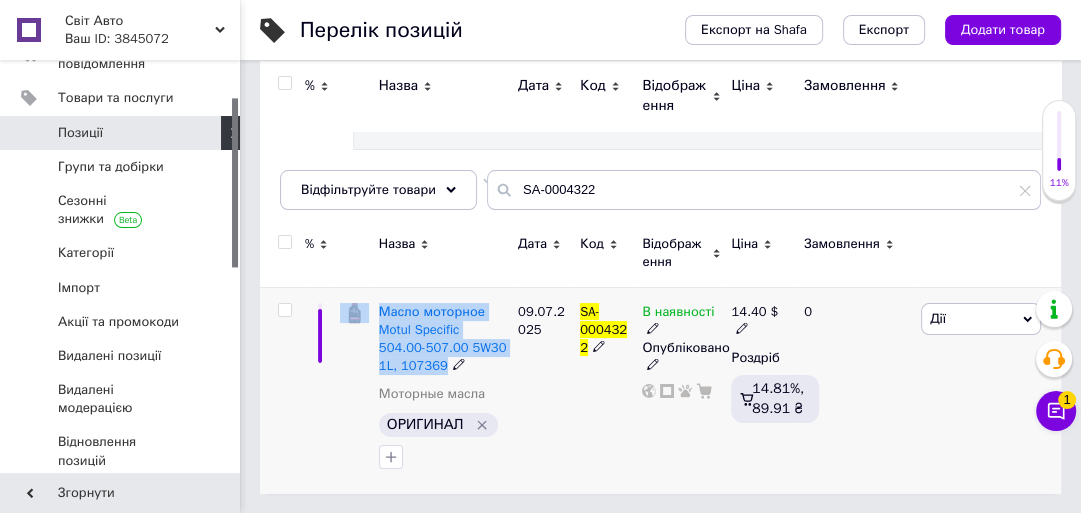 copy on "Масло моторное Motul Specific 504.00-507.00 5W30 1L, 107369" 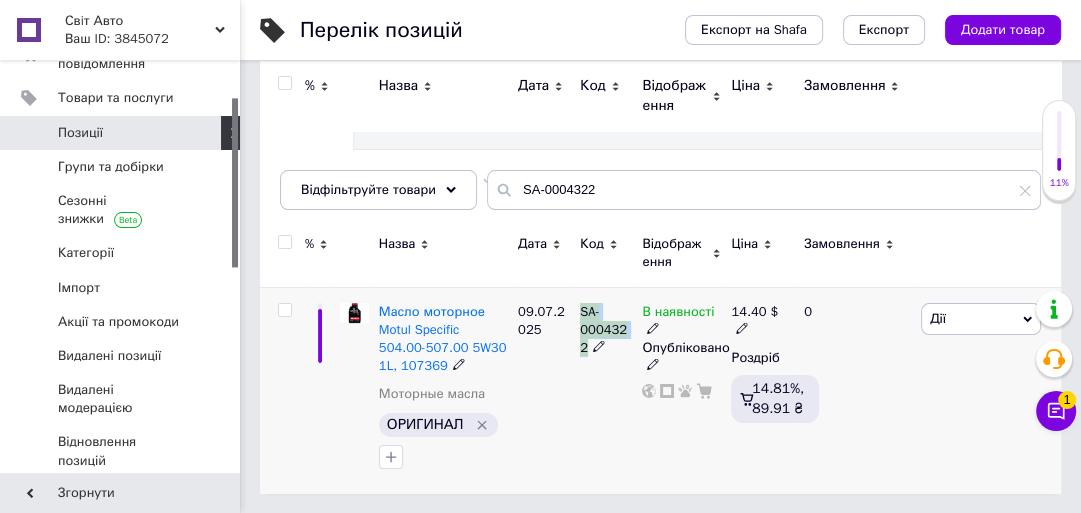 drag, startPoint x: 581, startPoint y: 304, endPoint x: 632, endPoint y: 326, distance: 55.542778 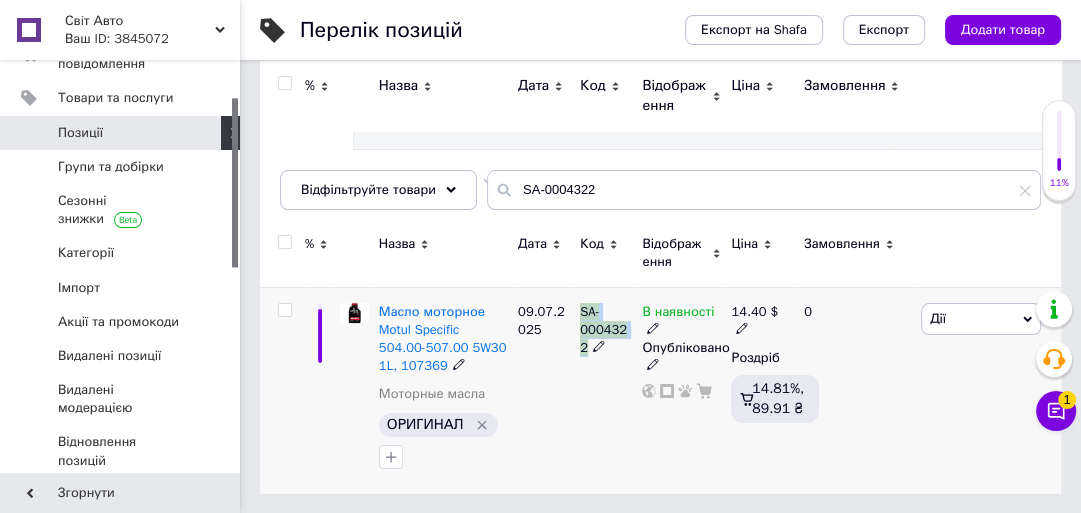 click on "SA-0004322" at bounding box center [606, 330] 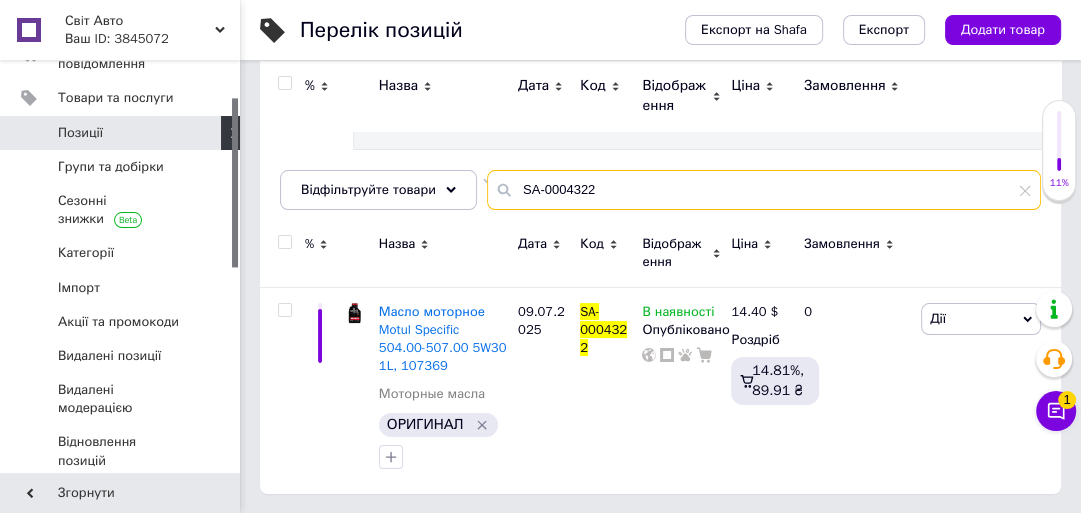 click on "SA-0004322" at bounding box center (764, 190) 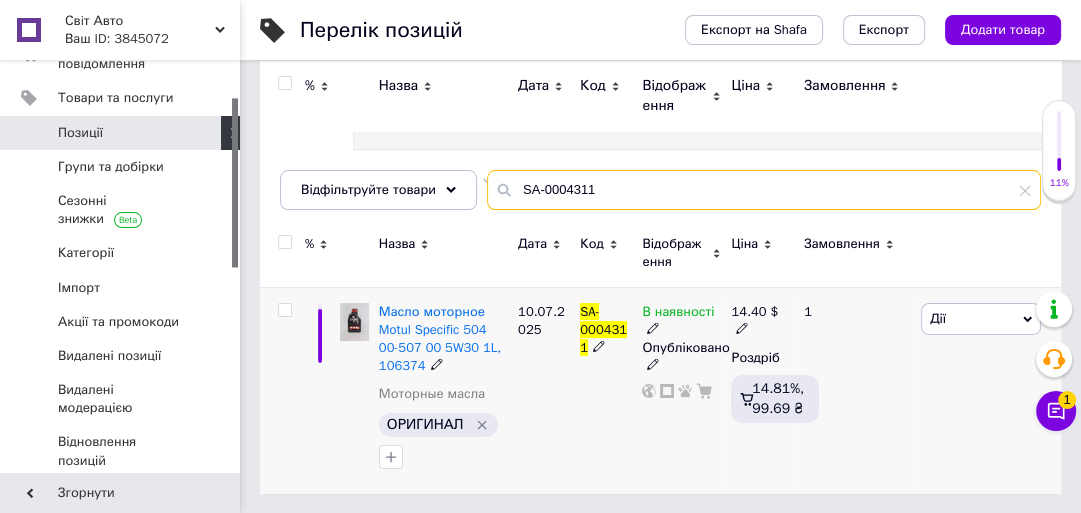 type on "SA-0004311" 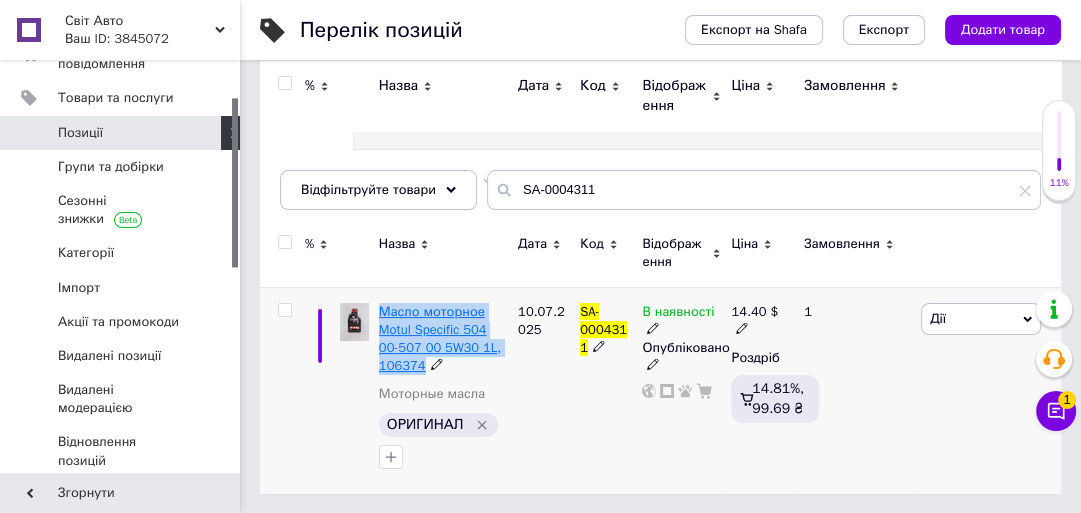 drag, startPoint x: 424, startPoint y: 371, endPoint x: 378, endPoint y: 311, distance: 75.60423 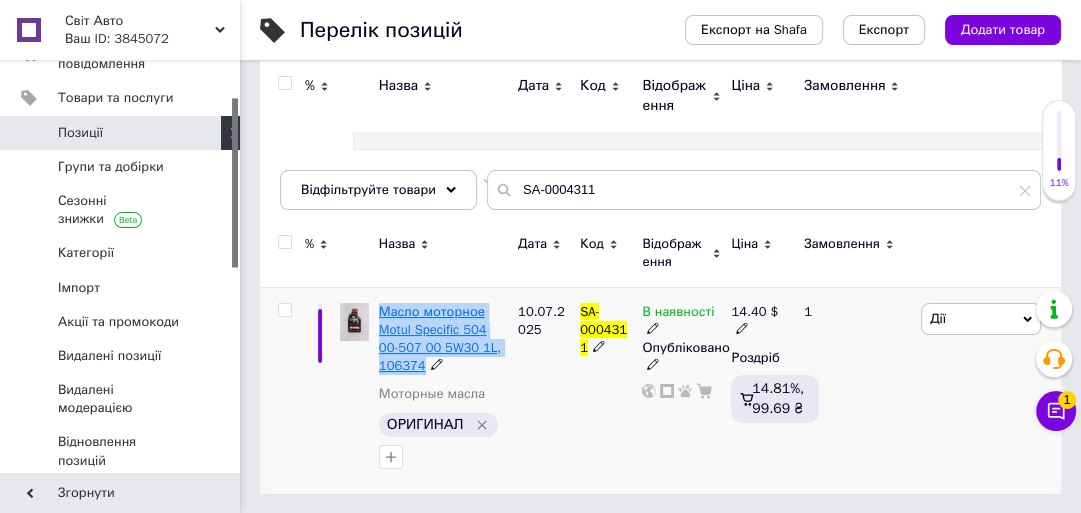 click on "Масло моторное Motul Specific 504 00-507 00 5W30 1L, 106374" at bounding box center (443, 339) 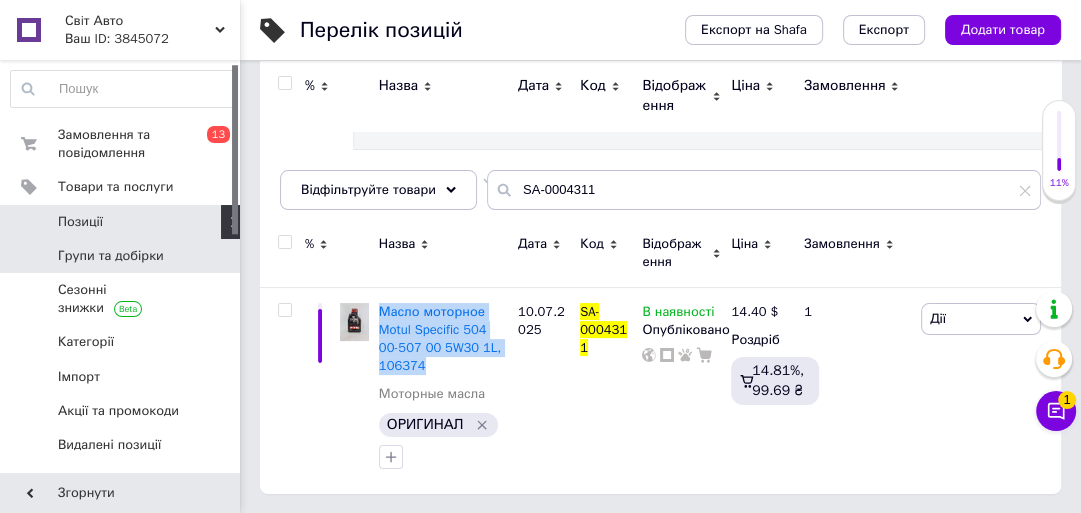scroll, scrollTop: 0, scrollLeft: 0, axis: both 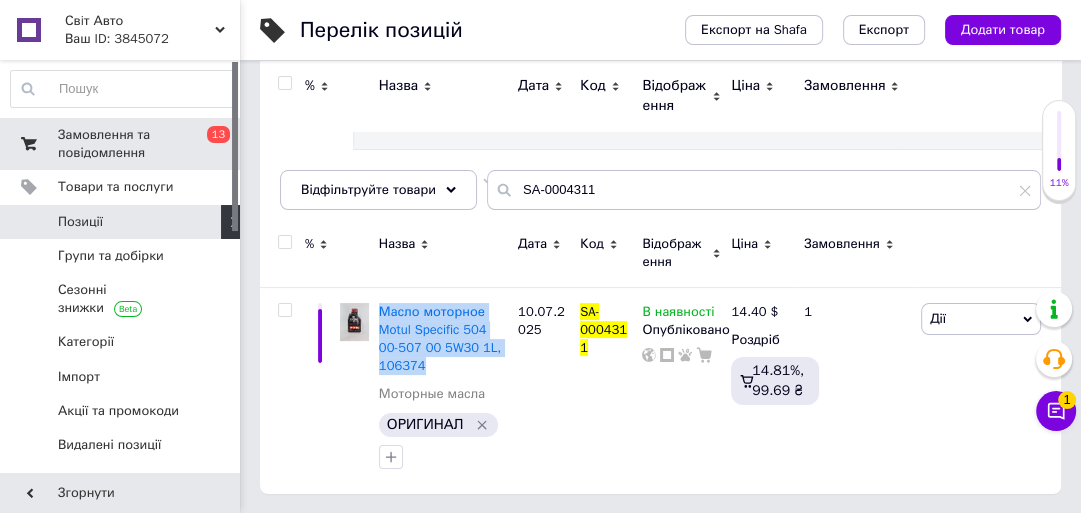 click on "0 13" at bounding box center (212, 144) 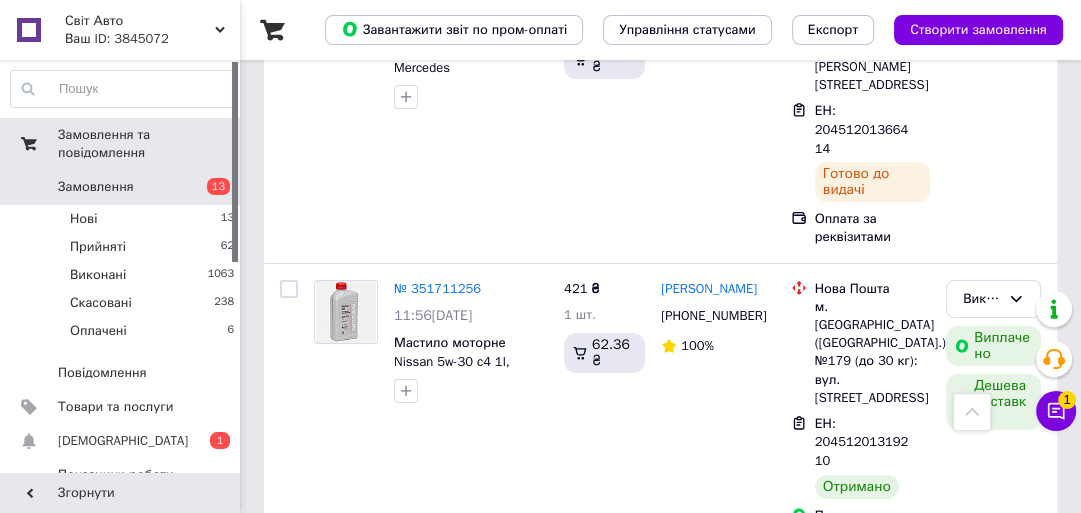 scroll, scrollTop: 4774, scrollLeft: 0, axis: vertical 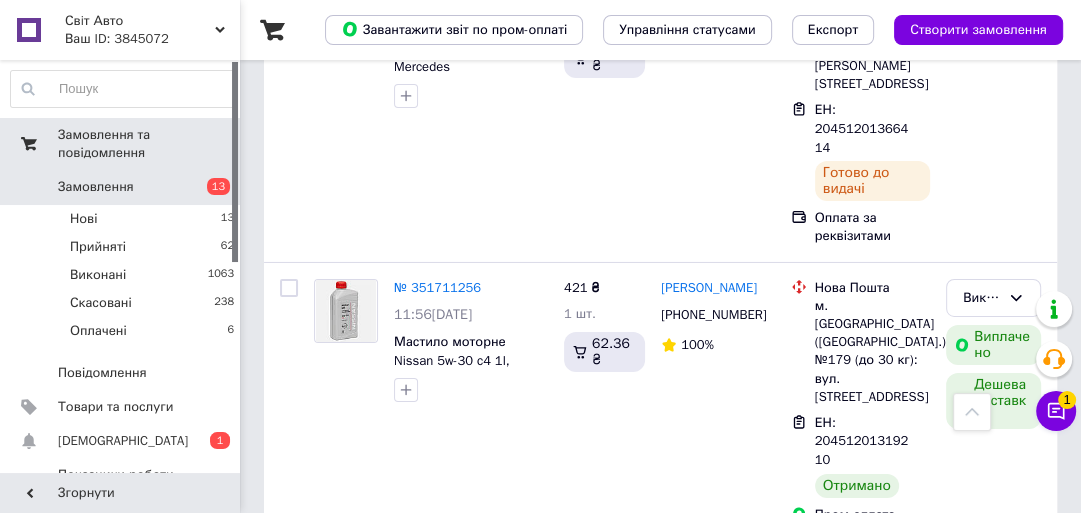 click on "2" at bounding box center [327, 842] 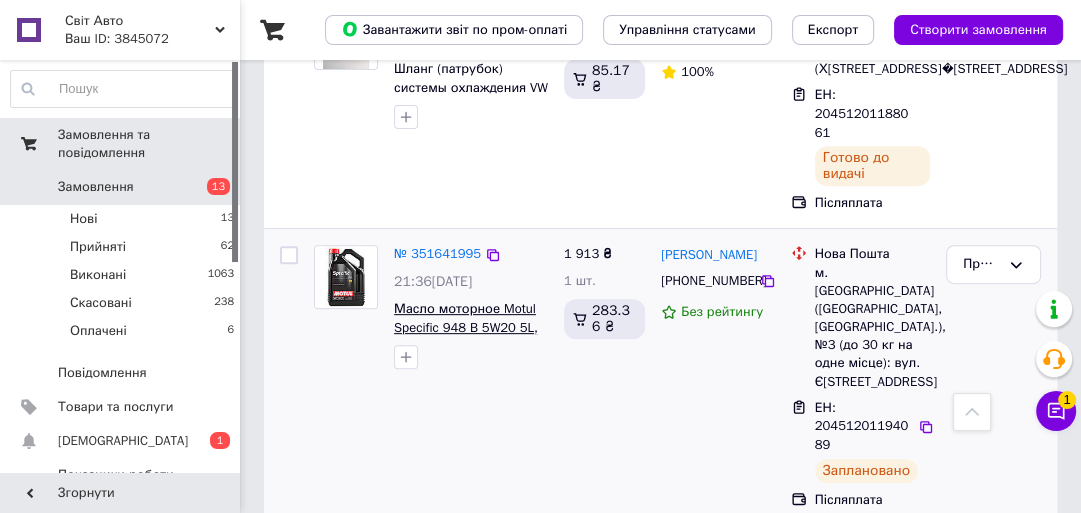 scroll, scrollTop: 549, scrollLeft: 0, axis: vertical 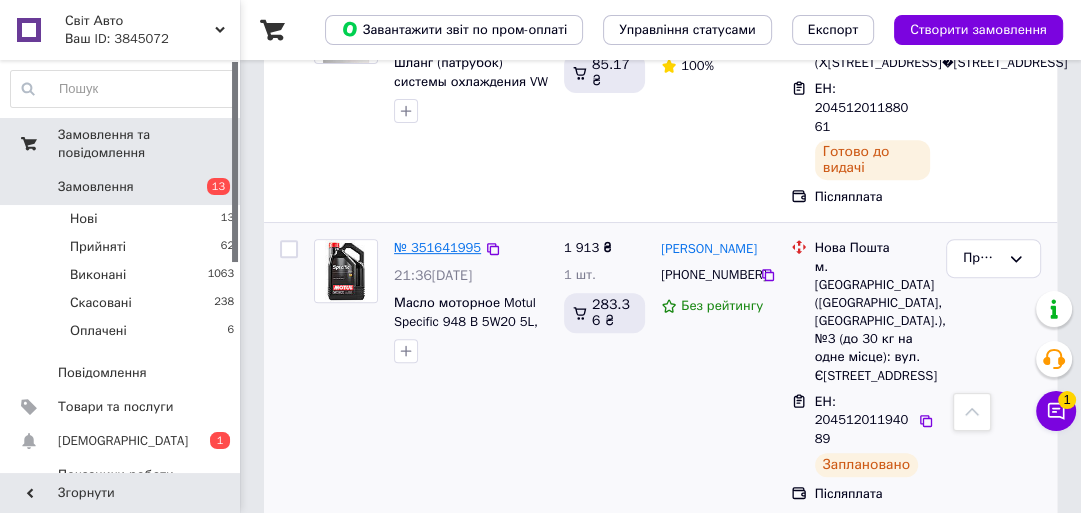 click on "№ 351641995" at bounding box center [437, 247] 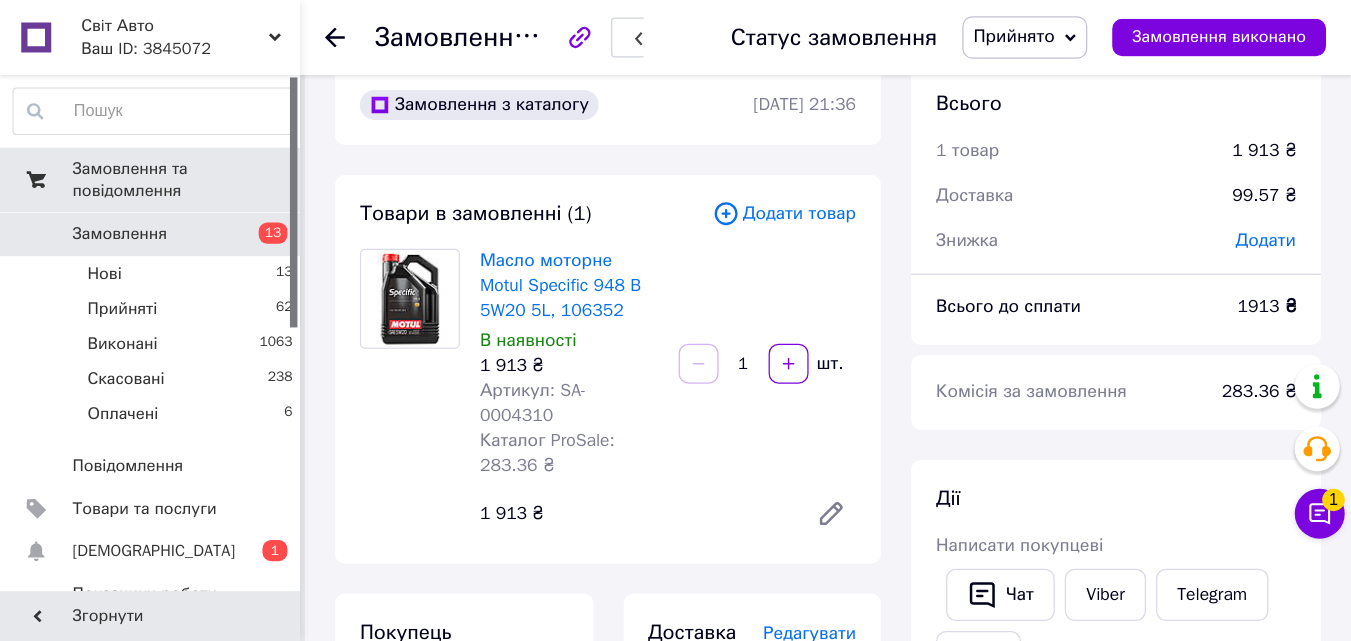 scroll, scrollTop: 0, scrollLeft: 0, axis: both 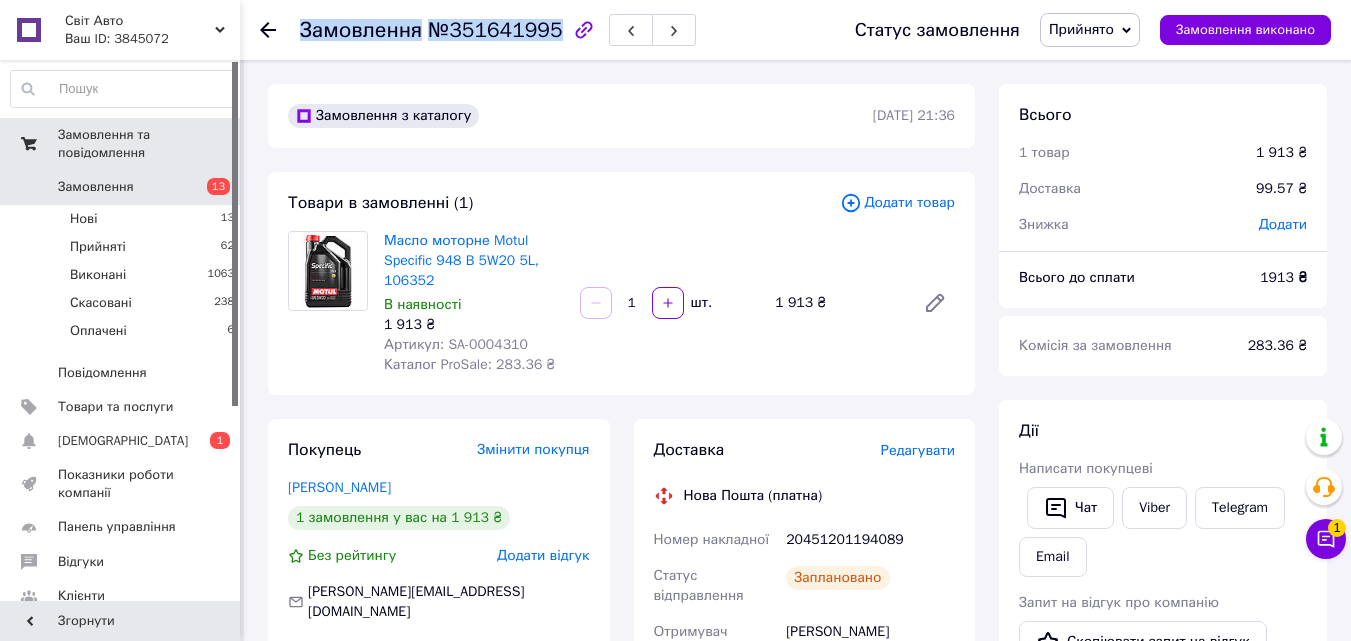 drag, startPoint x: 391, startPoint y: 34, endPoint x: 546, endPoint y: 37, distance: 155.02902 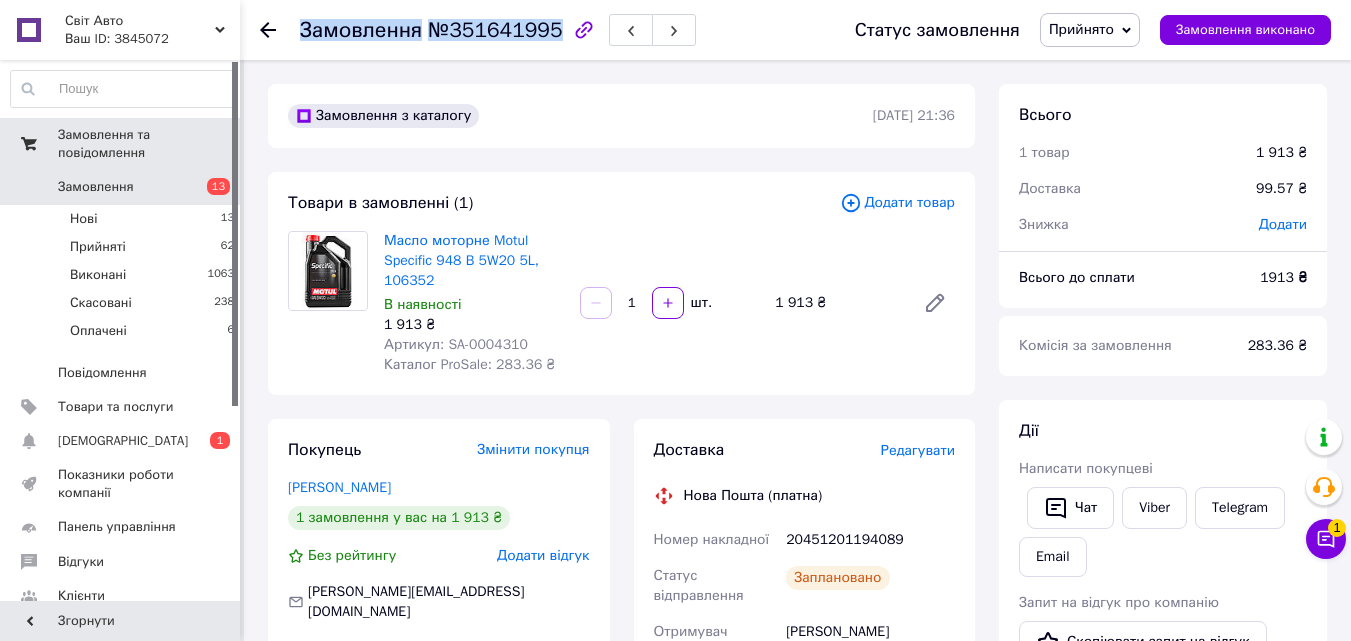 click on "Замовлення №351641995" at bounding box center (431, 30) 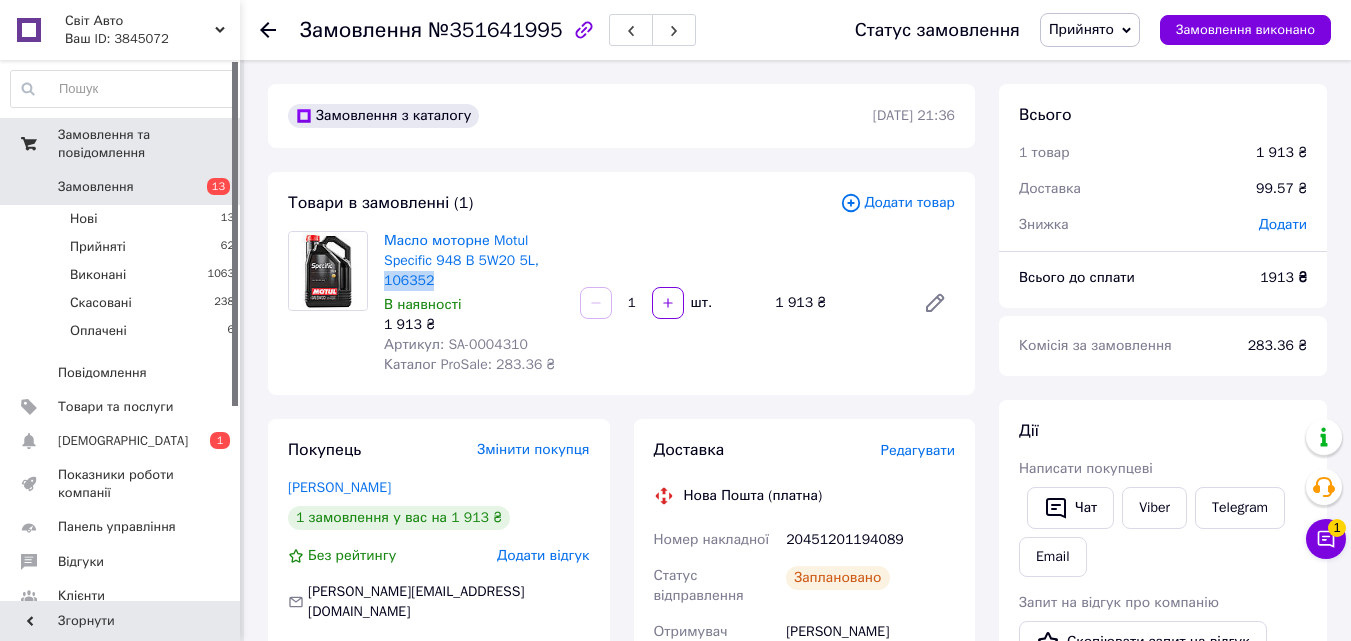 drag, startPoint x: 430, startPoint y: 285, endPoint x: 382, endPoint y: 280, distance: 48.259712 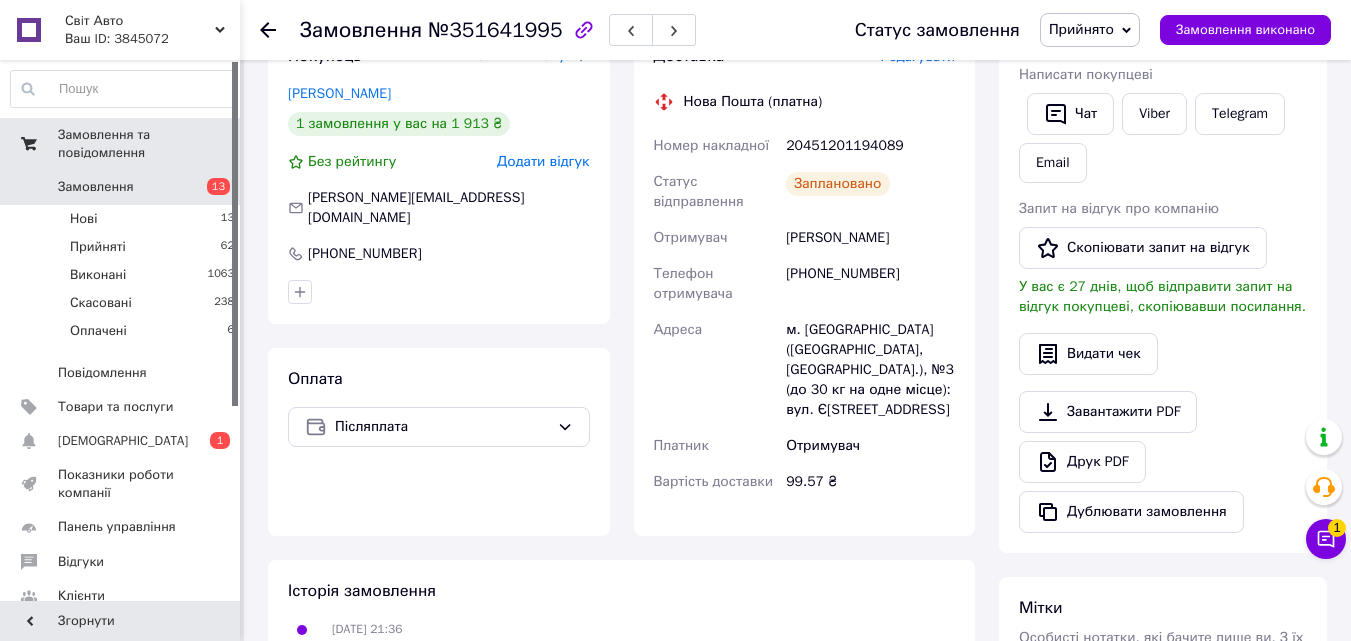 scroll, scrollTop: 400, scrollLeft: 0, axis: vertical 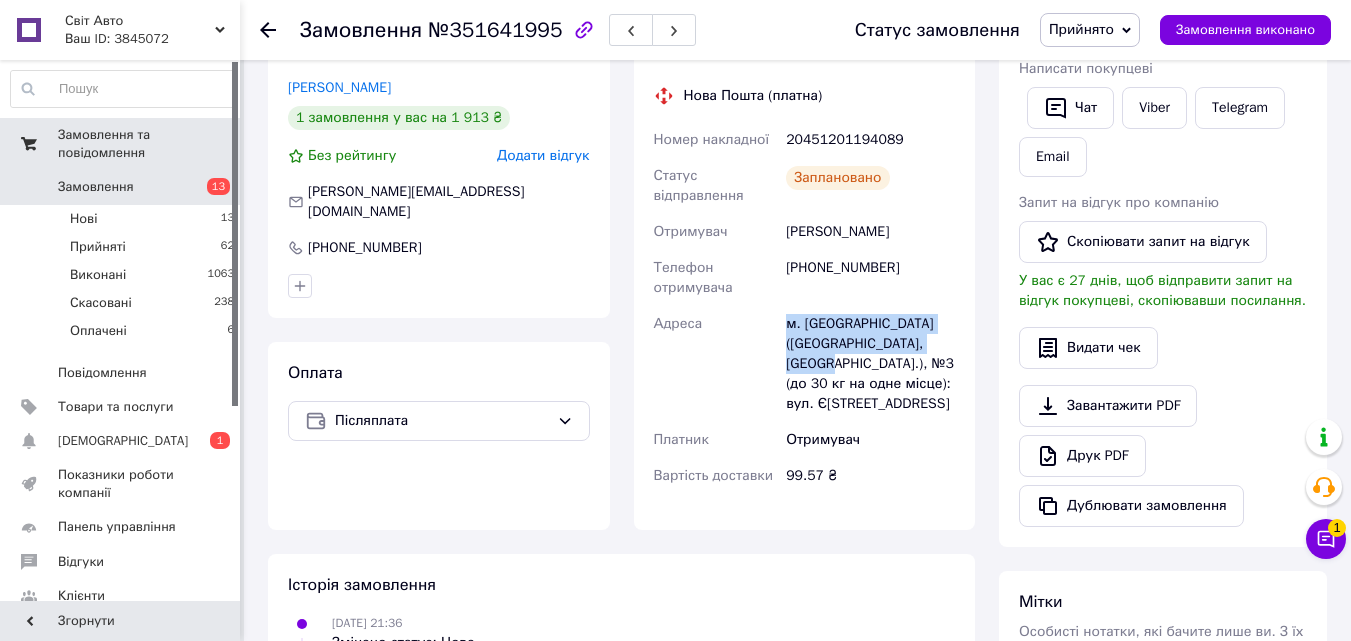 drag, startPoint x: 787, startPoint y: 322, endPoint x: 808, endPoint y: 362, distance: 45.17743 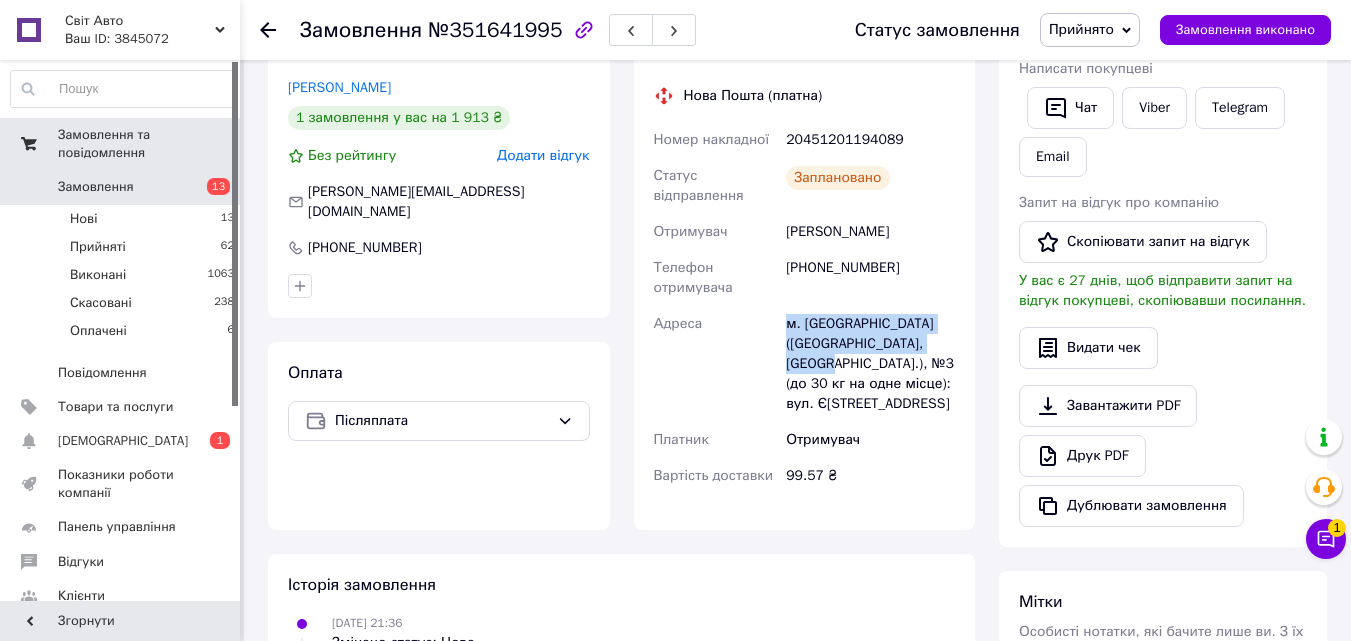 click on "м. [GEOGRAPHIC_DATA] ([GEOGRAPHIC_DATA], [GEOGRAPHIC_DATA].), №3 (до 30 кг на одне місце): вул. [STREET_ADDRESS]" at bounding box center (870, 364) 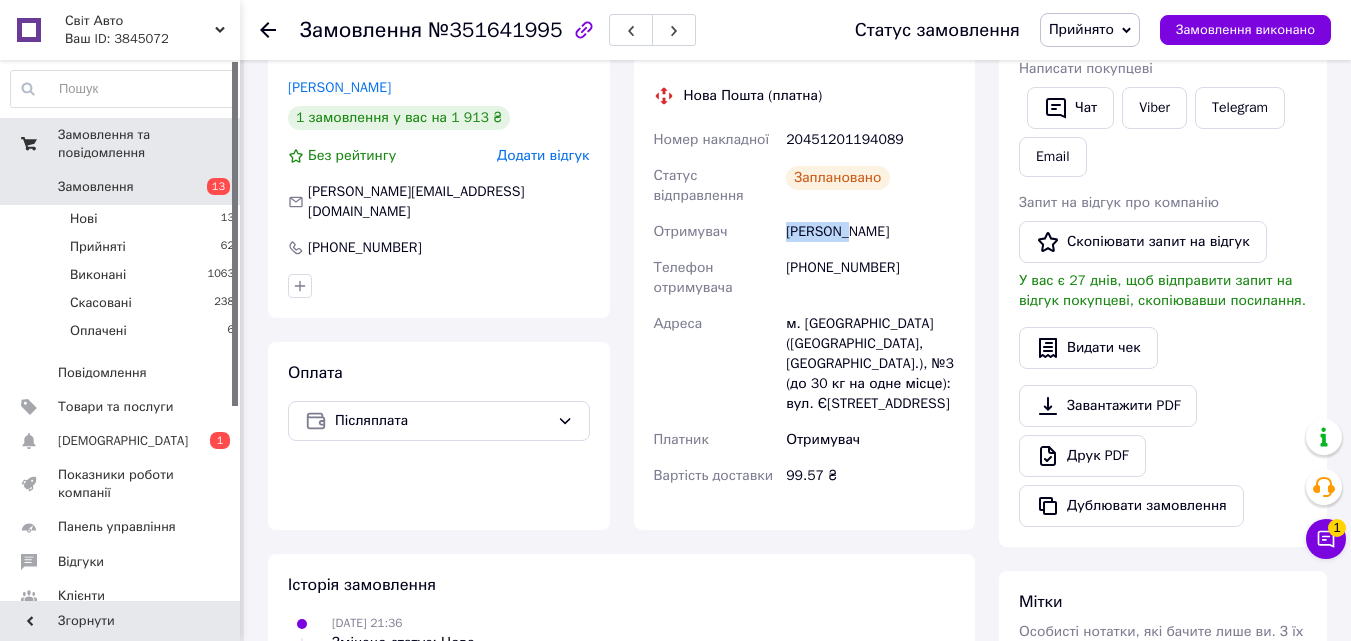 drag, startPoint x: 786, startPoint y: 233, endPoint x: 849, endPoint y: 228, distance: 63.1981 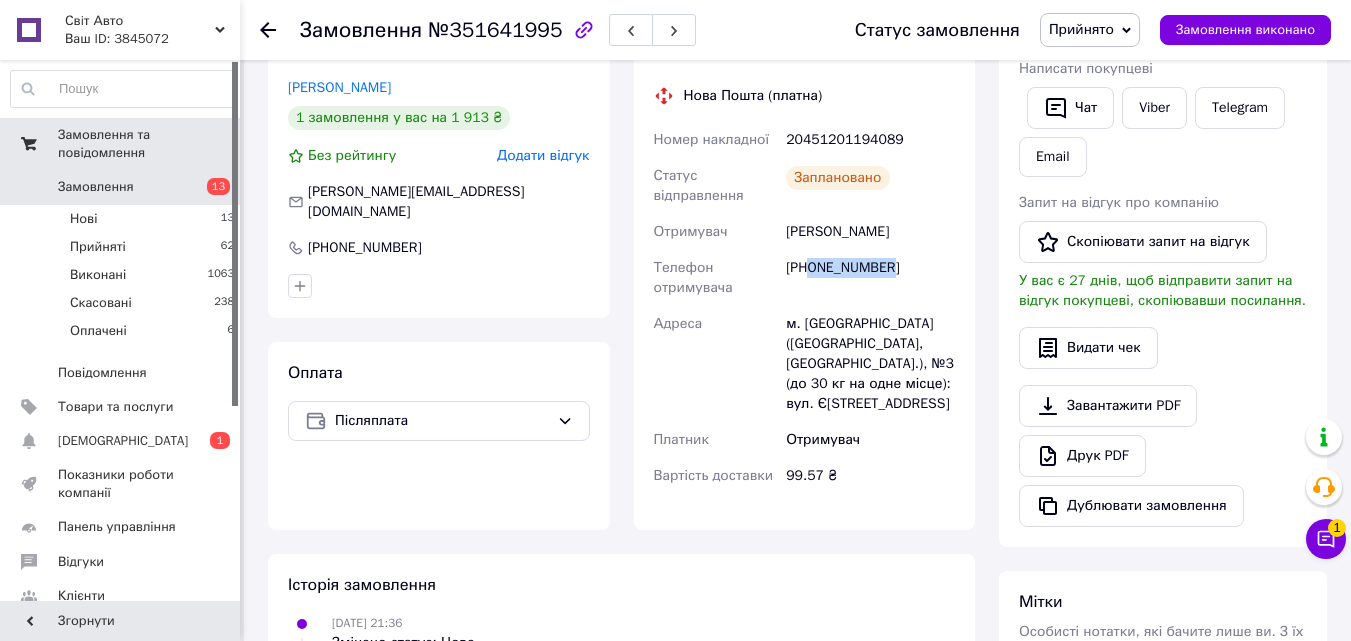 drag, startPoint x: 811, startPoint y: 267, endPoint x: 891, endPoint y: 263, distance: 80.09994 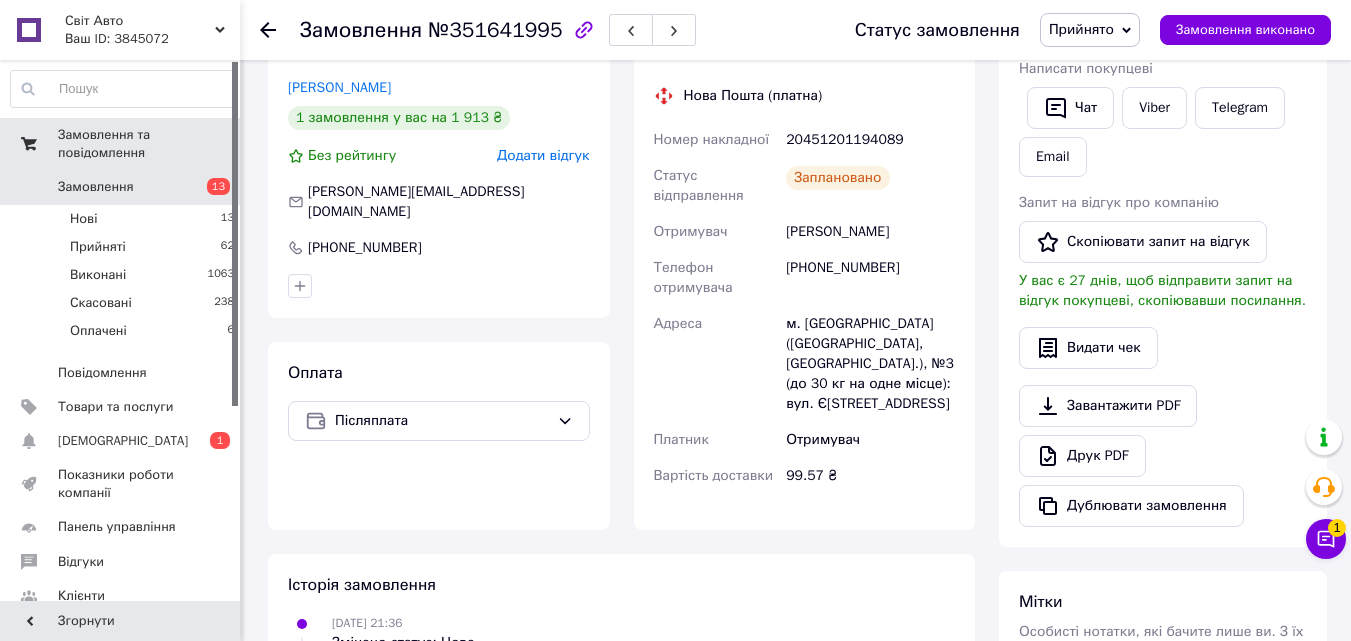 click on "20451201194089" at bounding box center [870, 140] 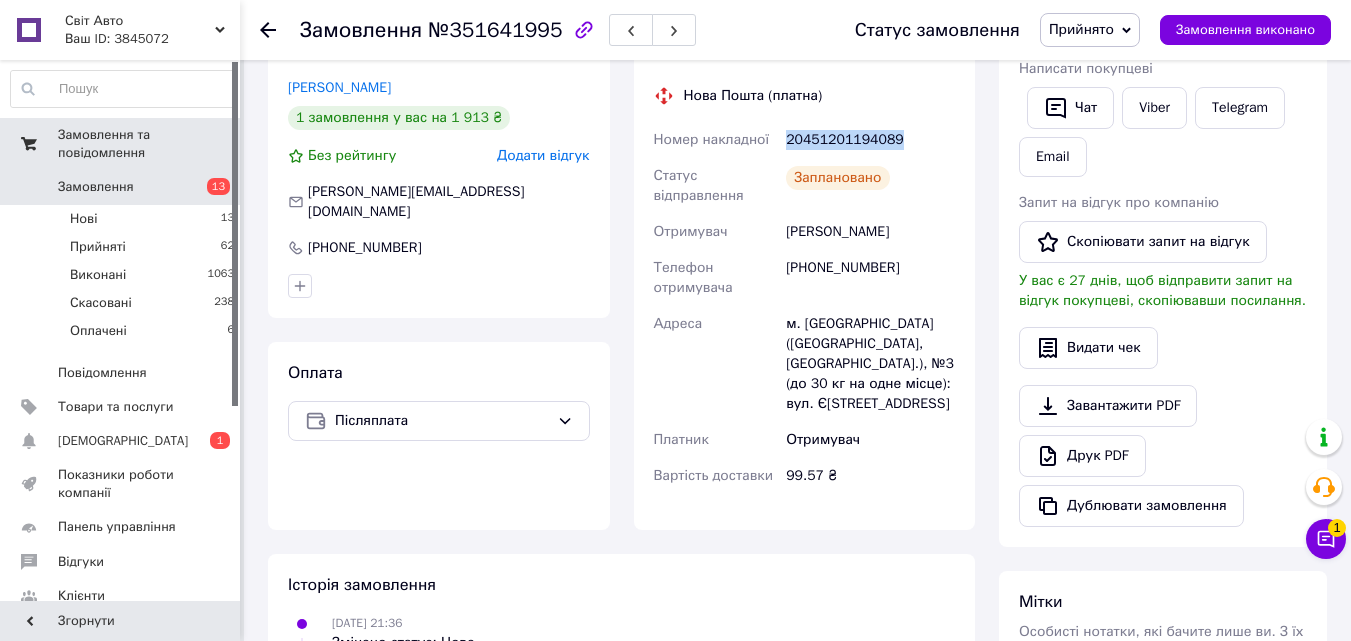 click on "20451201194089" at bounding box center (870, 140) 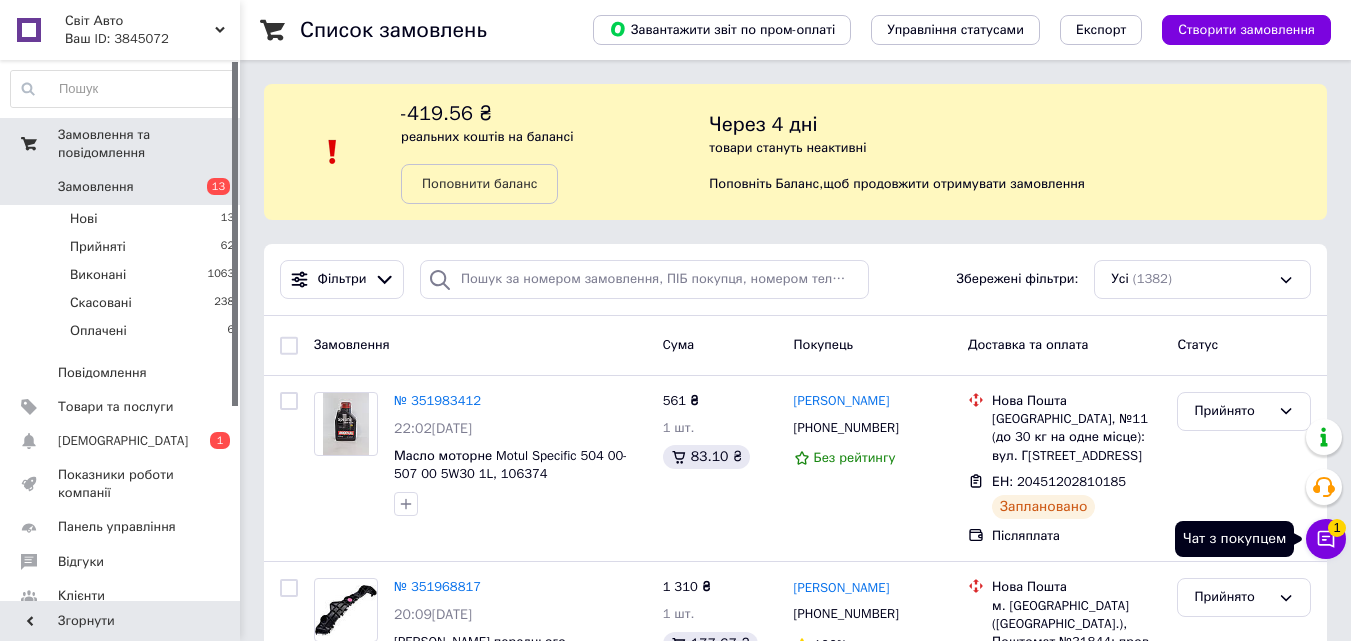 click on "Чат з покупцем 1" at bounding box center [1326, 539] 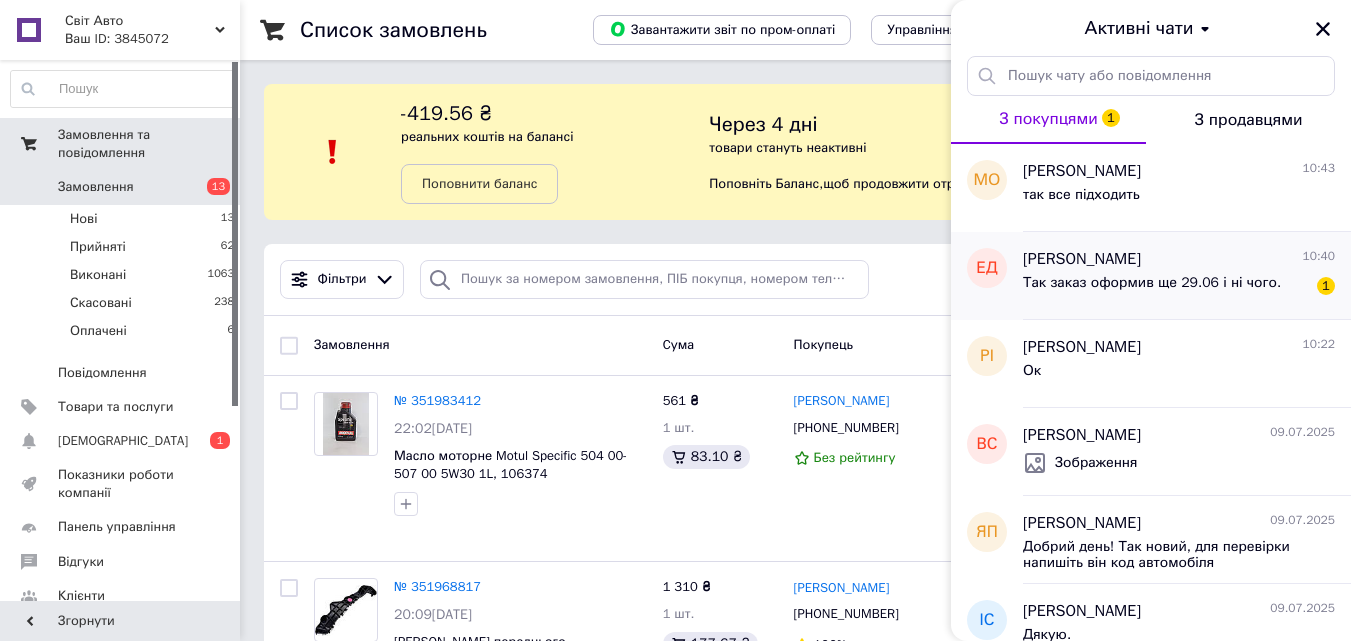click on "Так заказ оформив ще 29.06 і ні чого." at bounding box center (1152, 289) 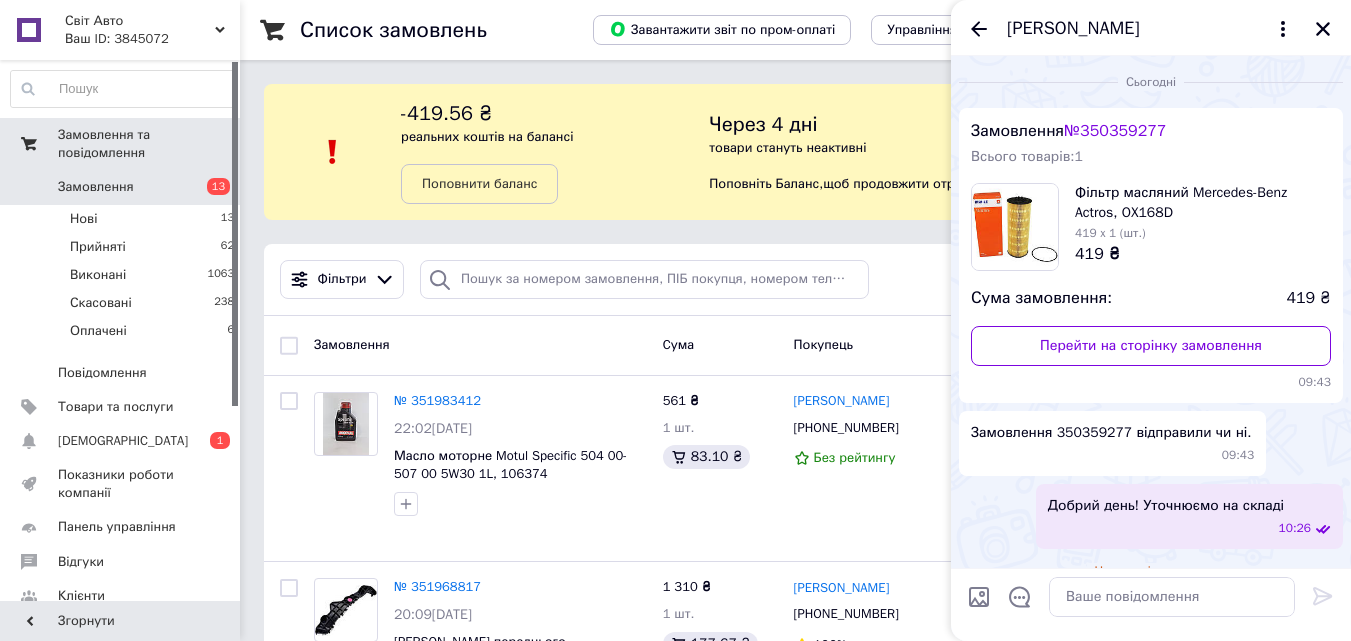 scroll, scrollTop: 78, scrollLeft: 0, axis: vertical 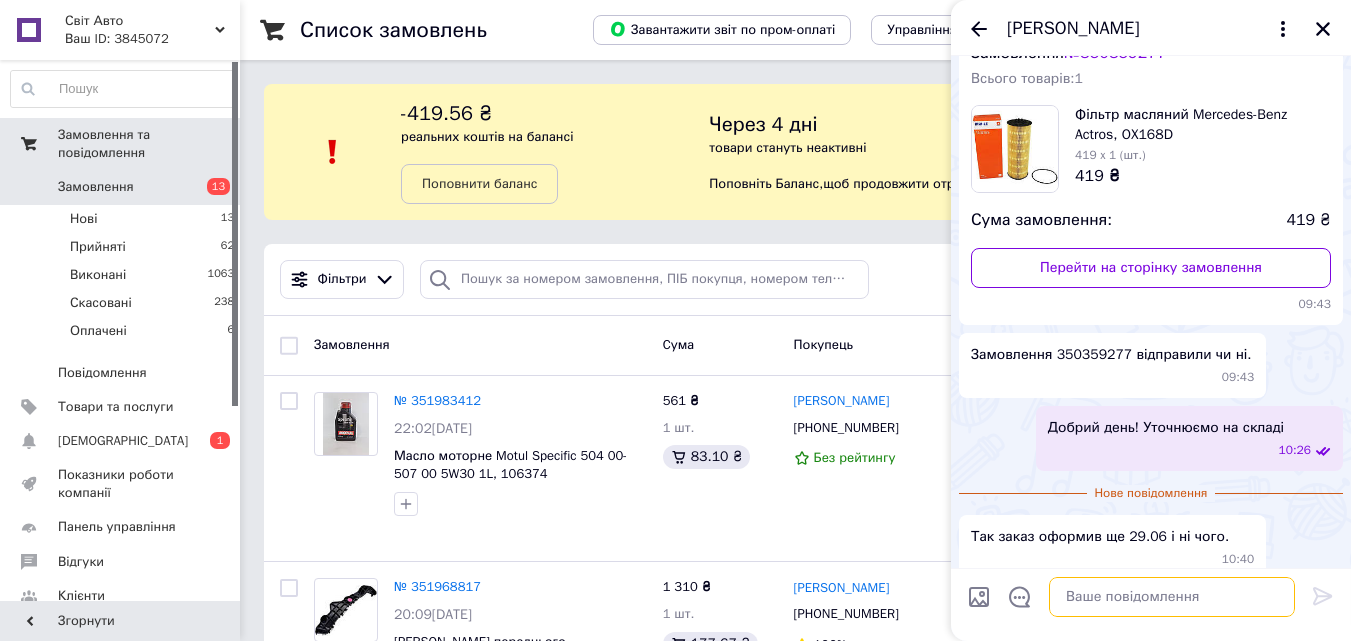 click at bounding box center [1172, 597] 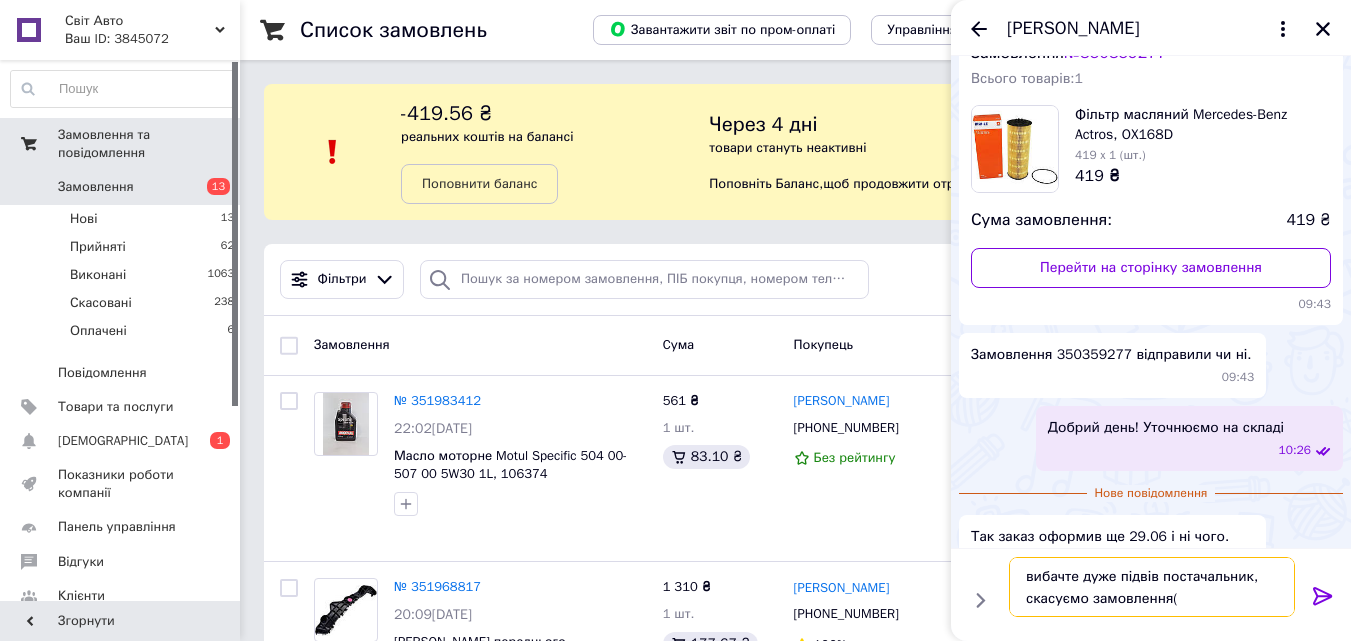 type on "вибачте дуже підвів постачальник, скасуємо замовлення(" 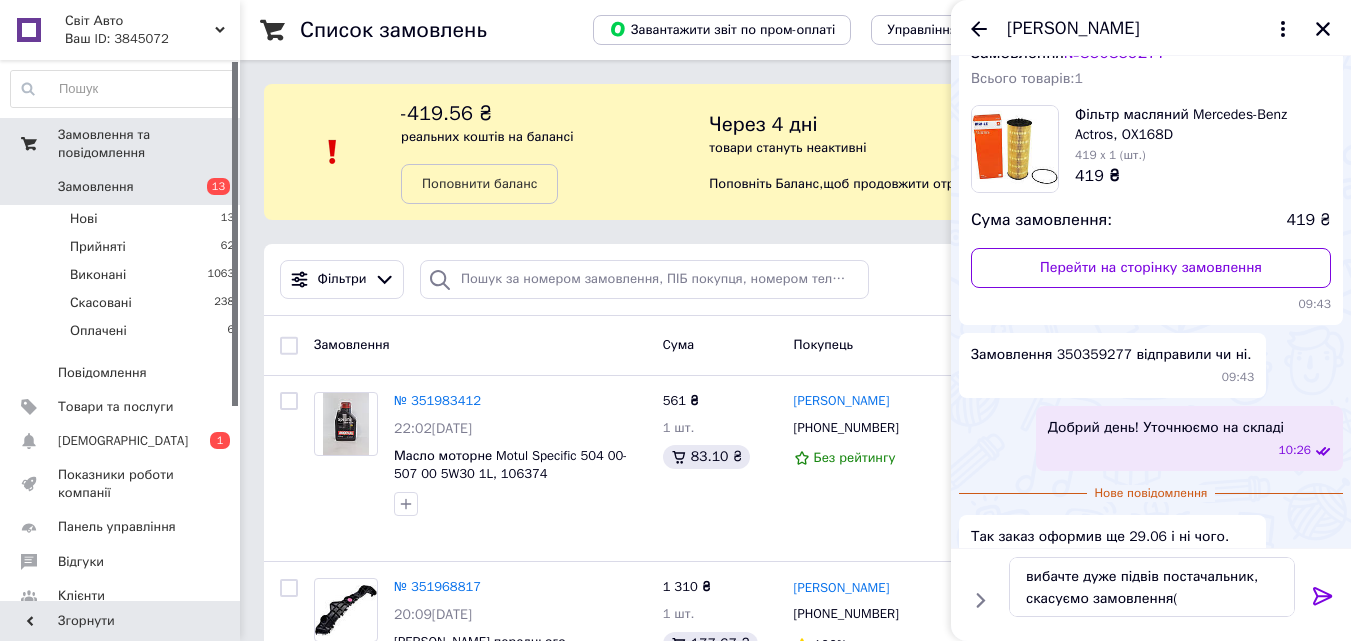 click 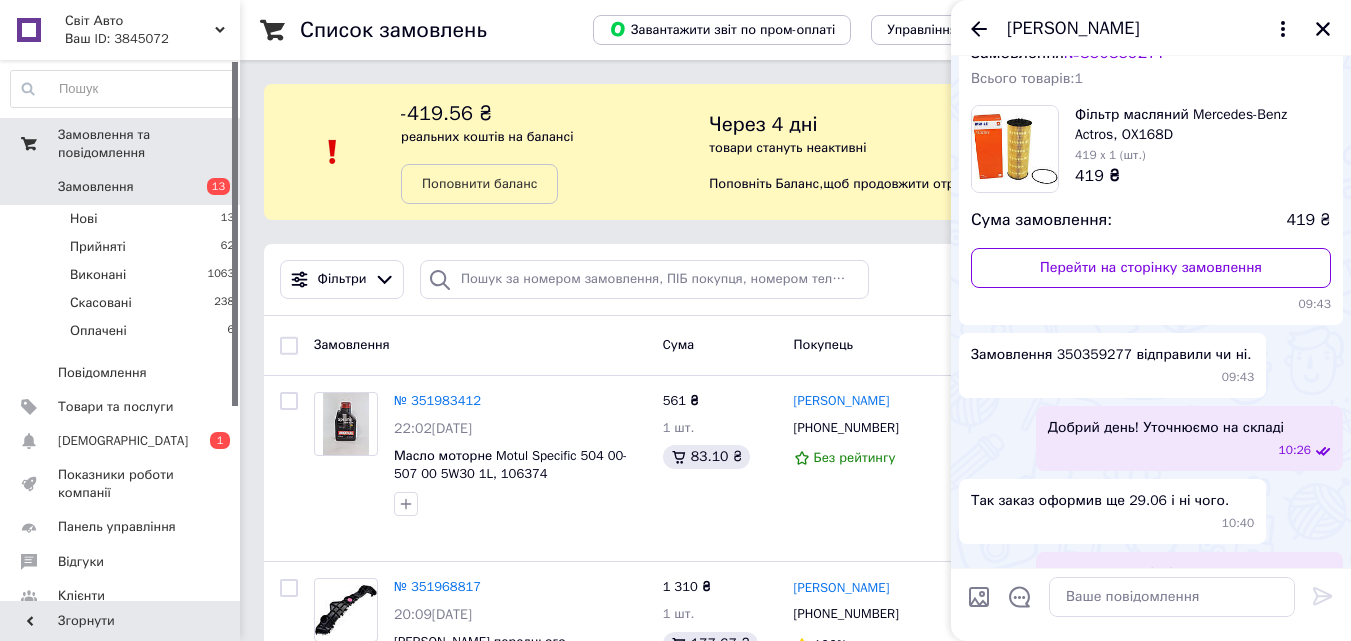 scroll, scrollTop: 135, scrollLeft: 0, axis: vertical 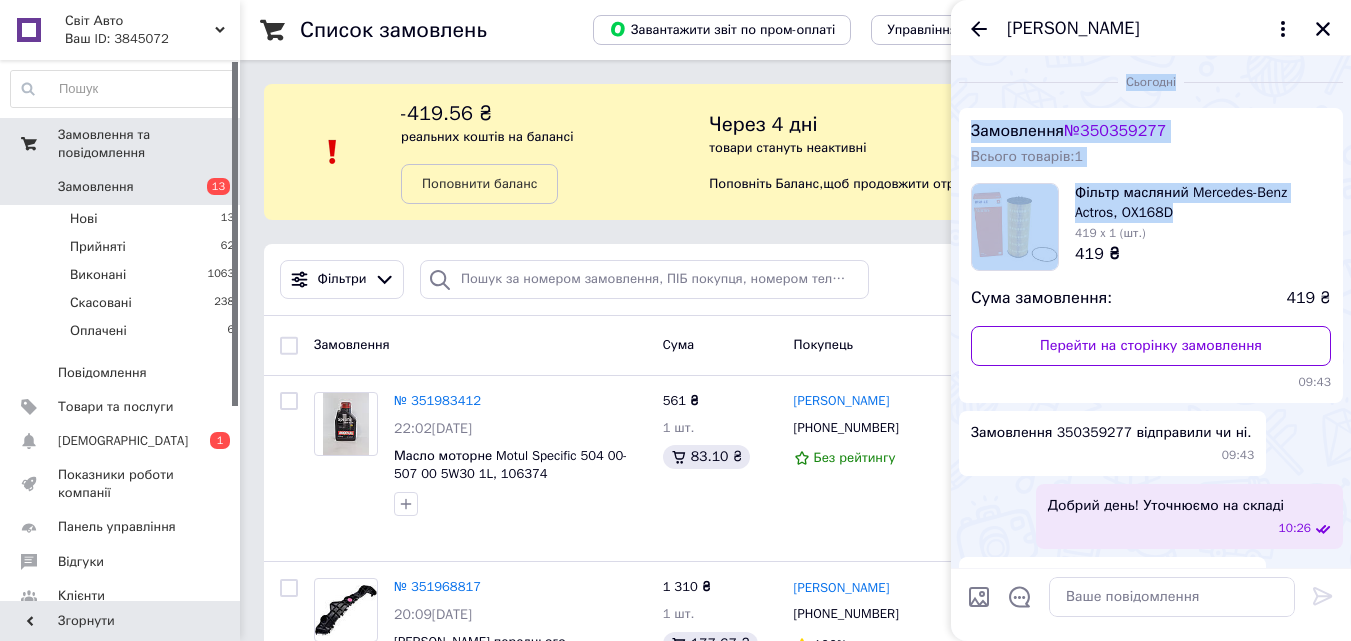 drag, startPoint x: 1129, startPoint y: 75, endPoint x: 1098, endPoint y: 73, distance: 31.06445 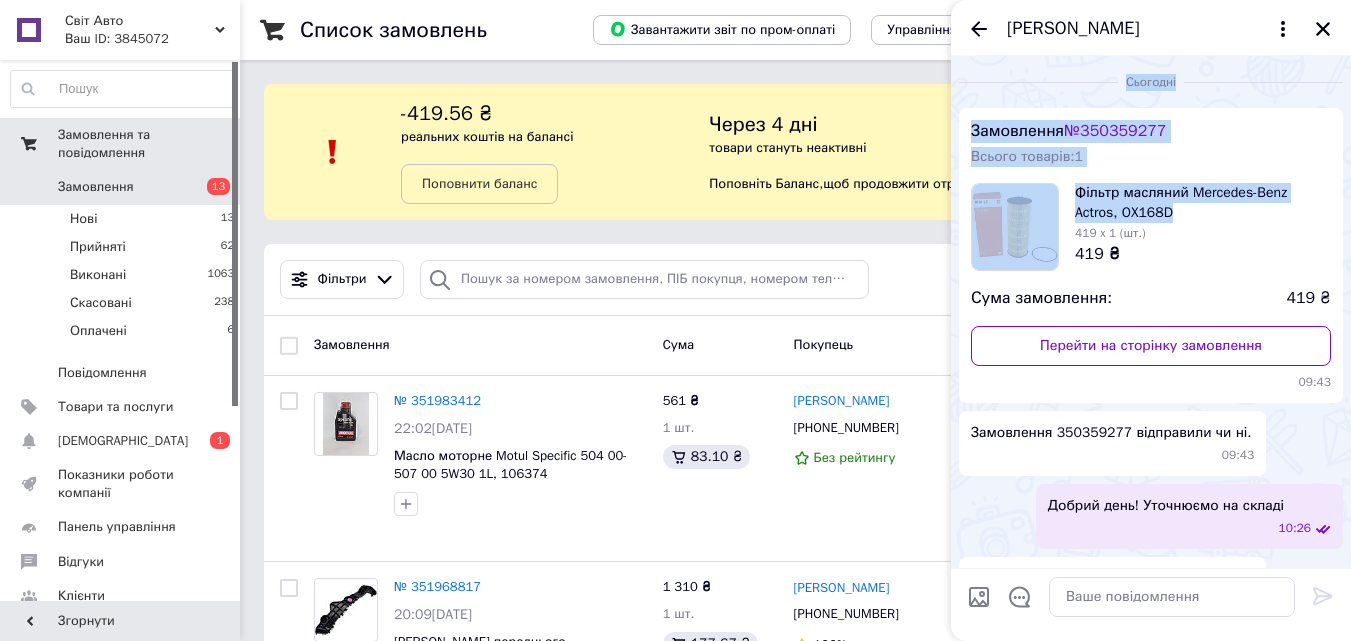click on "Фільтр масляний Mercedes-Benz Actros, OX168D" at bounding box center [1203, 203] 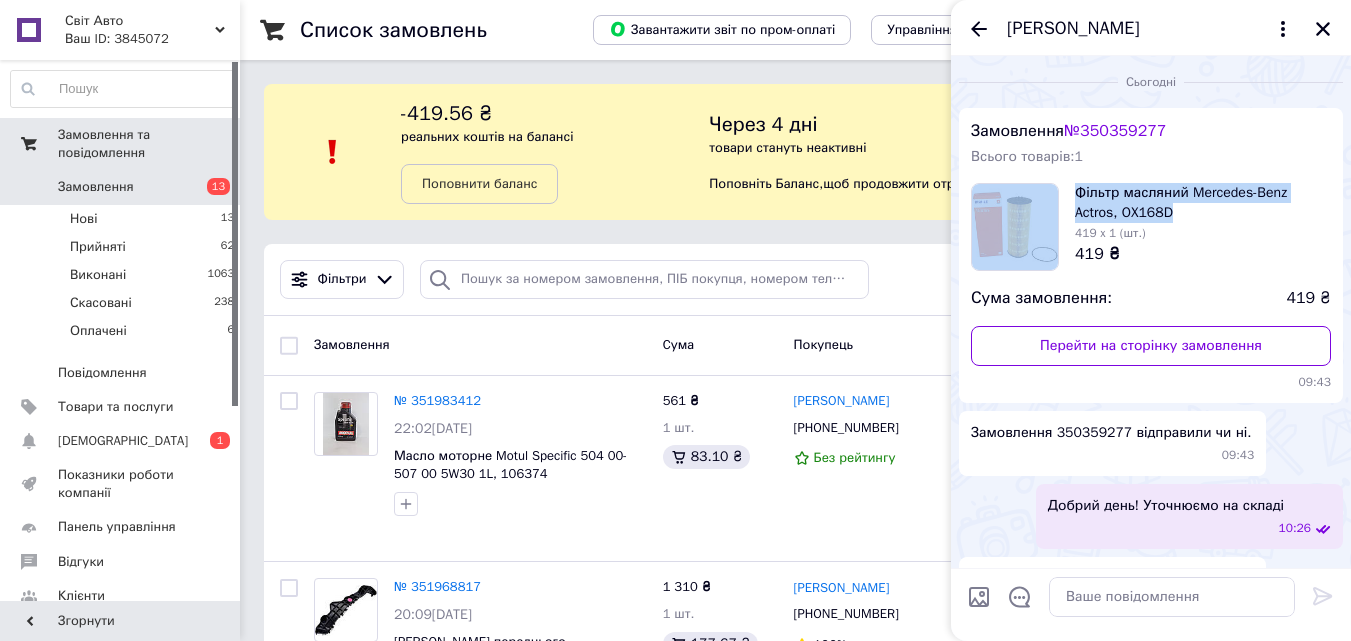 drag, startPoint x: 1129, startPoint y: 207, endPoint x: 1066, endPoint y: 192, distance: 64.7611 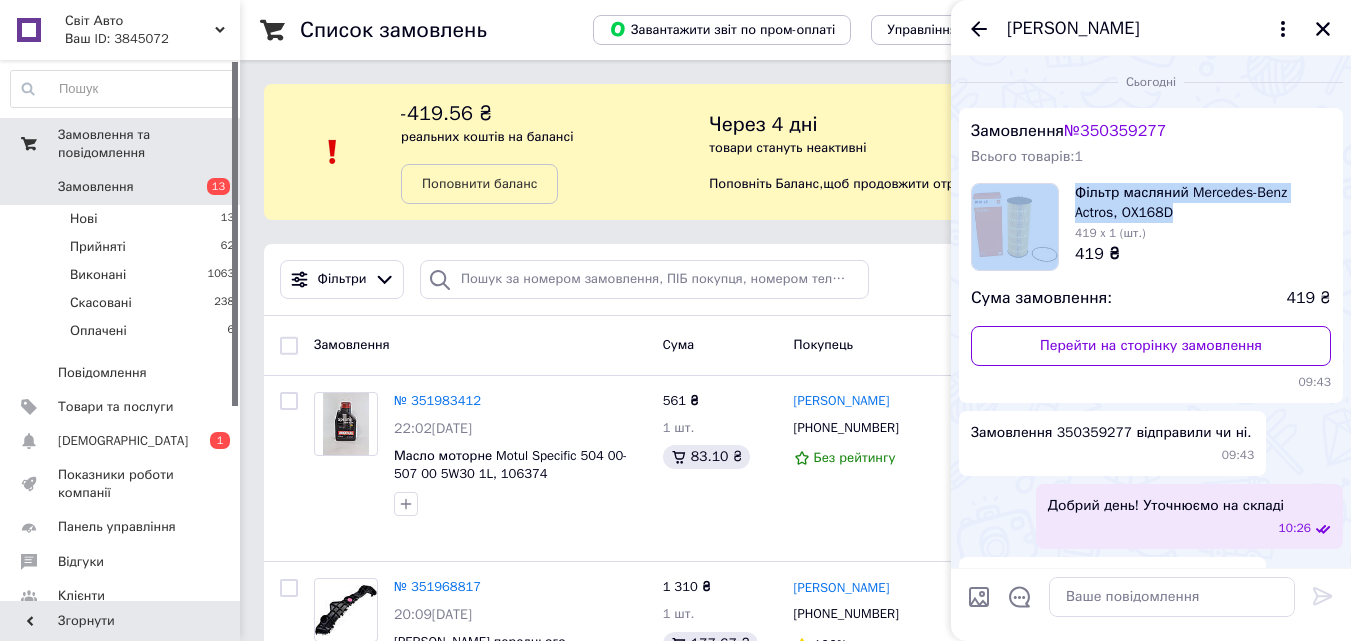 click on "Фільтр масляний Mercedes-Benz Actros, OX168D" at bounding box center [1203, 203] 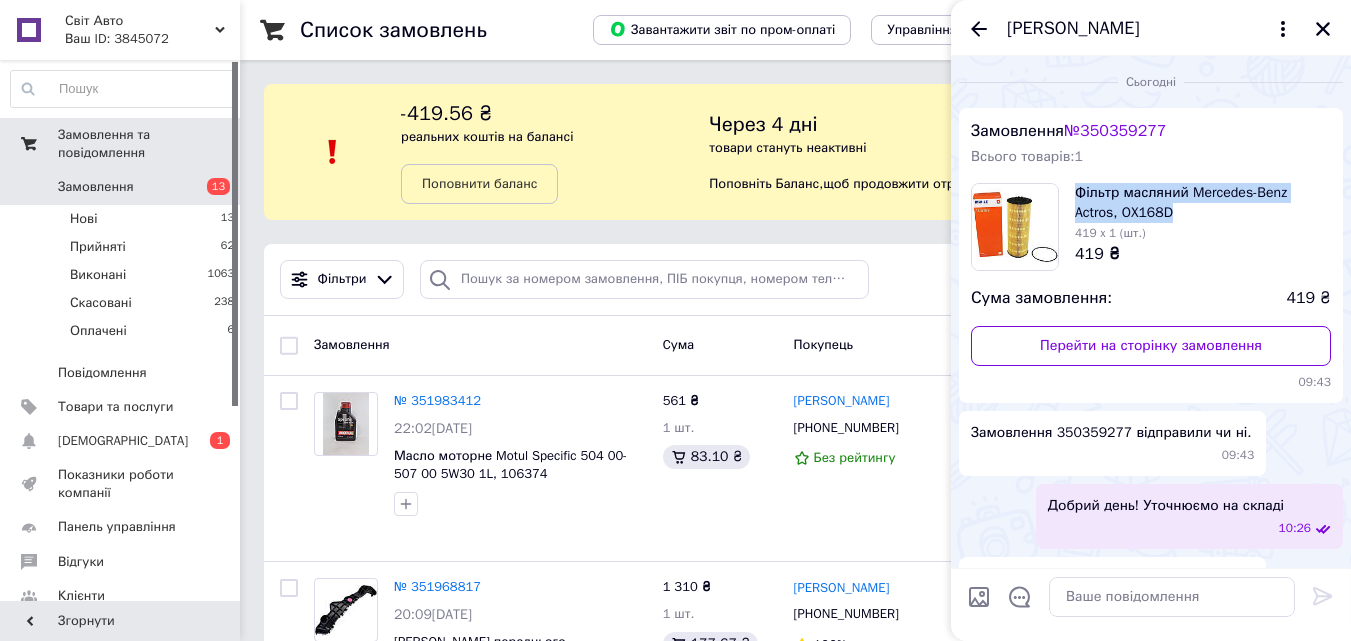 drag, startPoint x: 1126, startPoint y: 209, endPoint x: 1075, endPoint y: 196, distance: 52.63079 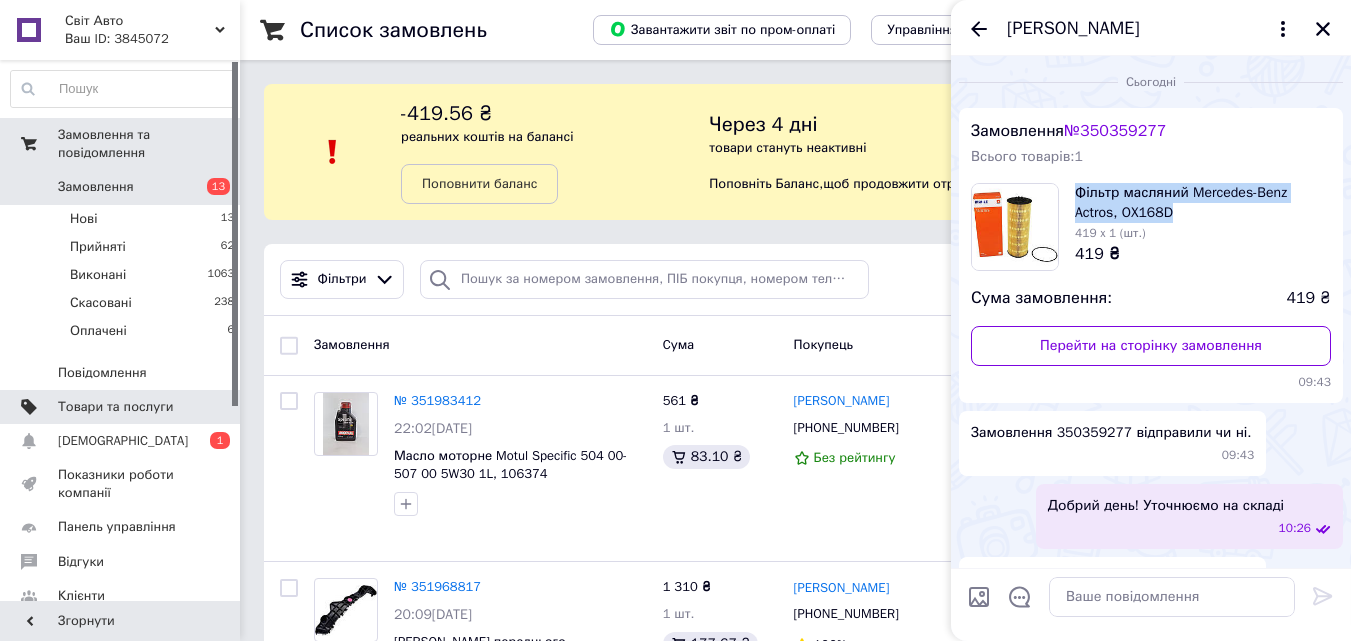 click on "Товари та послуги" at bounding box center (121, 407) 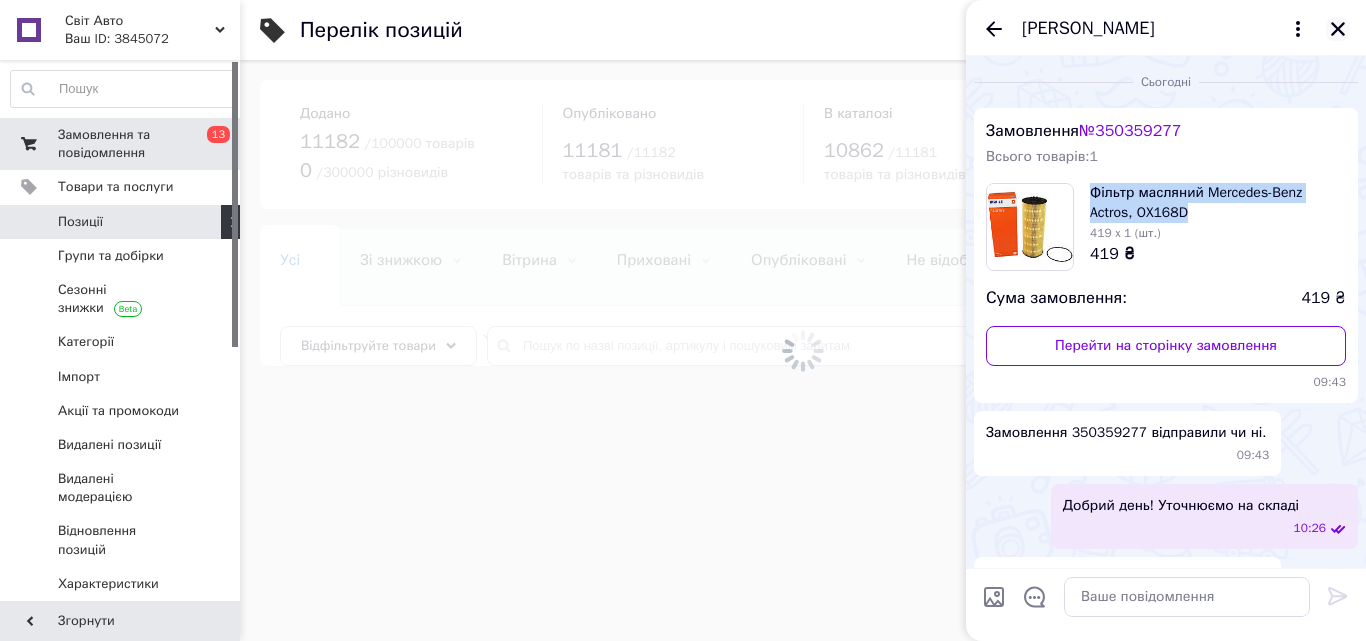 click 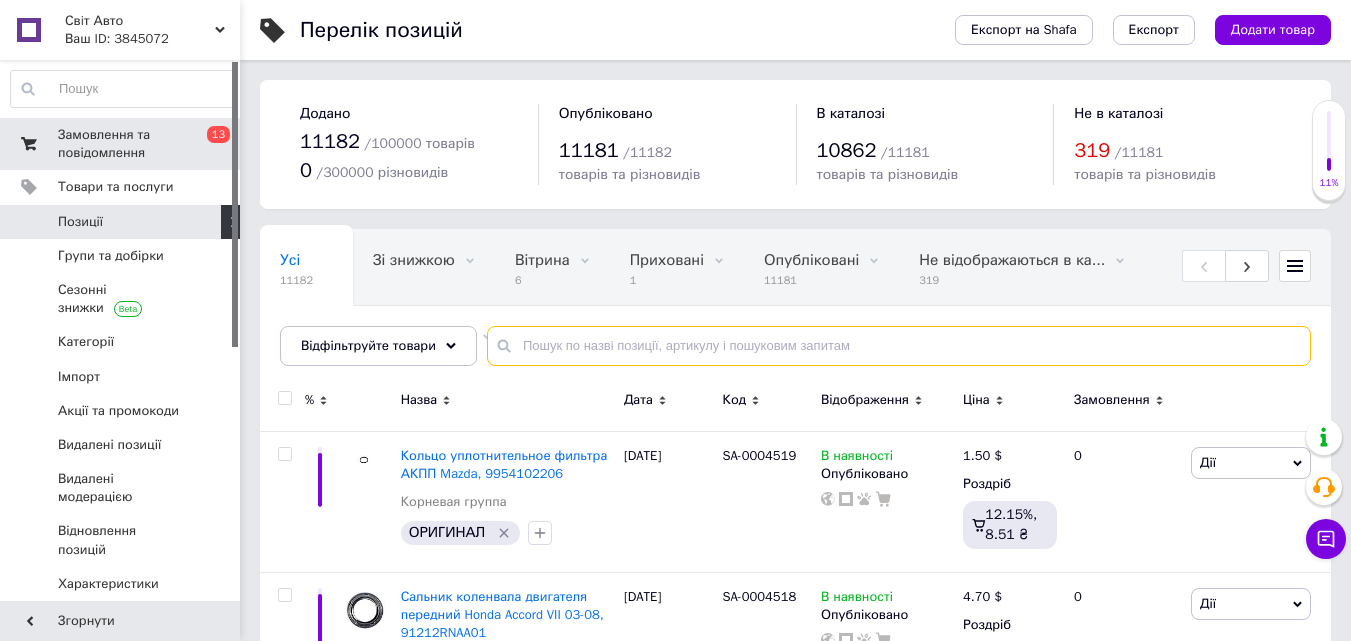 click at bounding box center (899, 346) 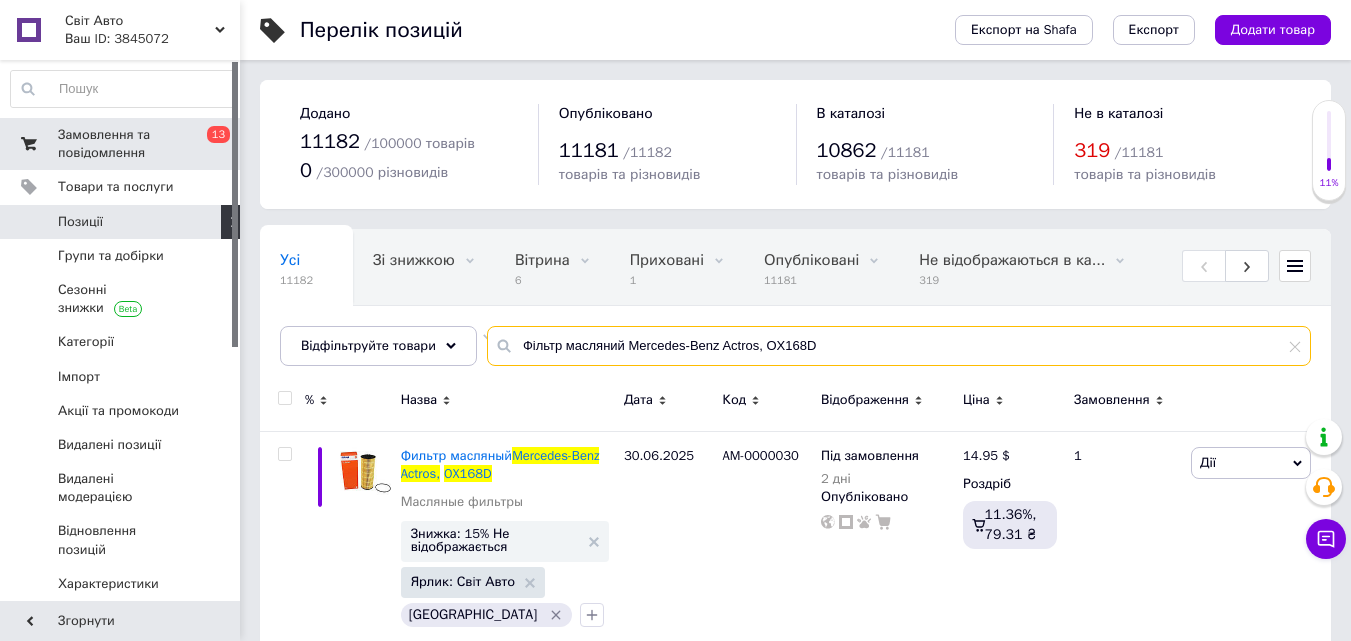 scroll, scrollTop: 31, scrollLeft: 0, axis: vertical 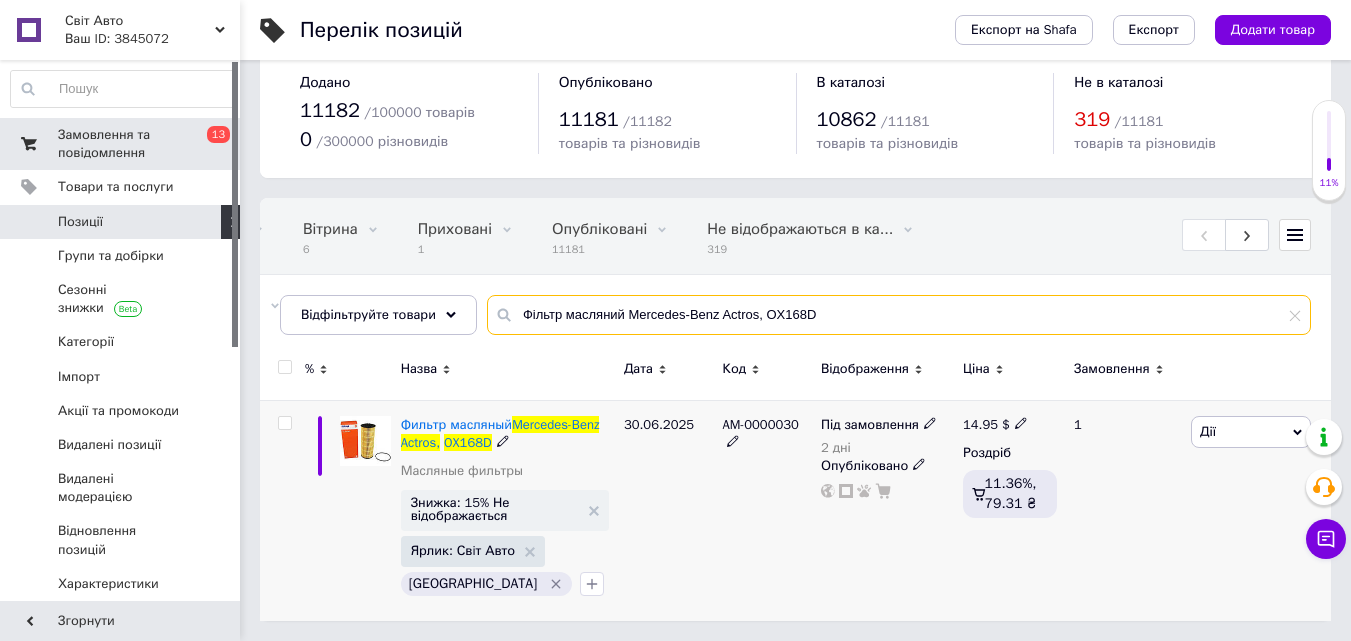 type on "Фільтр масляний Mercedes-Benz Actros, OX168D" 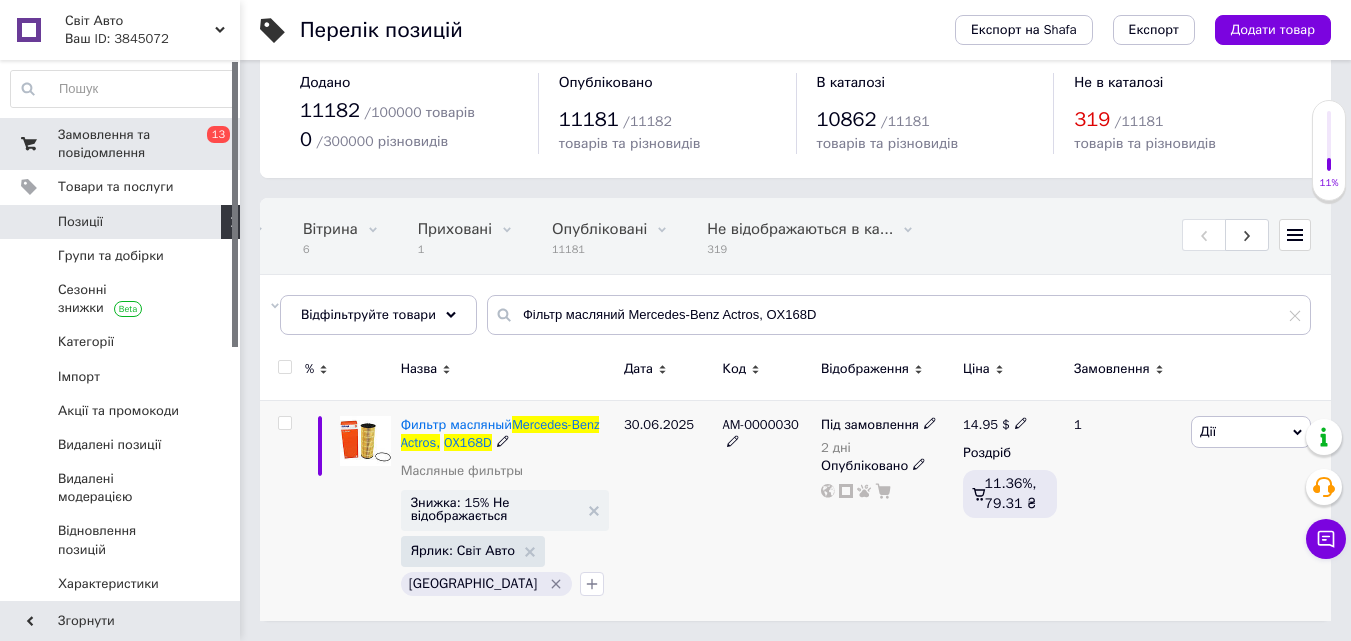 click 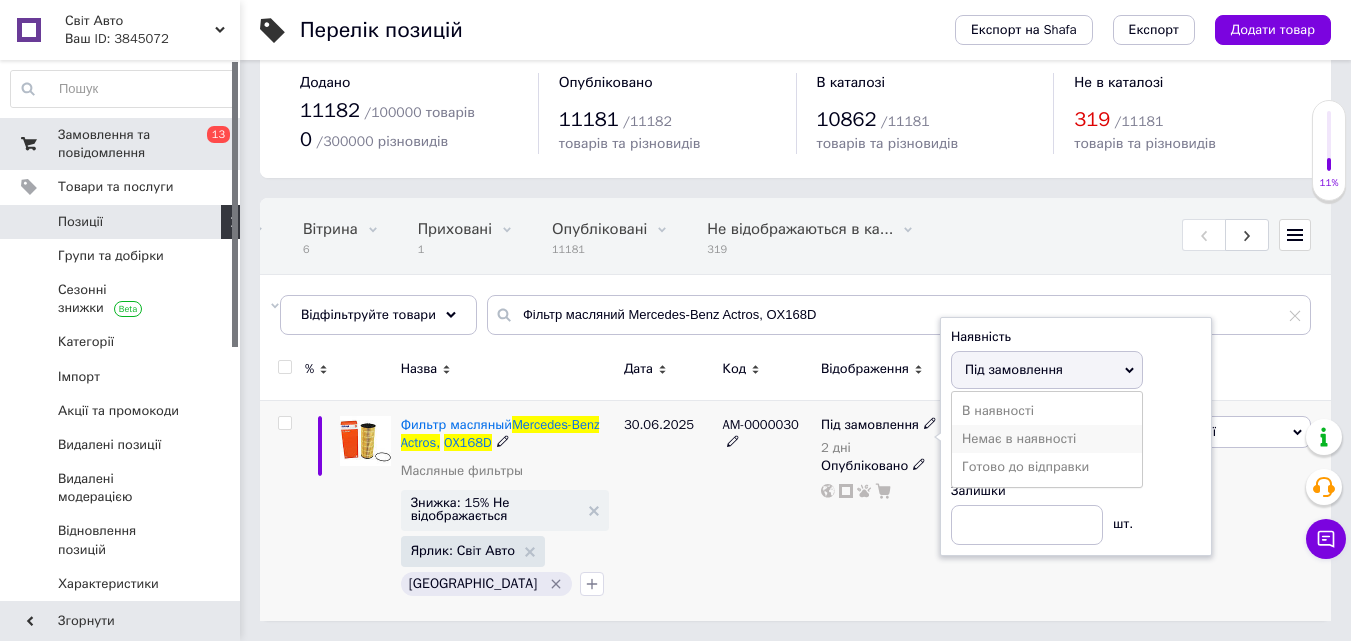 click on "Немає в наявності" at bounding box center (1047, 439) 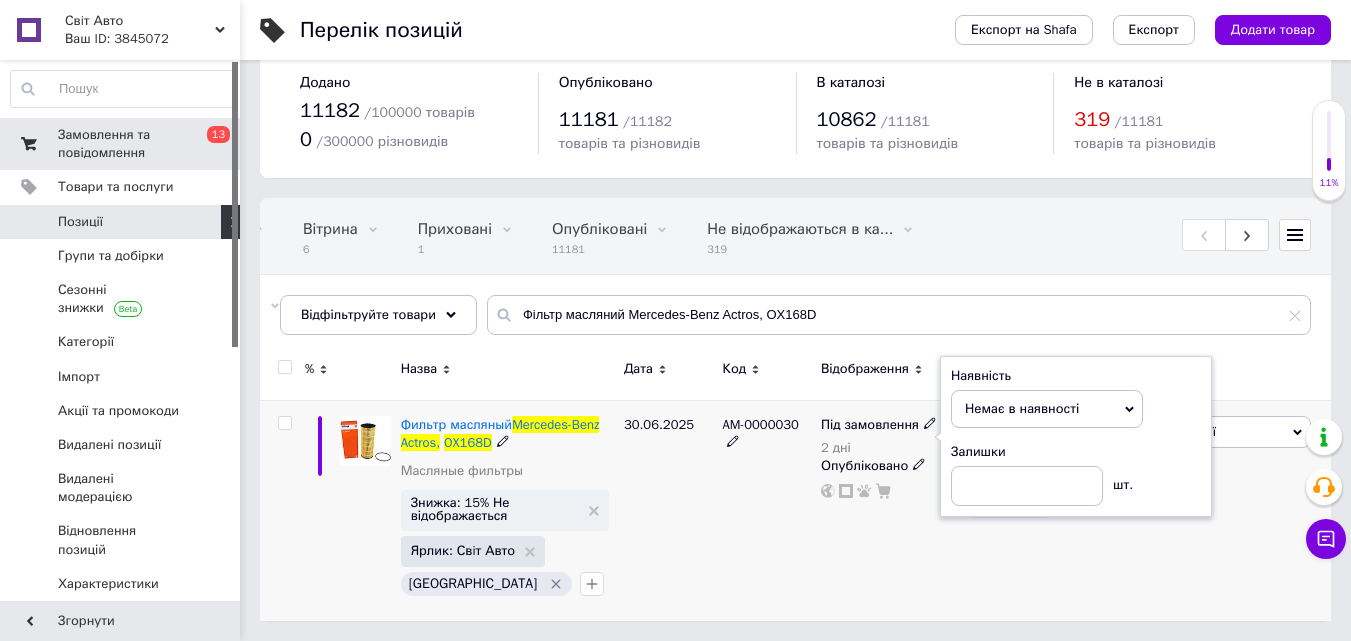 click on "AM-0000030" at bounding box center (766, 510) 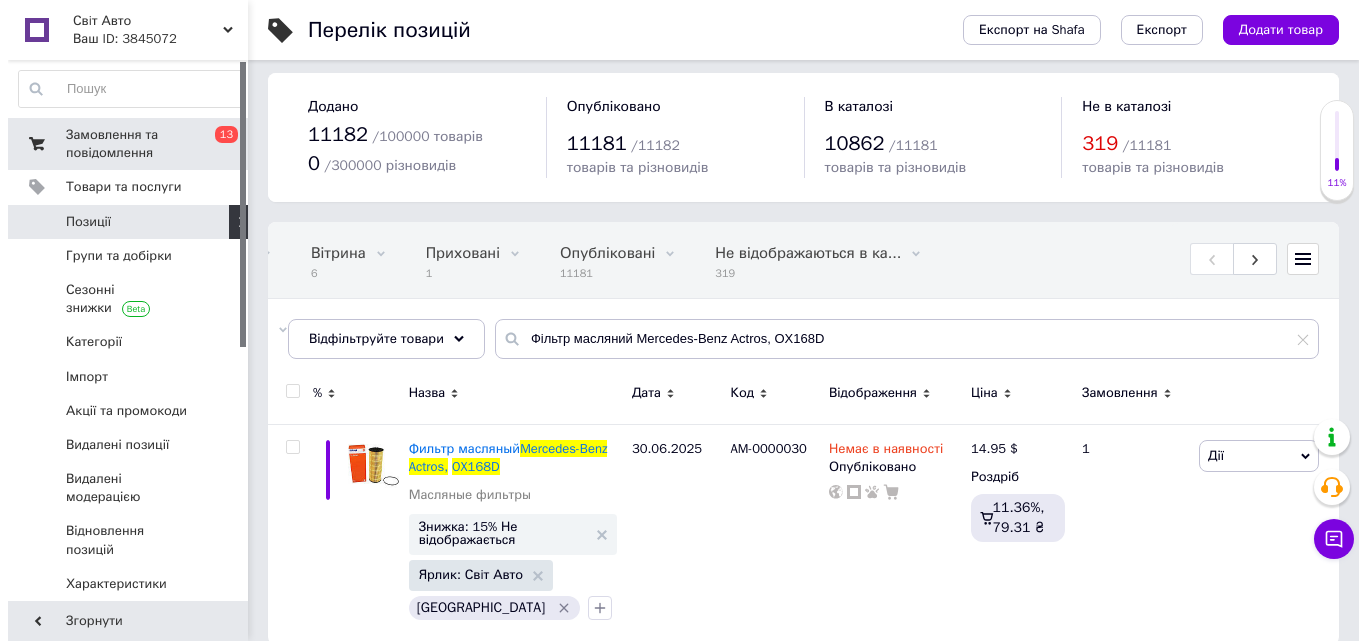 scroll, scrollTop: 0, scrollLeft: 0, axis: both 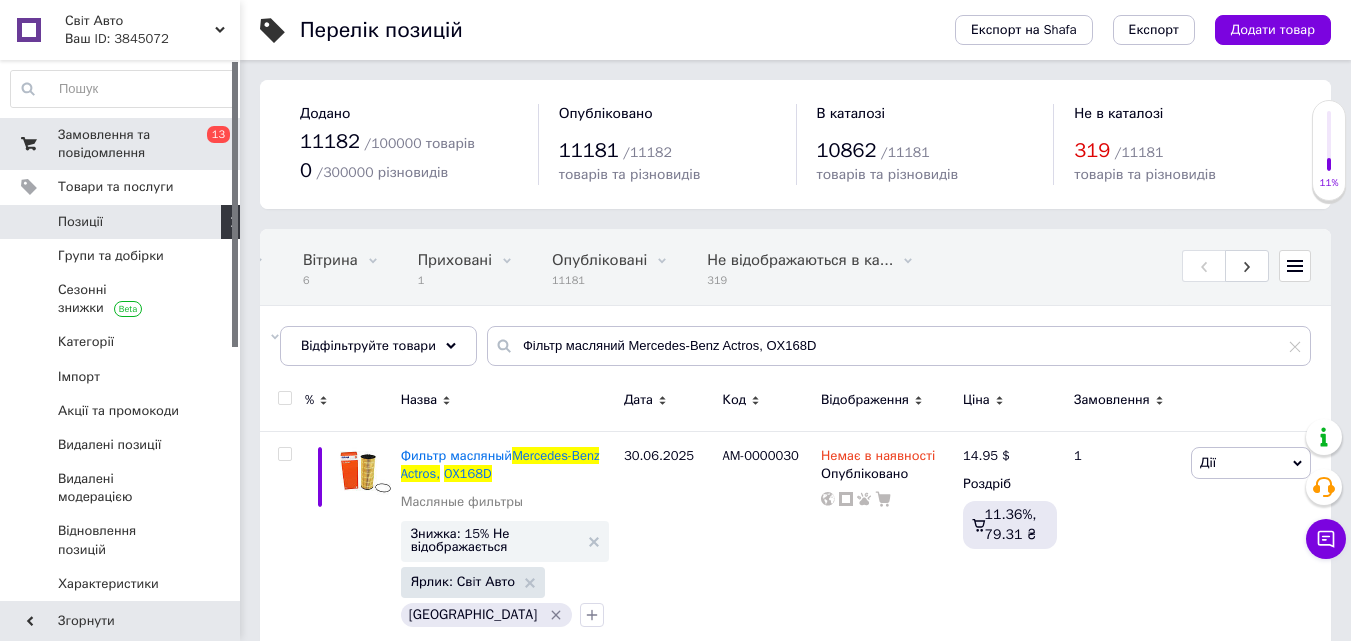 click on "Замовлення та повідомлення 0 13" at bounding box center [123, 144] 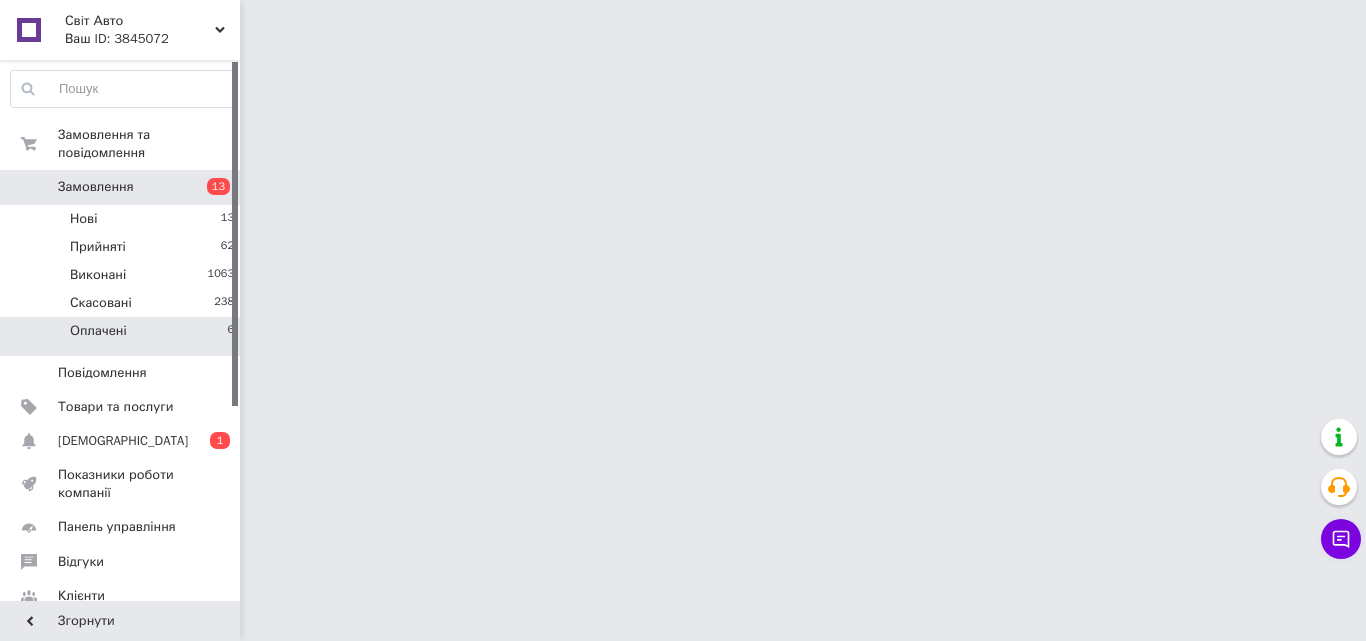 drag, startPoint x: 186, startPoint y: 316, endPoint x: 217, endPoint y: 312, distance: 31.257 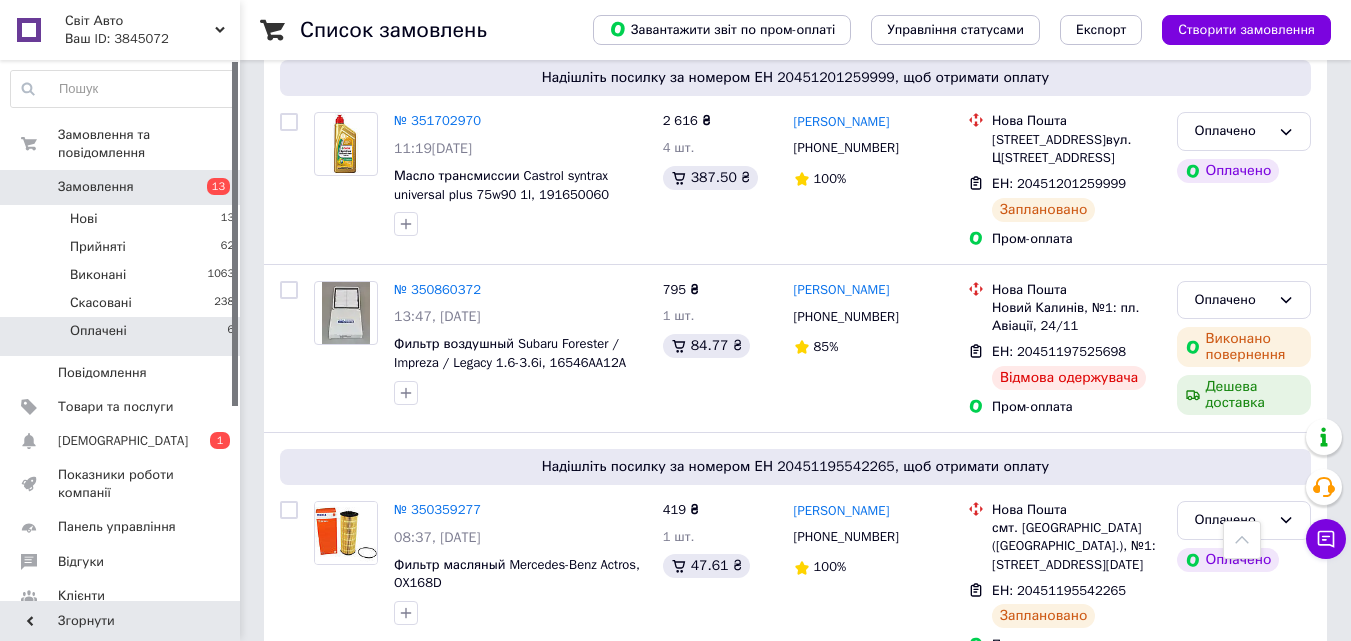 scroll, scrollTop: 1074, scrollLeft: 0, axis: vertical 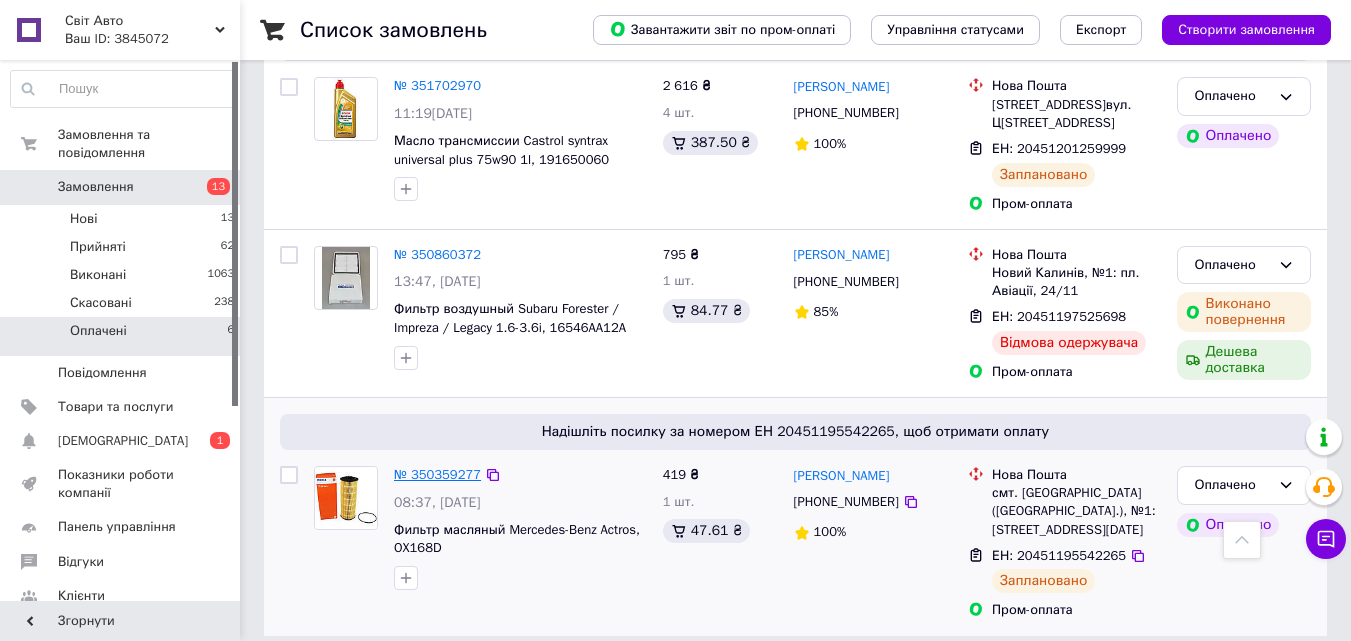 click on "№ 350359277" at bounding box center [437, 474] 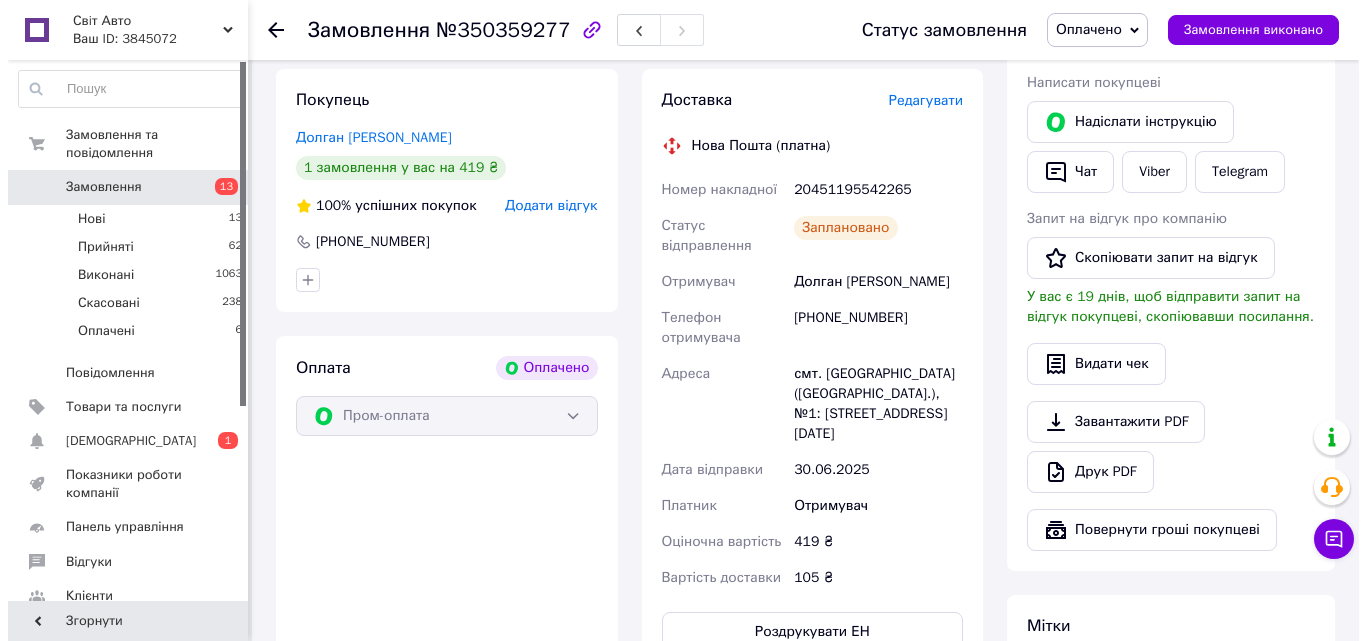 scroll, scrollTop: 230, scrollLeft: 0, axis: vertical 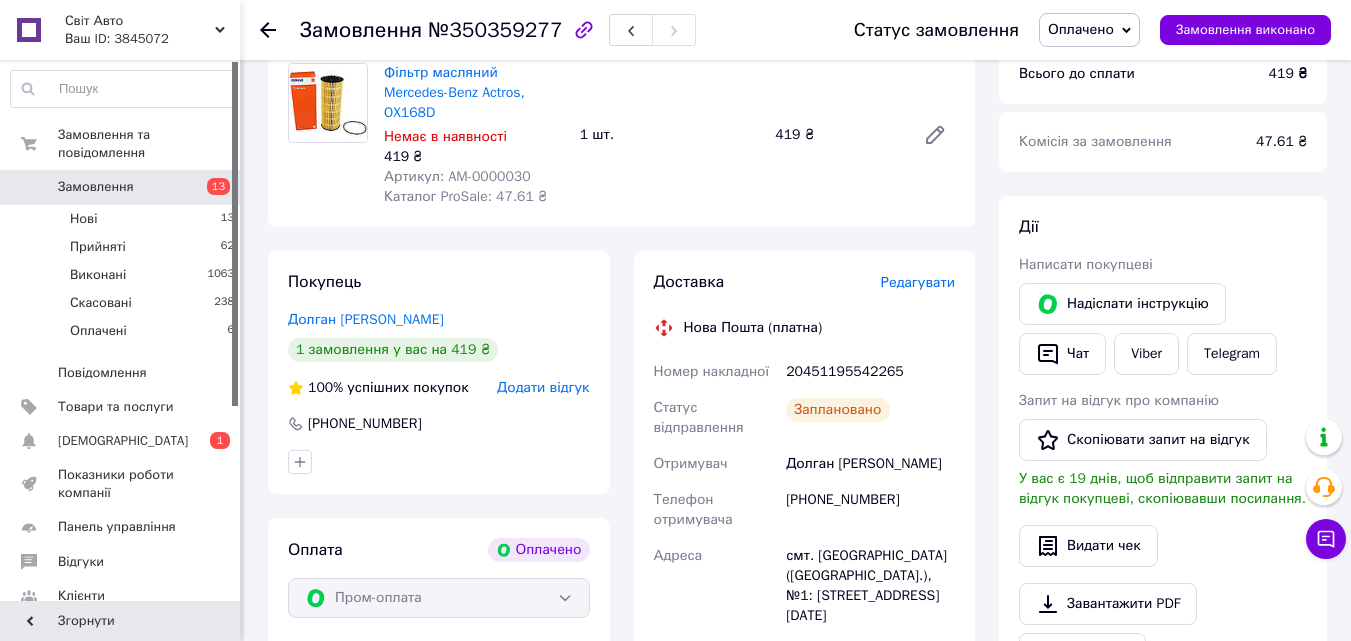 click on "Редагувати" at bounding box center [918, 282] 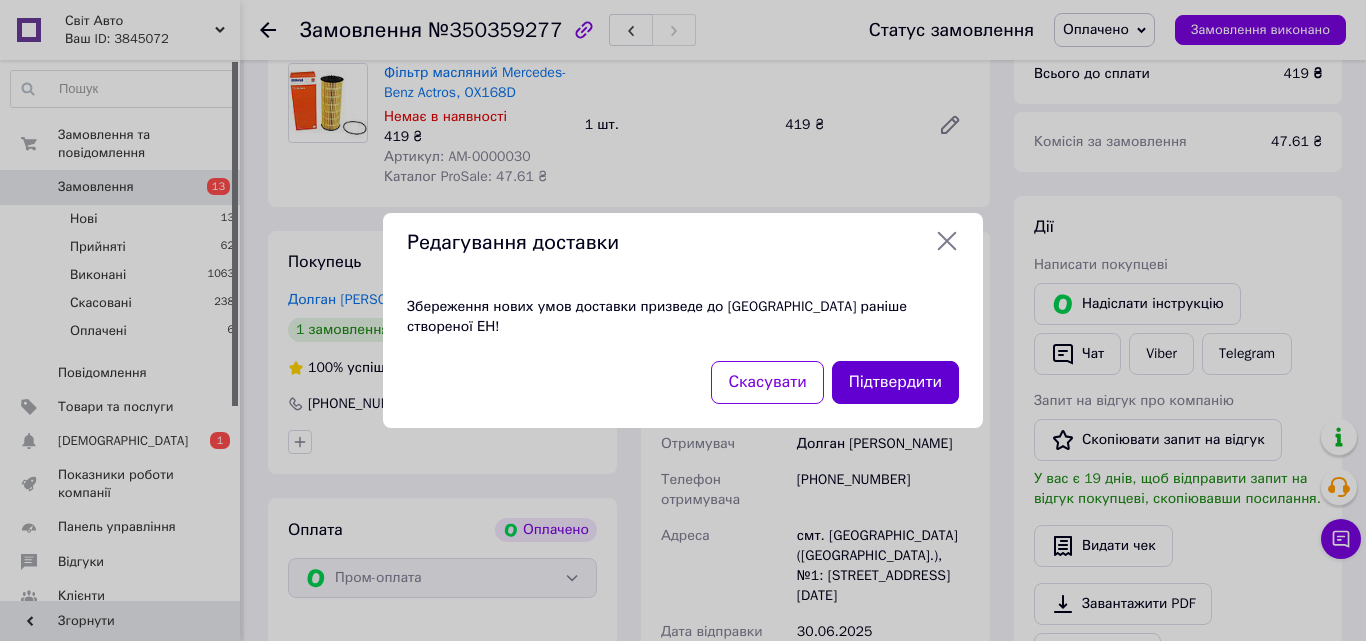 click on "Підтвердити" at bounding box center (895, 382) 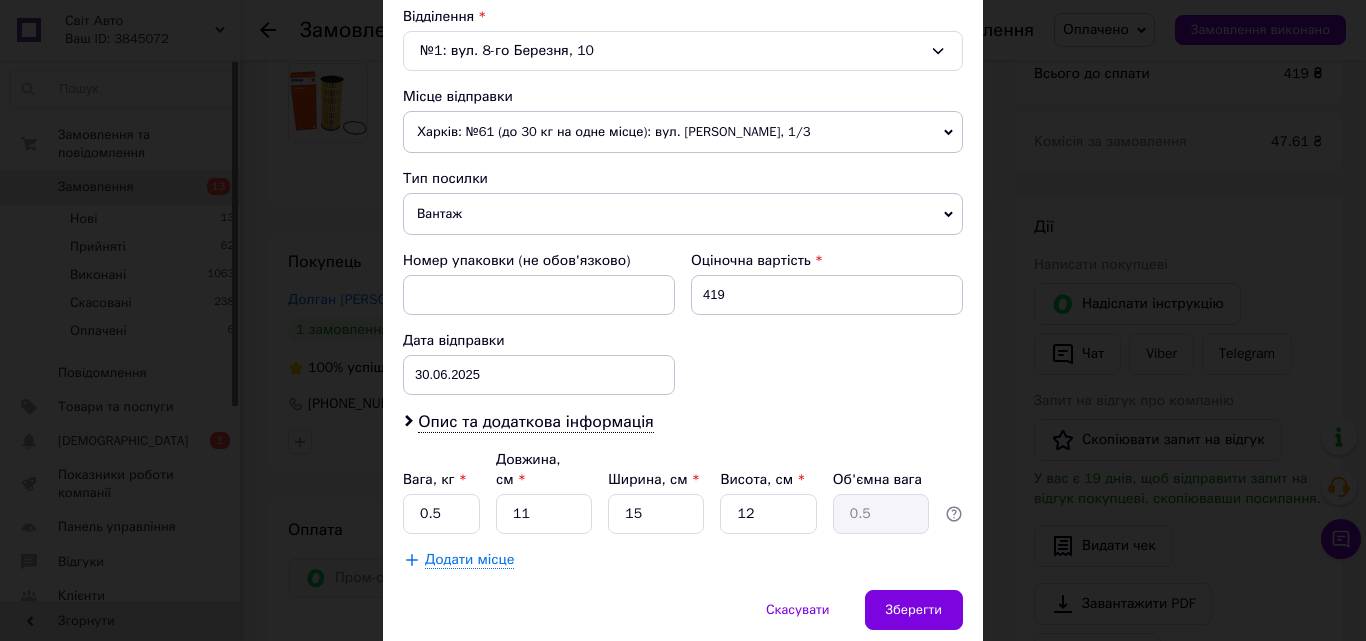 scroll, scrollTop: 687, scrollLeft: 0, axis: vertical 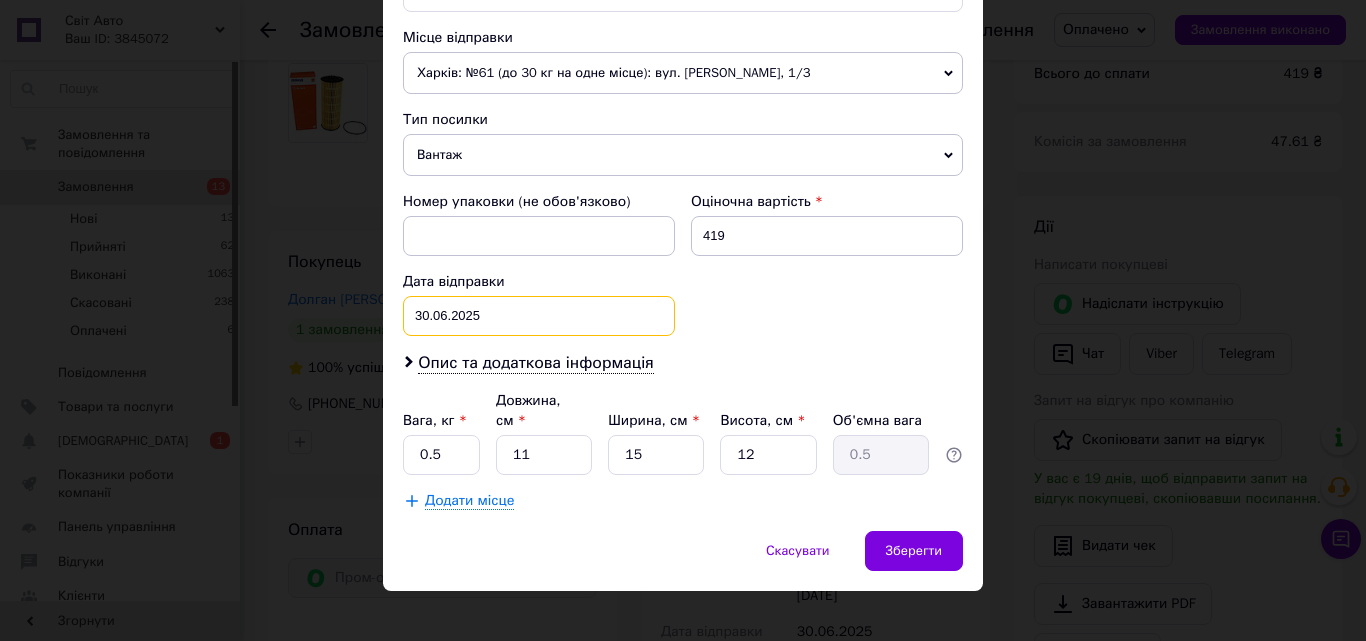 click on "30.06.2025 < 2025 > < Июнь > Пн Вт Ср Чт Пт Сб Вс 26 27 28 29 30 31 1 2 3 4 5 6 7 8 9 10 11 12 13 14 15 16 17 18 19 20 21 22 23 24 25 26 27 28 29 30 1 2 3 4 5 6" at bounding box center [539, 316] 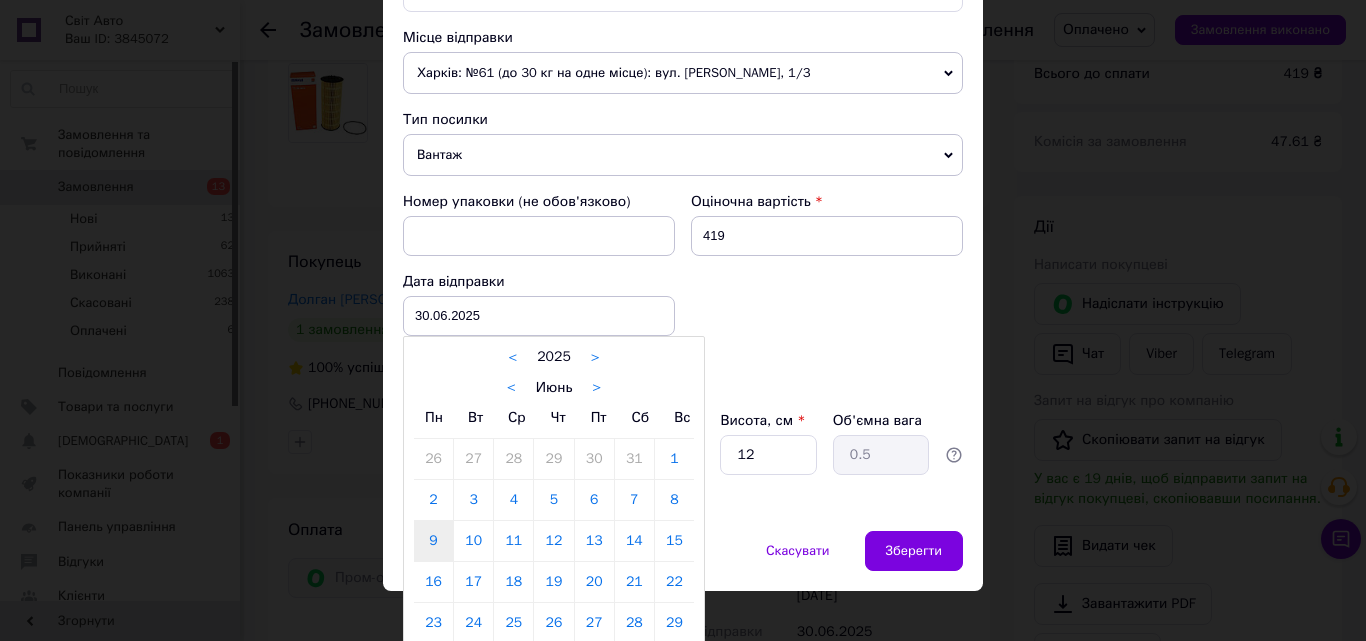 click on "9" at bounding box center (433, 541) 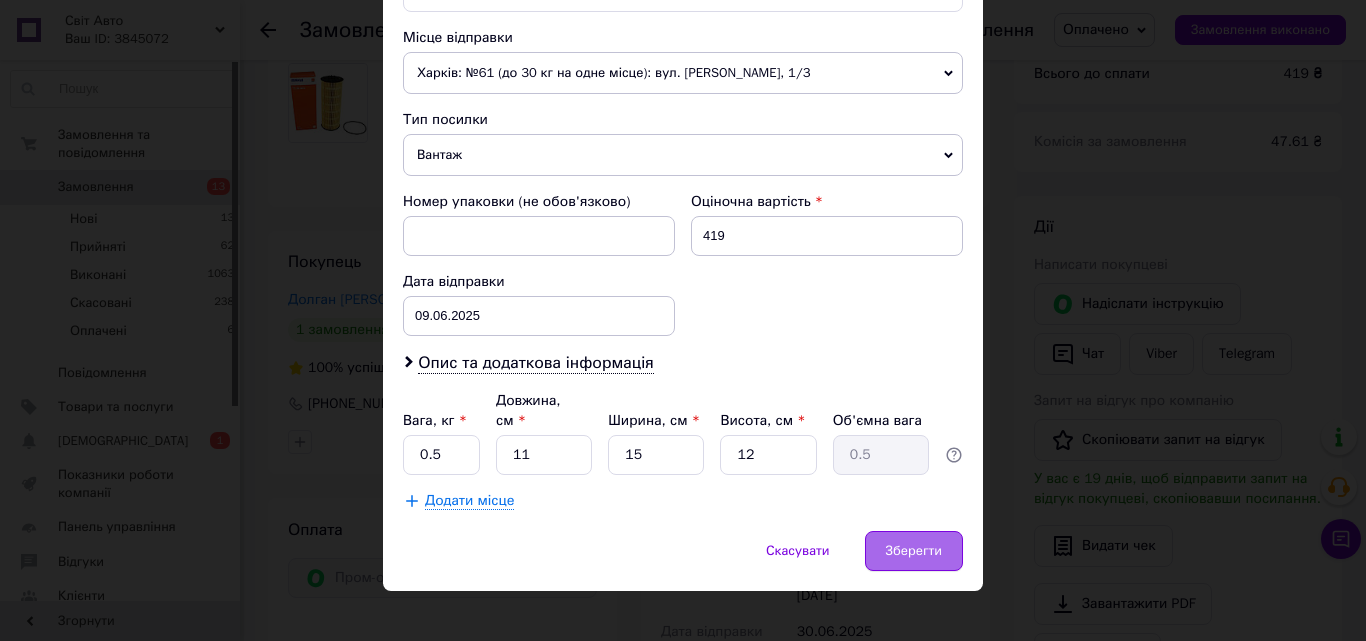 click on "Зберегти" at bounding box center [914, 551] 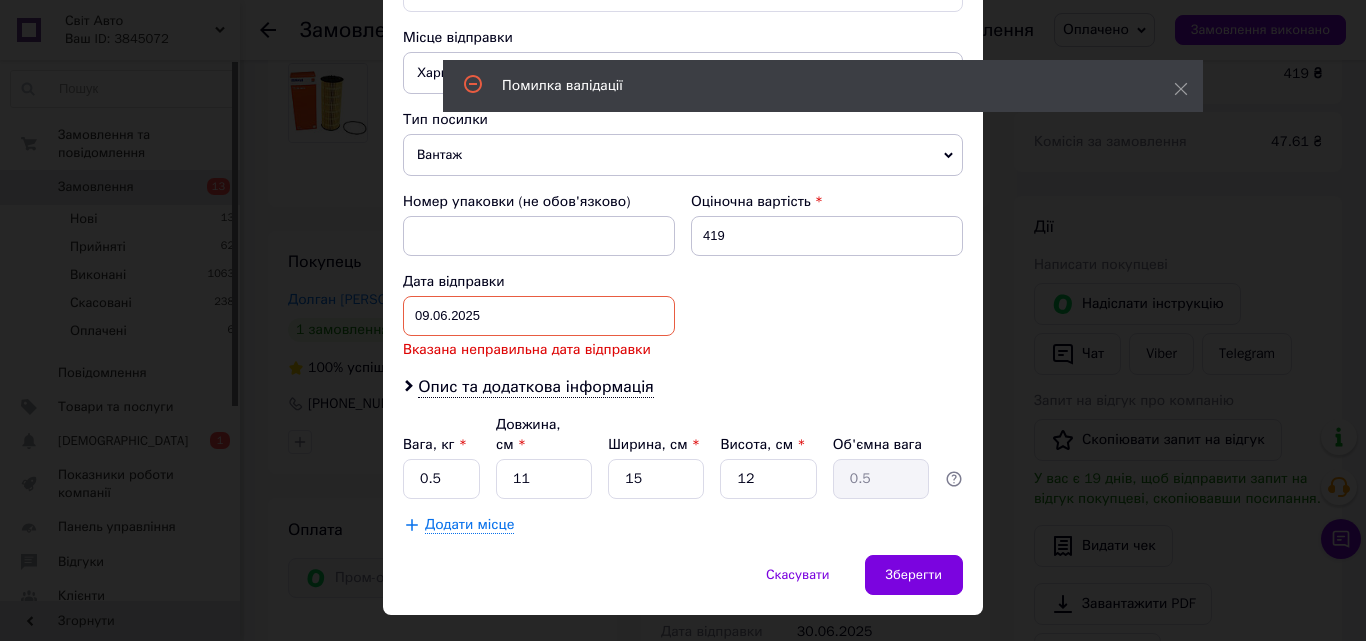 click on "09.06.2025 < 2025 > < Июнь > Пн Вт Ср Чт Пт Сб Вс 26 27 28 29 30 31 1 2 3 4 5 6 7 8 9 10 11 12 13 14 15 16 17 18 19 20 21 22 23 24 25 26 27 28 29 30 1 2 3 4 5 6" at bounding box center [539, 316] 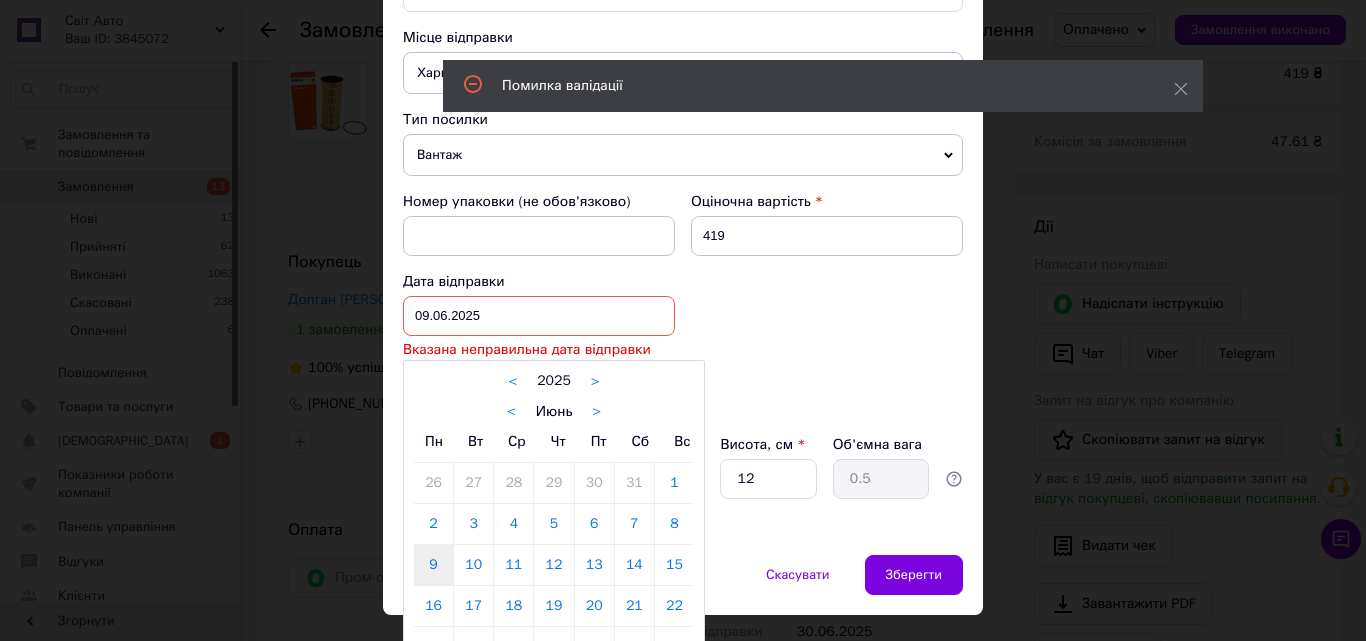 click on ">" at bounding box center (596, 412) 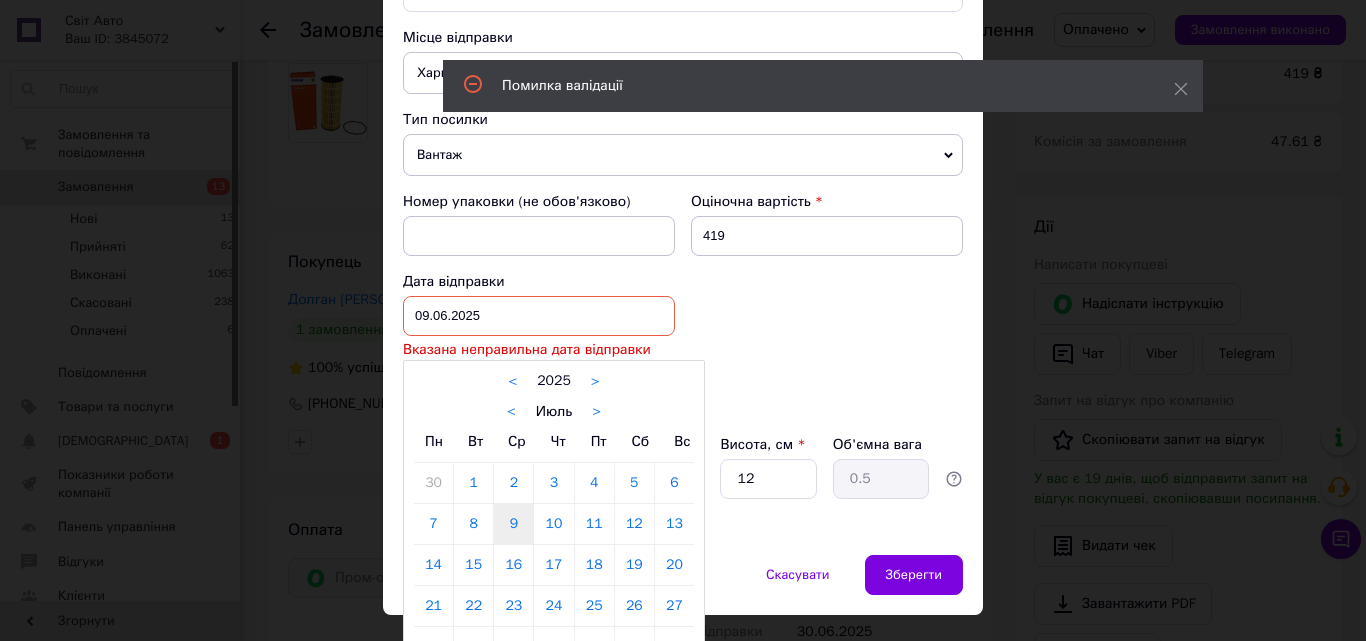 click on "9" at bounding box center [513, 524] 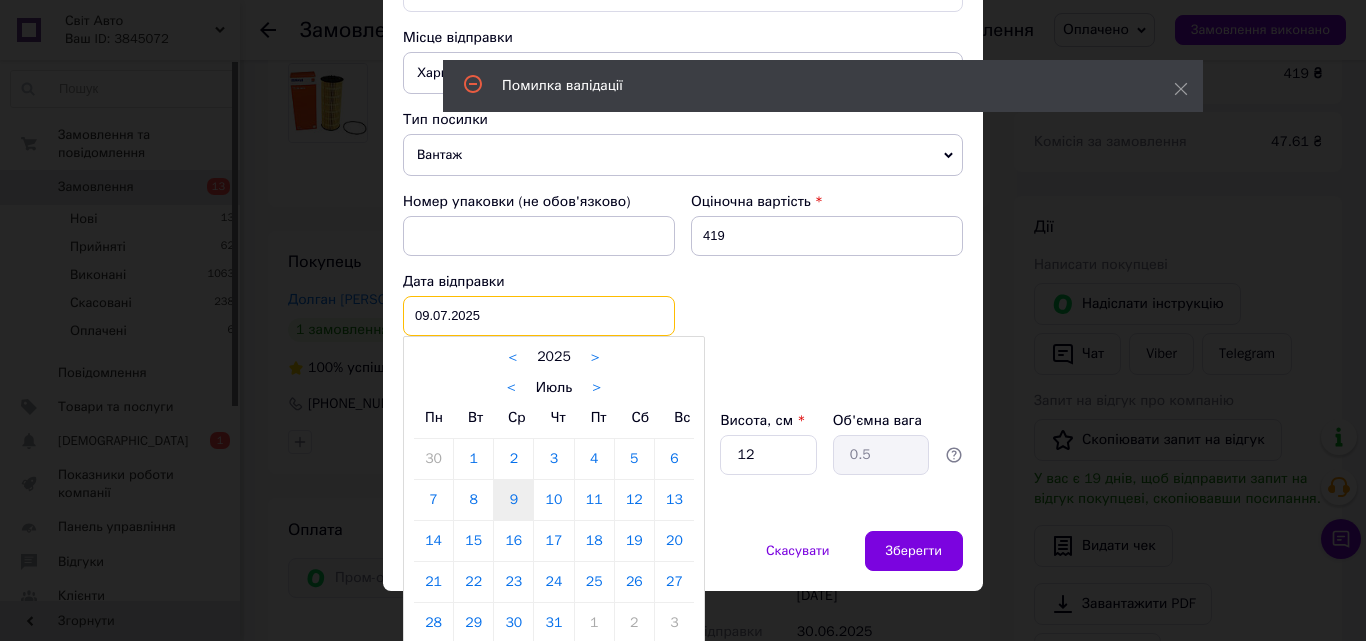 click on "09.07.2025 < 2025 > < Июль > Пн Вт Ср Чт Пт Сб Вс 30 1 2 3 4 5 6 7 8 9 10 11 12 13 14 15 16 17 18 19 20 21 22 23 24 25 26 27 28 29 30 31 1 2 3 4 5 6 7 8 9 10" at bounding box center [539, 316] 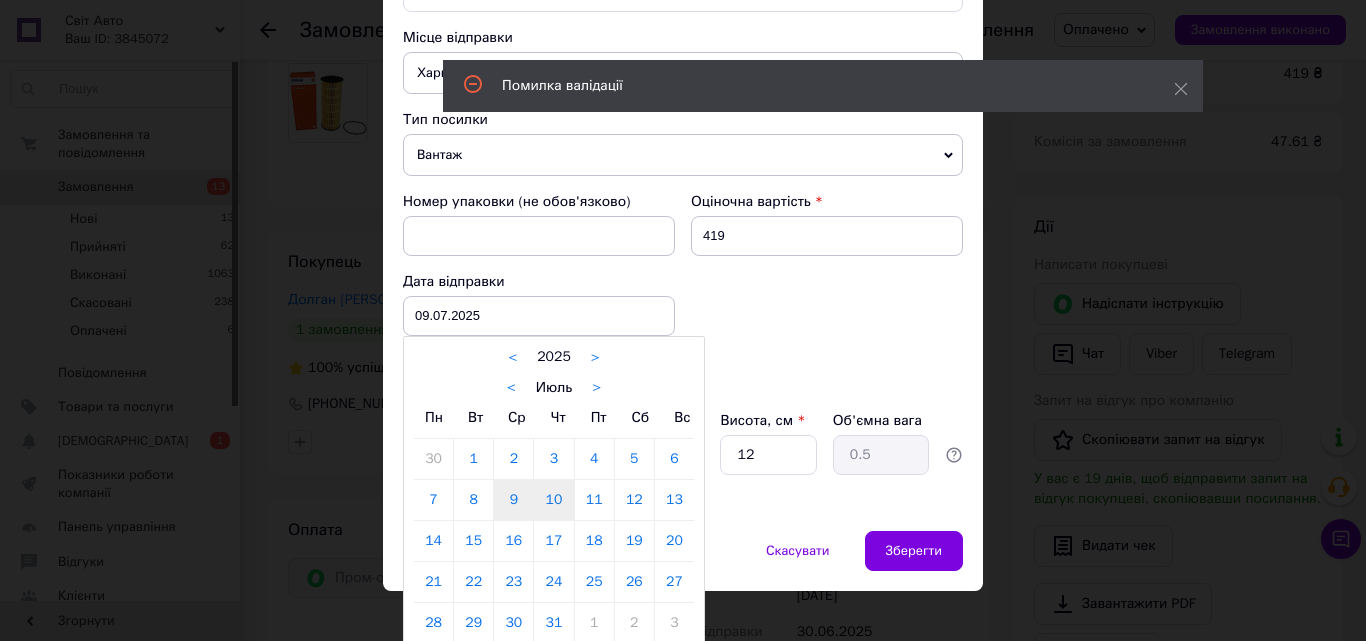 click on "10" at bounding box center (553, 500) 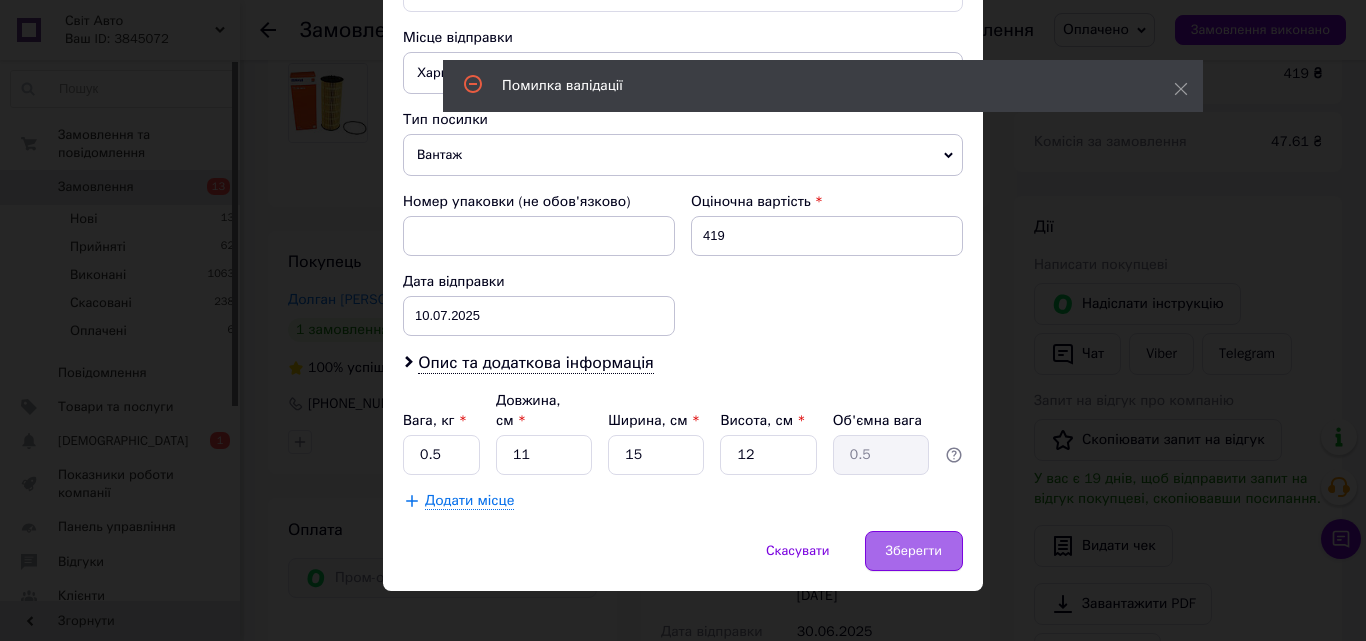 click on "Зберегти" at bounding box center (914, 551) 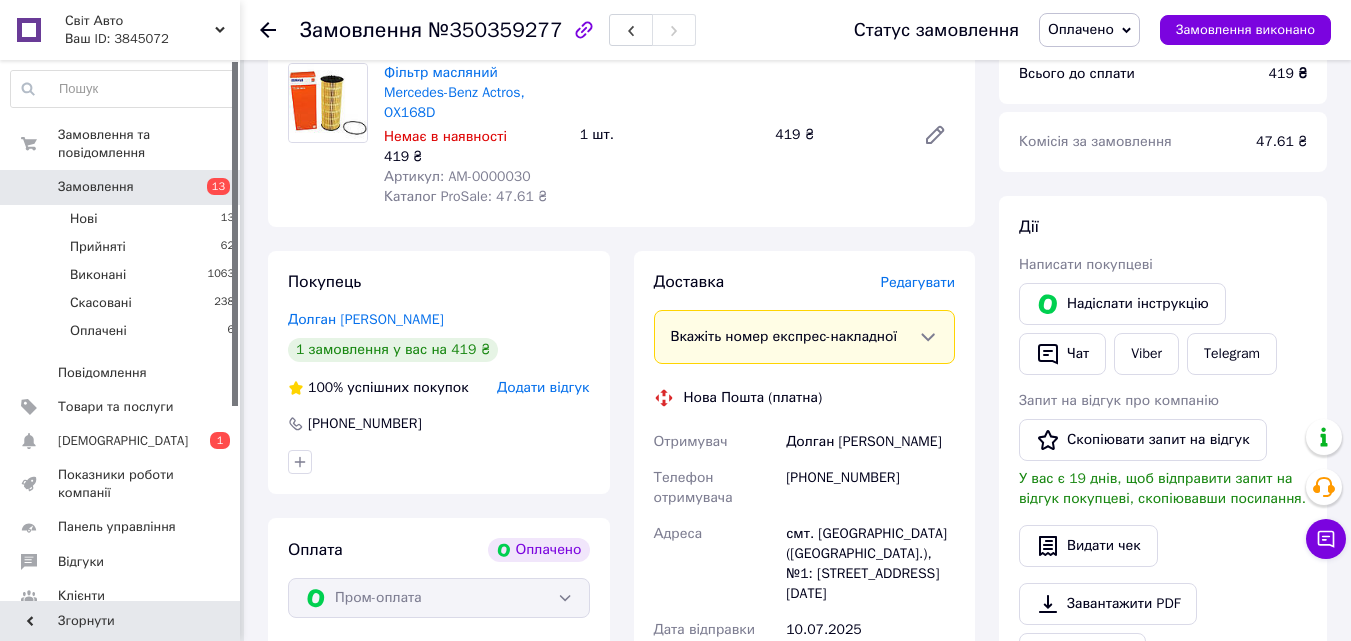 click on "Оплачено" at bounding box center (1081, 29) 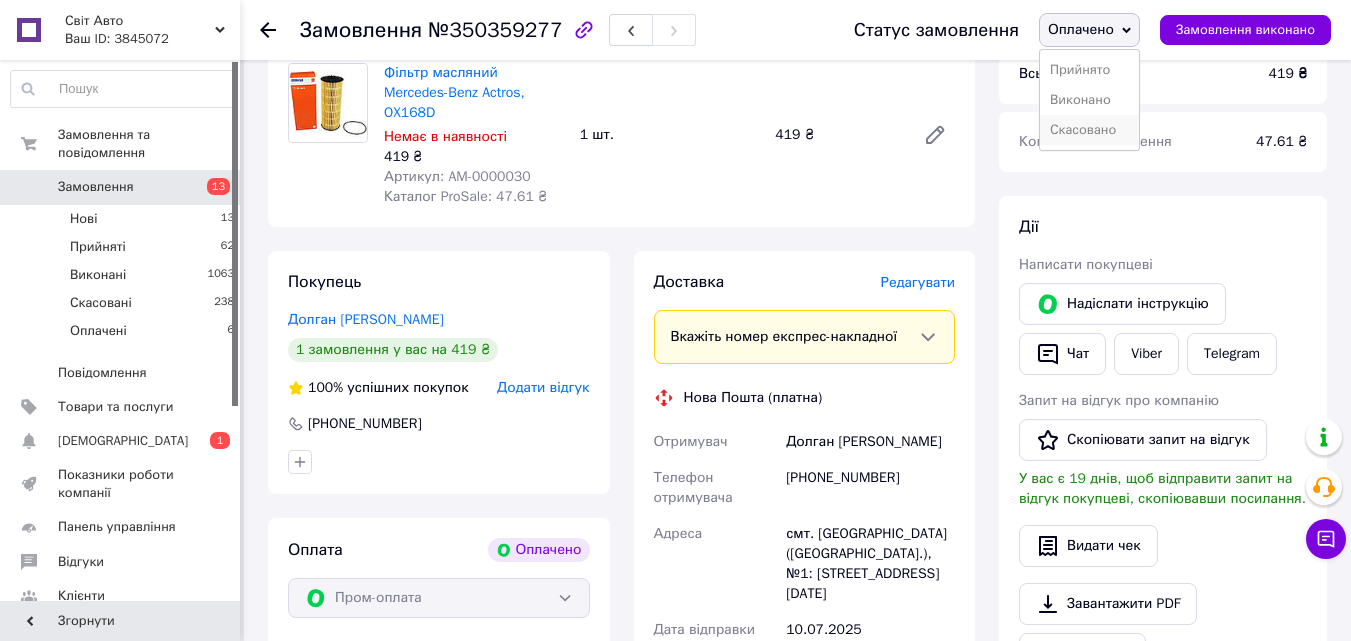 click on "Скасовано" at bounding box center [1089, 130] 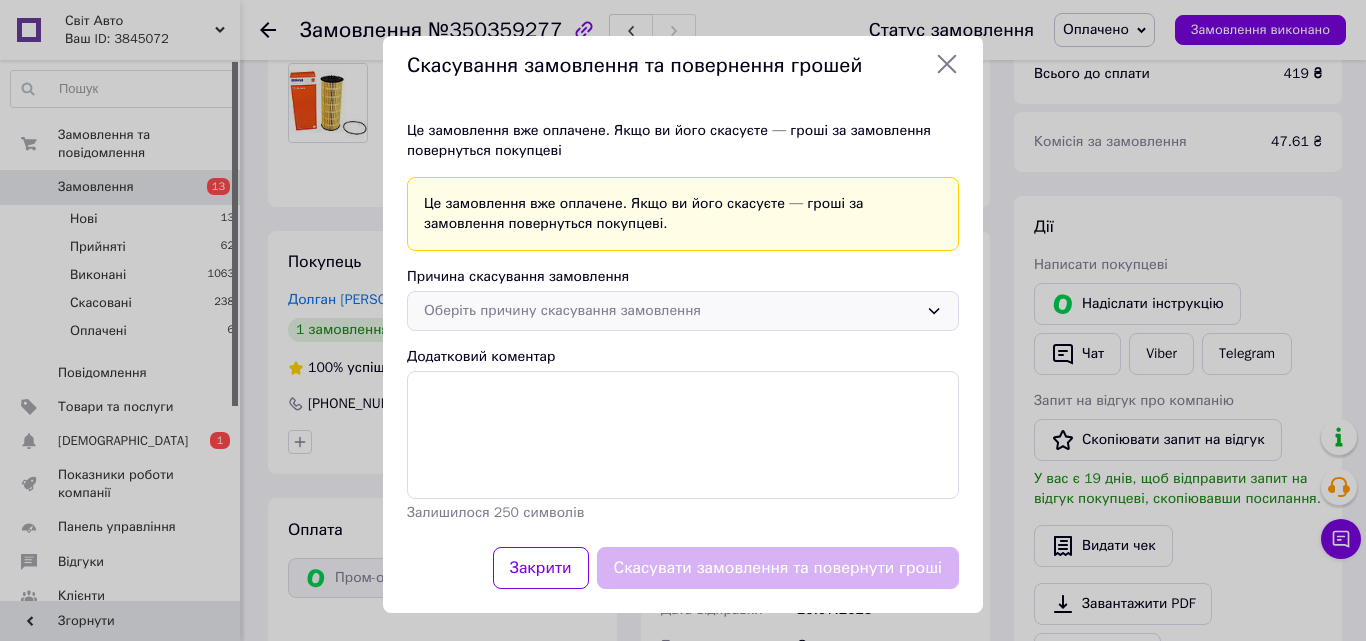 click on "Оберіть причину скасування замовлення" at bounding box center (671, 311) 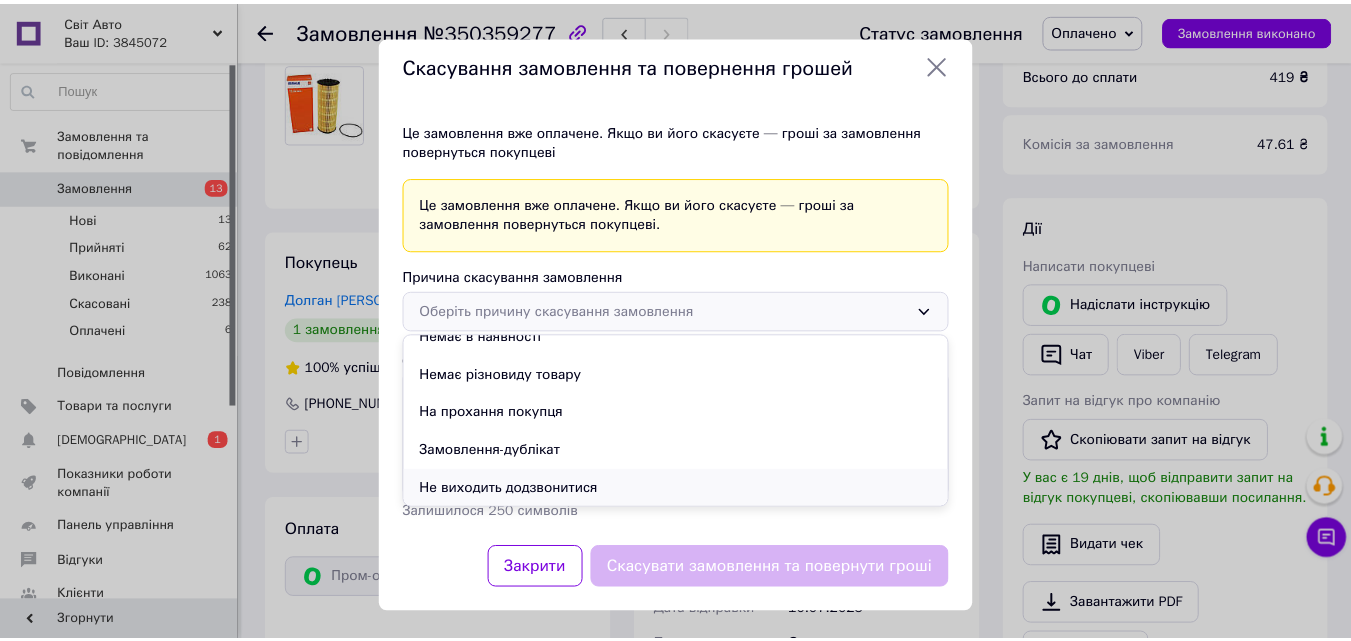 scroll, scrollTop: 0, scrollLeft: 0, axis: both 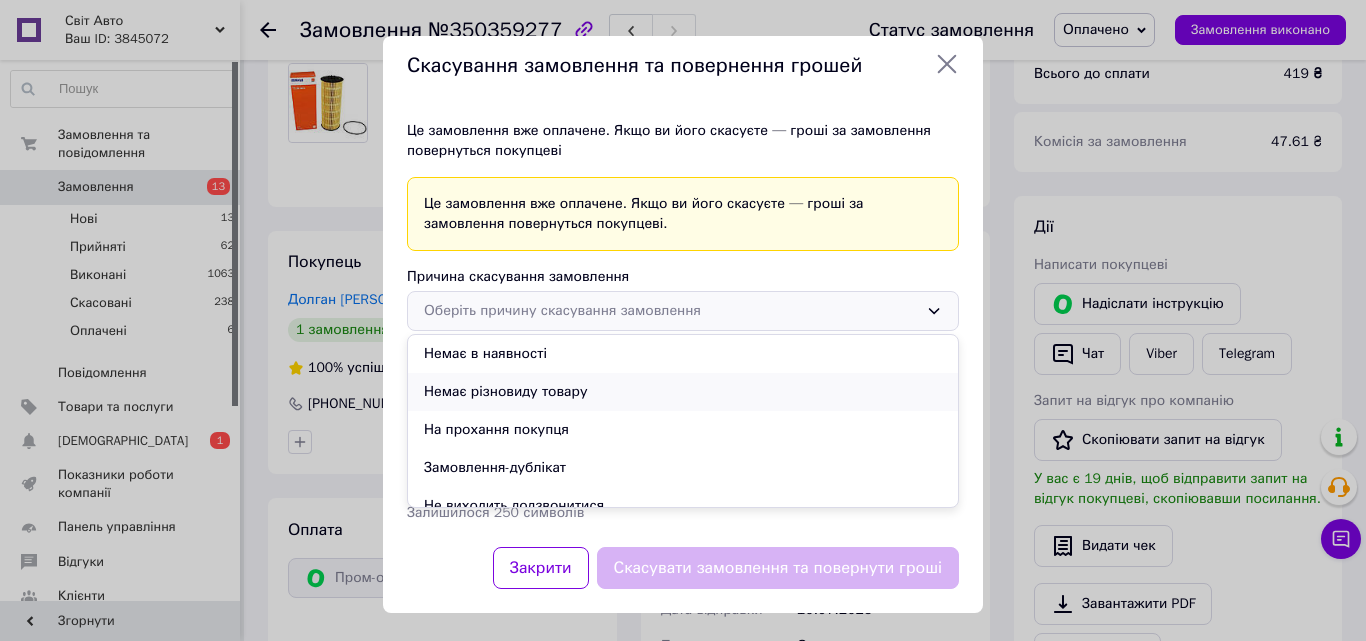 click on "Немає різновиду товару" at bounding box center (683, 392) 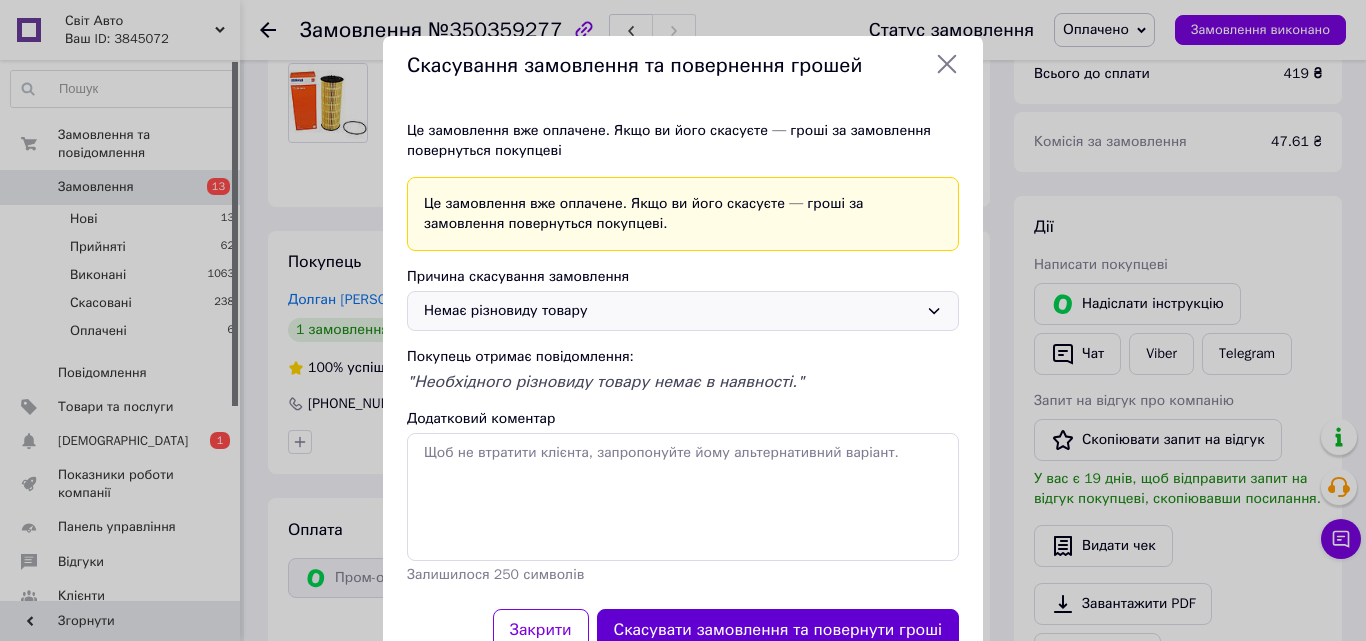 click on "Скасувати замовлення та повернути гроші" at bounding box center [778, 630] 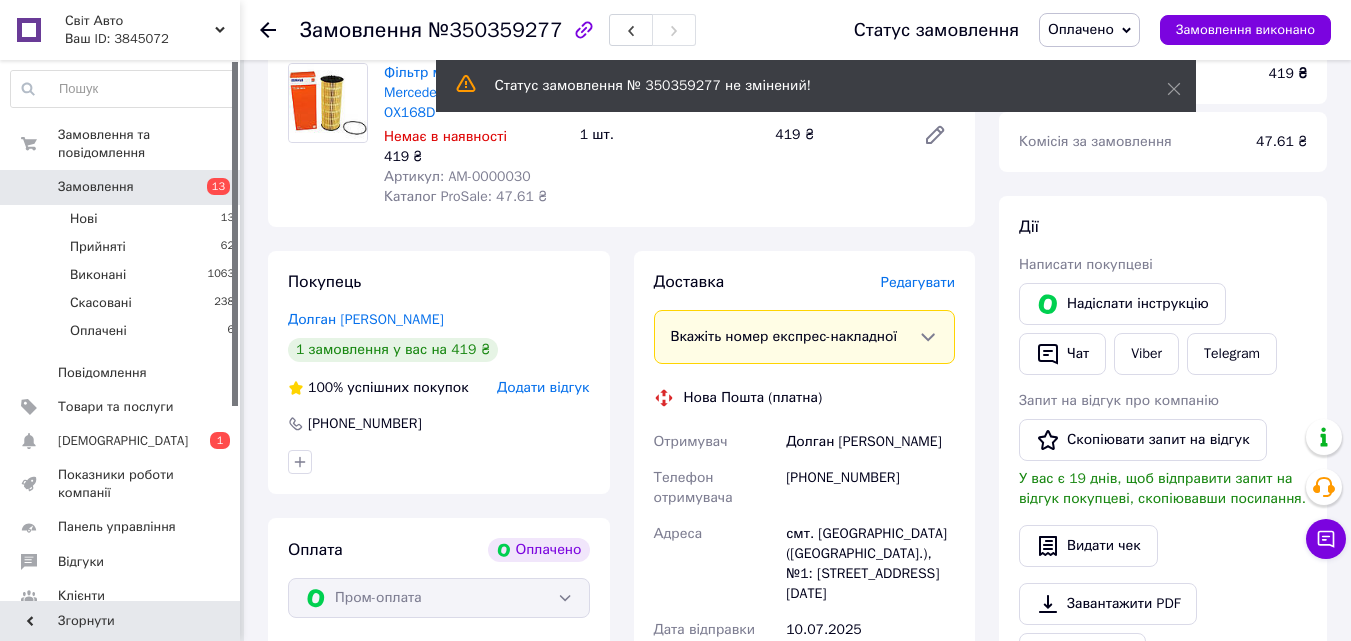 click on "Замовлення" at bounding box center (121, 187) 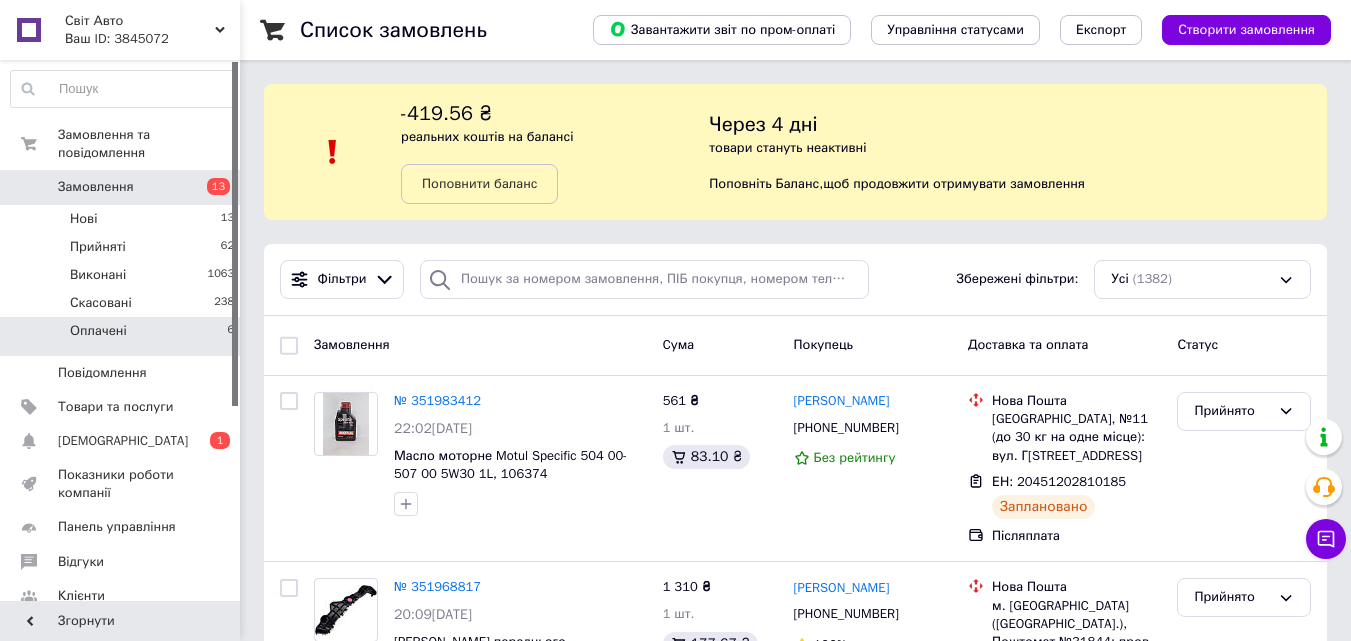 drag, startPoint x: 153, startPoint y: 328, endPoint x: 169, endPoint y: 329, distance: 16.03122 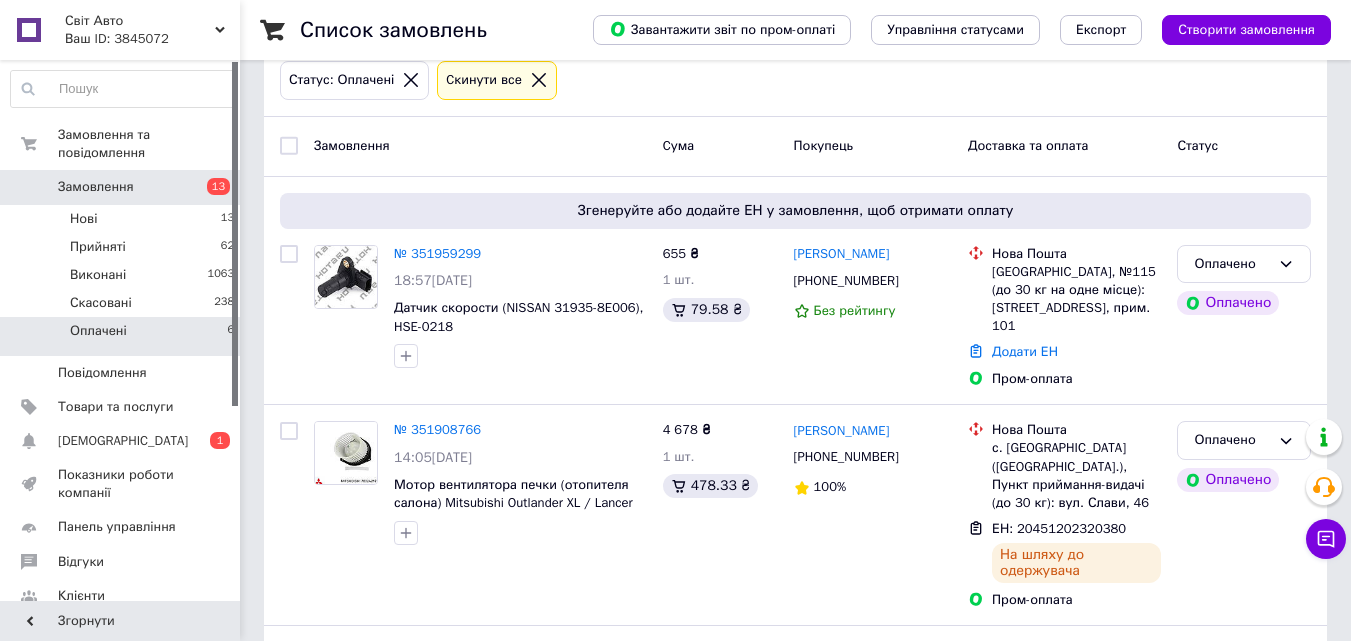 scroll, scrollTop: 236, scrollLeft: 0, axis: vertical 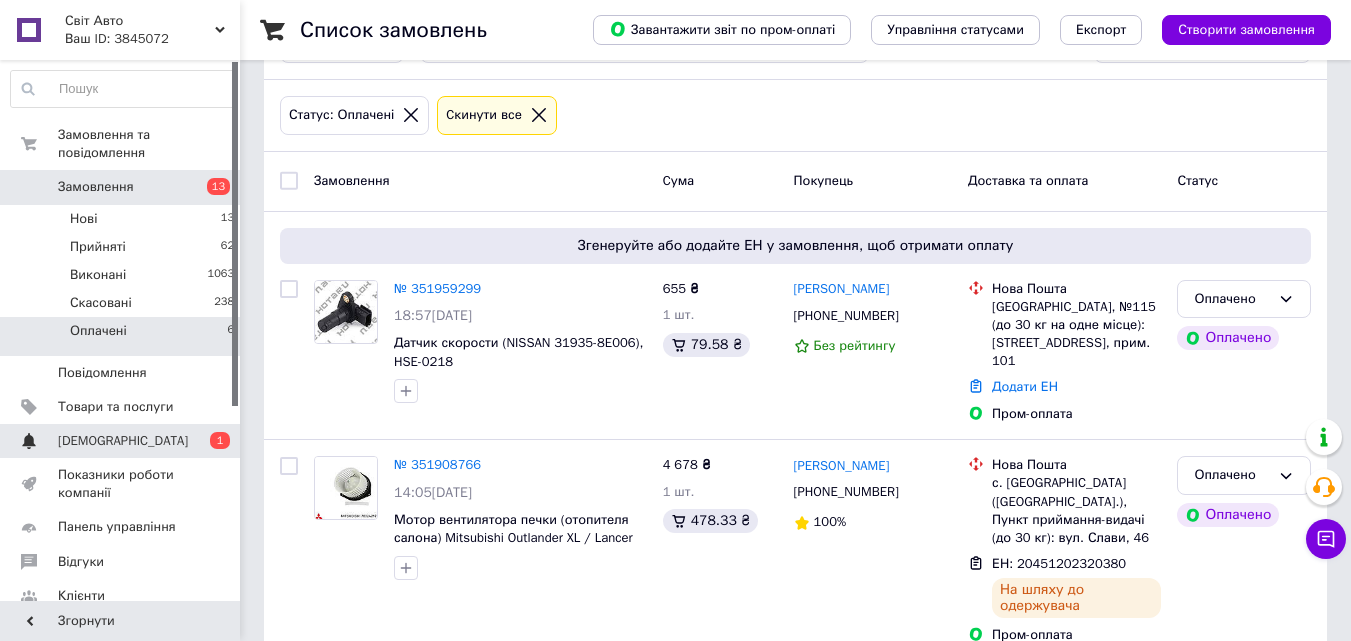 click on "0 1" at bounding box center (212, 441) 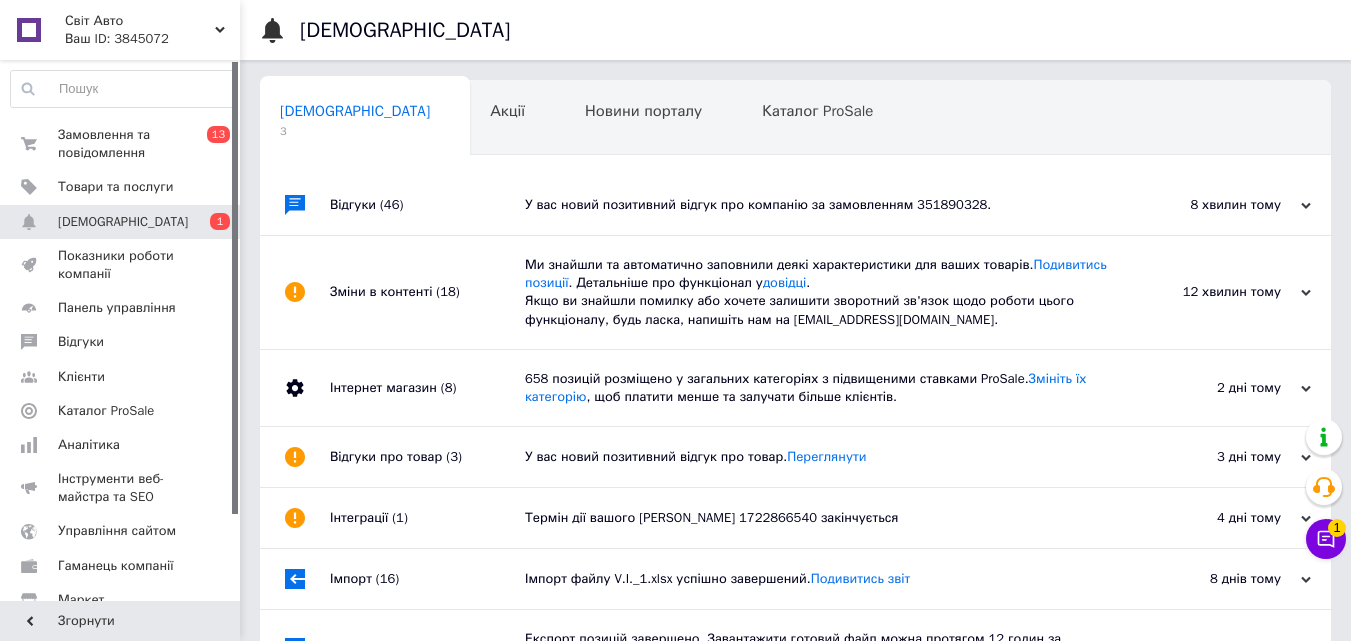 click on "8 хвилин тому 10.07.2025" at bounding box center [1221, 205] 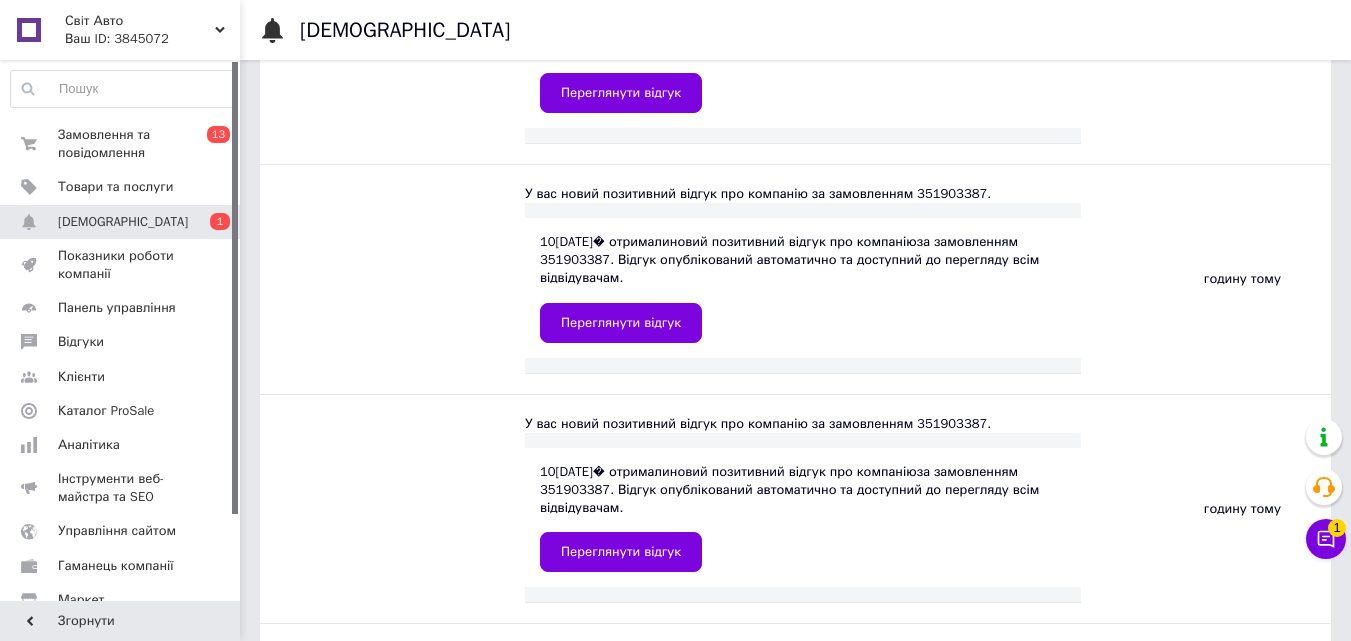scroll, scrollTop: 0, scrollLeft: 0, axis: both 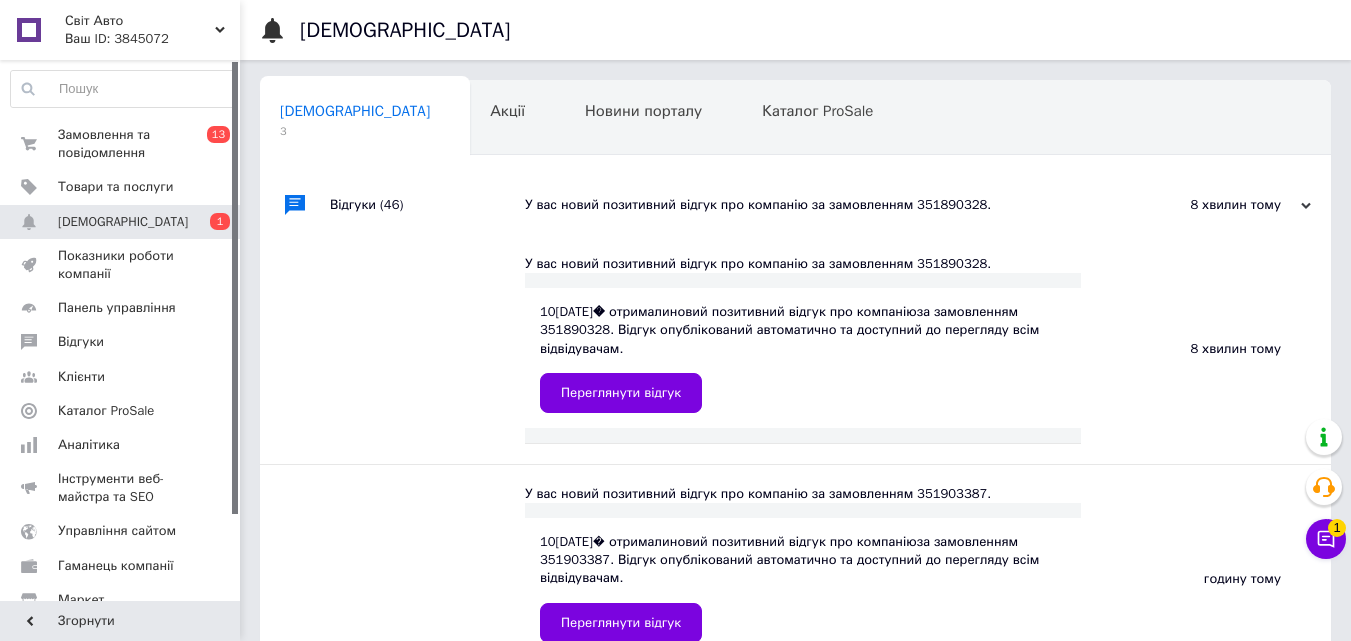 click on "Замовлення та повідомлення" at bounding box center (121, 144) 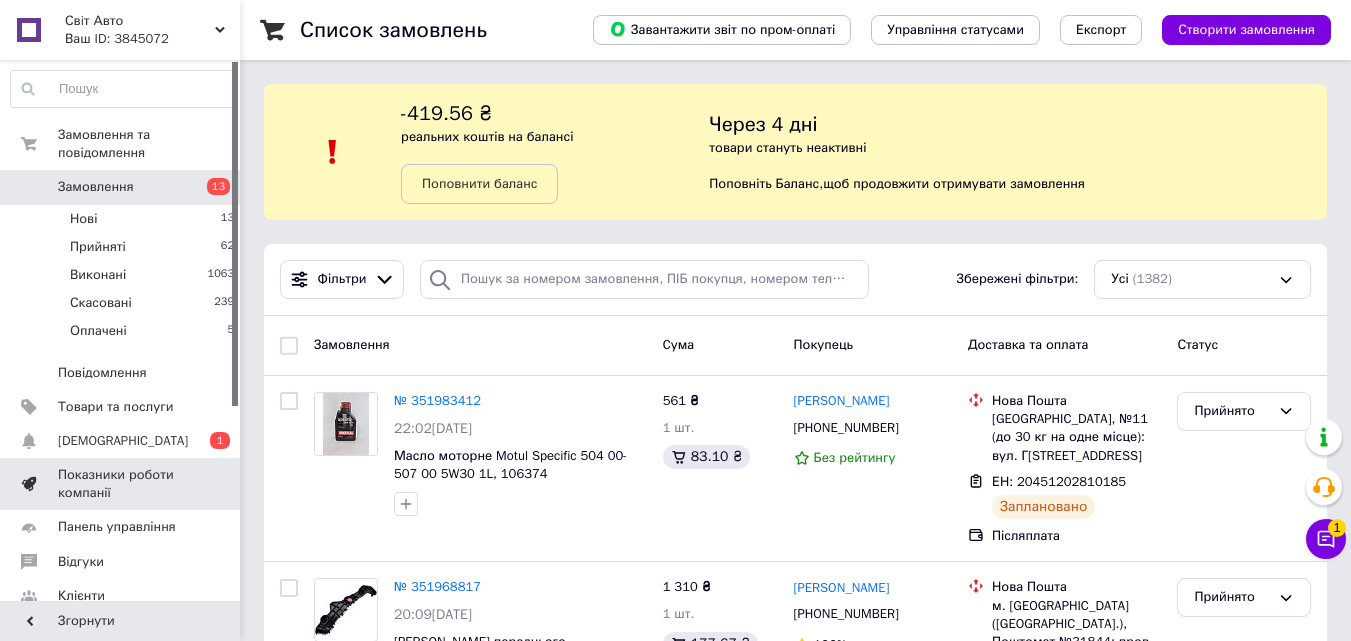 click on "Показники роботи компанії" at bounding box center [121, 484] 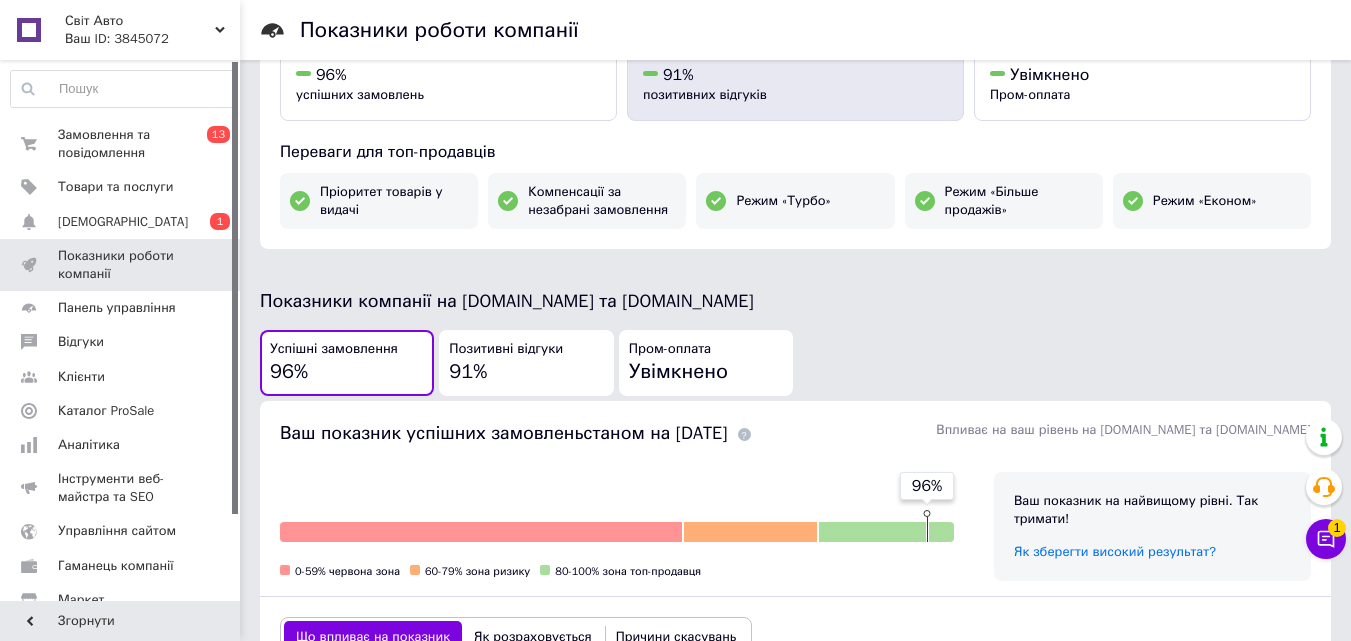 scroll, scrollTop: 400, scrollLeft: 0, axis: vertical 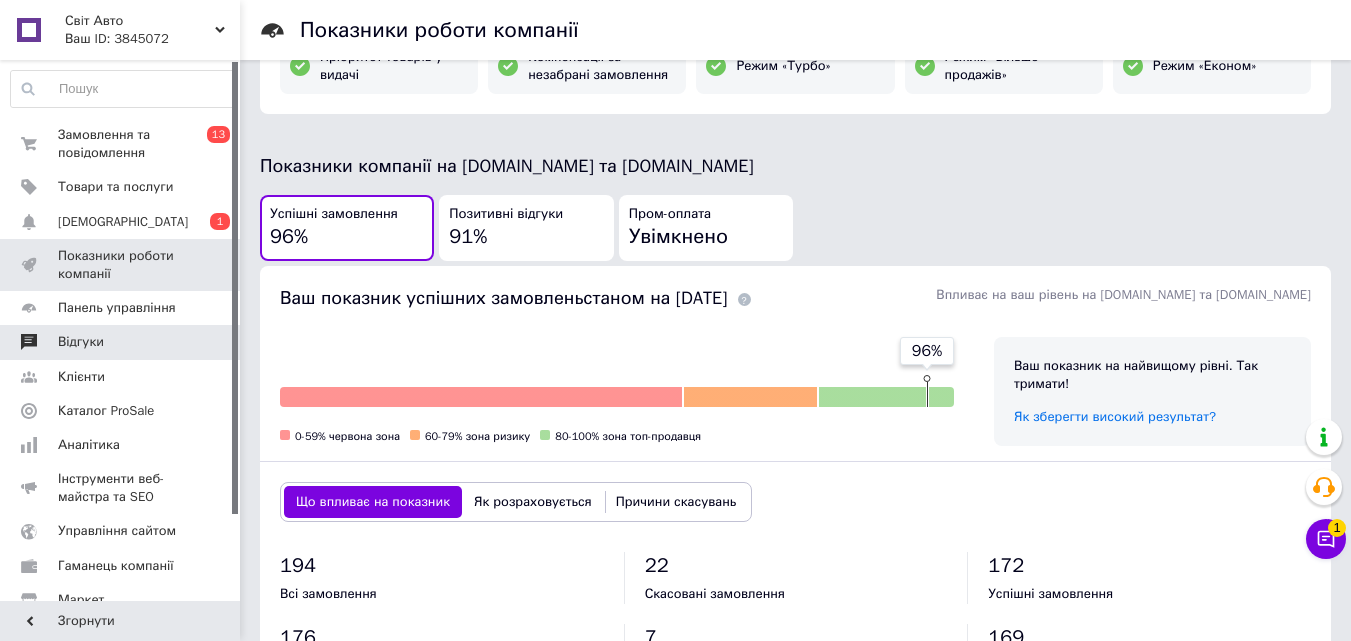 click on "Відгуки" at bounding box center [121, 342] 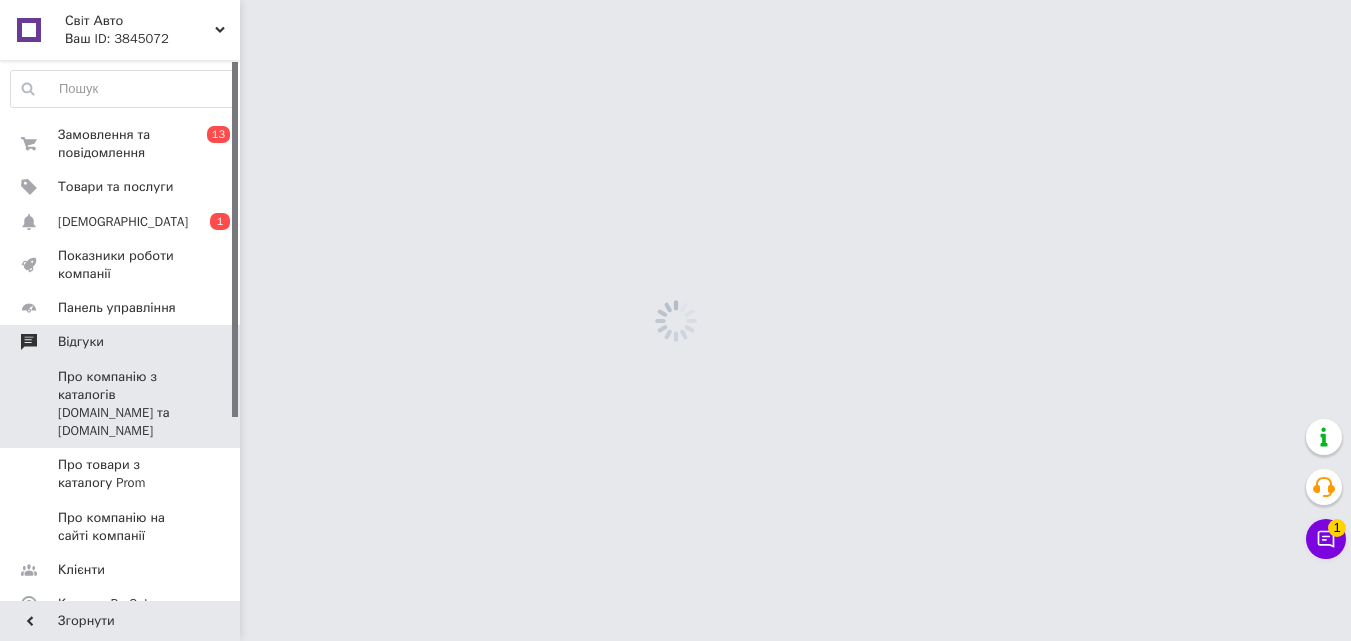 scroll, scrollTop: 0, scrollLeft: 0, axis: both 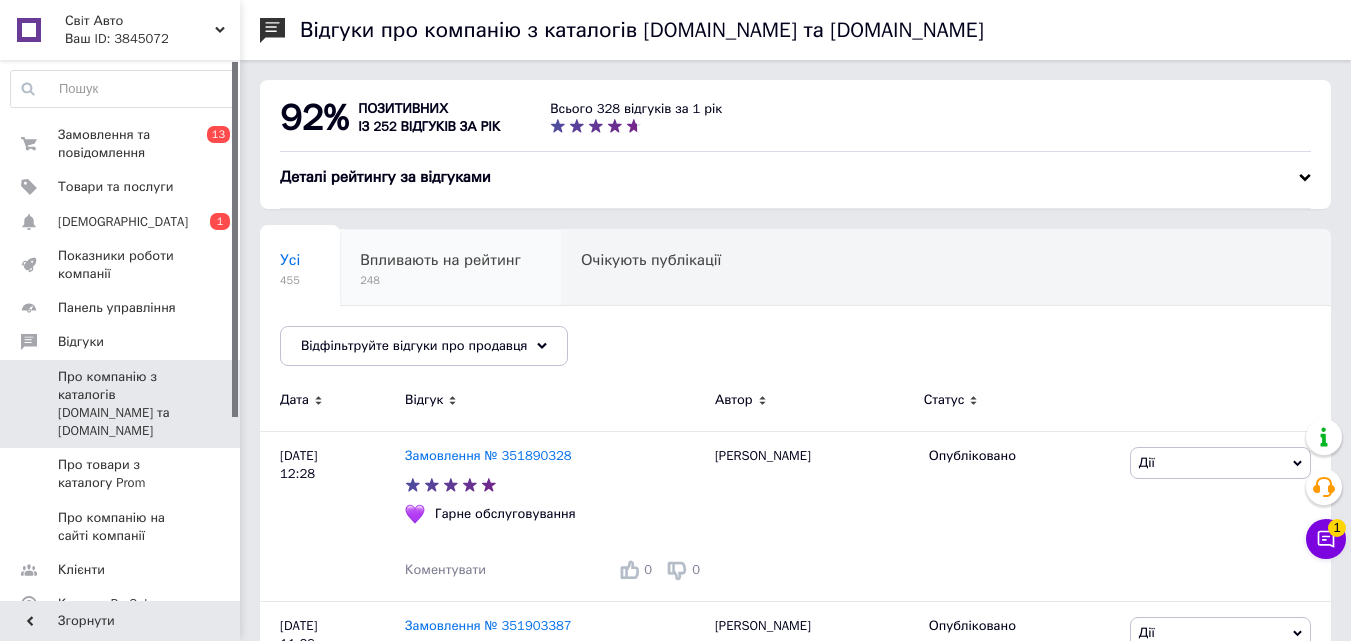 click on "Впливають на рейтинг 248" at bounding box center (450, 268) 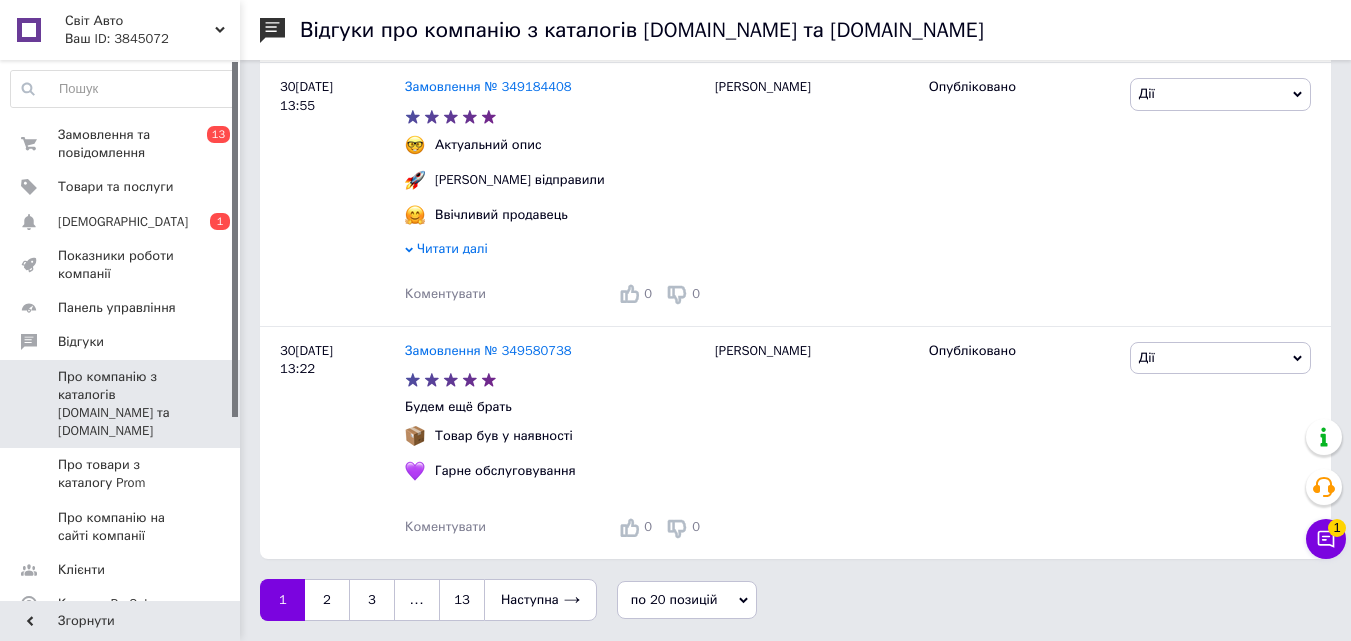 scroll, scrollTop: 4535, scrollLeft: 0, axis: vertical 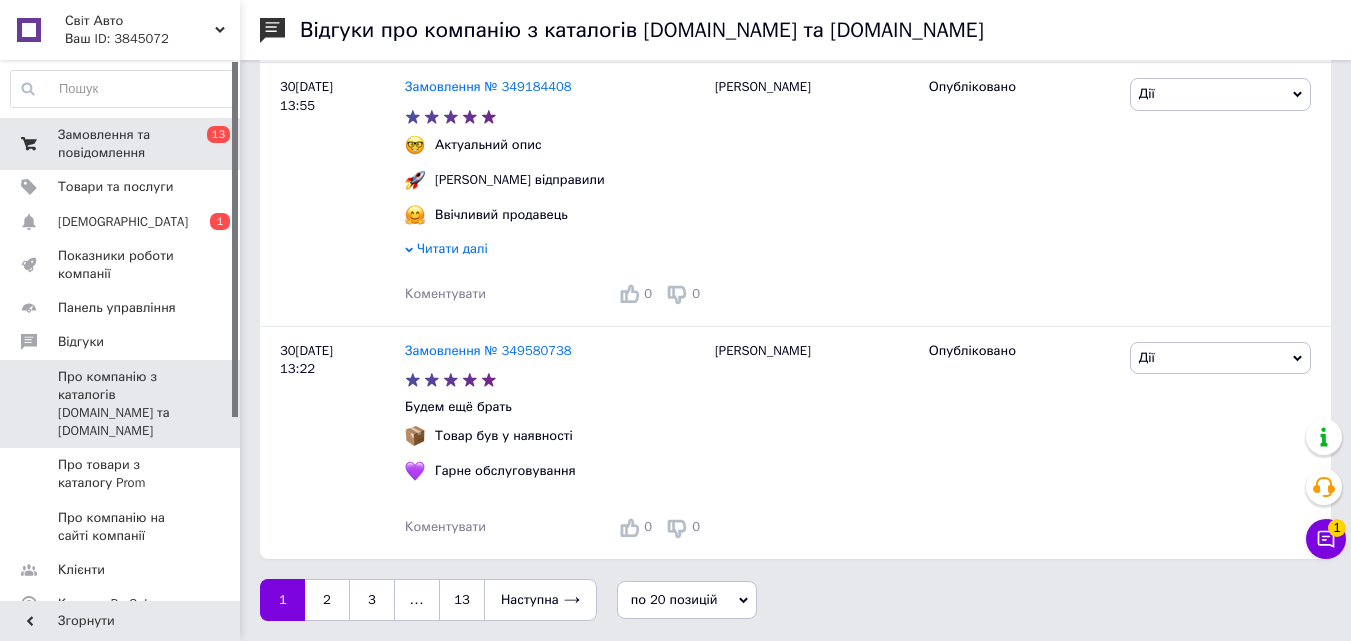 click on "13" at bounding box center [218, 134] 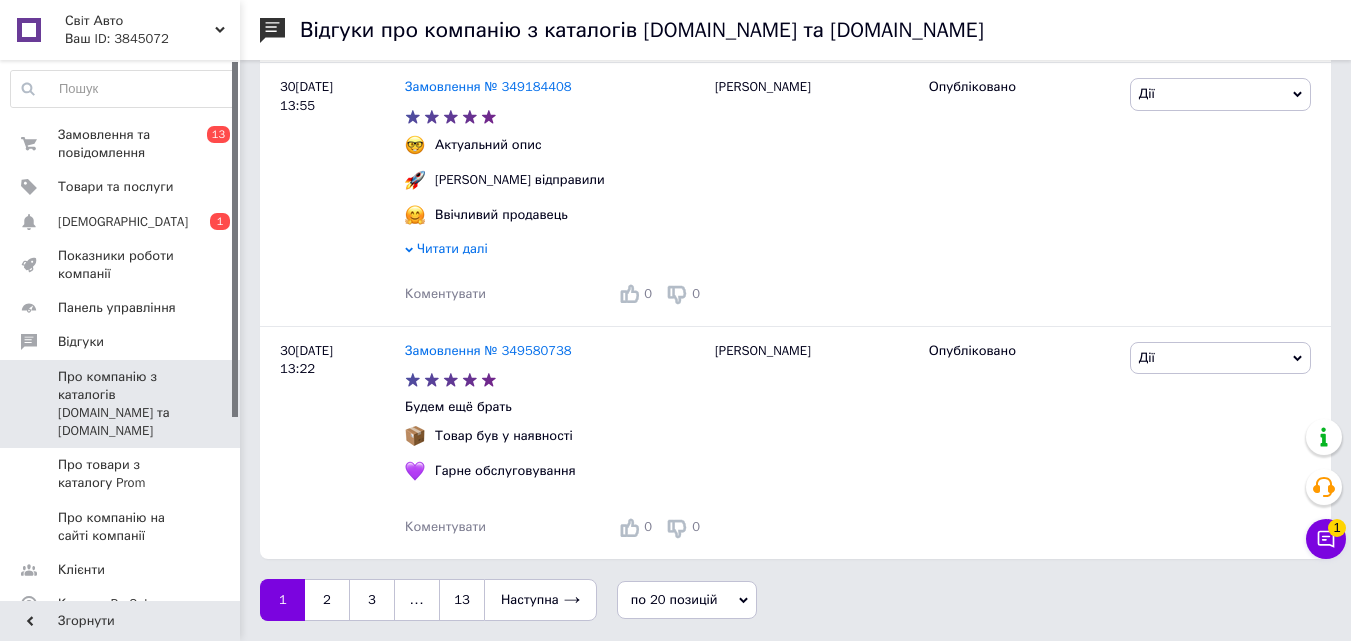 scroll, scrollTop: 0, scrollLeft: 0, axis: both 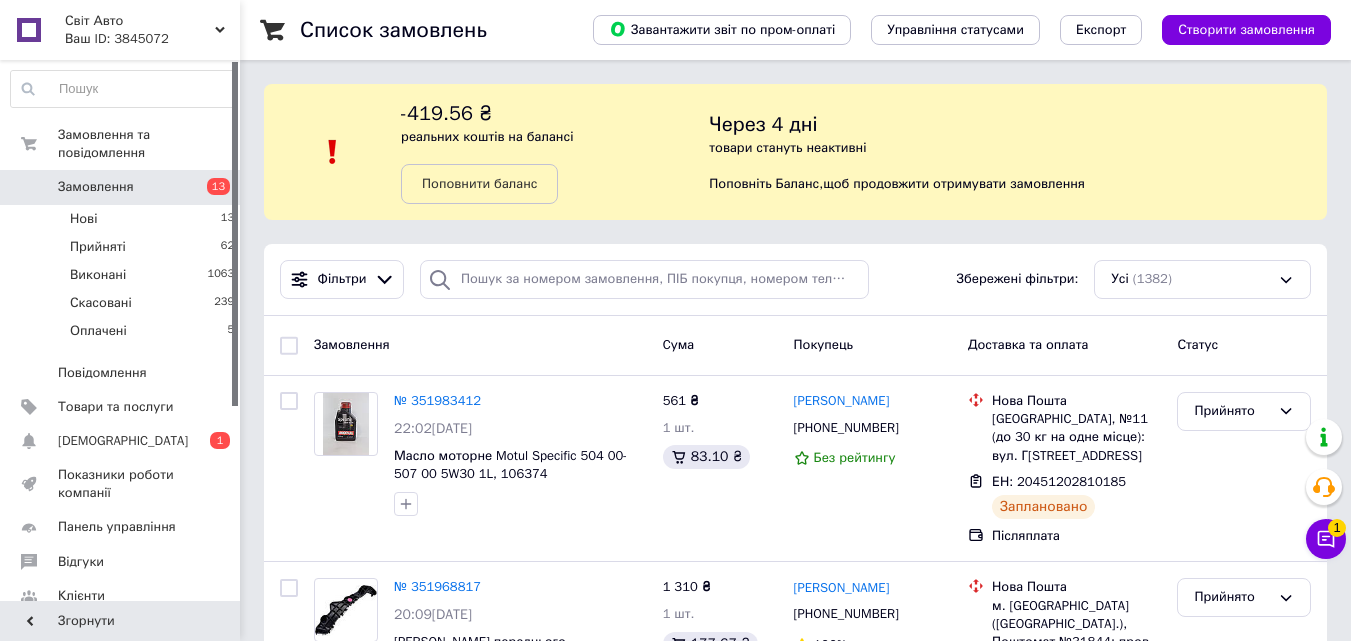 click on "Замовлення" at bounding box center [121, 187] 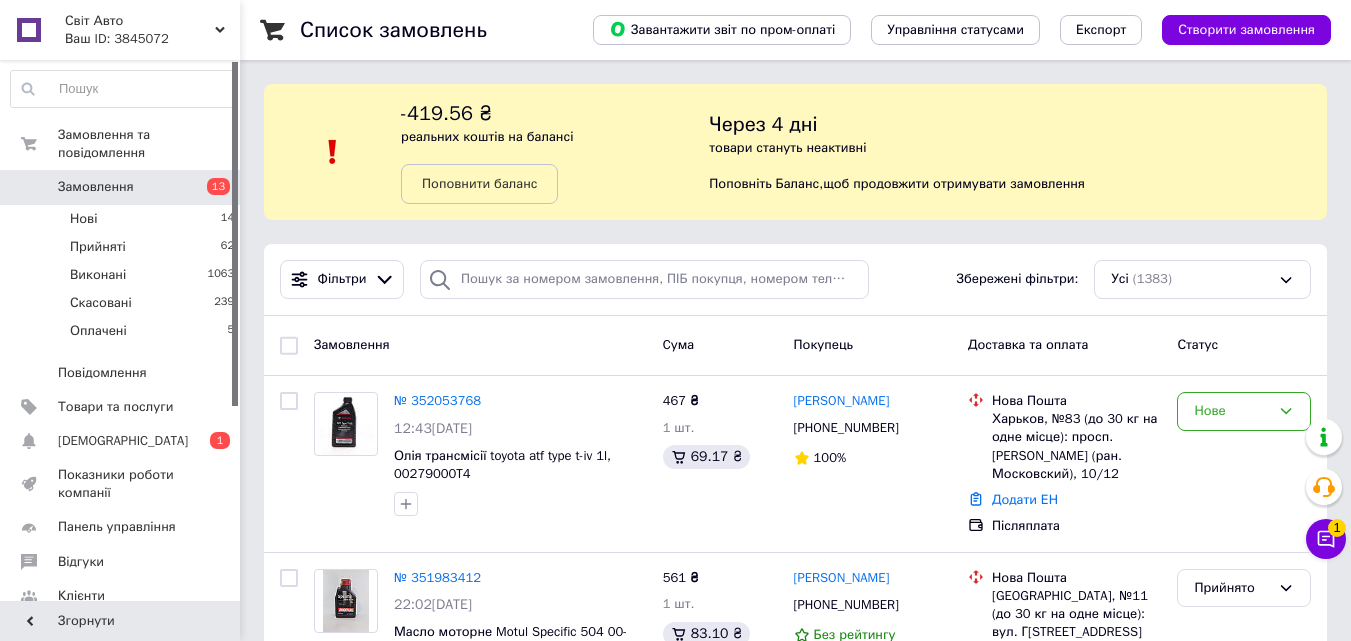 scroll, scrollTop: 100, scrollLeft: 0, axis: vertical 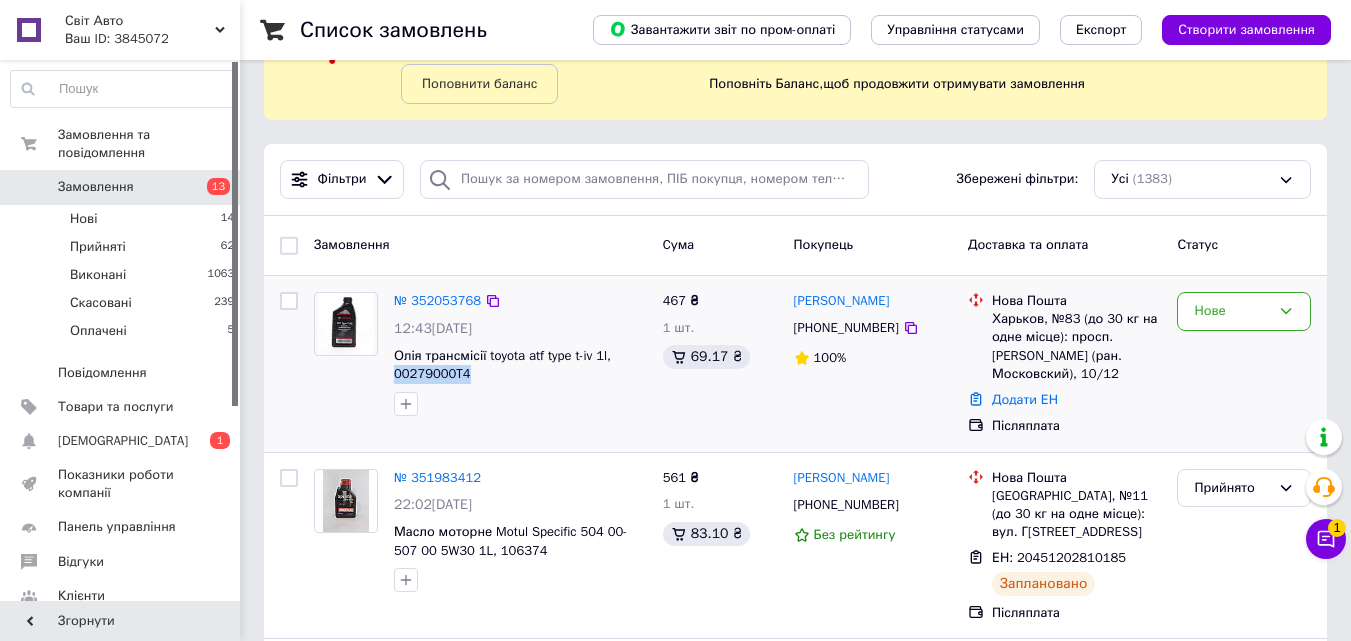 drag, startPoint x: 475, startPoint y: 384, endPoint x: 403, endPoint y: 385, distance: 72.00694 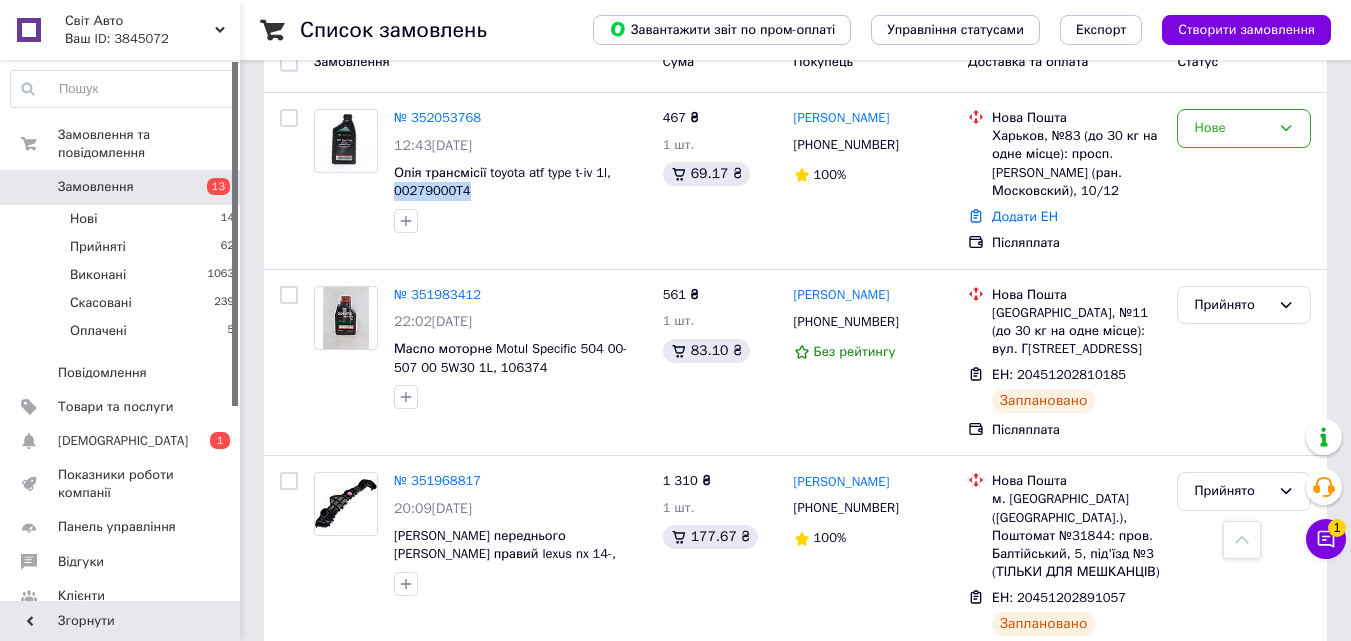 scroll, scrollTop: 100, scrollLeft: 0, axis: vertical 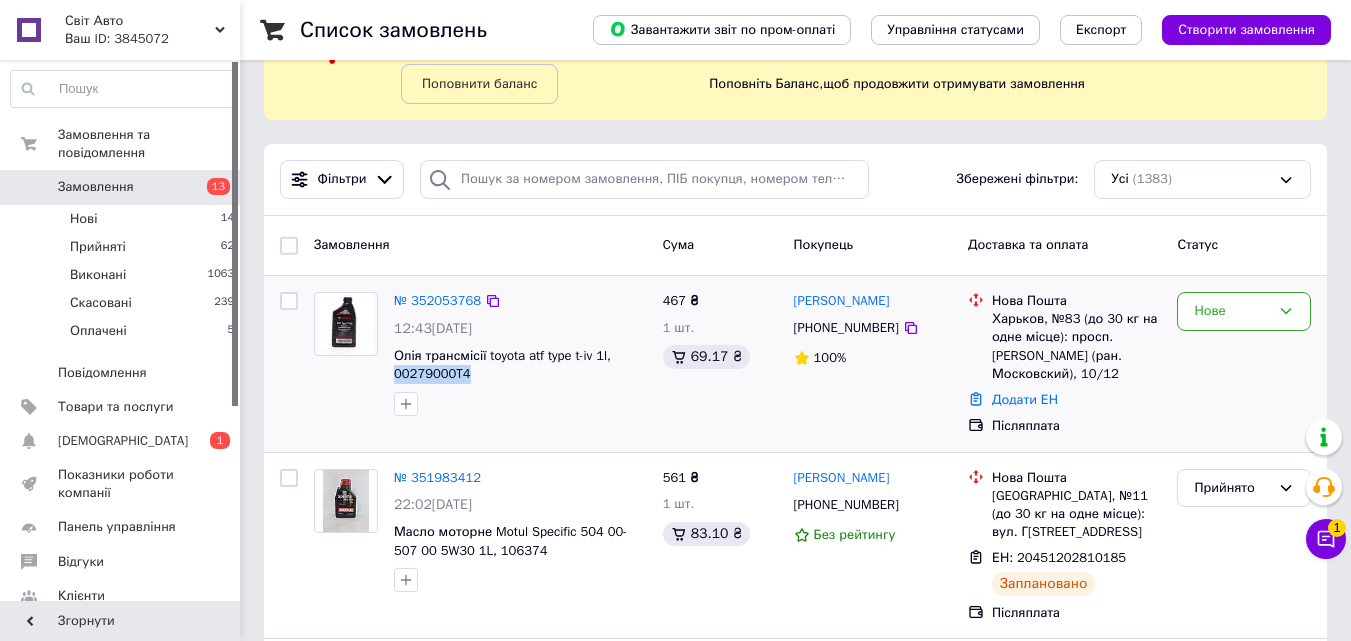 click on "Олія трансмісії toyota atf type t-iv 1l, 00279000T4" at bounding box center (520, 365) 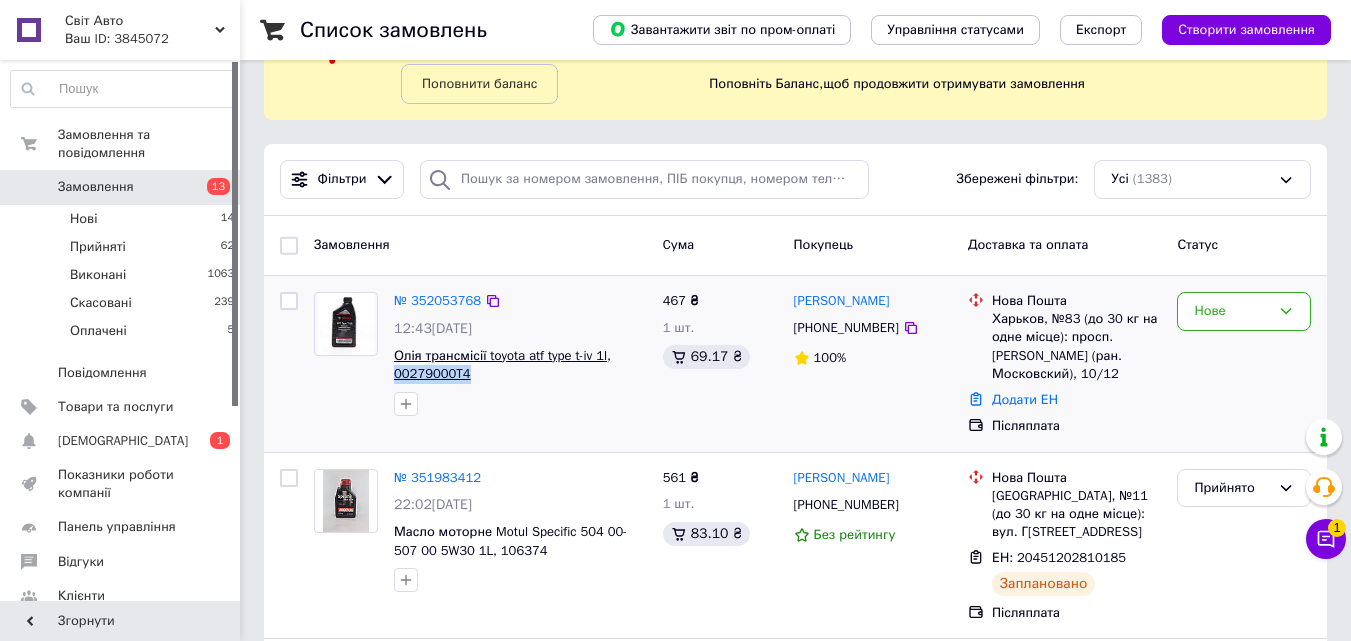 drag, startPoint x: 465, startPoint y: 376, endPoint x: 395, endPoint y: 372, distance: 70.11419 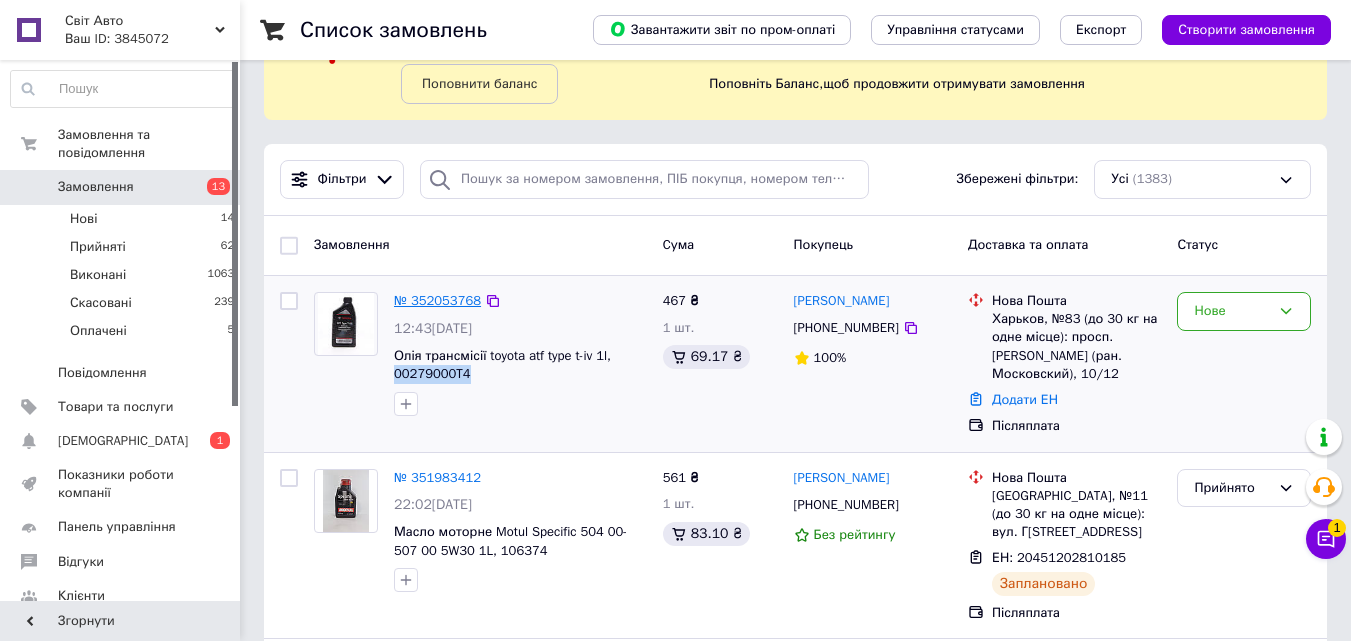 click on "№ 352053768" at bounding box center [437, 300] 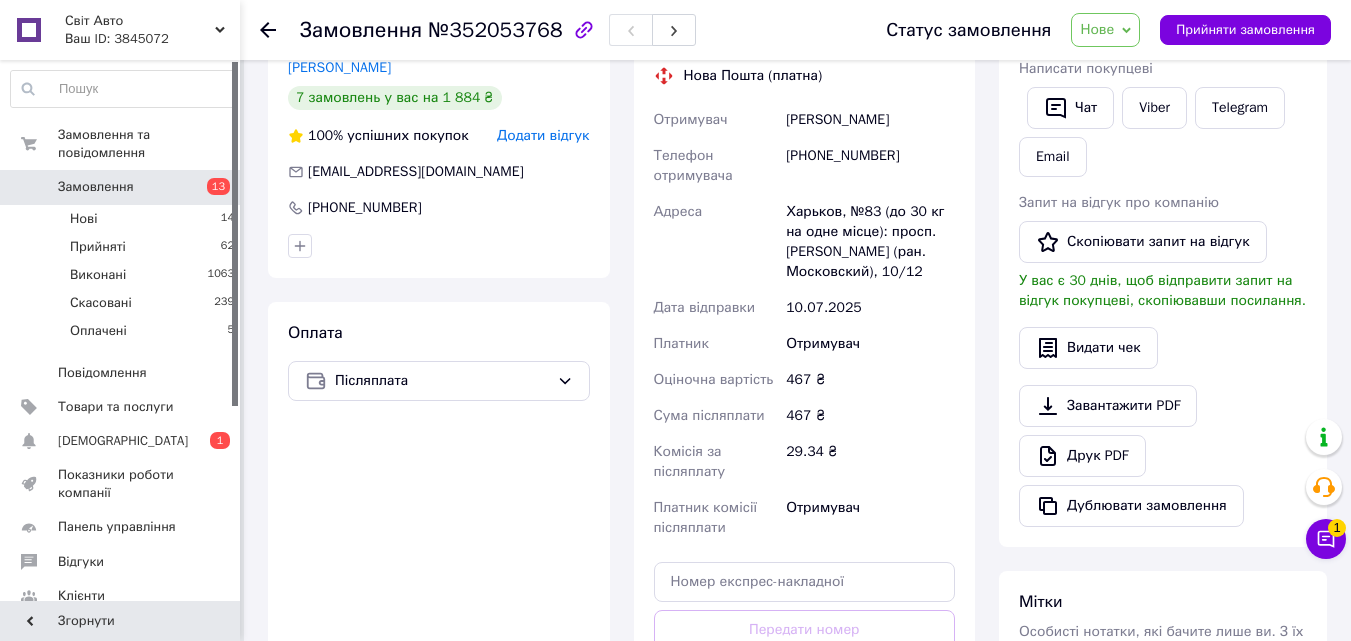 scroll, scrollTop: 432, scrollLeft: 0, axis: vertical 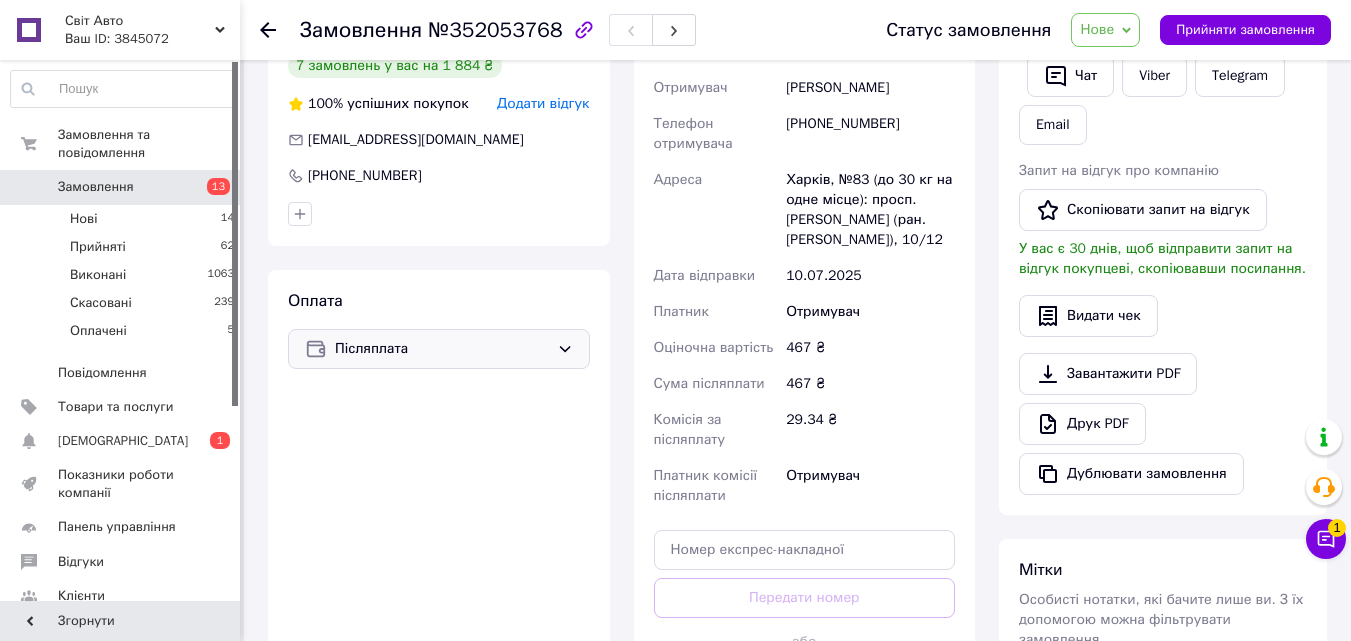 click on "Післяплата" at bounding box center [442, 349] 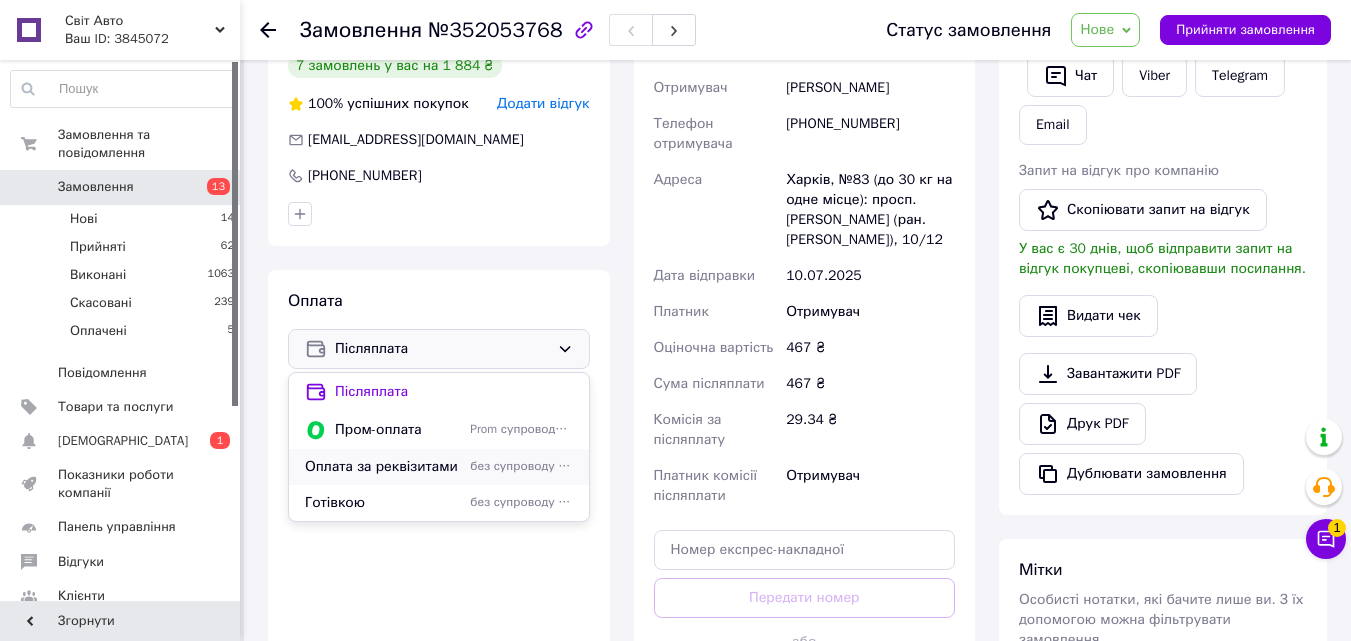click on "Оплата за реквізитами" at bounding box center (383, 467) 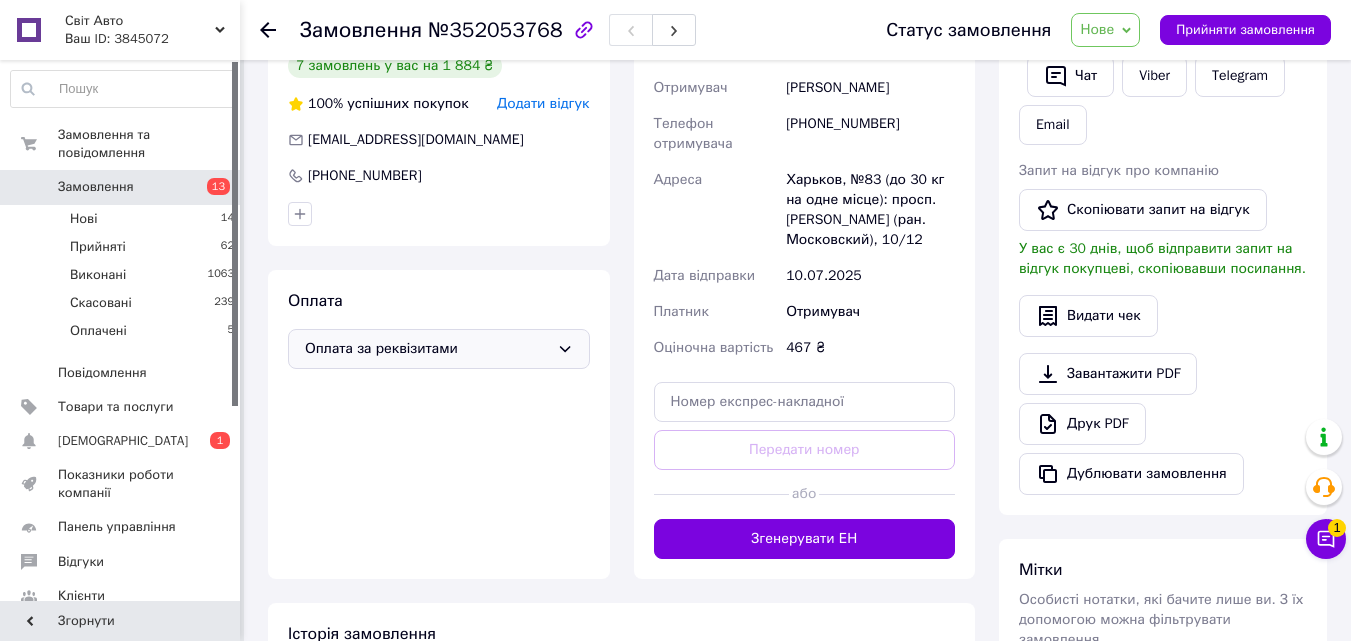 click on "Нове" at bounding box center (1097, 29) 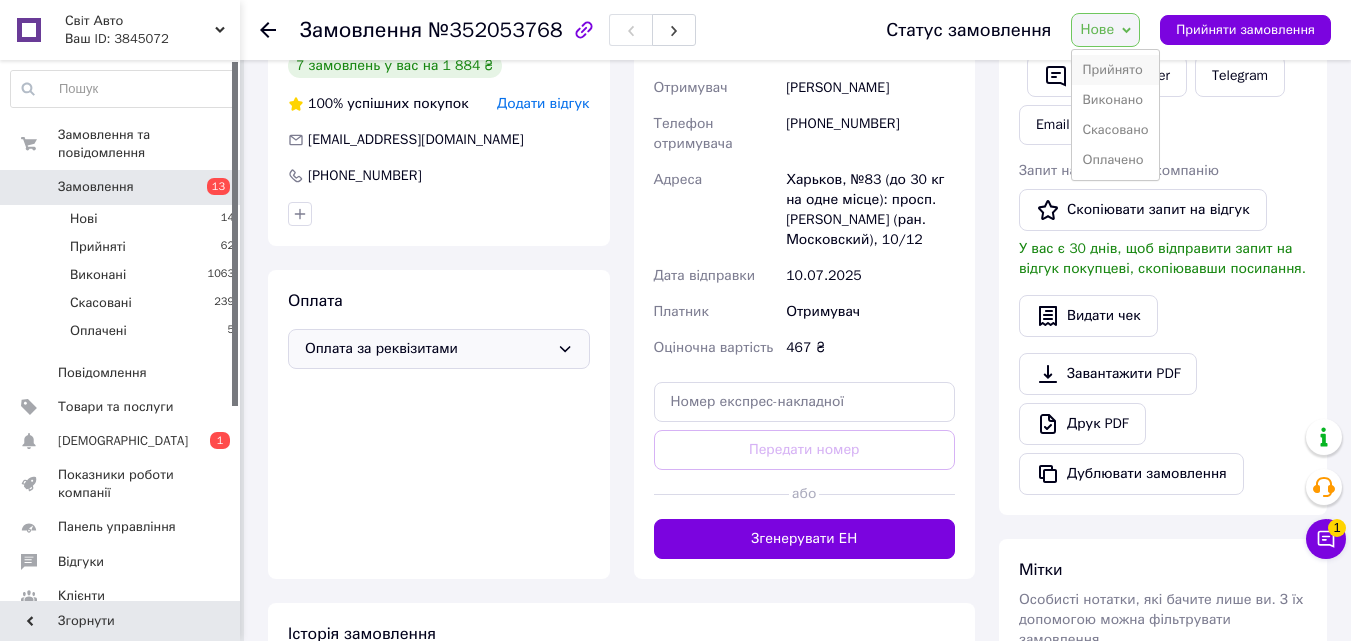 click on "Прийнято" at bounding box center (1115, 70) 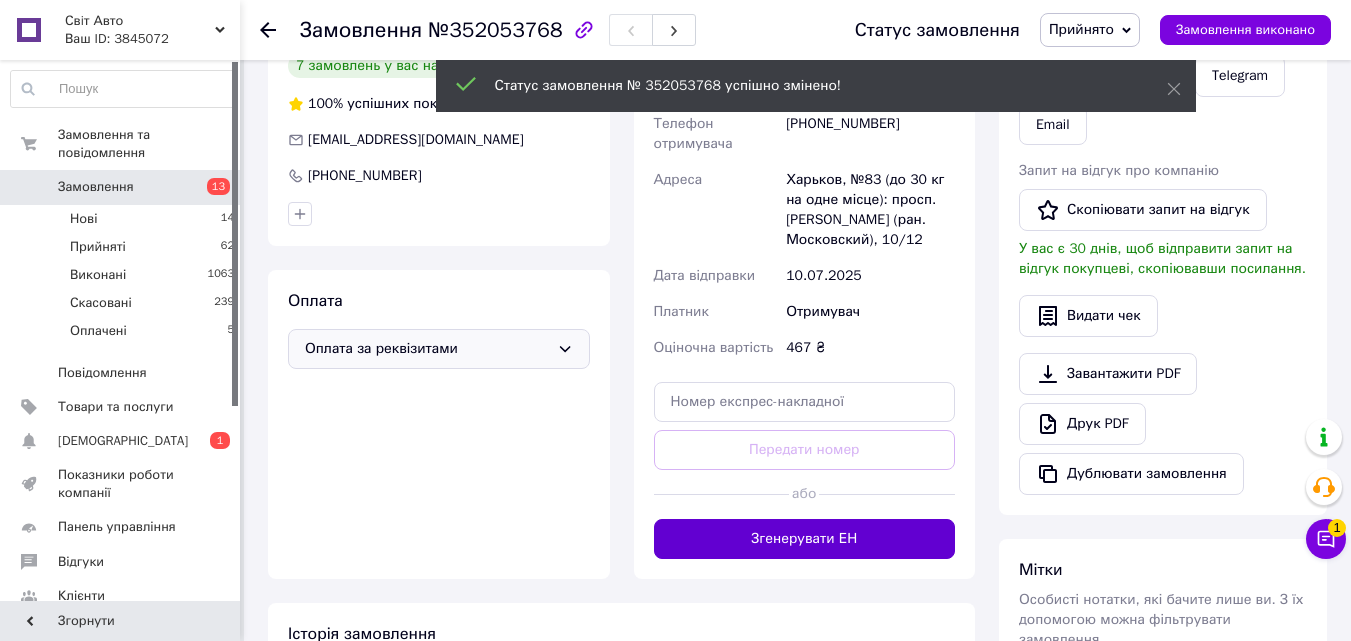 click on "Згенерувати ЕН" at bounding box center (805, 539) 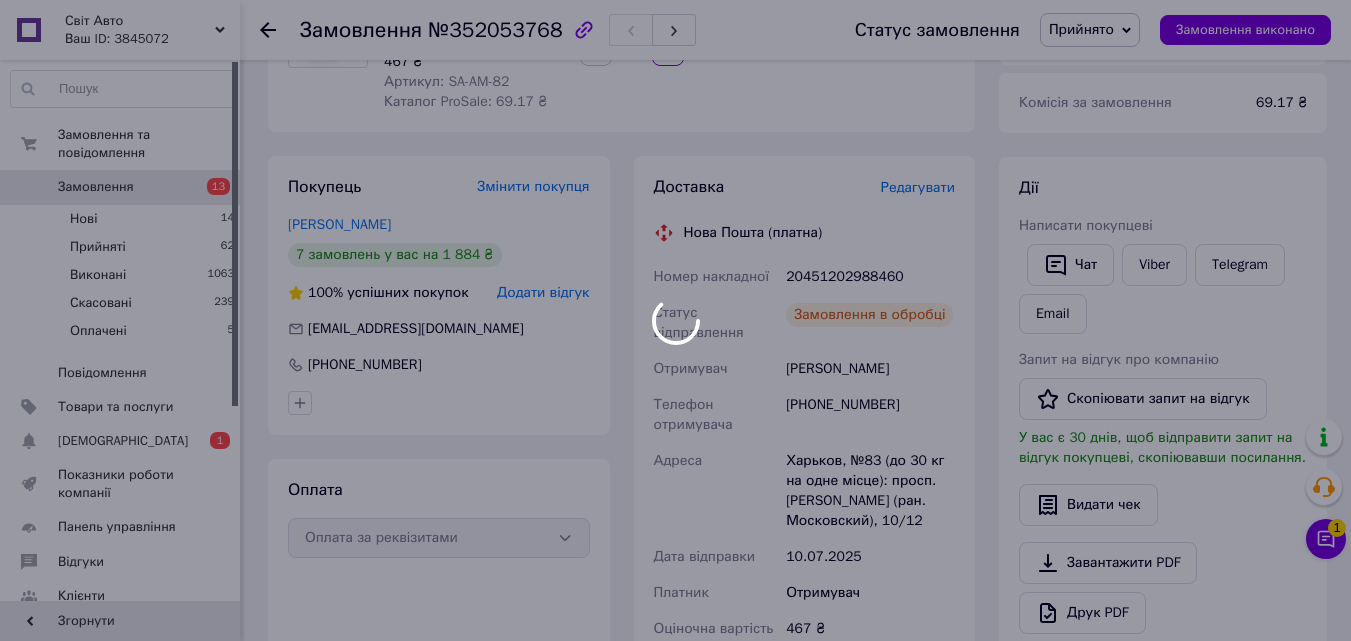 scroll, scrollTop: 232, scrollLeft: 0, axis: vertical 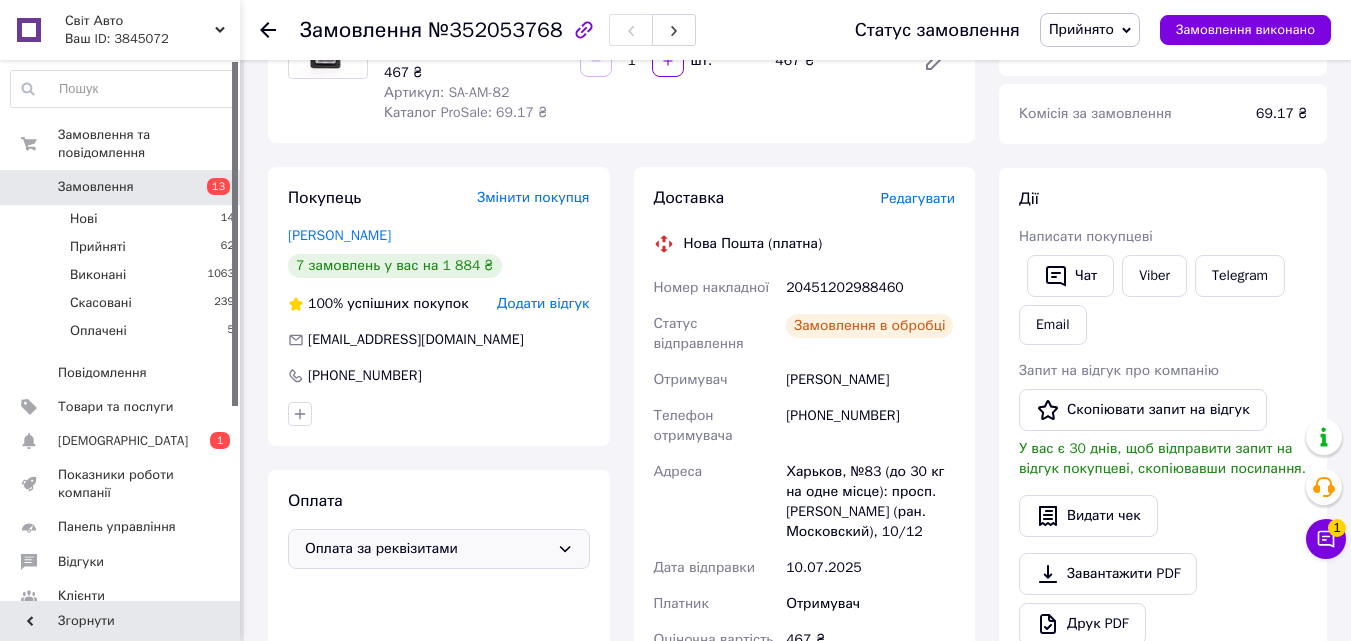 click on "20451202988460" at bounding box center [870, 288] 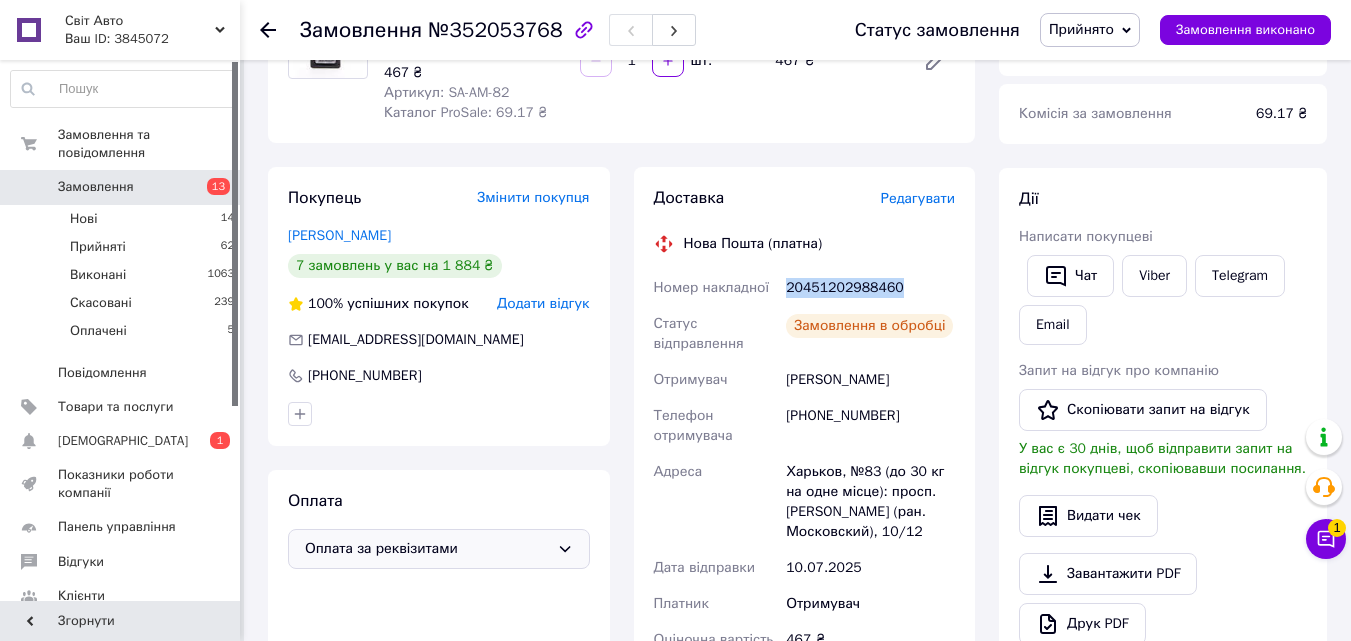 click on "20451202988460" at bounding box center [870, 288] 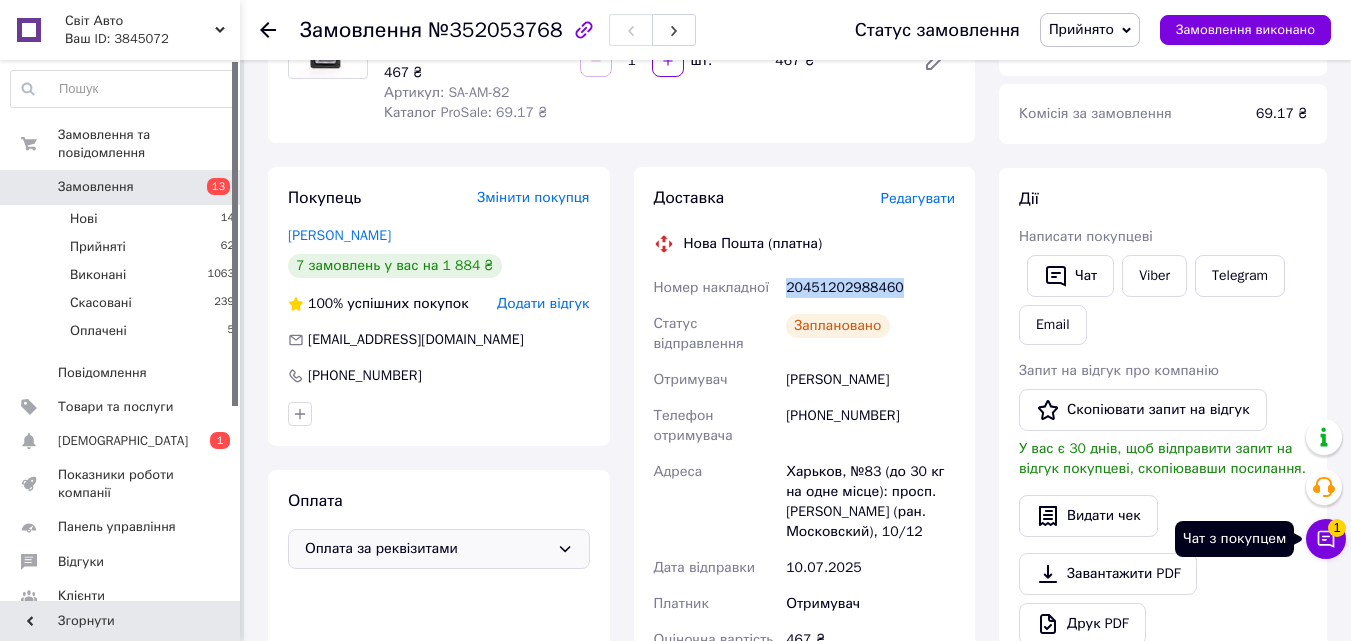 click 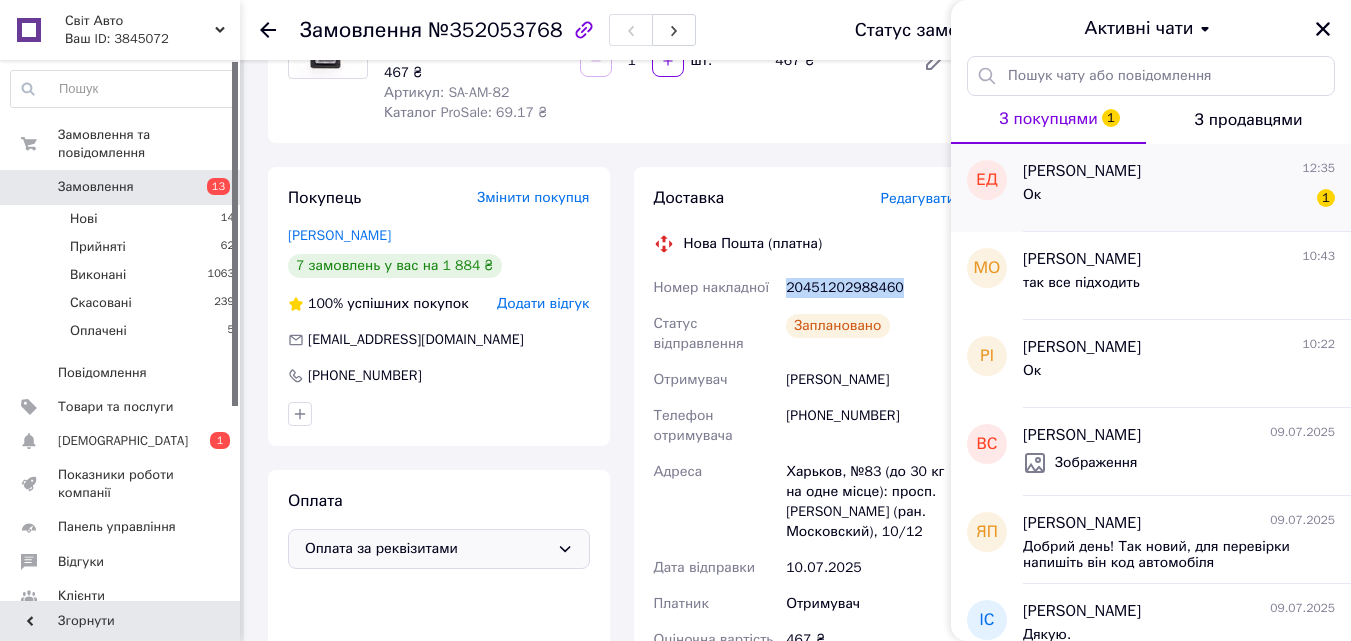 click on "Ок 1" at bounding box center (1179, 199) 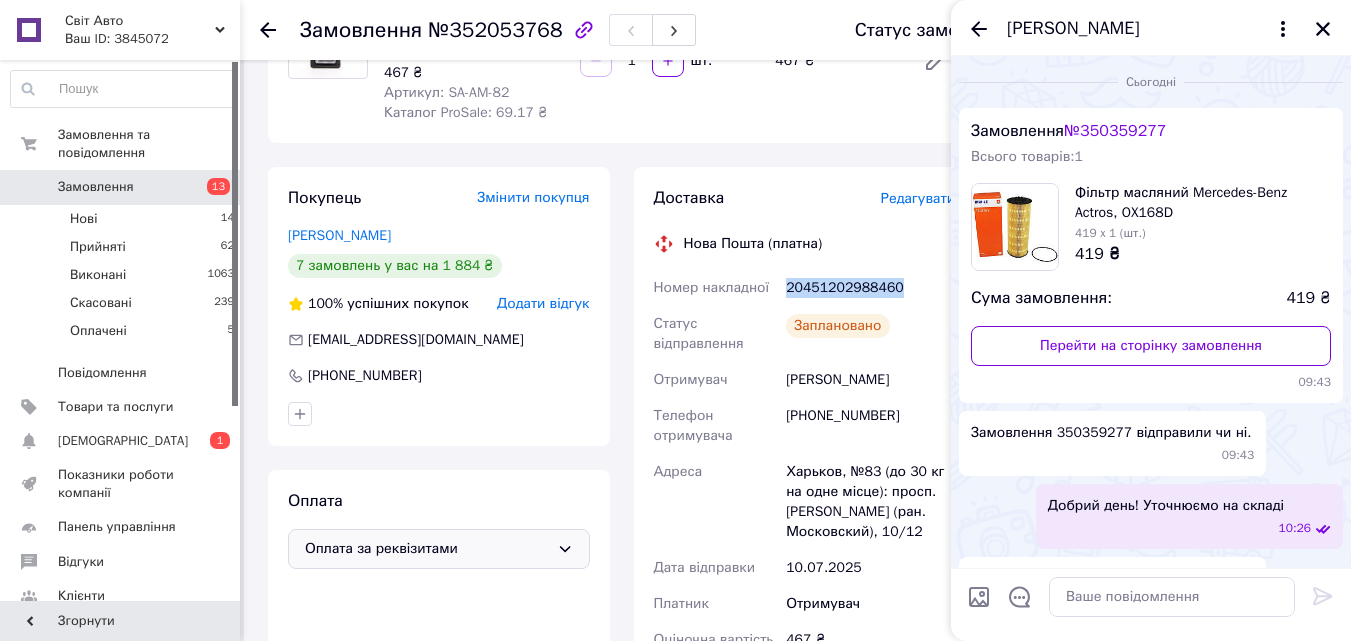 scroll, scrollTop: 225, scrollLeft: 0, axis: vertical 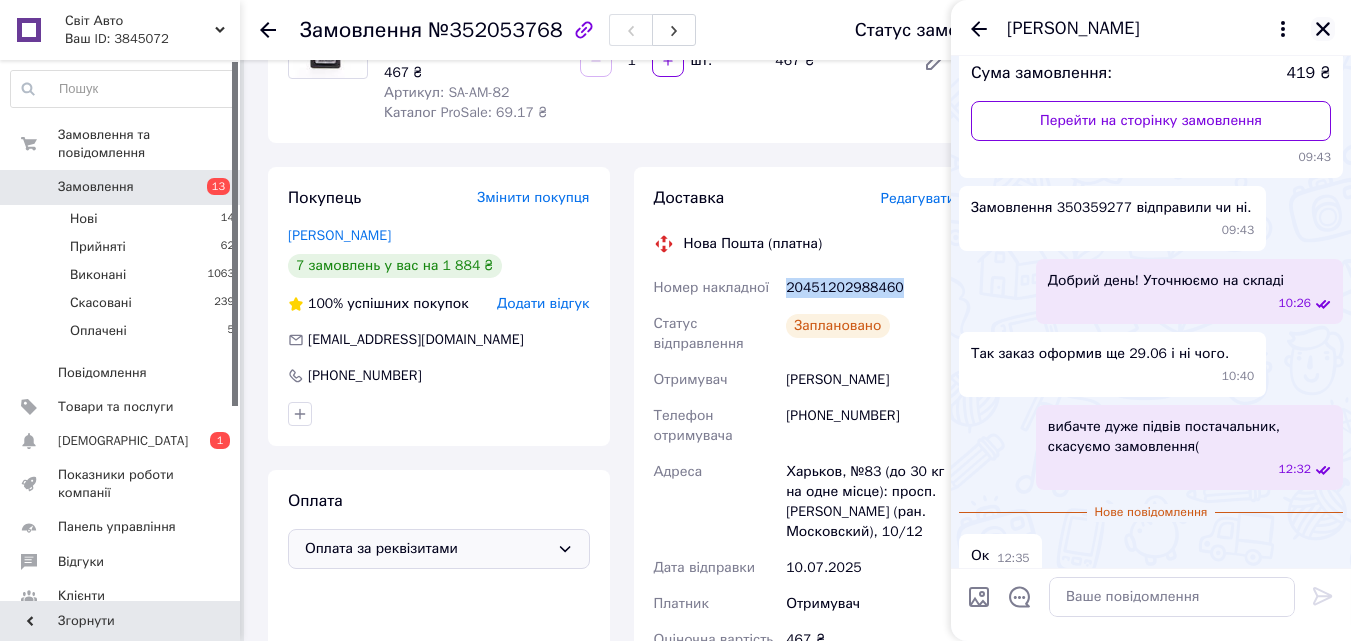 click 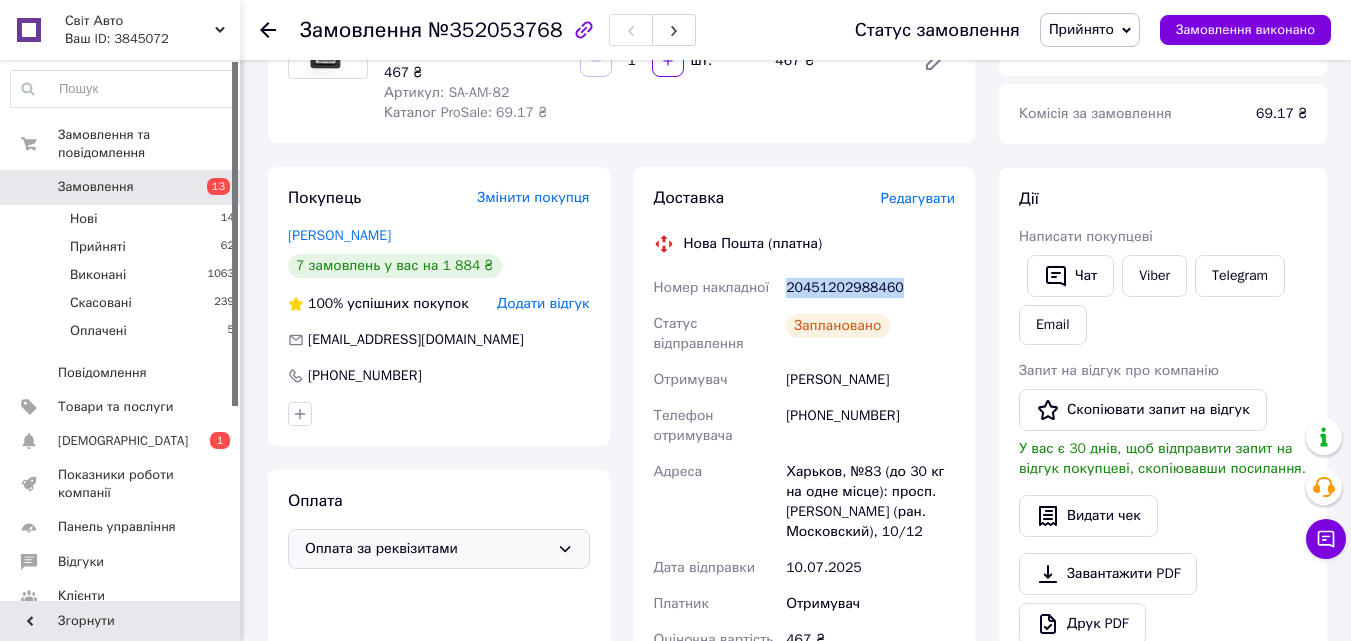 click on "1" at bounding box center [220, 440] 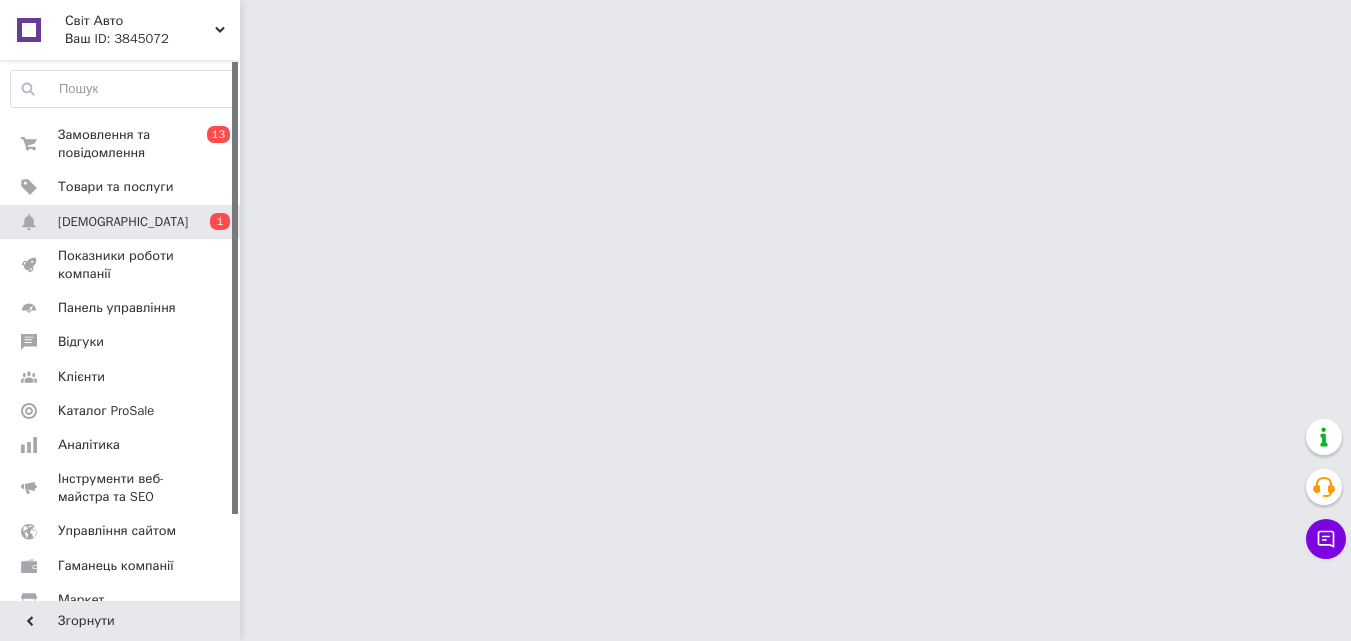 scroll, scrollTop: 0, scrollLeft: 0, axis: both 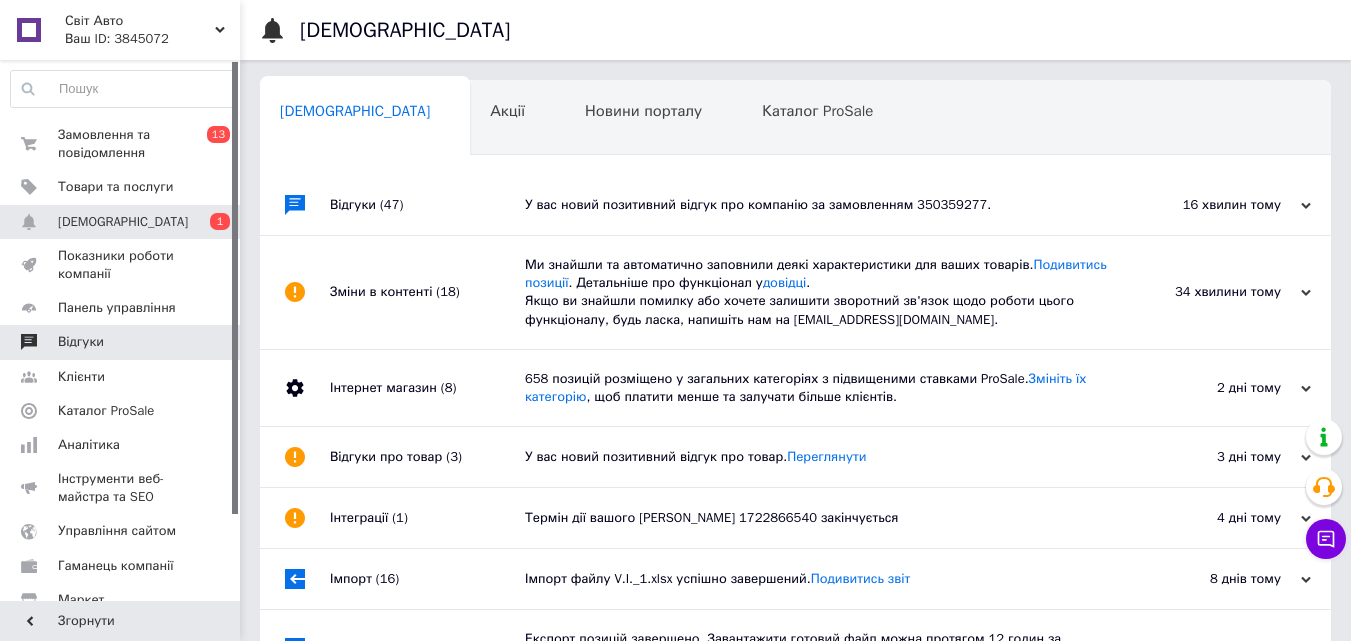 click on "Відгуки" at bounding box center [123, 342] 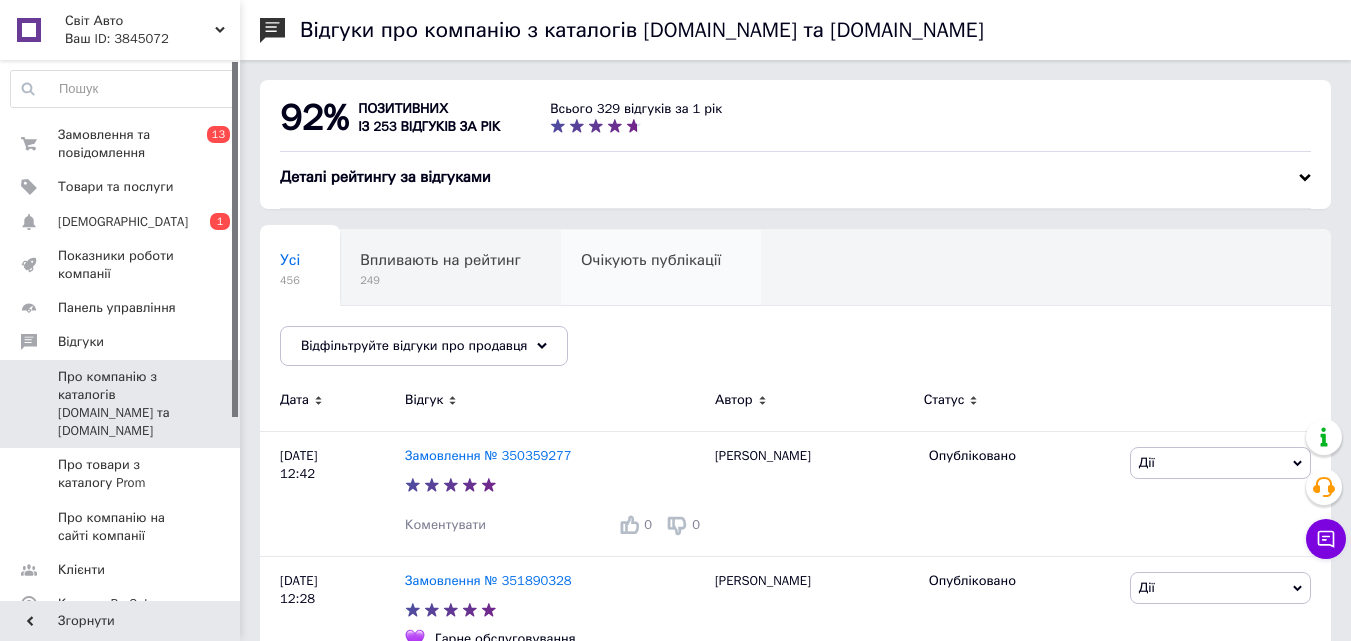 click on "Очікують публікації 0" at bounding box center (661, 268) 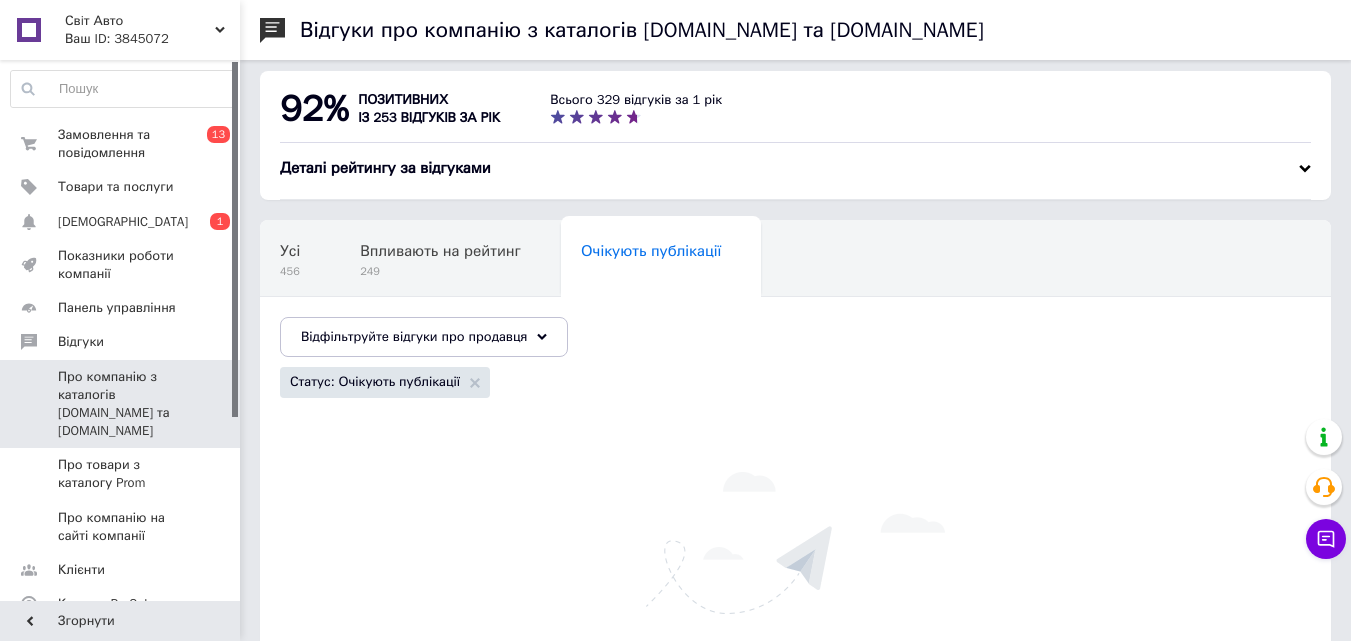 scroll, scrollTop: 0, scrollLeft: 0, axis: both 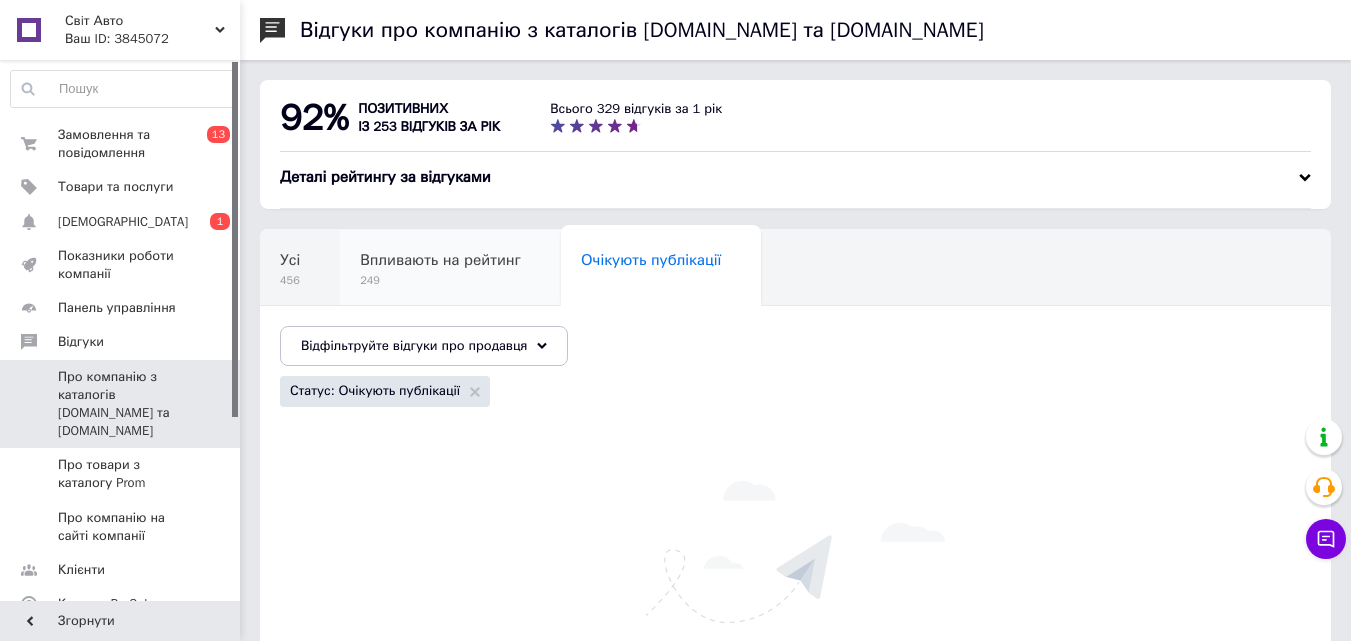 click on "Впливають на рейтинг 249" at bounding box center [450, 268] 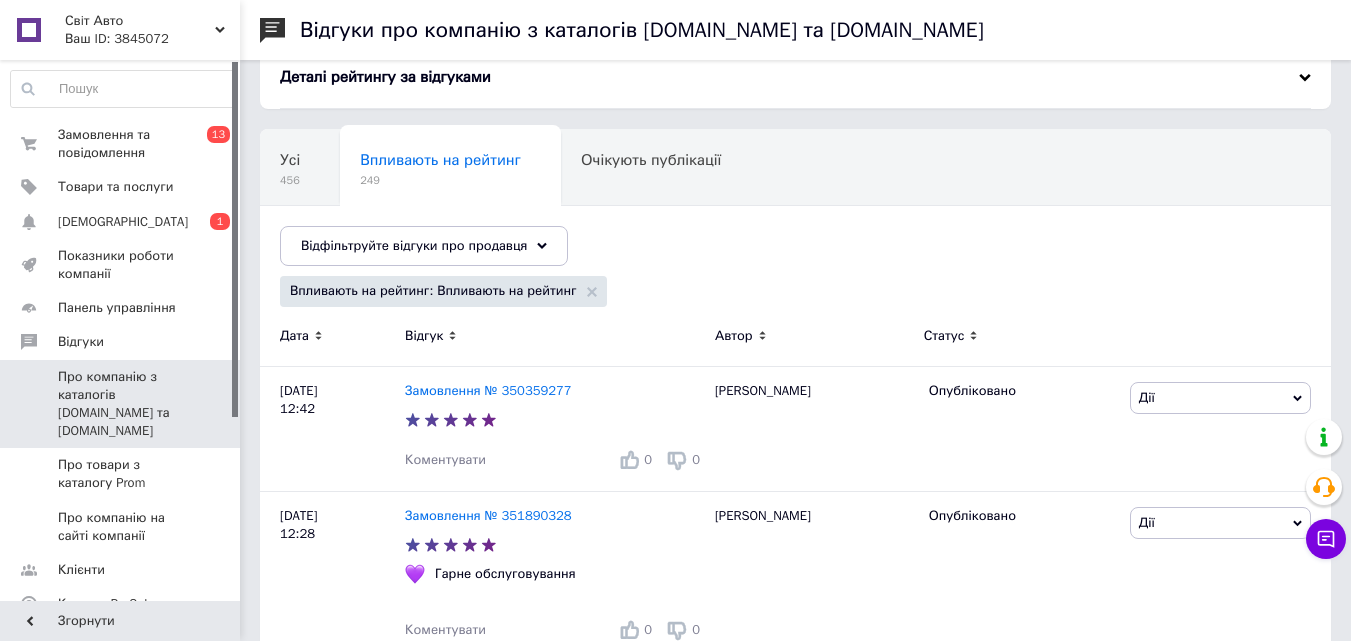 scroll, scrollTop: 0, scrollLeft: 0, axis: both 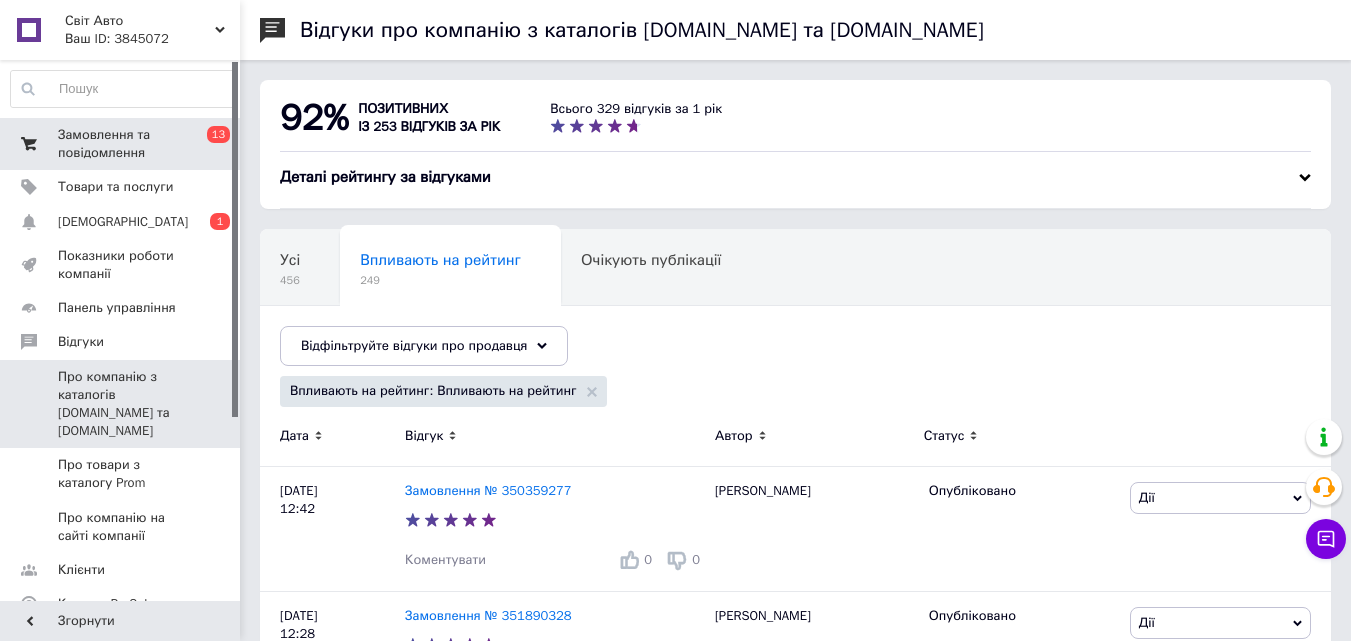 click on "Замовлення та повідомлення" at bounding box center (121, 144) 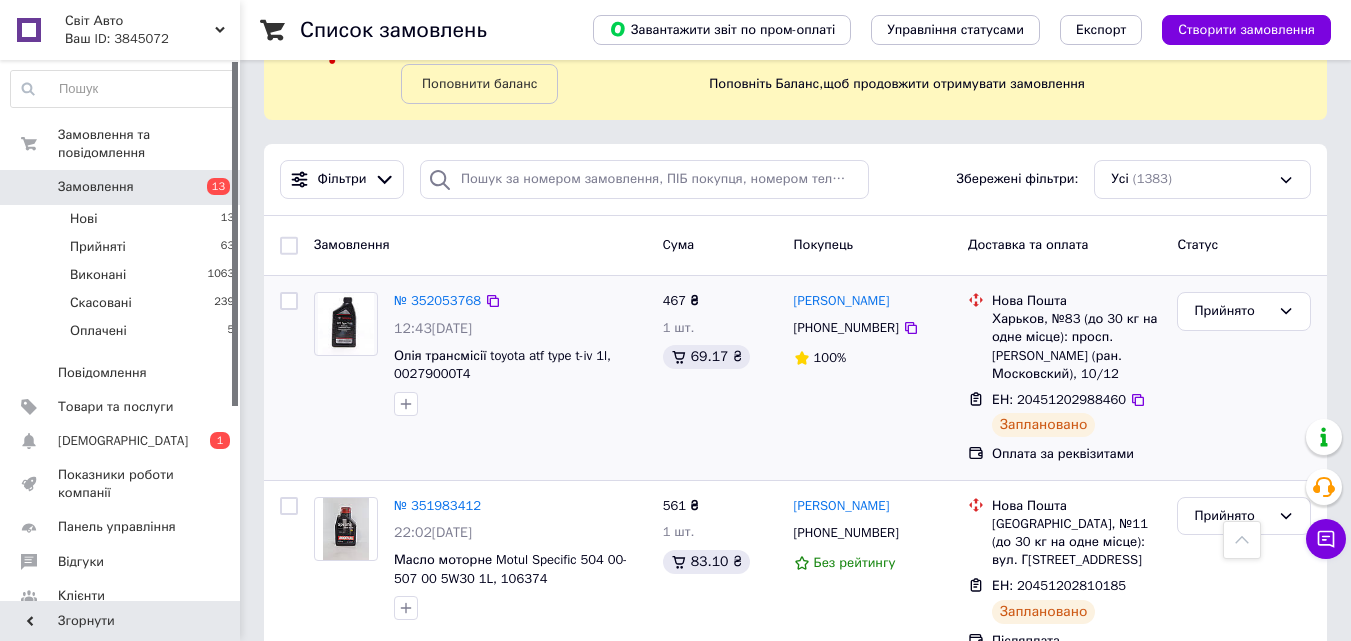 scroll, scrollTop: 0, scrollLeft: 0, axis: both 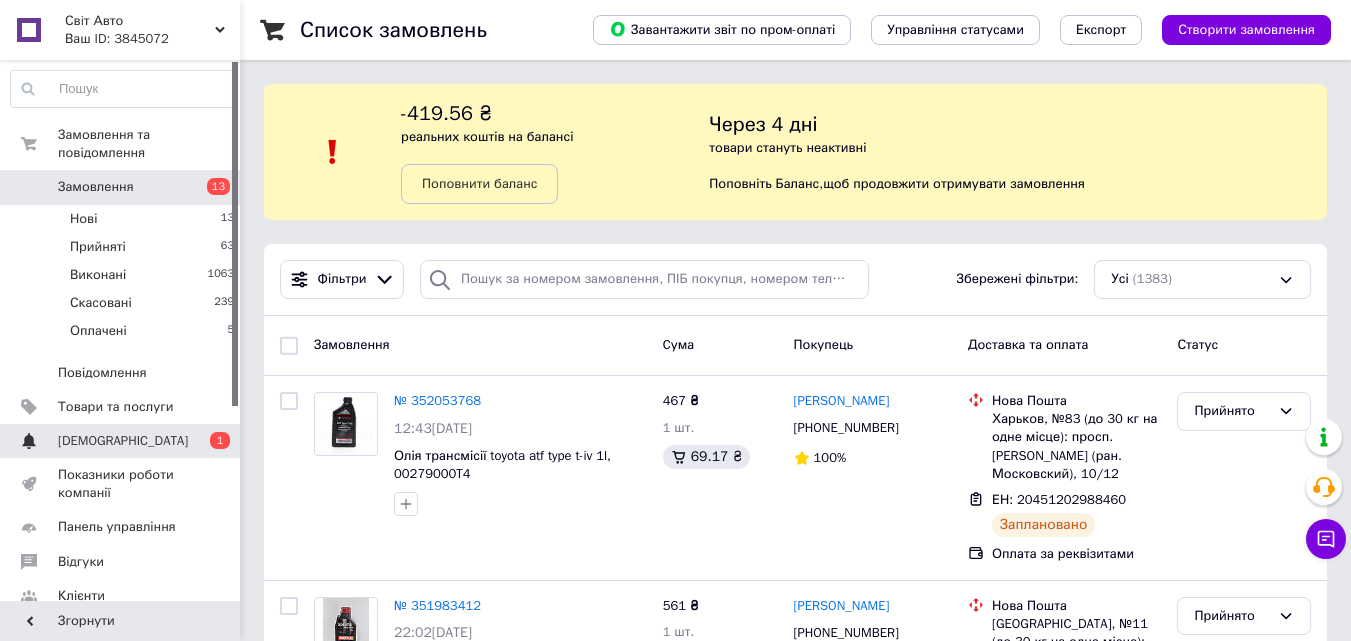click on "Сповіщення 0 1" at bounding box center (123, 441) 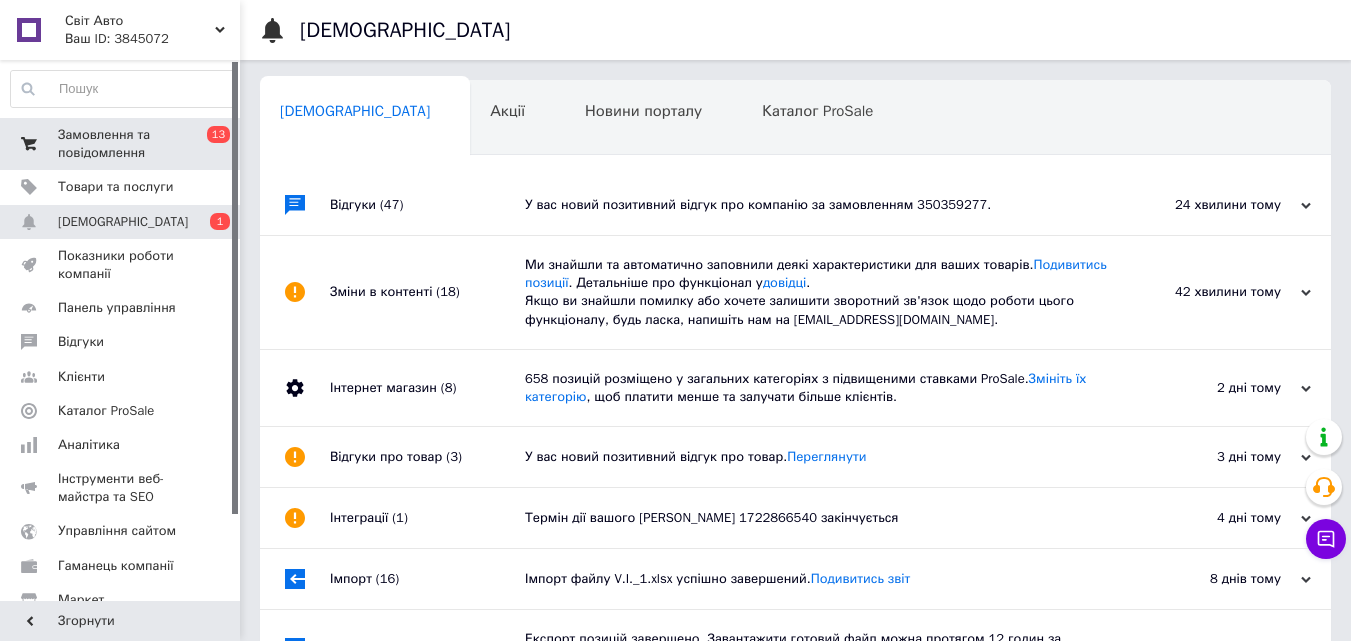 click on "0 13" at bounding box center [212, 144] 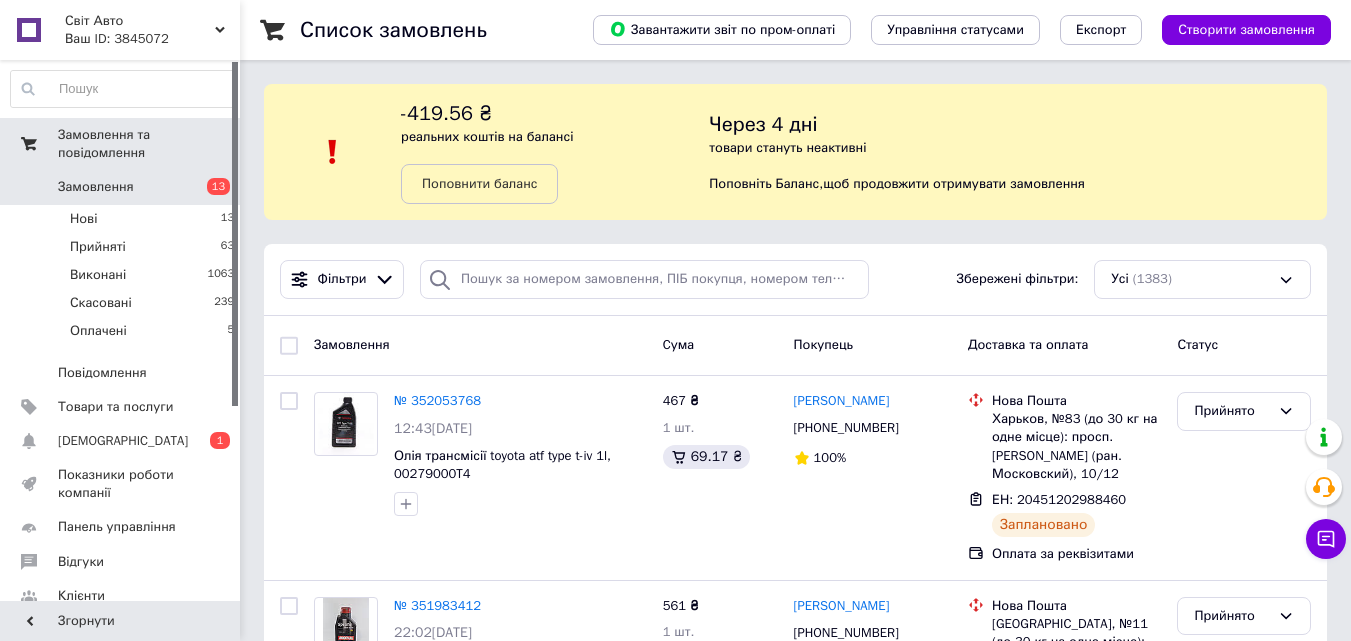 click on "13" at bounding box center [218, 186] 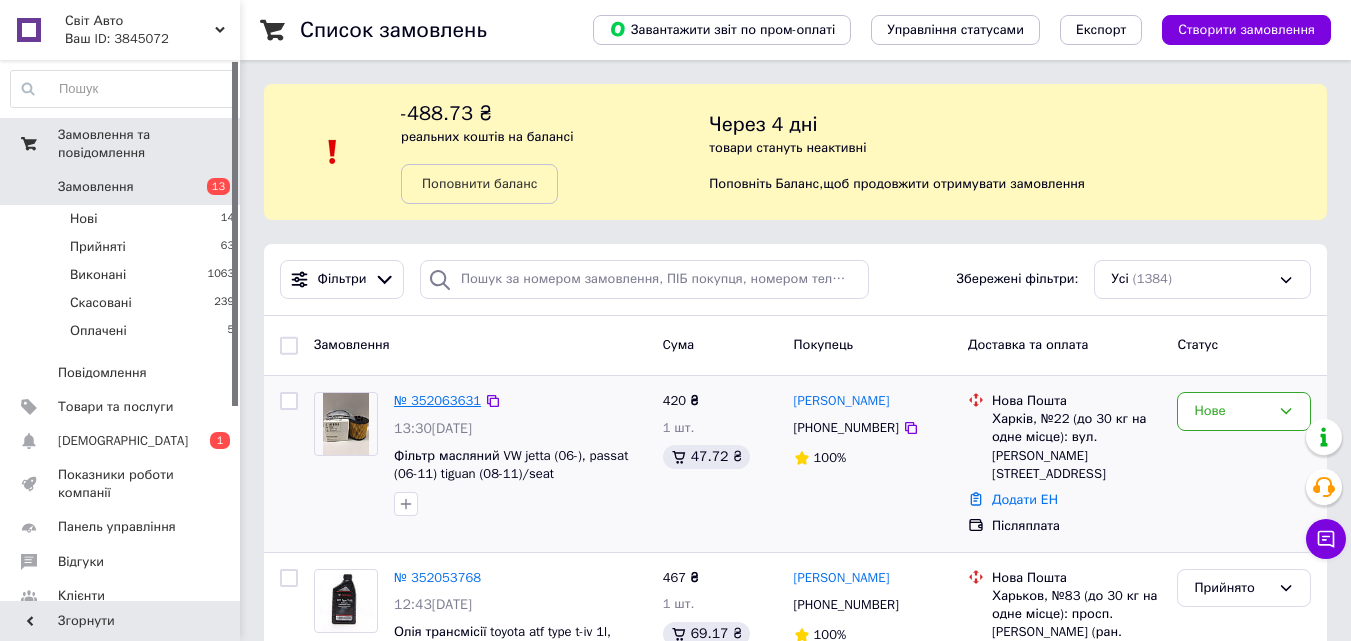 click on "№ 352063631" at bounding box center (437, 400) 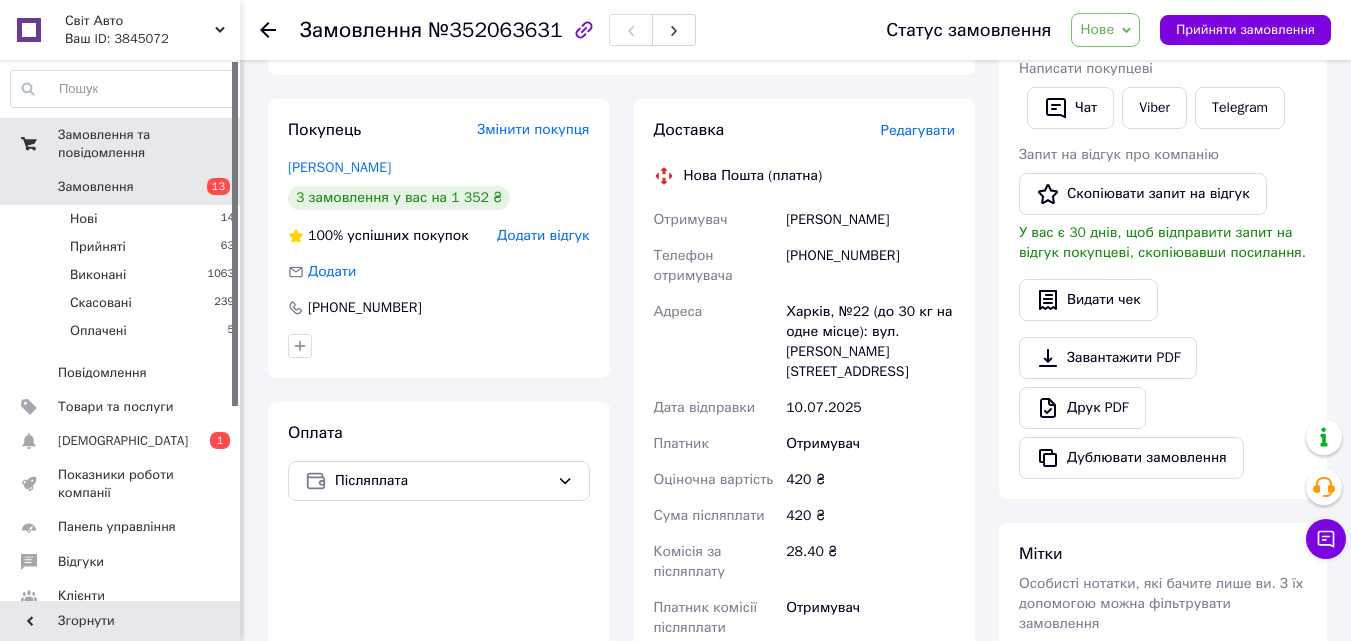 scroll, scrollTop: 500, scrollLeft: 0, axis: vertical 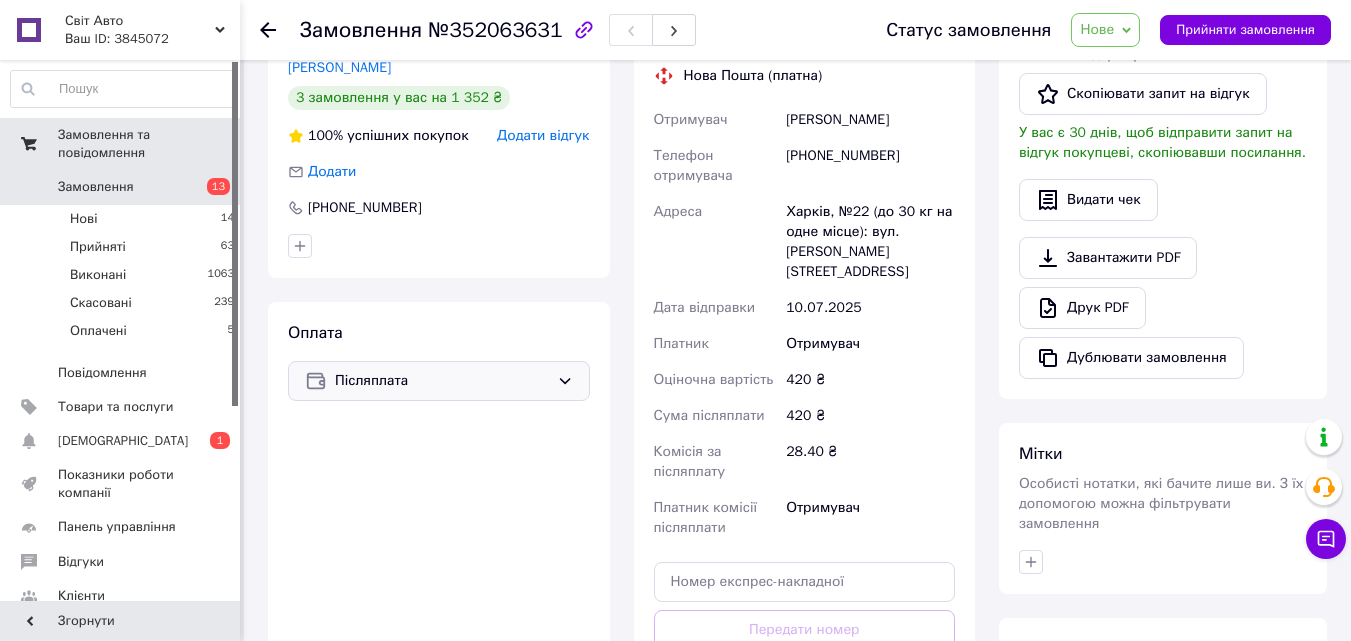click 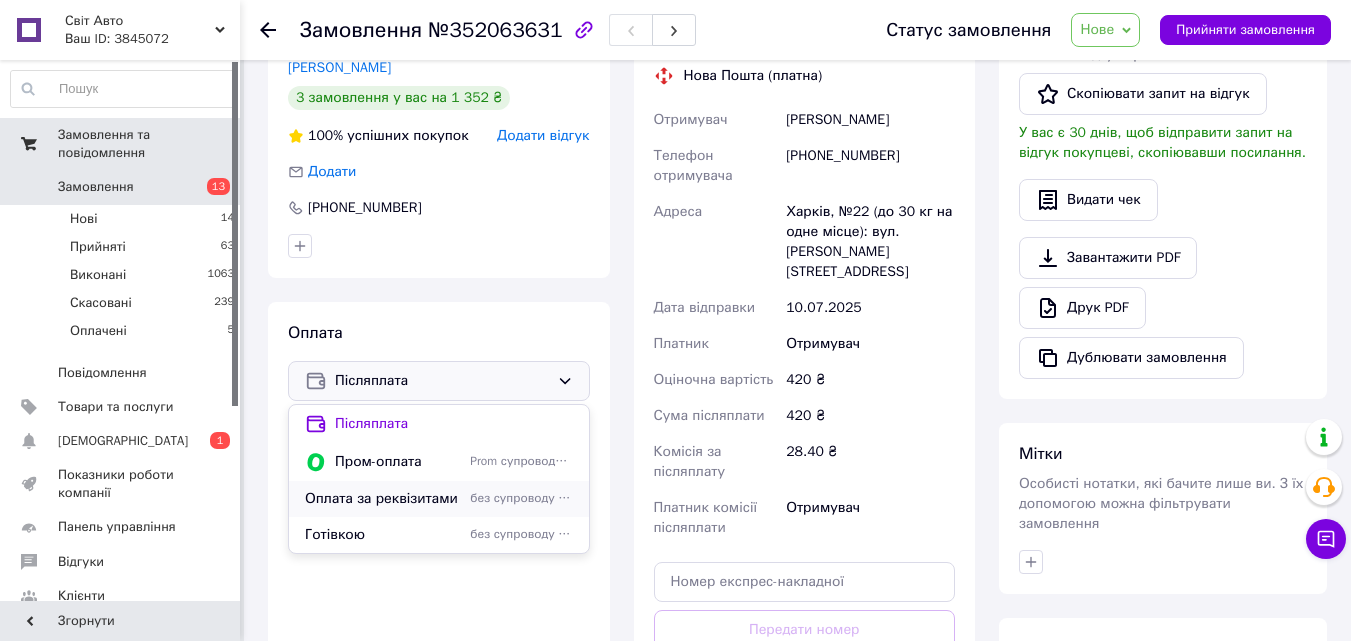 click on "Оплата за реквізитами" at bounding box center [383, 499] 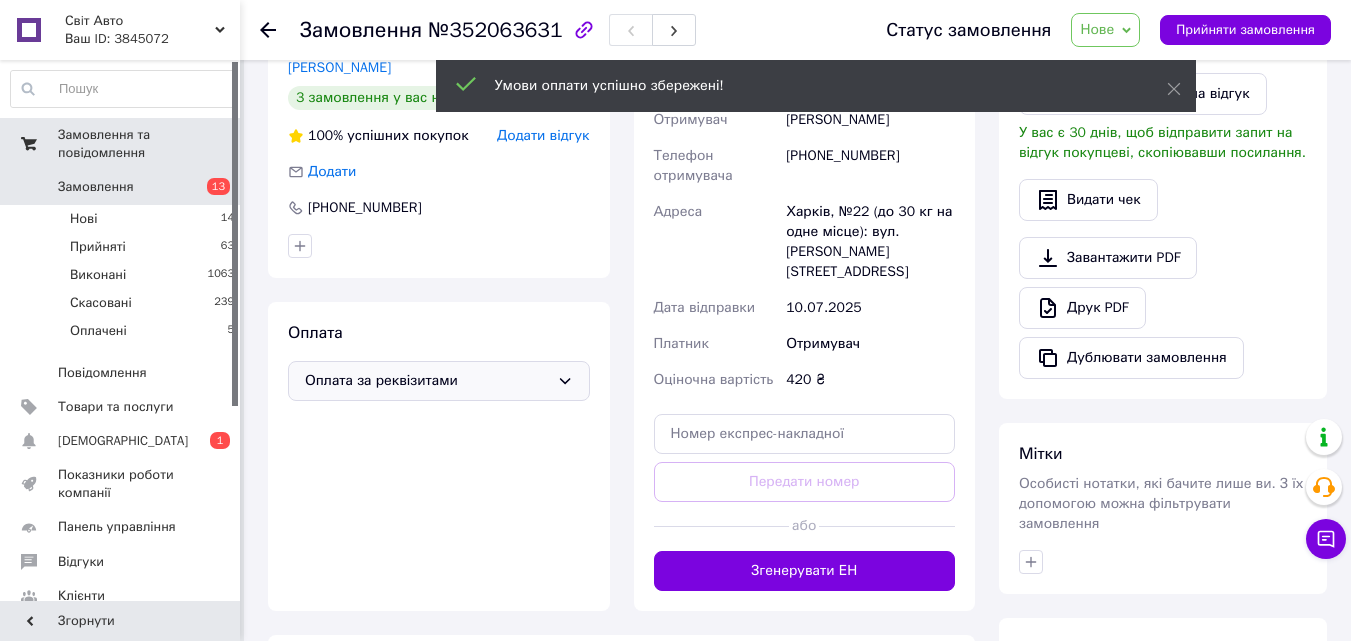 click on "Нове" at bounding box center [1097, 29] 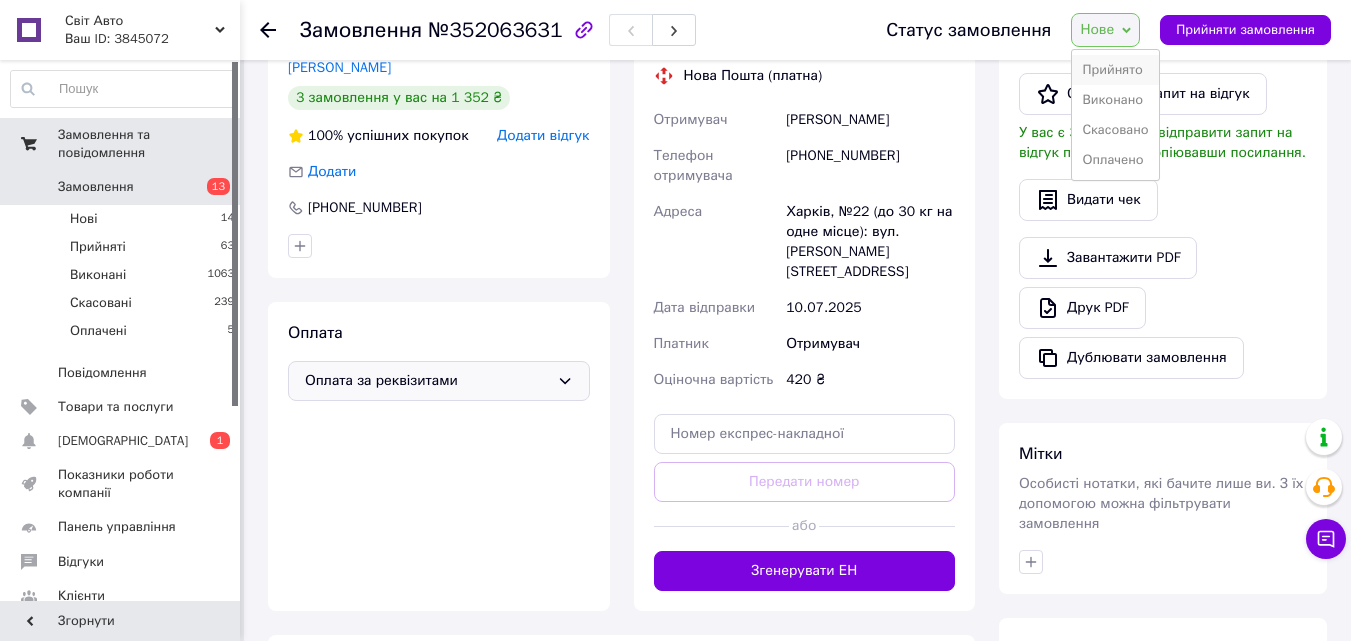 click on "Прийнято" at bounding box center (1115, 70) 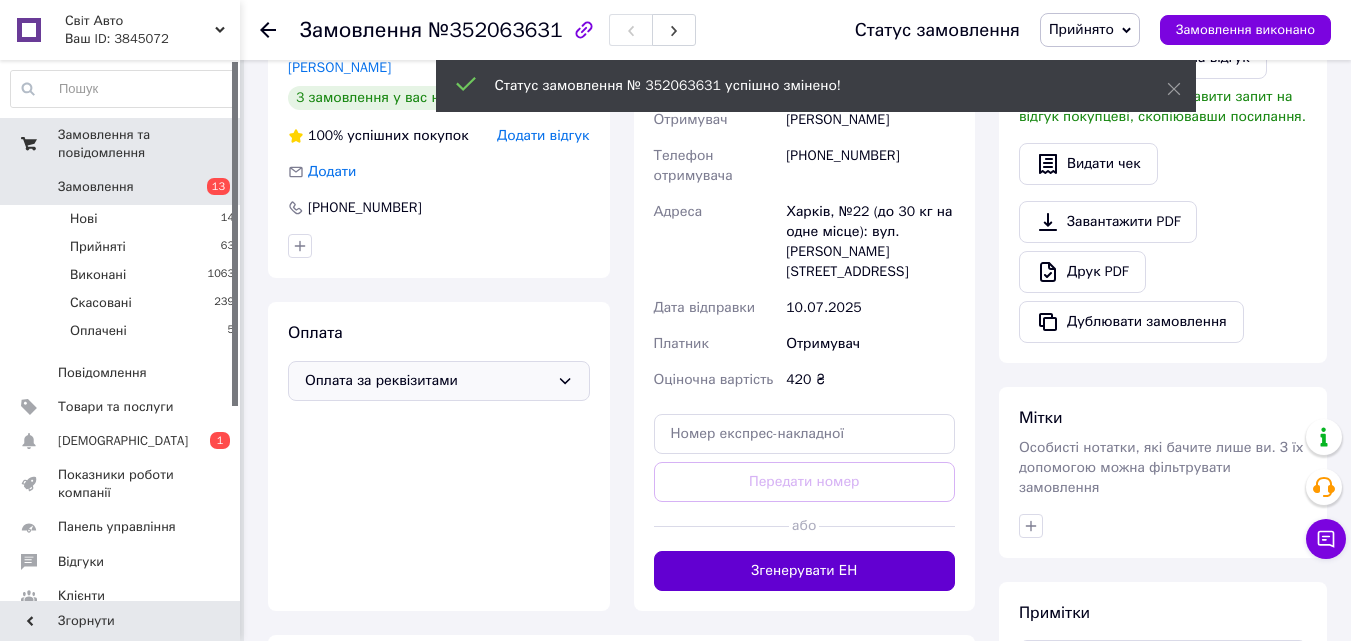 click on "Згенерувати ЕН" at bounding box center (805, 571) 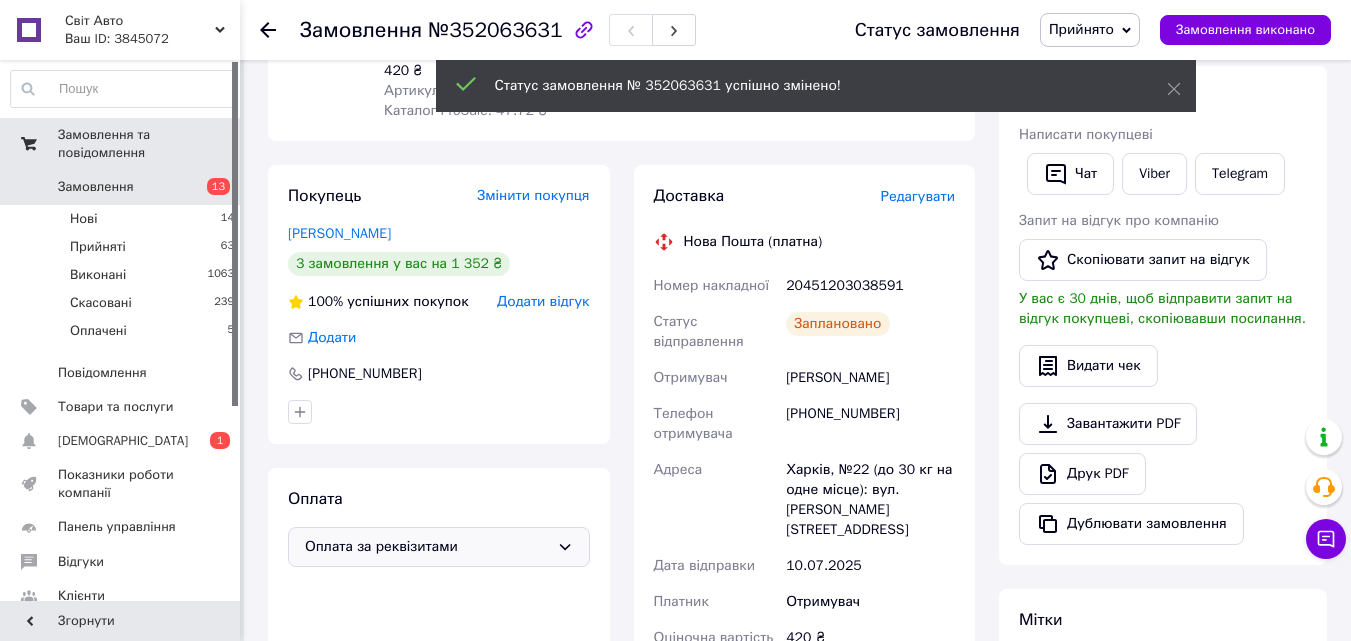 scroll, scrollTop: 300, scrollLeft: 0, axis: vertical 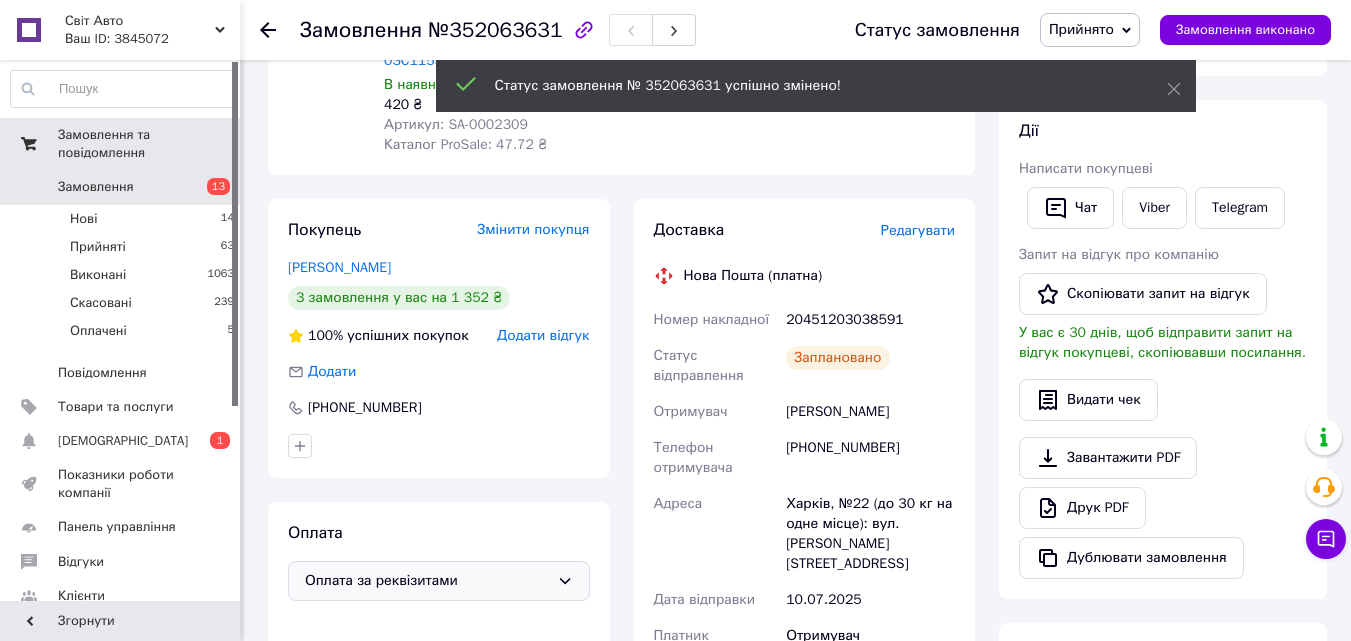 click on "20451203038591" at bounding box center (870, 320) 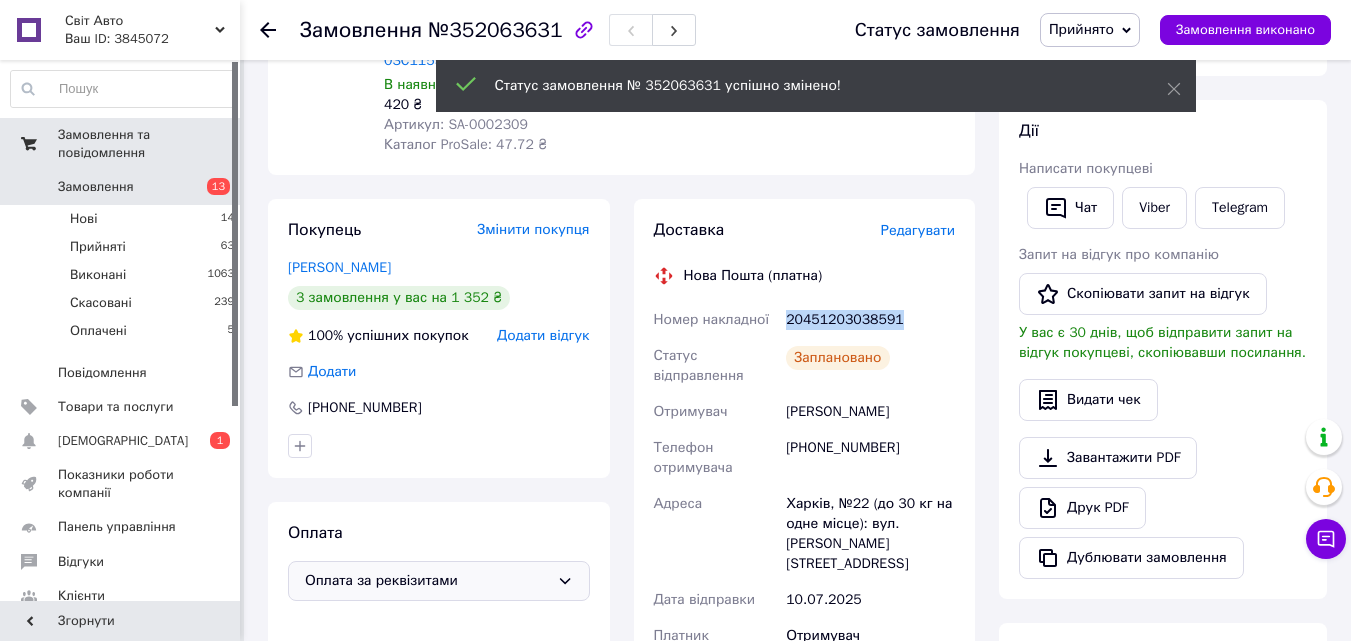 click on "20451203038591" at bounding box center (870, 320) 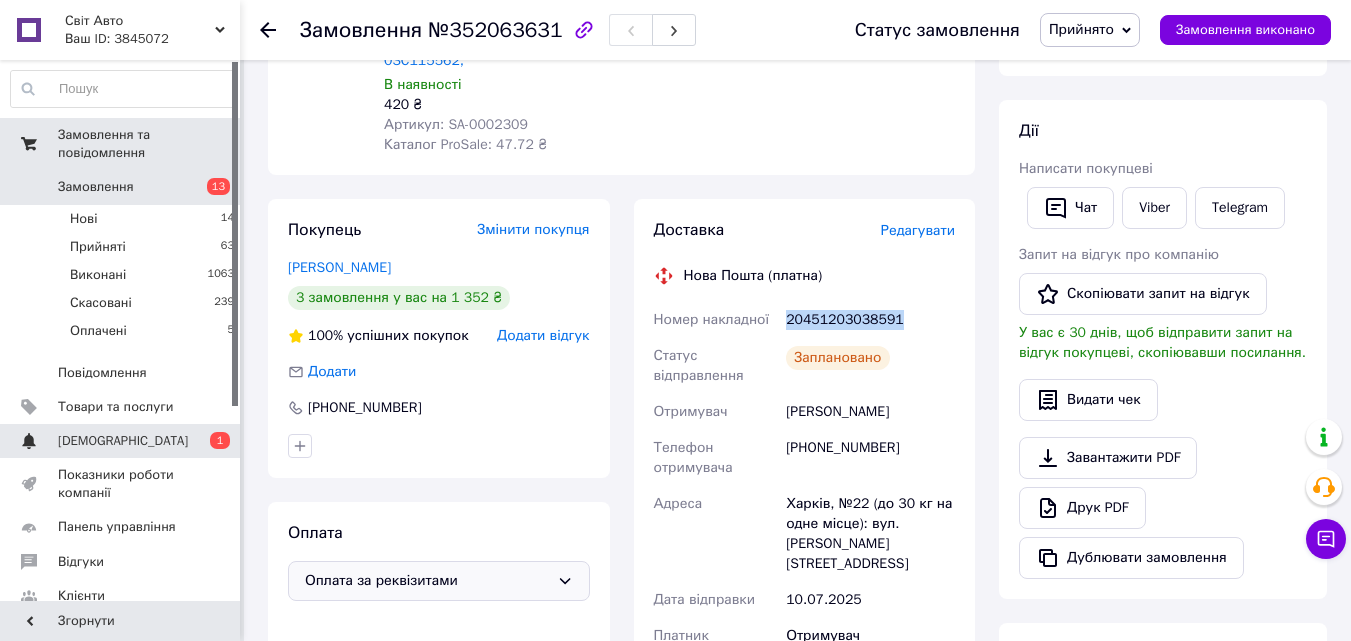click on "[DEMOGRAPHIC_DATA]" at bounding box center [121, 441] 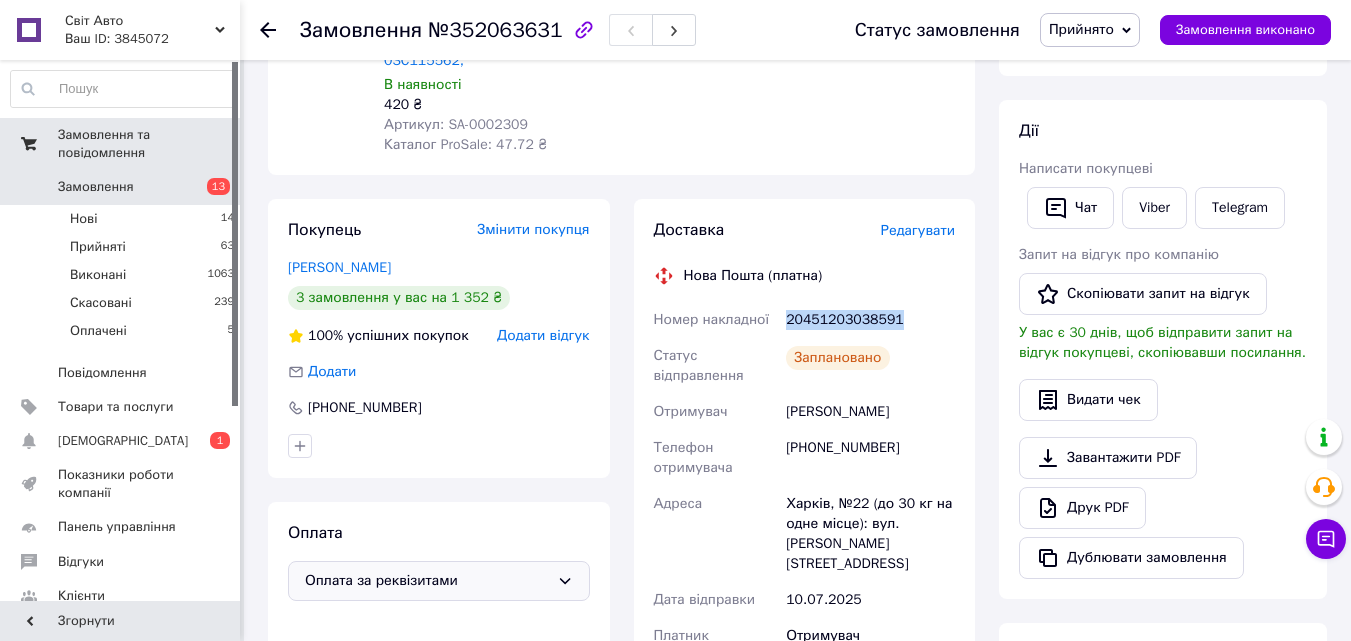 scroll, scrollTop: 0, scrollLeft: 0, axis: both 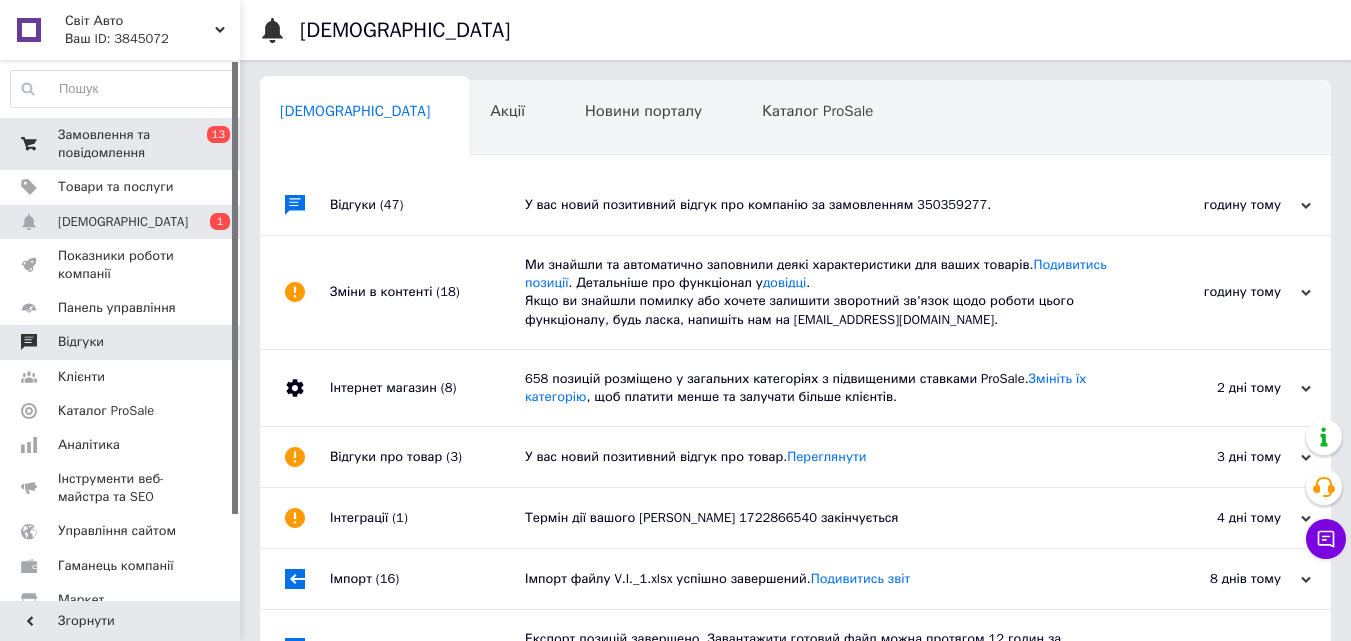 click on "Відгуки" at bounding box center [123, 342] 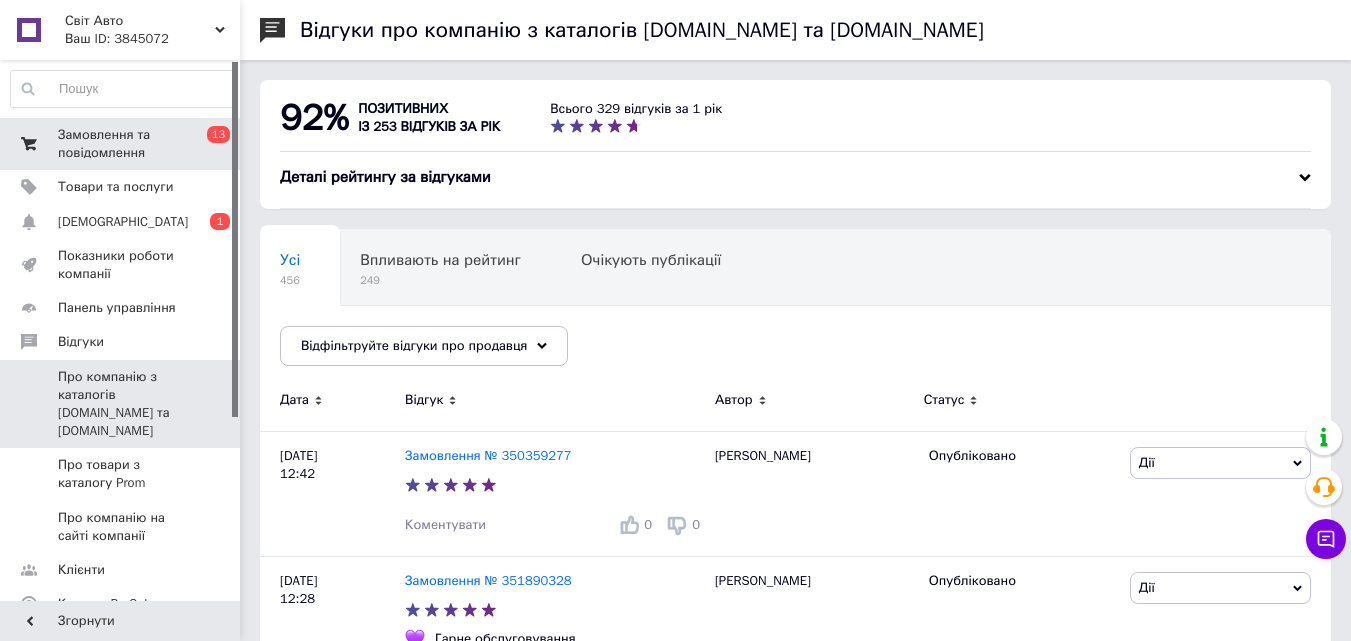 click on "Замовлення та повідомлення" at bounding box center (121, 144) 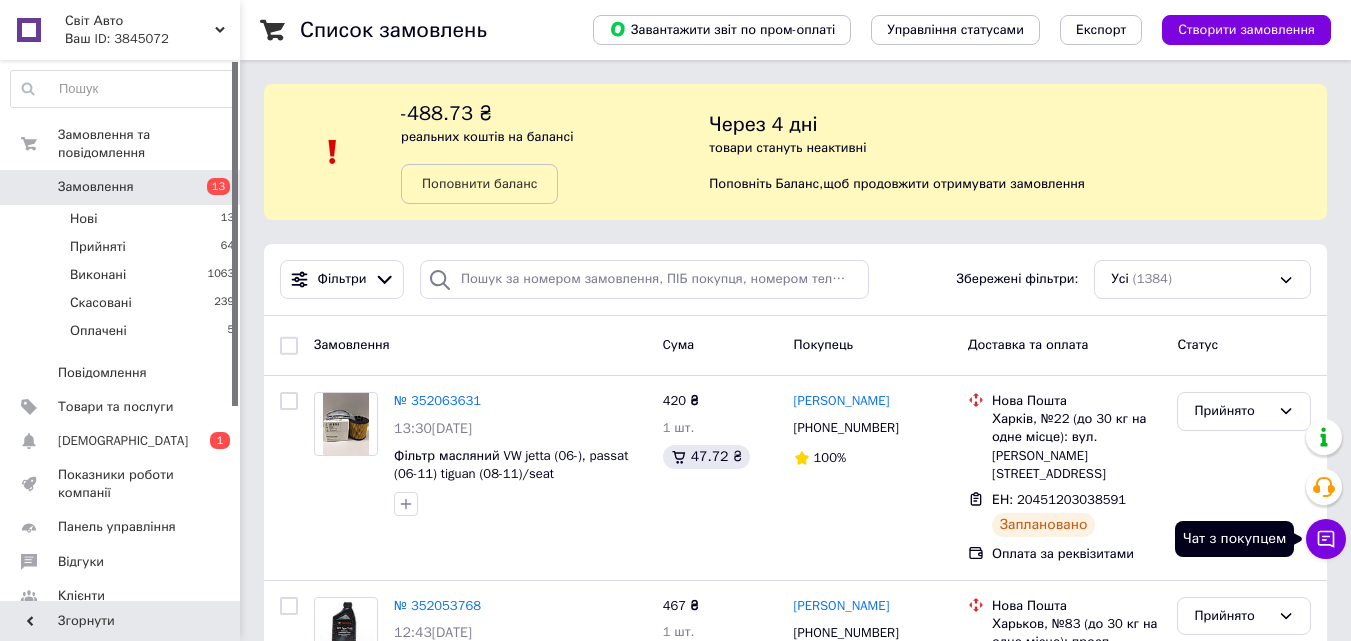 click 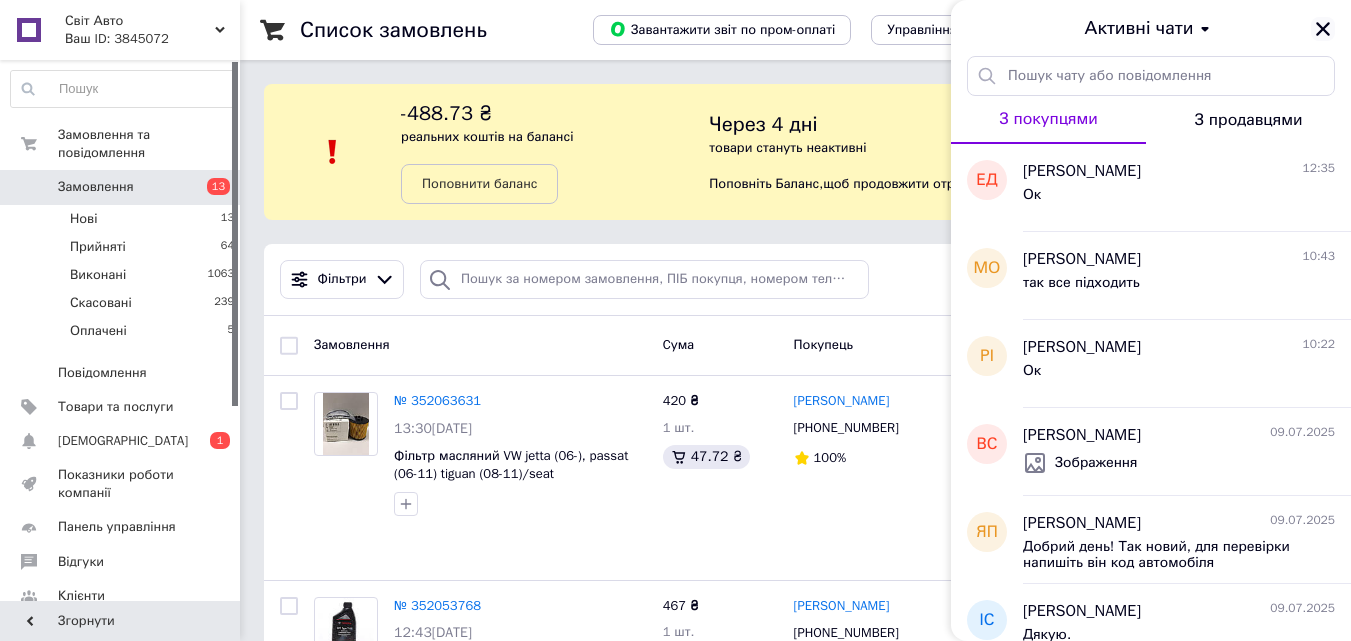 click 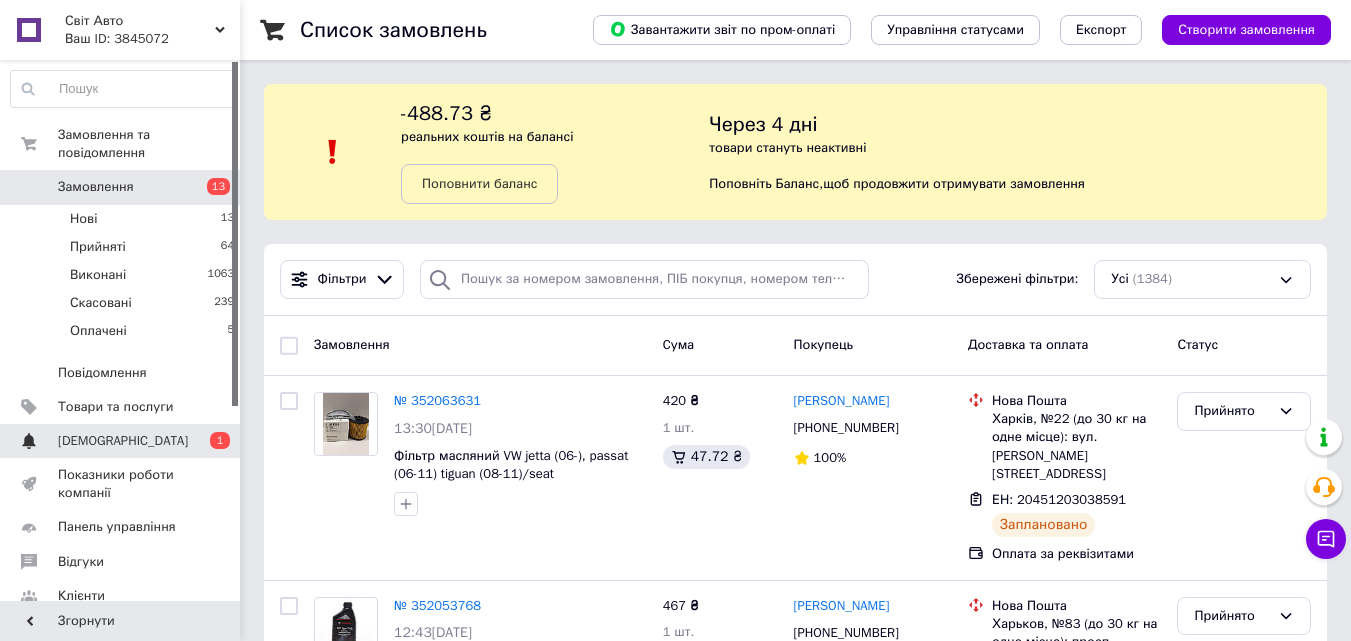 click on "Сповіщення 0 1" at bounding box center [123, 441] 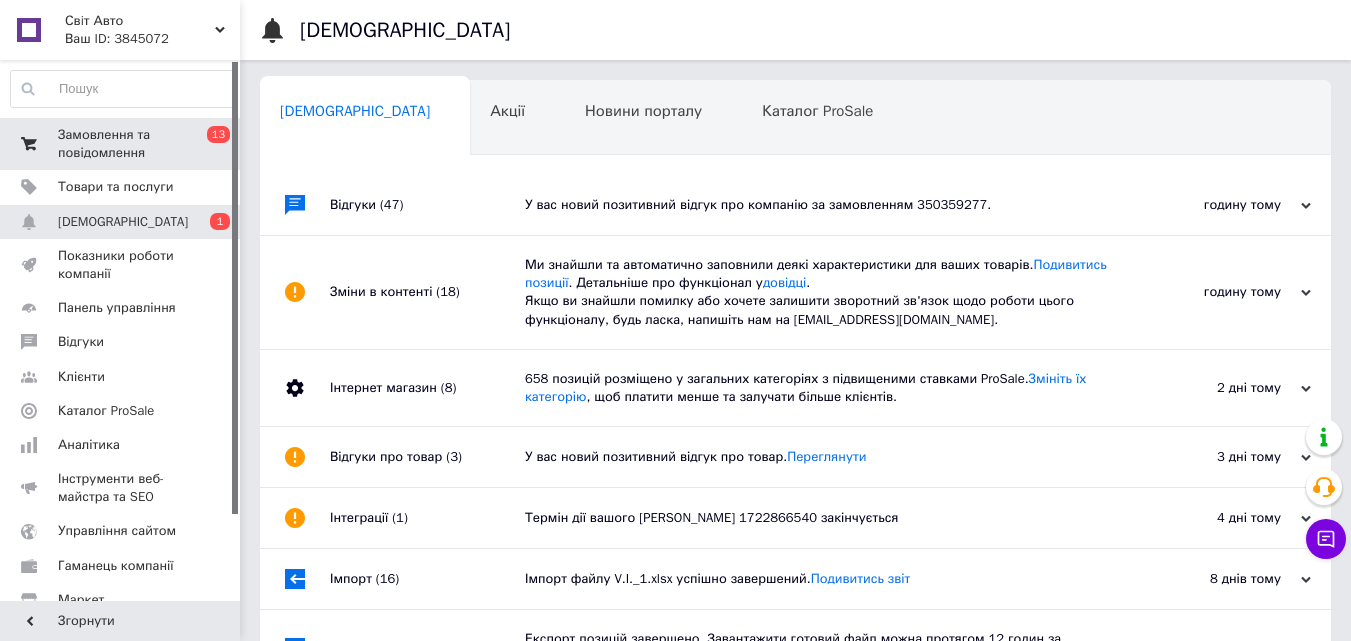 click on "0 13" at bounding box center (212, 144) 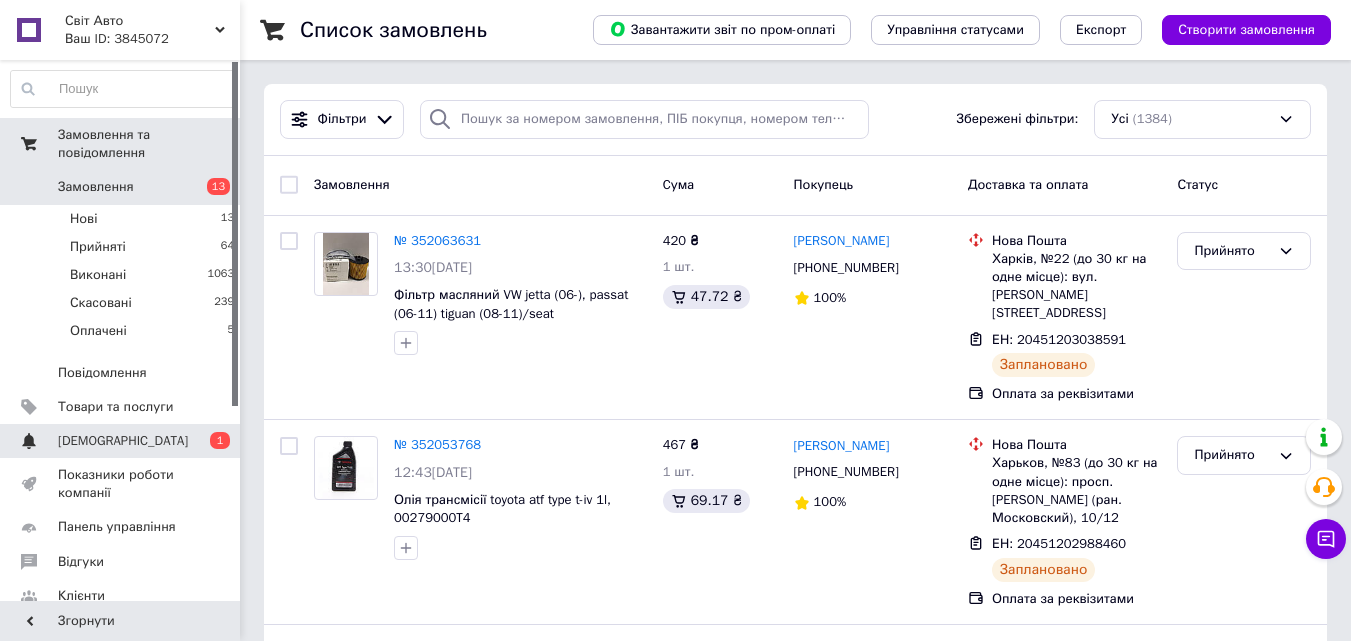 click on "Сповіщення 0 1" at bounding box center [123, 441] 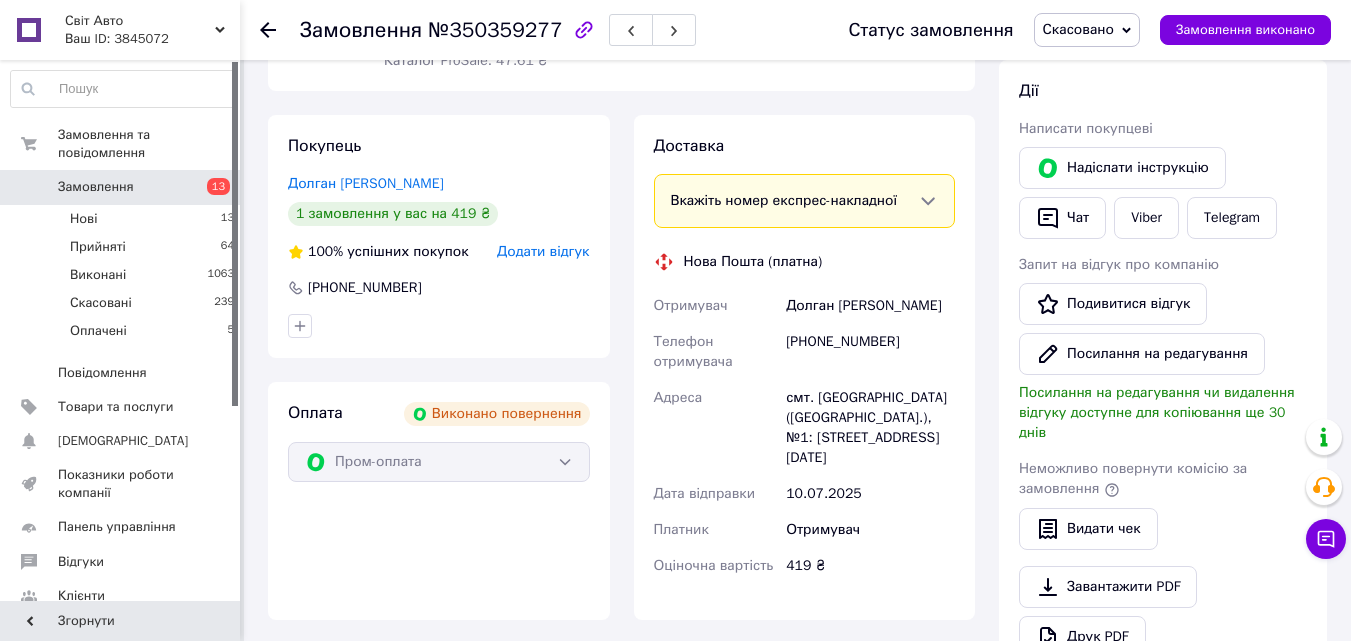 scroll, scrollTop: 300, scrollLeft: 0, axis: vertical 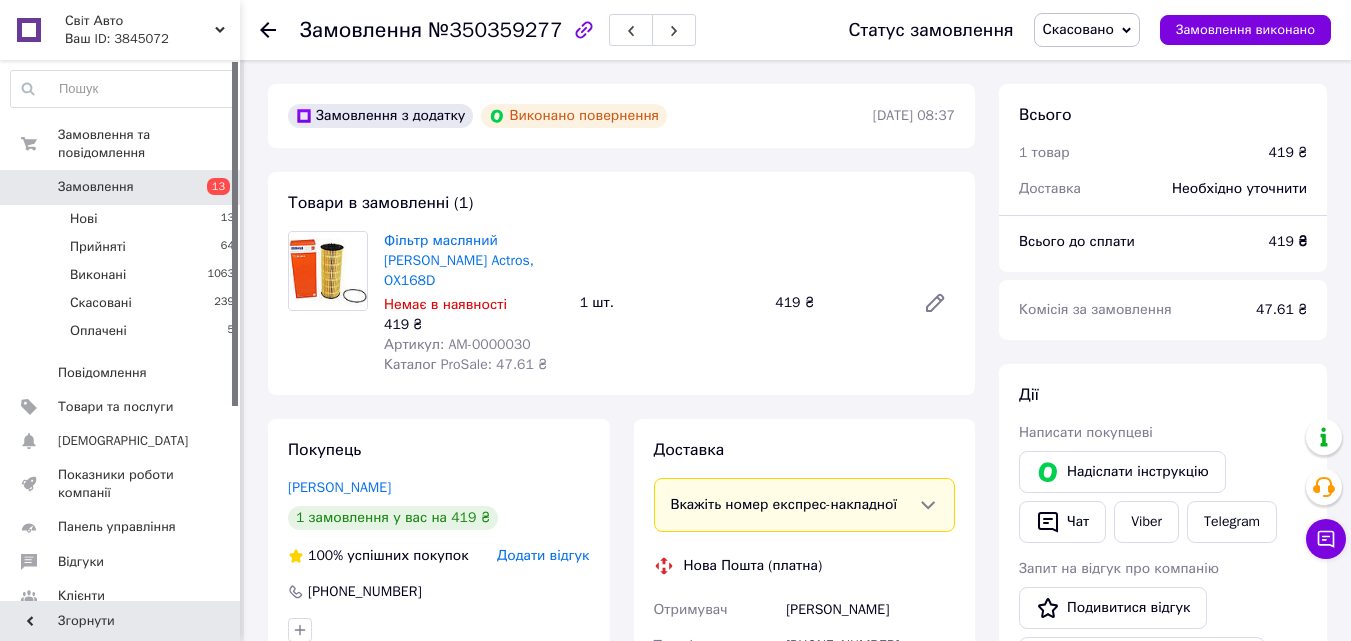 click on "13" at bounding box center [212, 187] 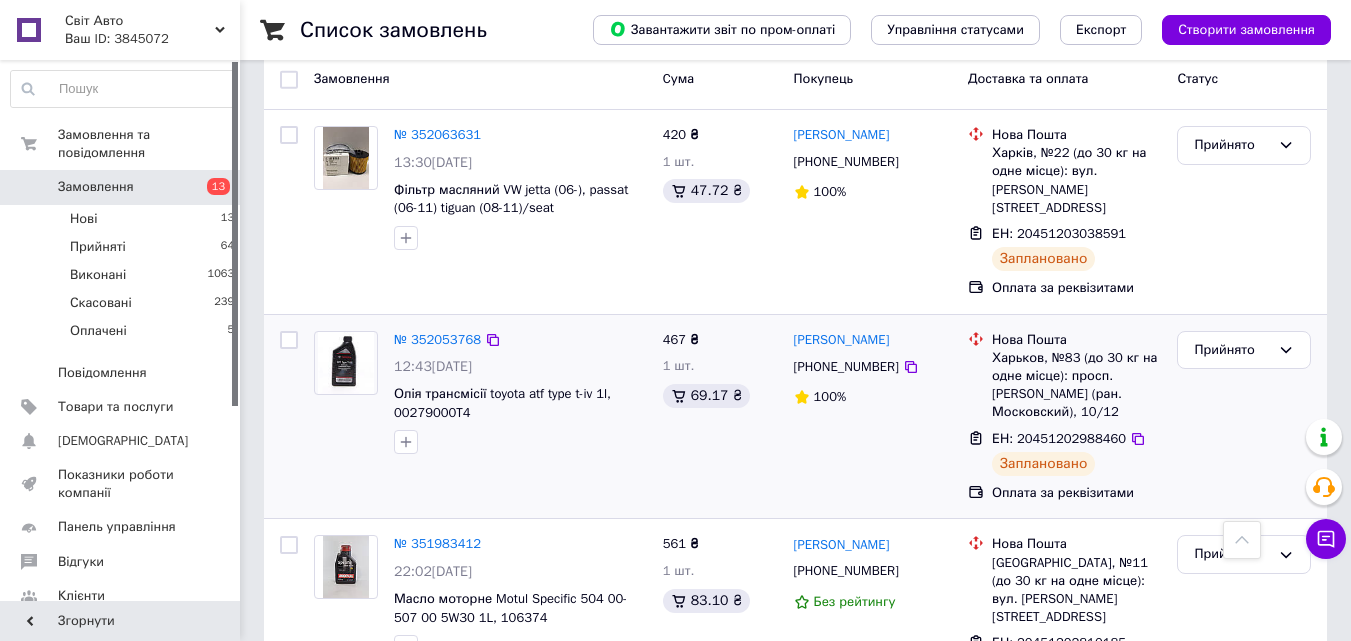scroll, scrollTop: 200, scrollLeft: 0, axis: vertical 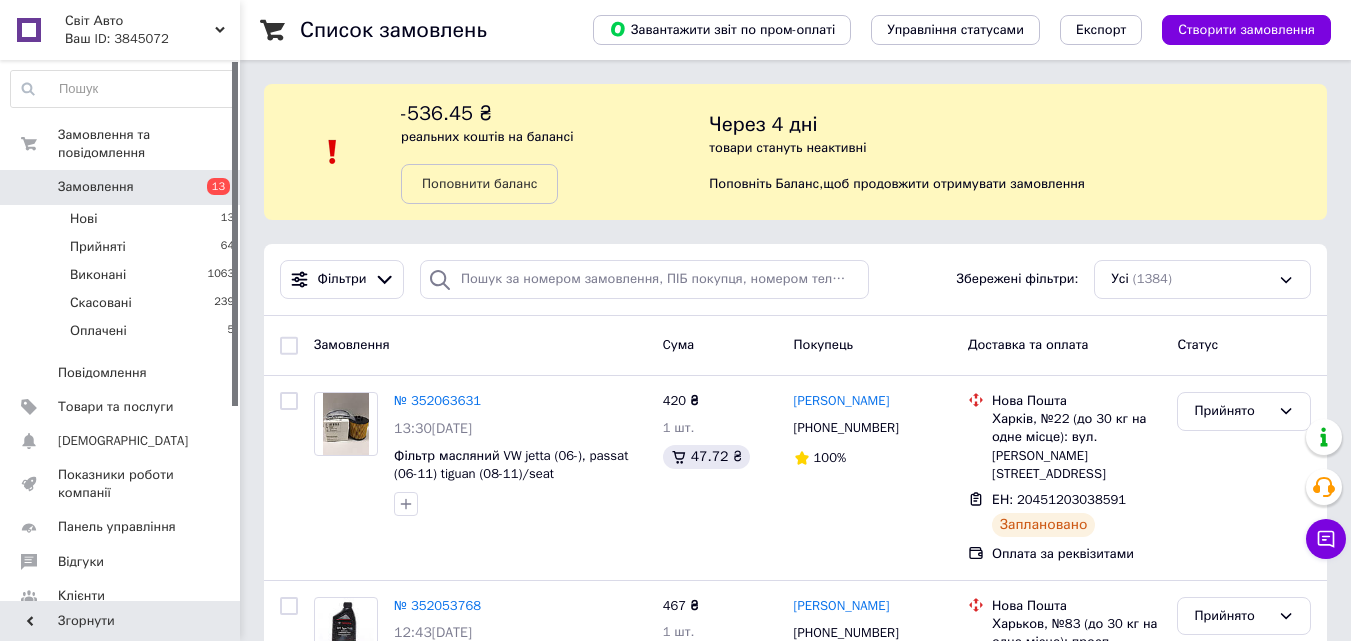 click on "Замовлення 13" at bounding box center (123, 187) 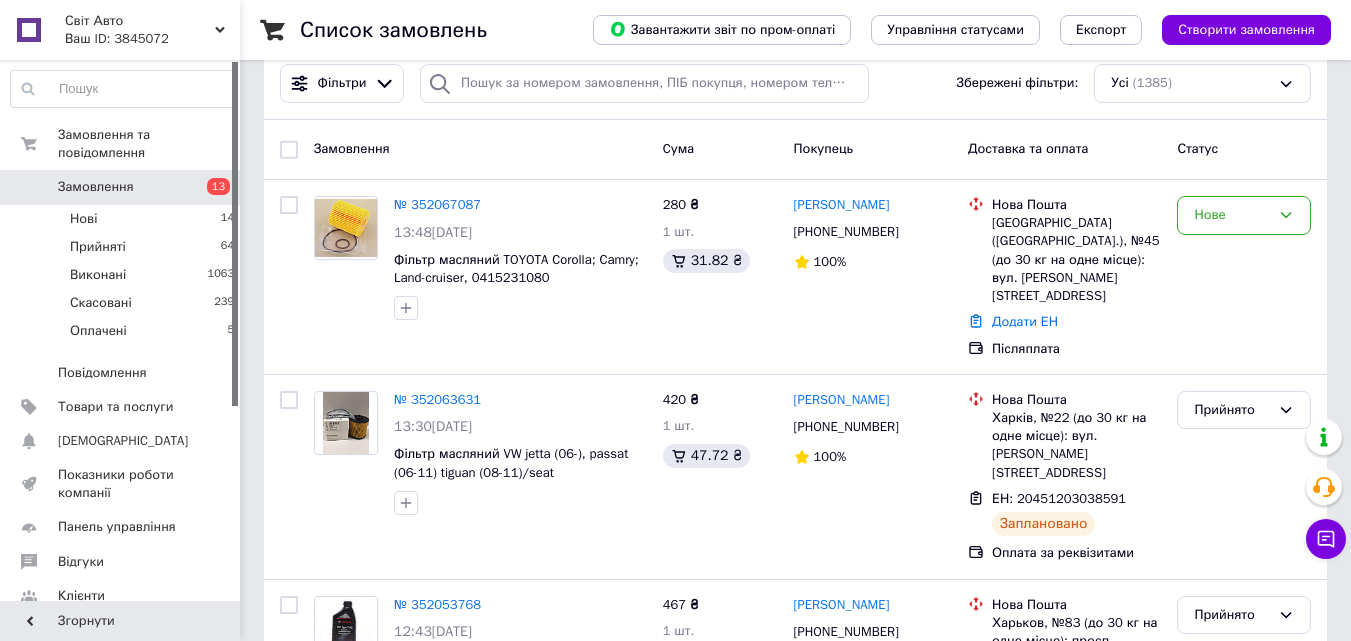scroll, scrollTop: 200, scrollLeft: 0, axis: vertical 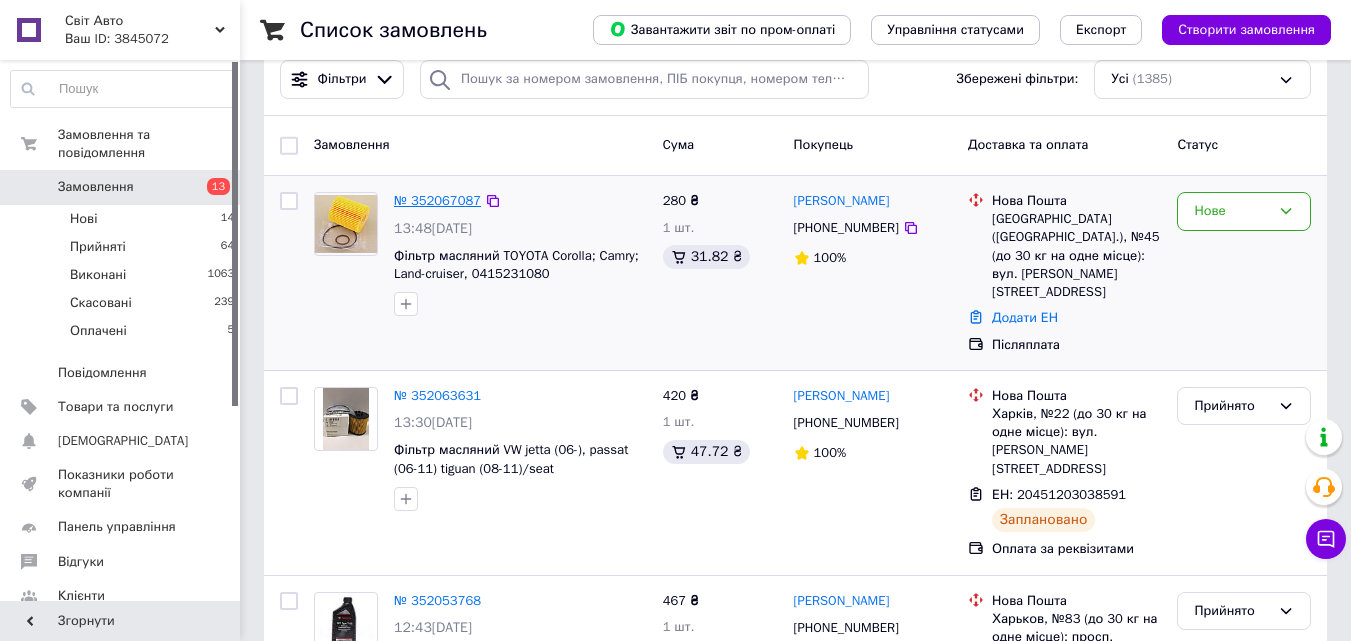 click on "№ 352067087" at bounding box center (437, 200) 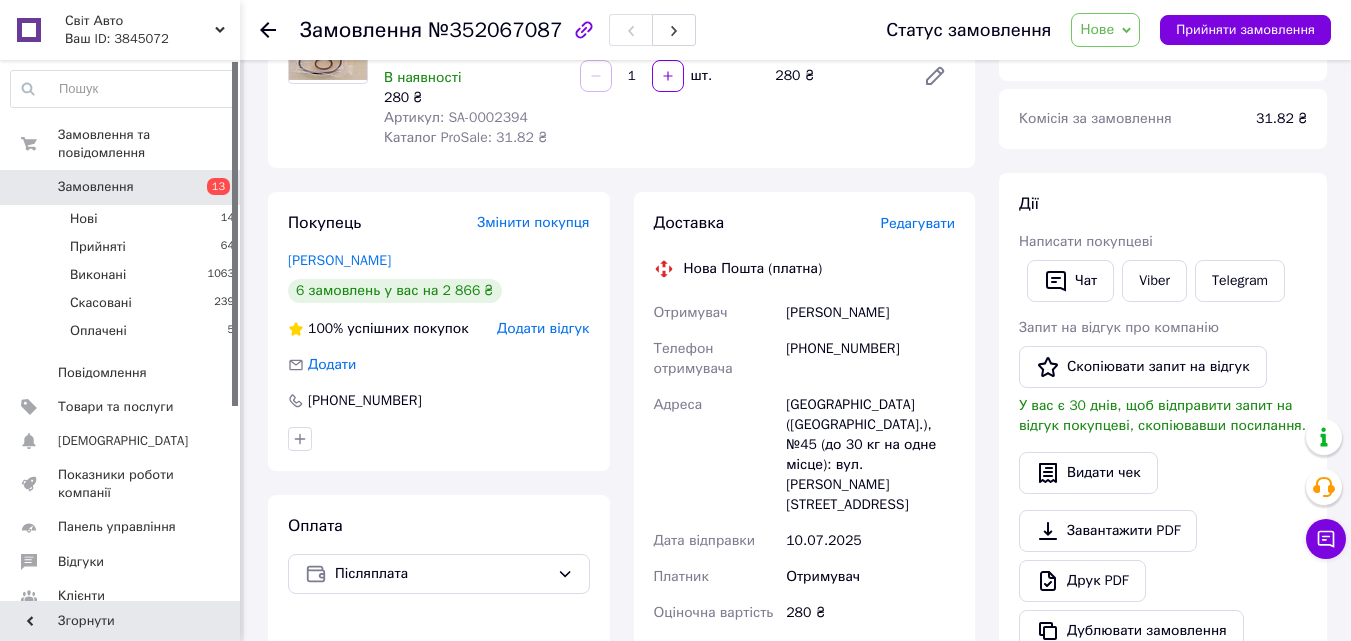 scroll, scrollTop: 252, scrollLeft: 0, axis: vertical 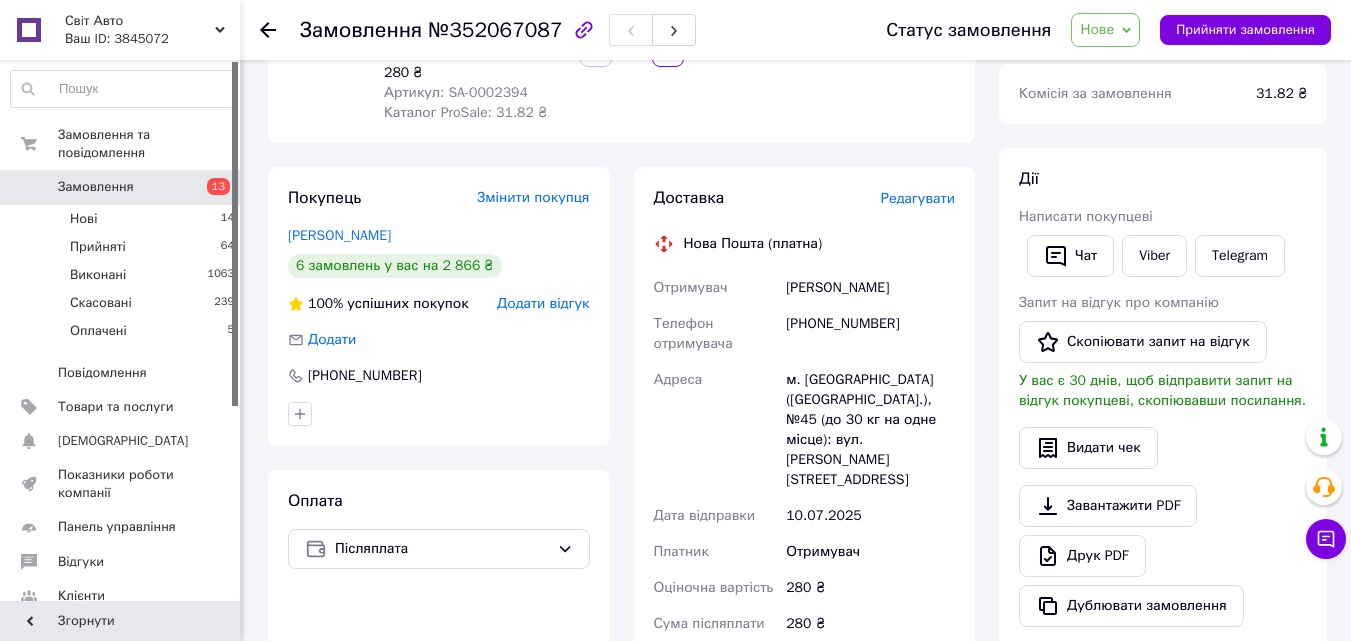click on "Редагувати" at bounding box center [918, 198] 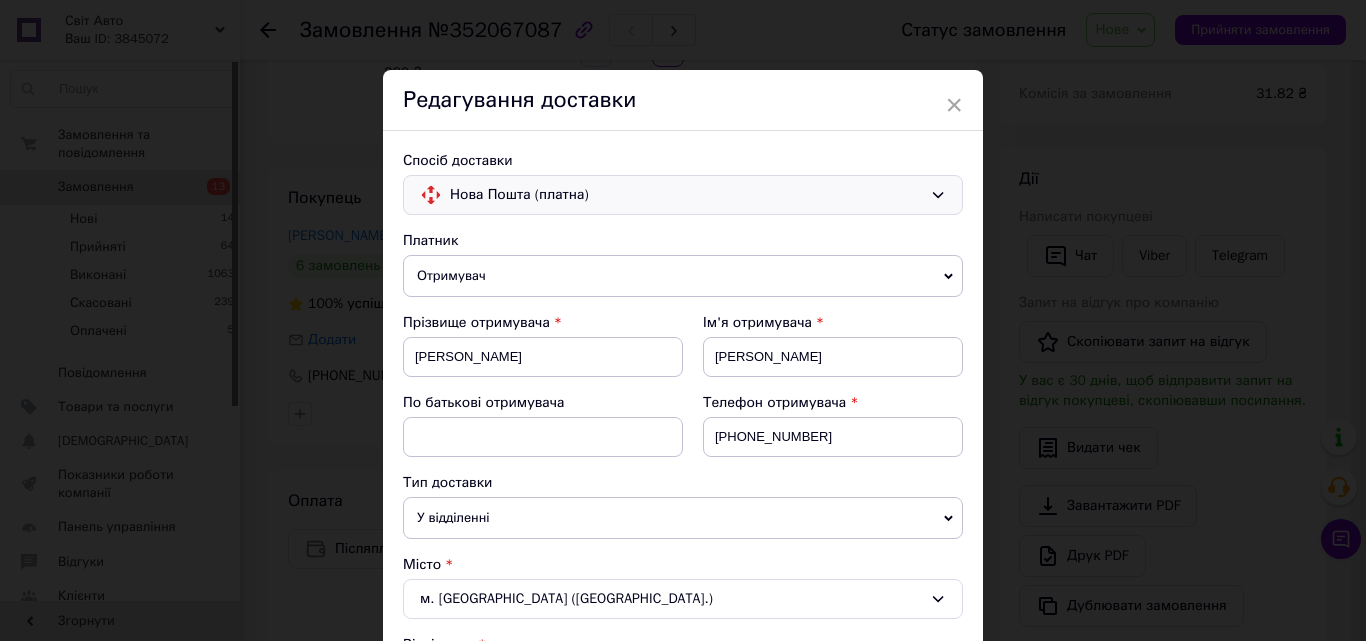click on "Нова Пошта (платна)" at bounding box center [683, 195] 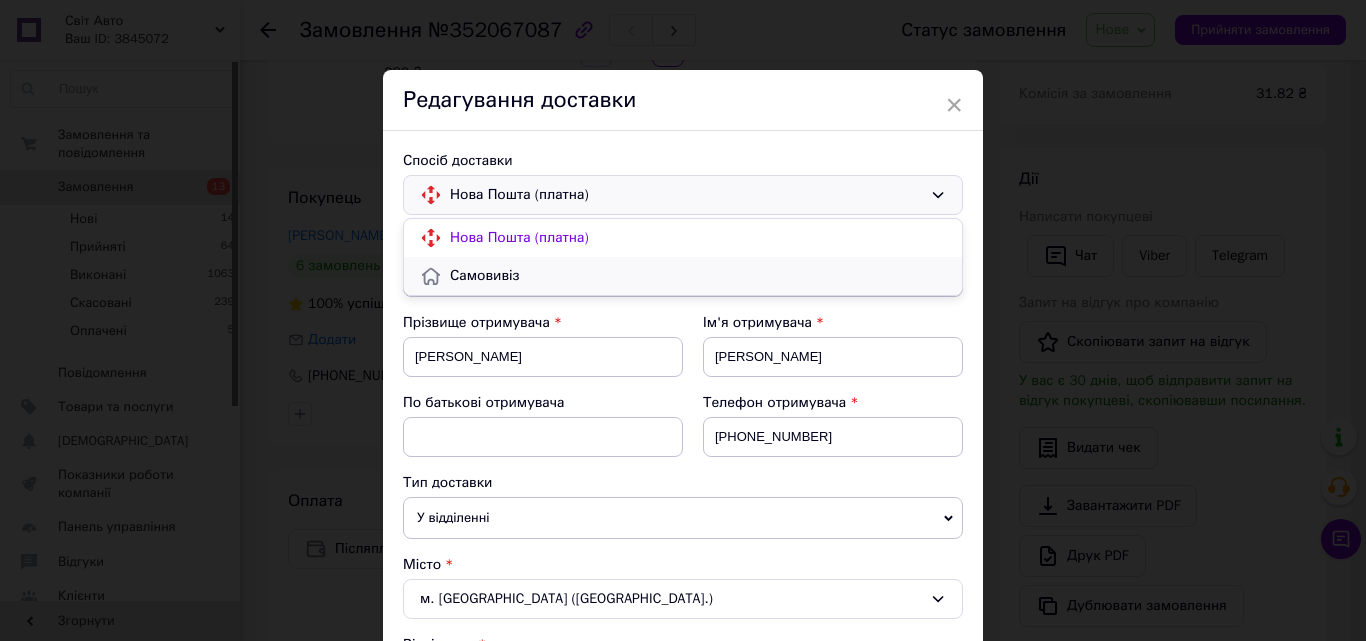 click on "Самовивіз" at bounding box center (698, 276) 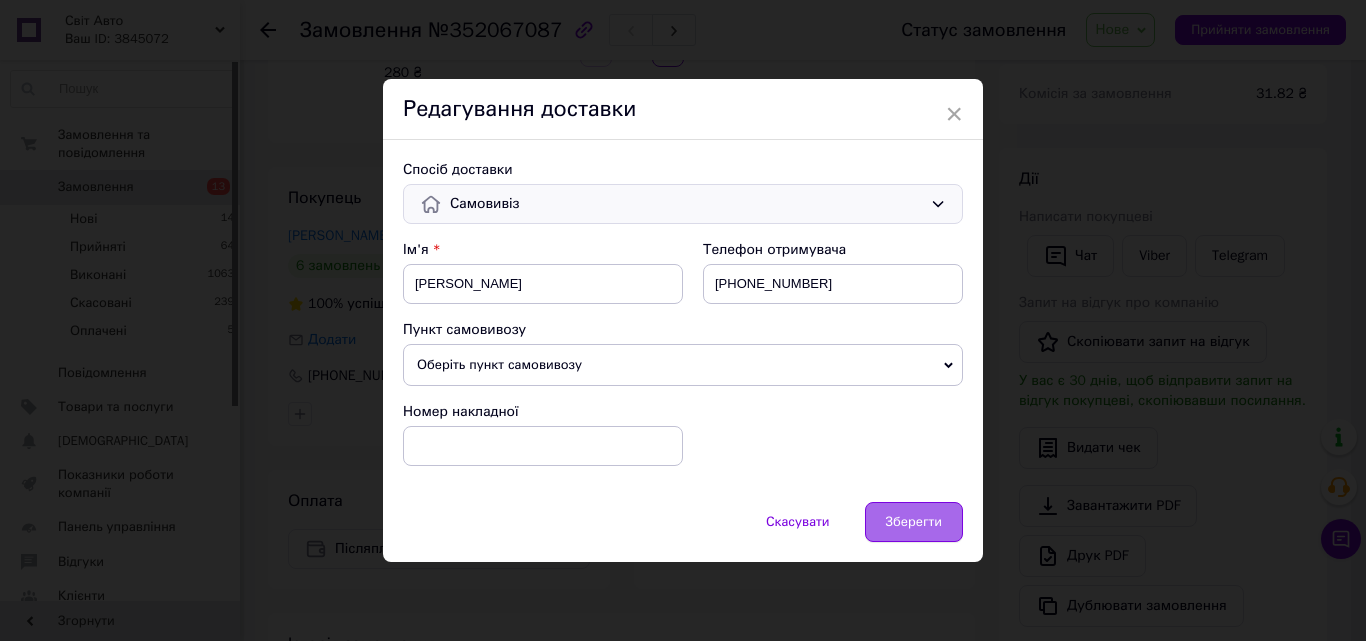 click on "Зберегти" at bounding box center (914, 522) 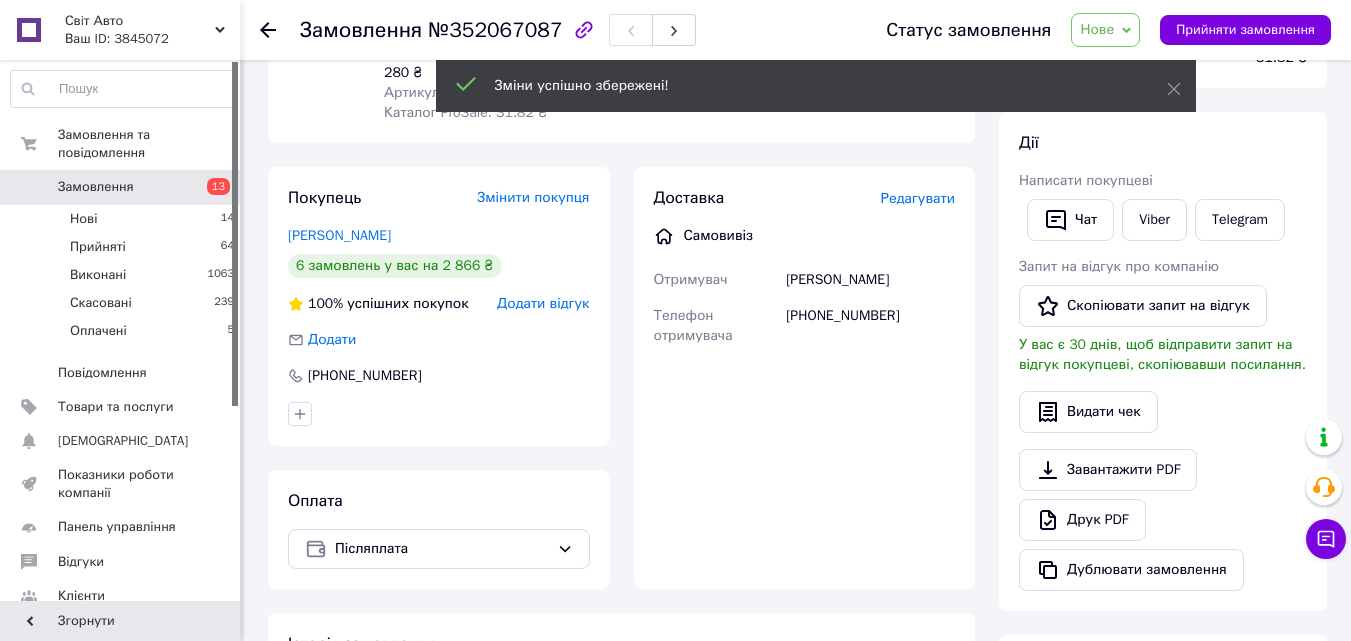 click on "Нове" at bounding box center (1105, 30) 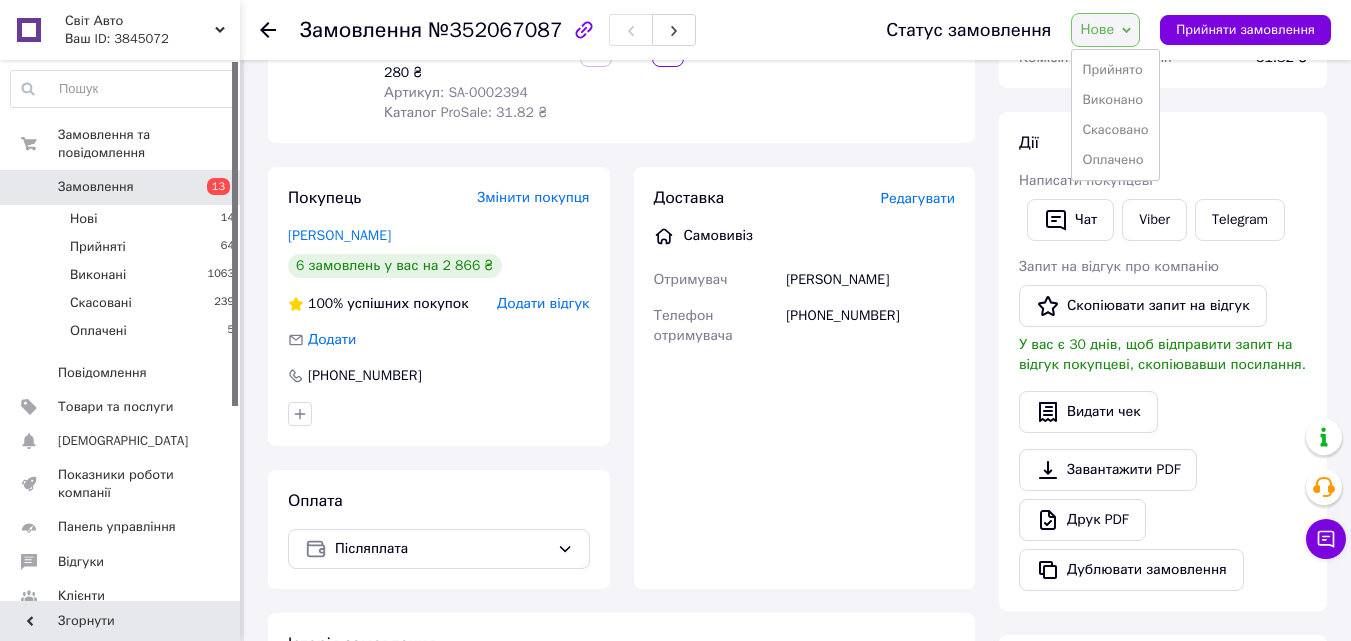 click on "Прийнято" at bounding box center [1115, 70] 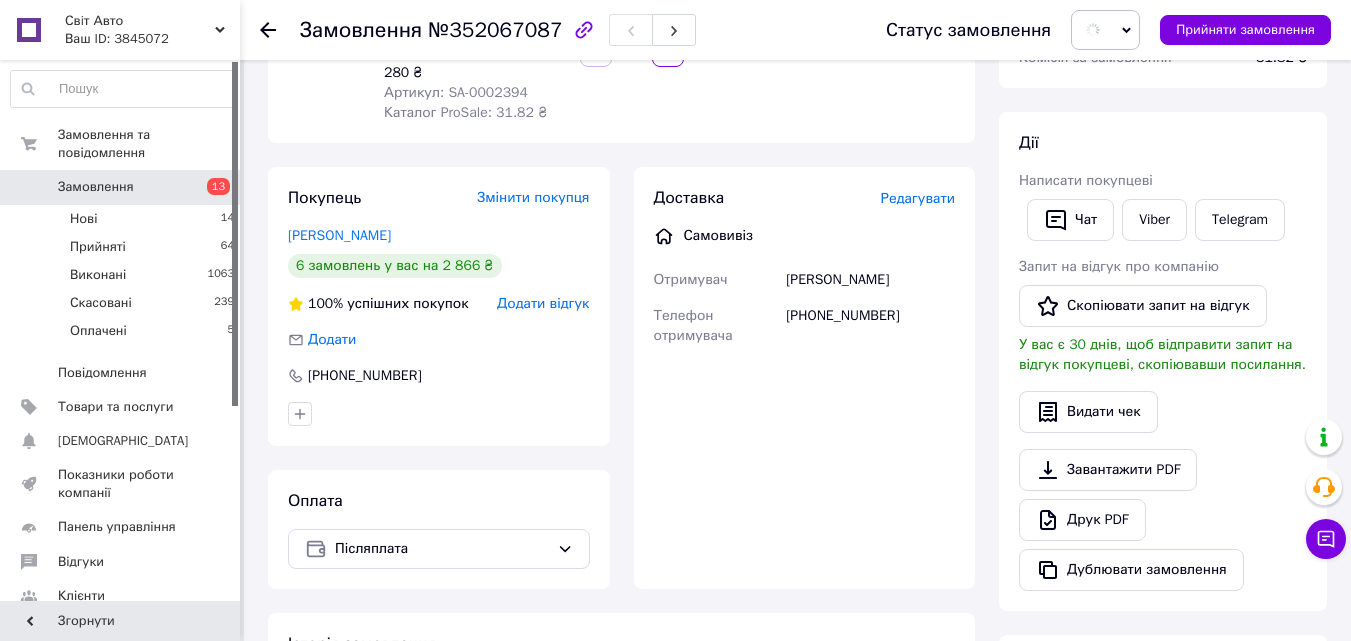 click on "13" at bounding box center (218, 186) 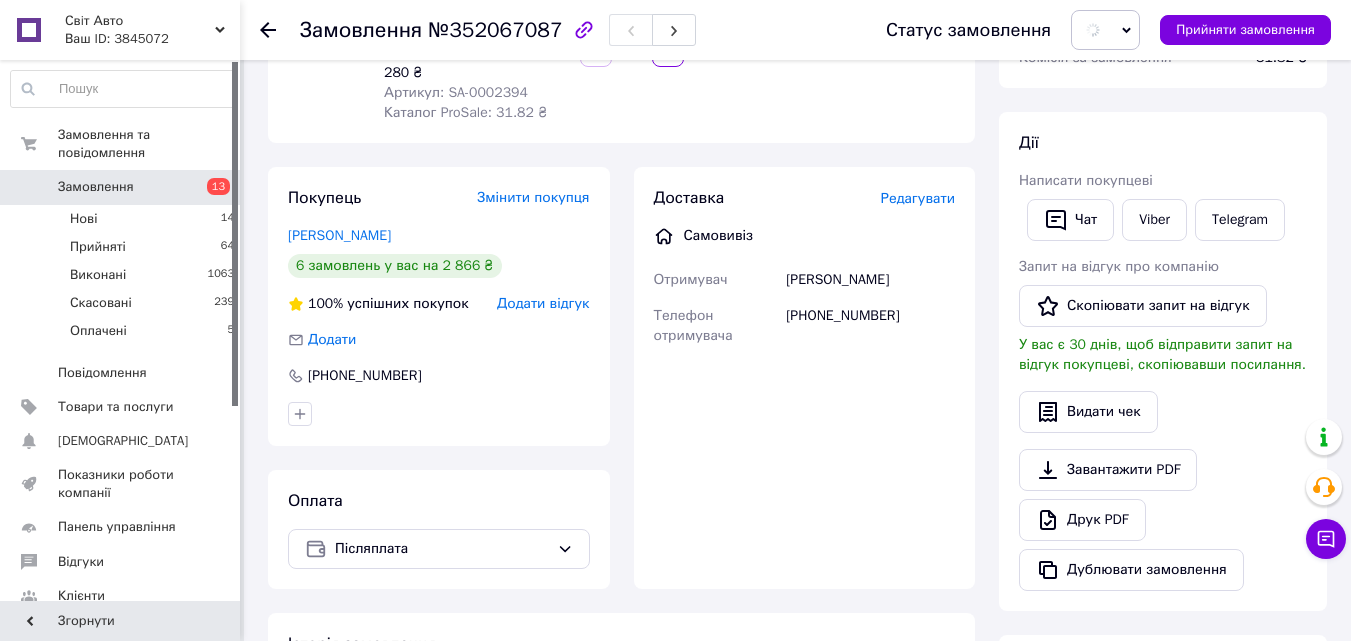 scroll, scrollTop: 0, scrollLeft: 0, axis: both 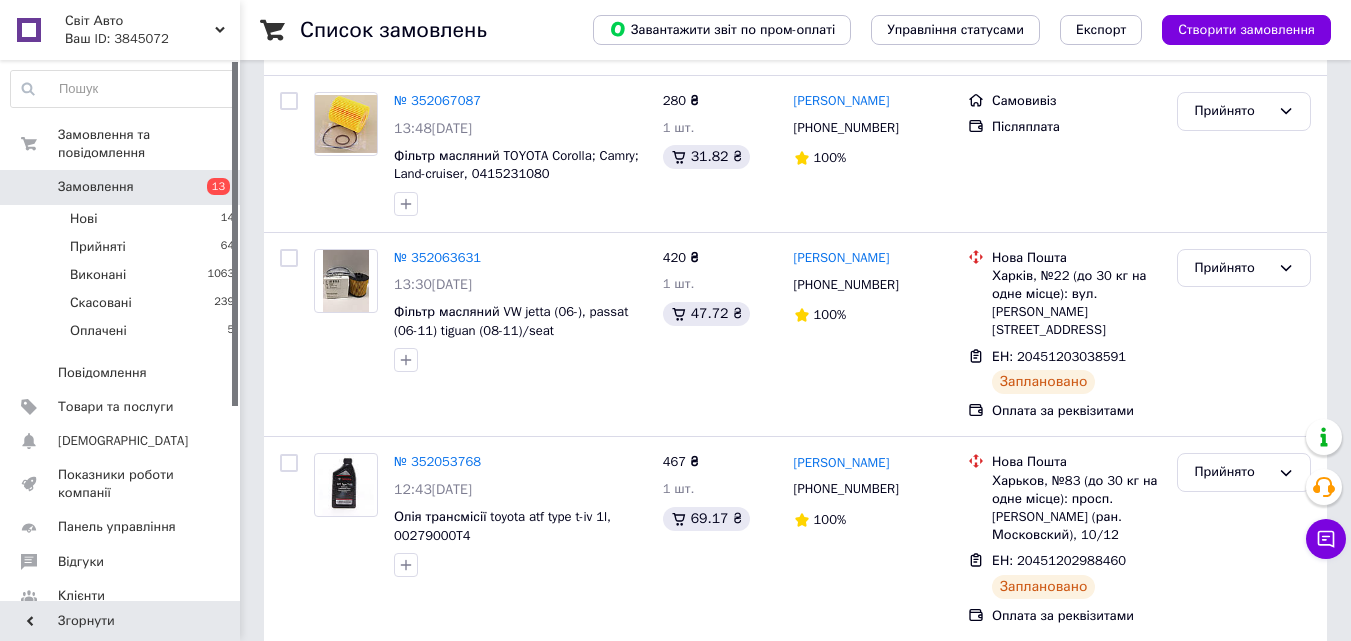 click on "13" at bounding box center (218, 186) 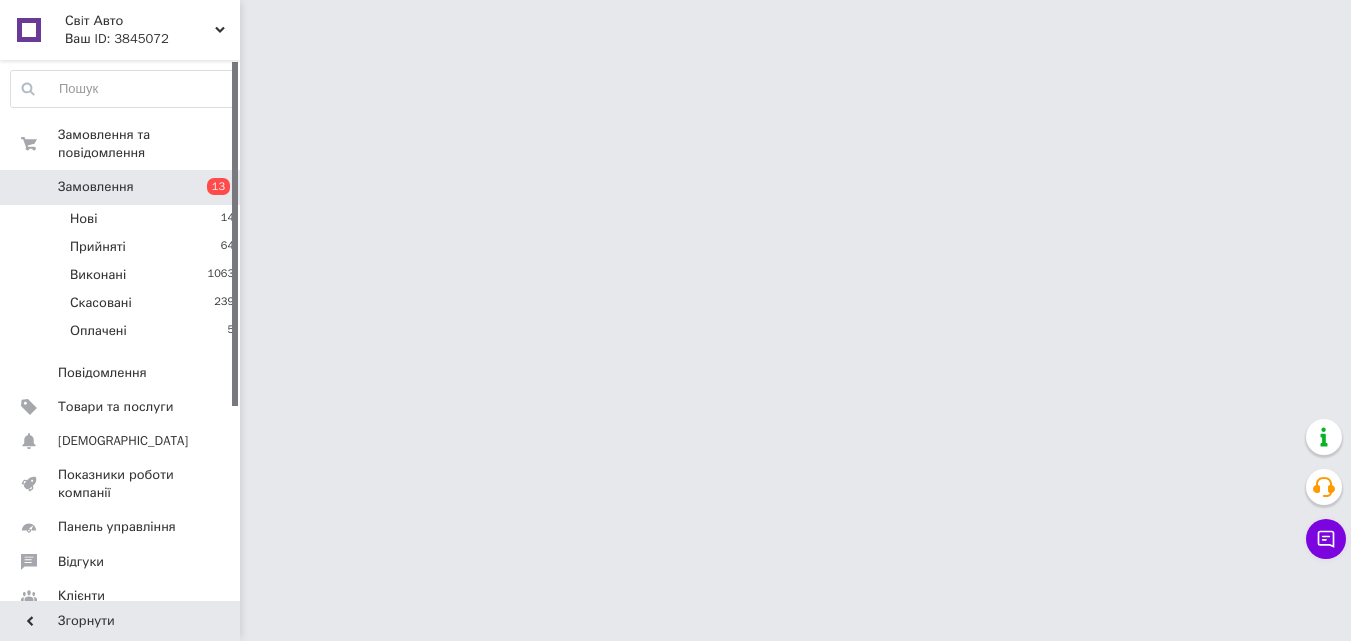 scroll, scrollTop: 0, scrollLeft: 0, axis: both 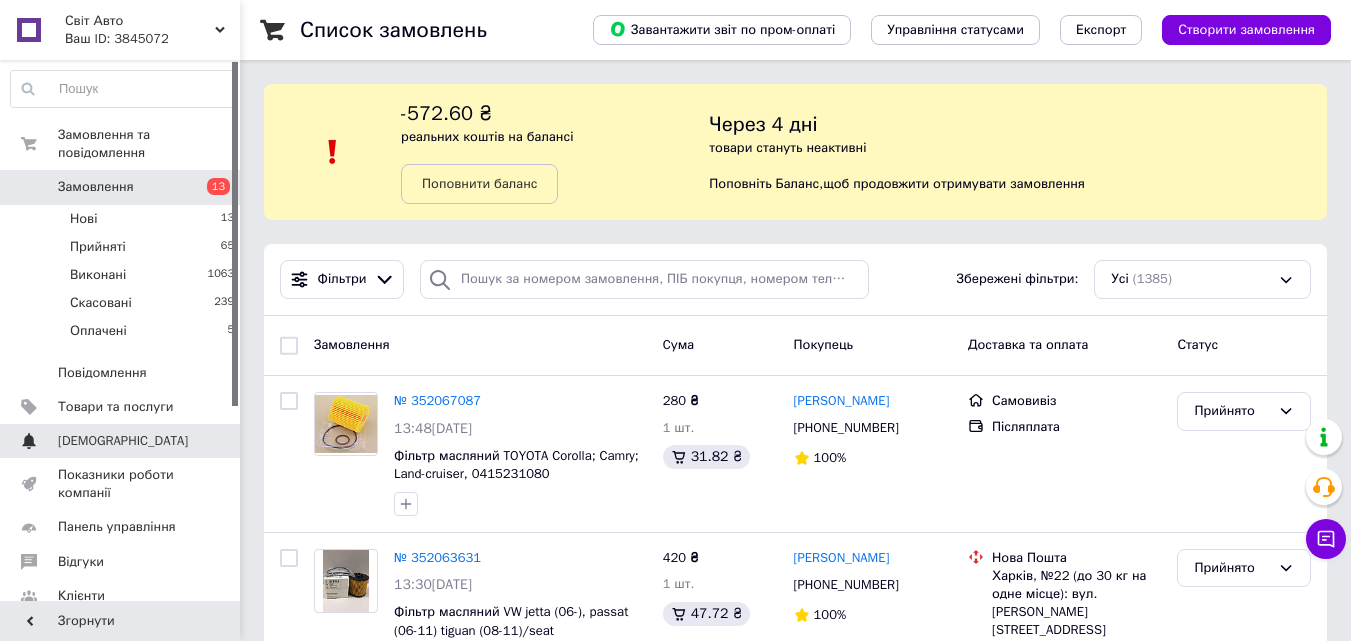 click on "0 0" at bounding box center (212, 441) 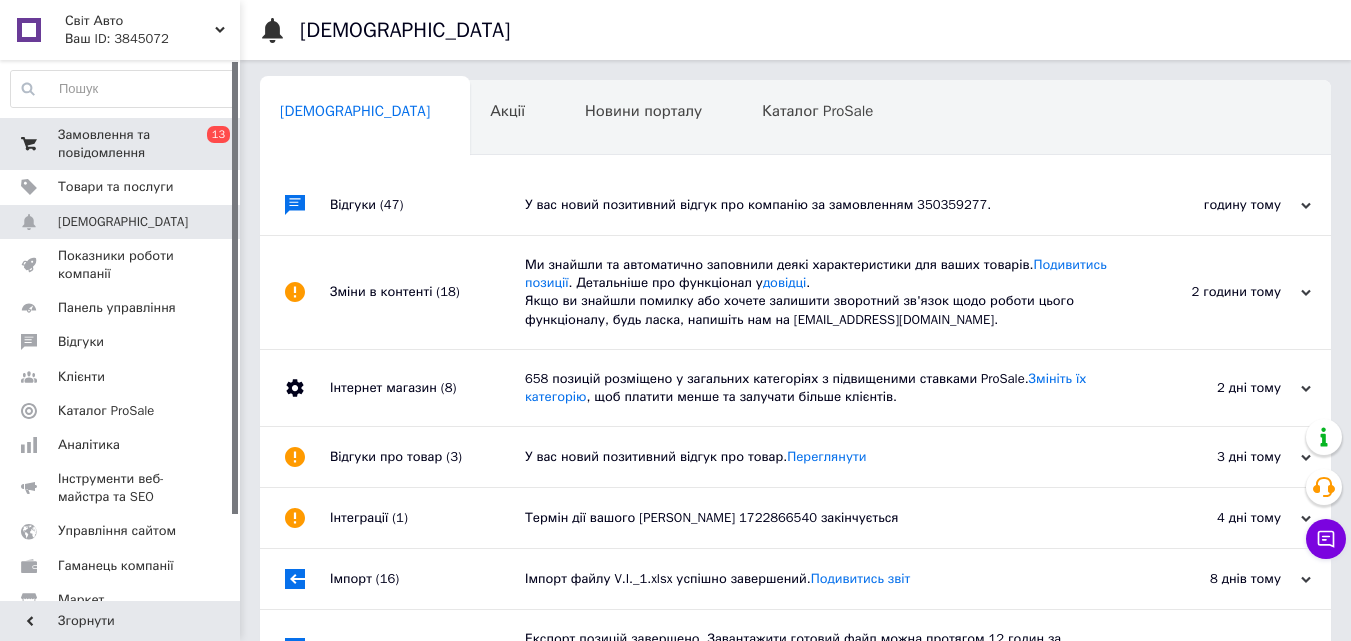 click on "Замовлення та повідомлення" at bounding box center [121, 144] 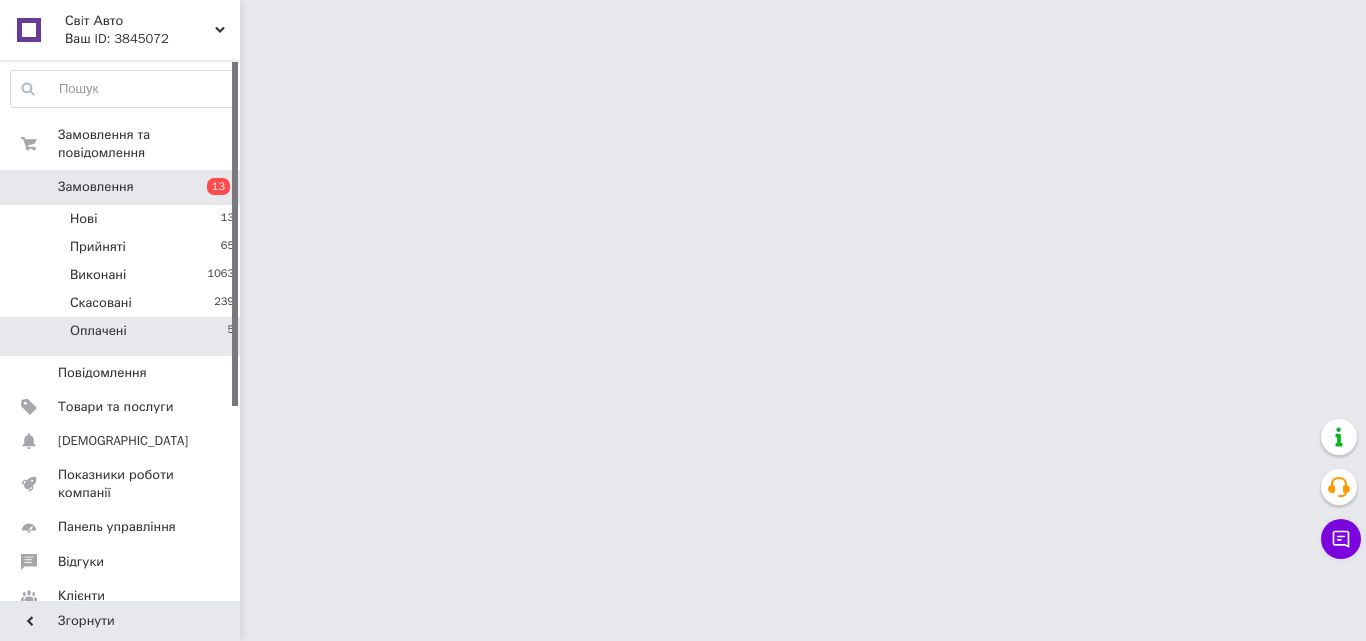 click on "Оплачені 5" at bounding box center (123, 336) 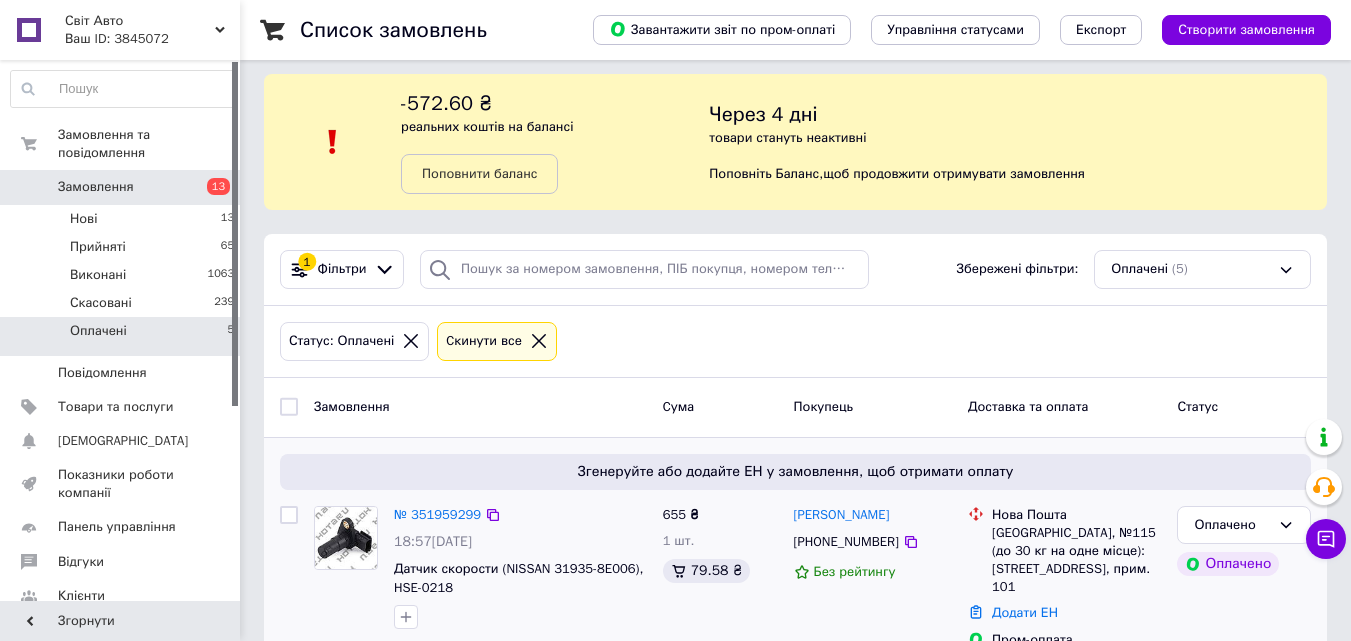 scroll, scrollTop: 0, scrollLeft: 0, axis: both 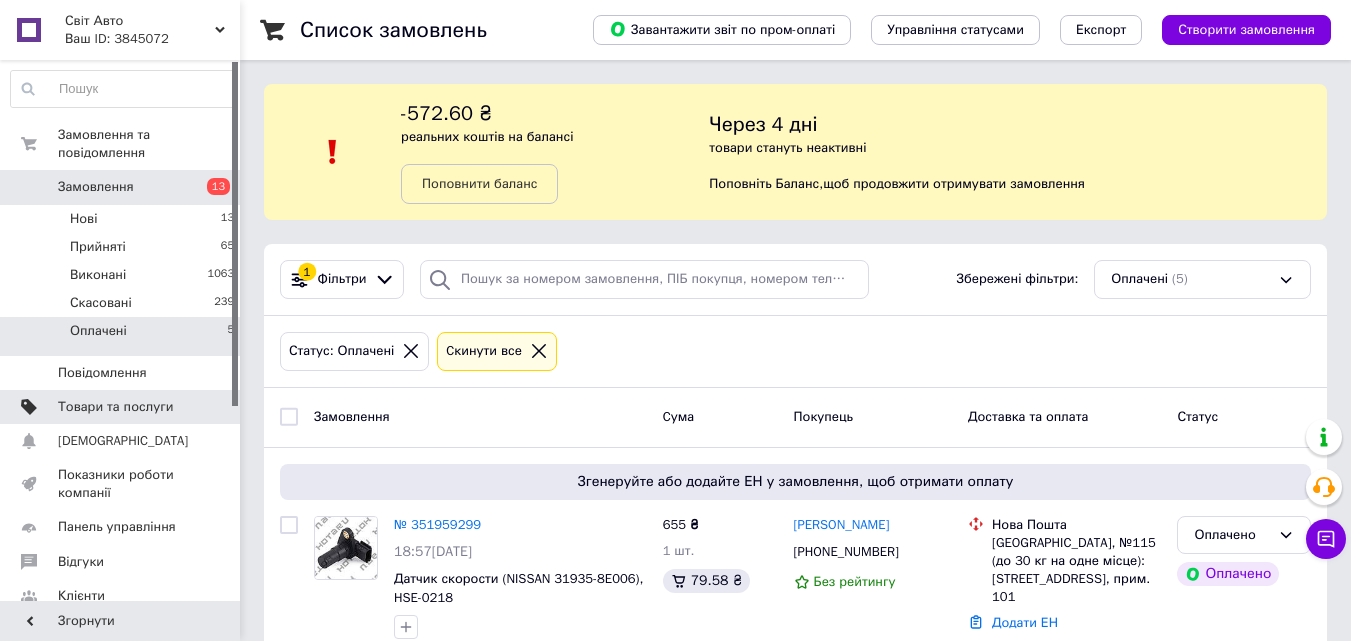 click at bounding box center [212, 407] 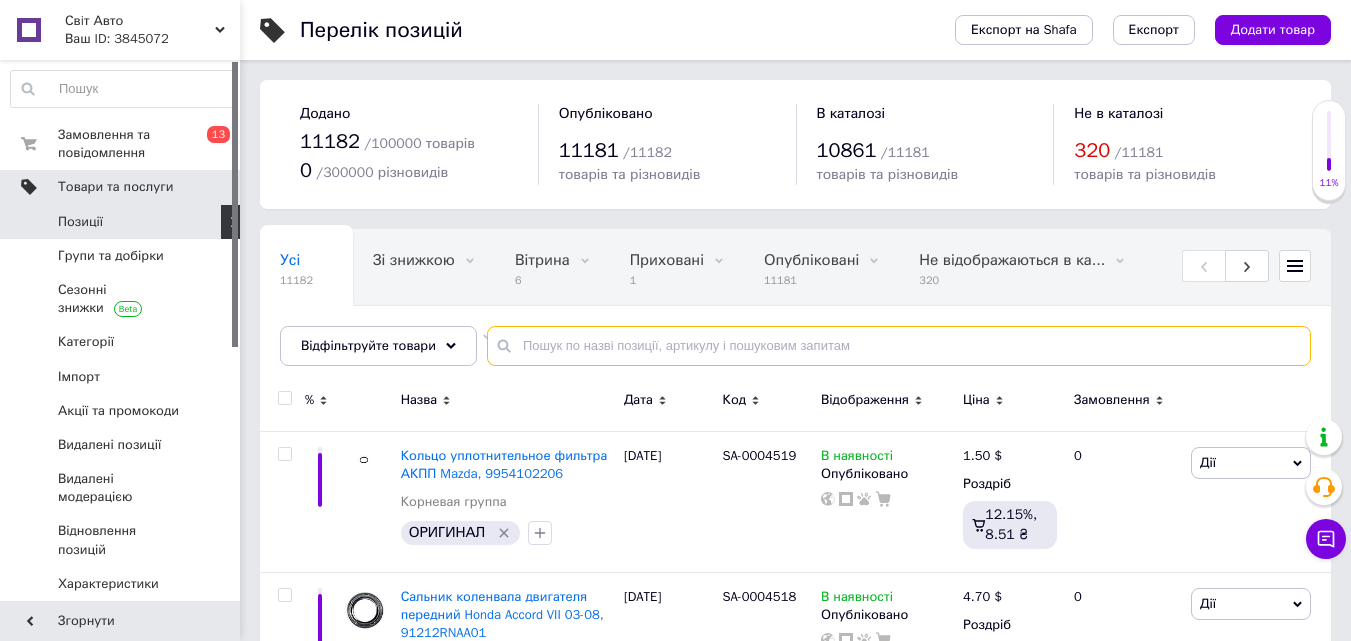 click at bounding box center [899, 346] 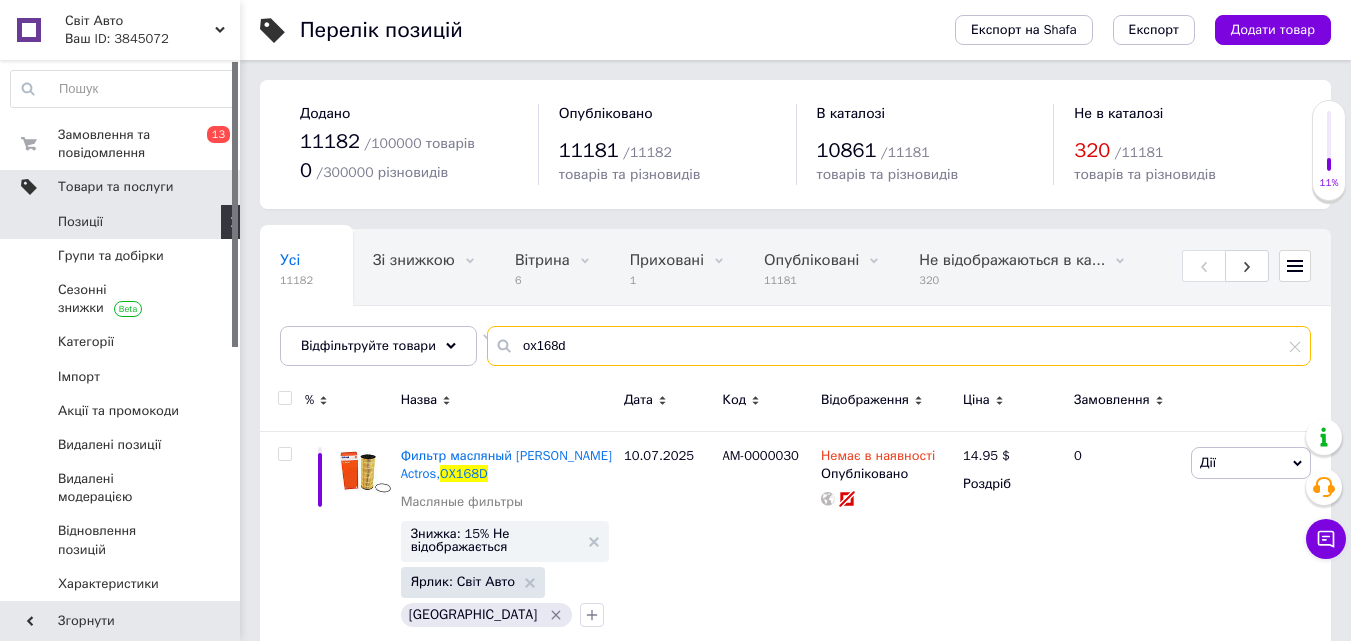 scroll, scrollTop: 31, scrollLeft: 0, axis: vertical 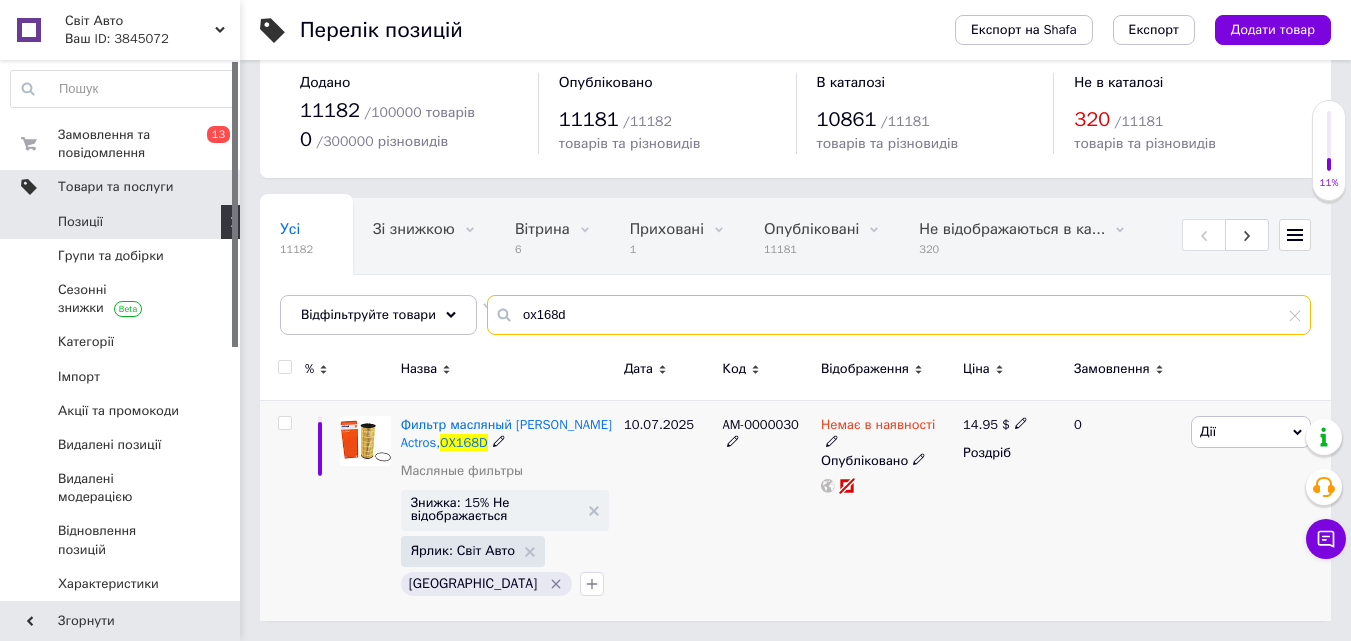 type on "ox168d" 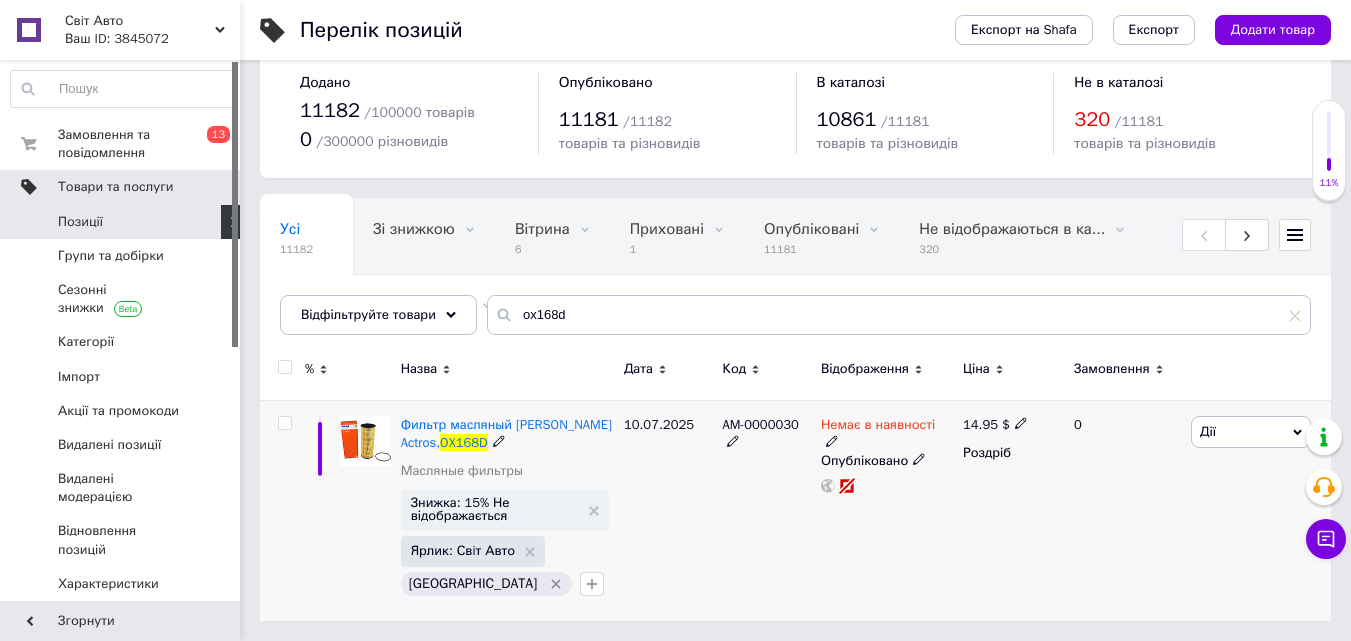 click 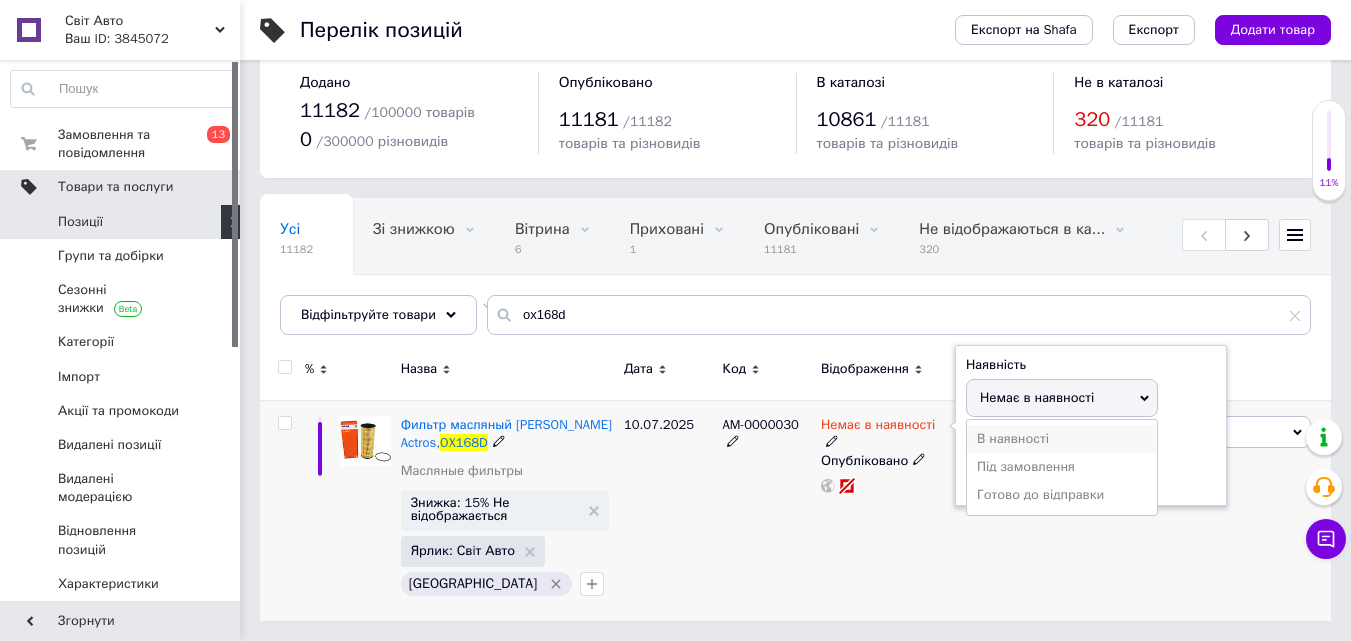 click on "В наявності" at bounding box center [1062, 439] 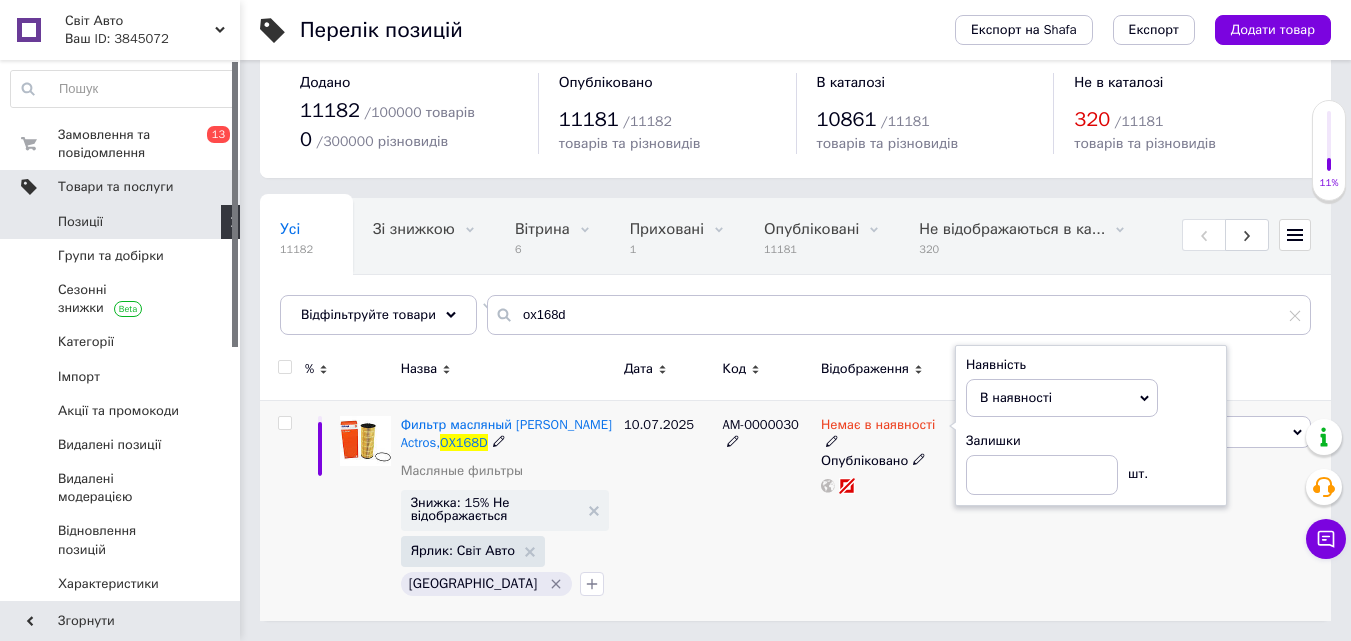 click on "Немає в наявності Наявність В наявності Немає в наявності Під замовлення Готово до відправки Залишки шт. Опубліковано" at bounding box center (887, 510) 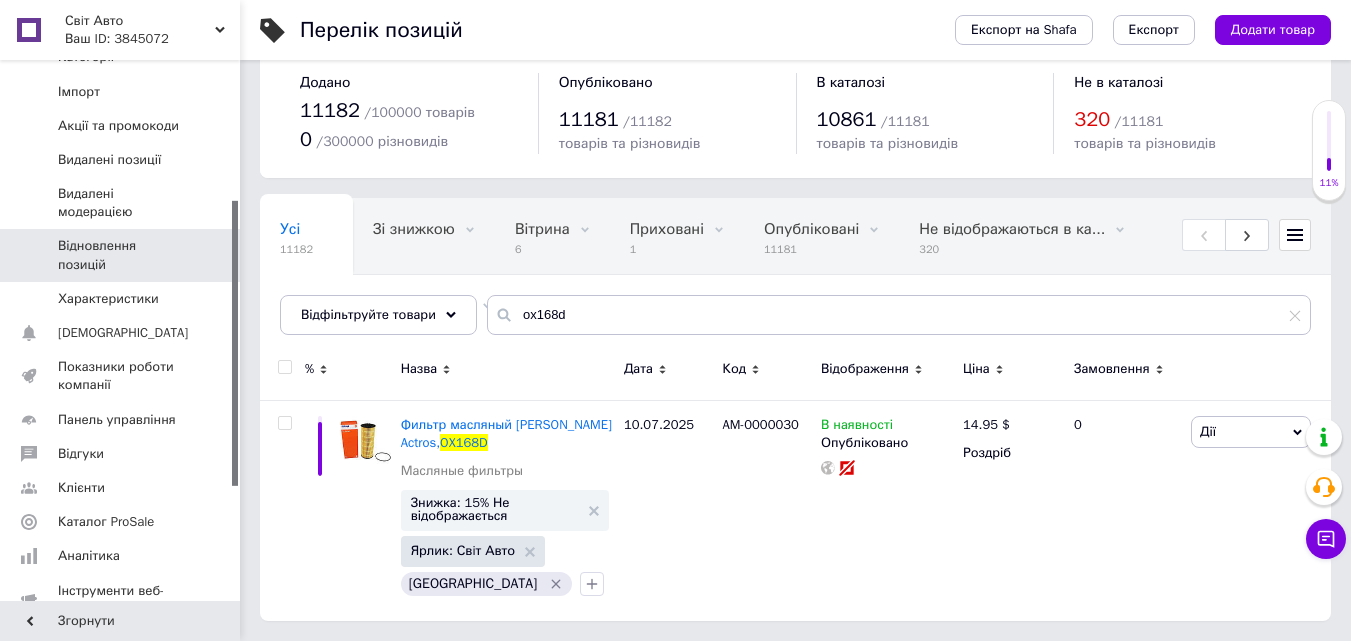 scroll, scrollTop: 300, scrollLeft: 0, axis: vertical 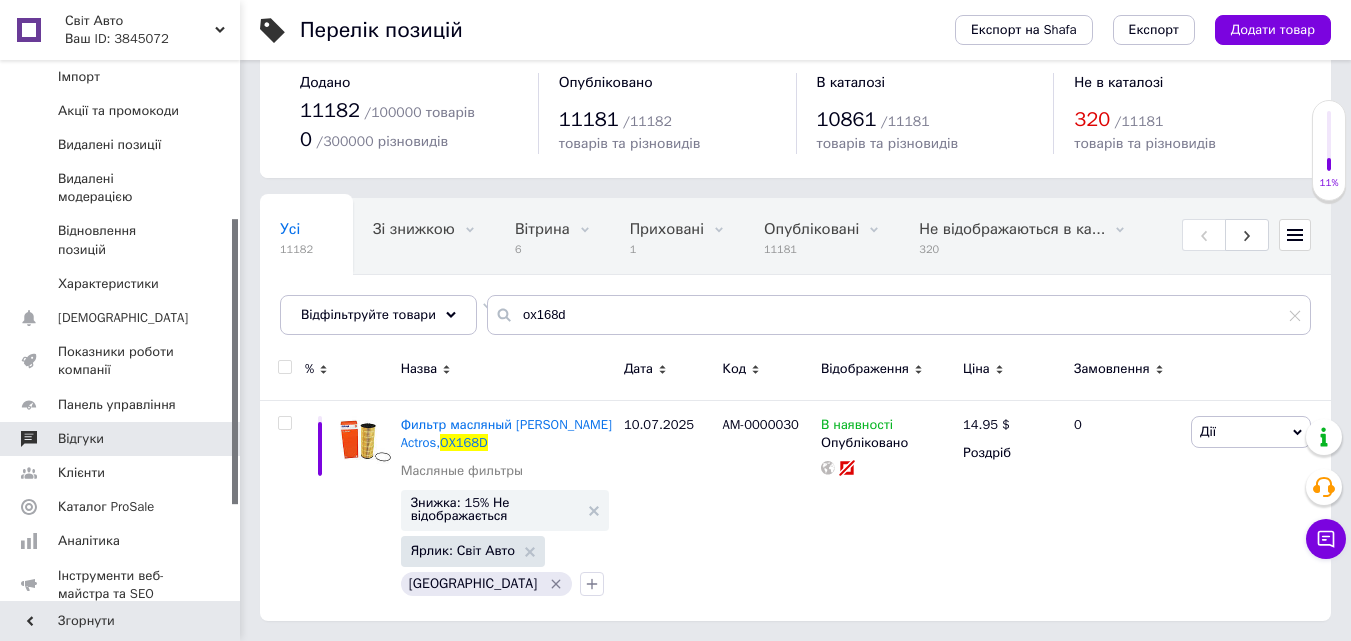 click on "Відгуки" at bounding box center (121, 439) 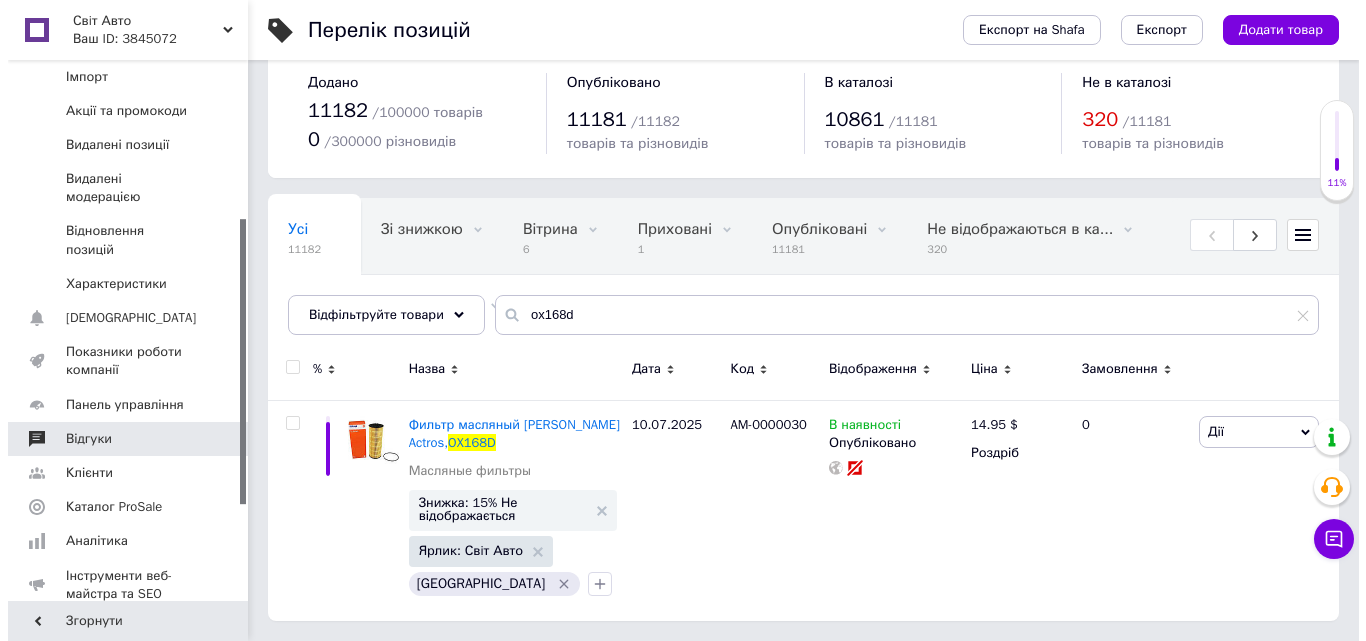 scroll, scrollTop: 0, scrollLeft: 0, axis: both 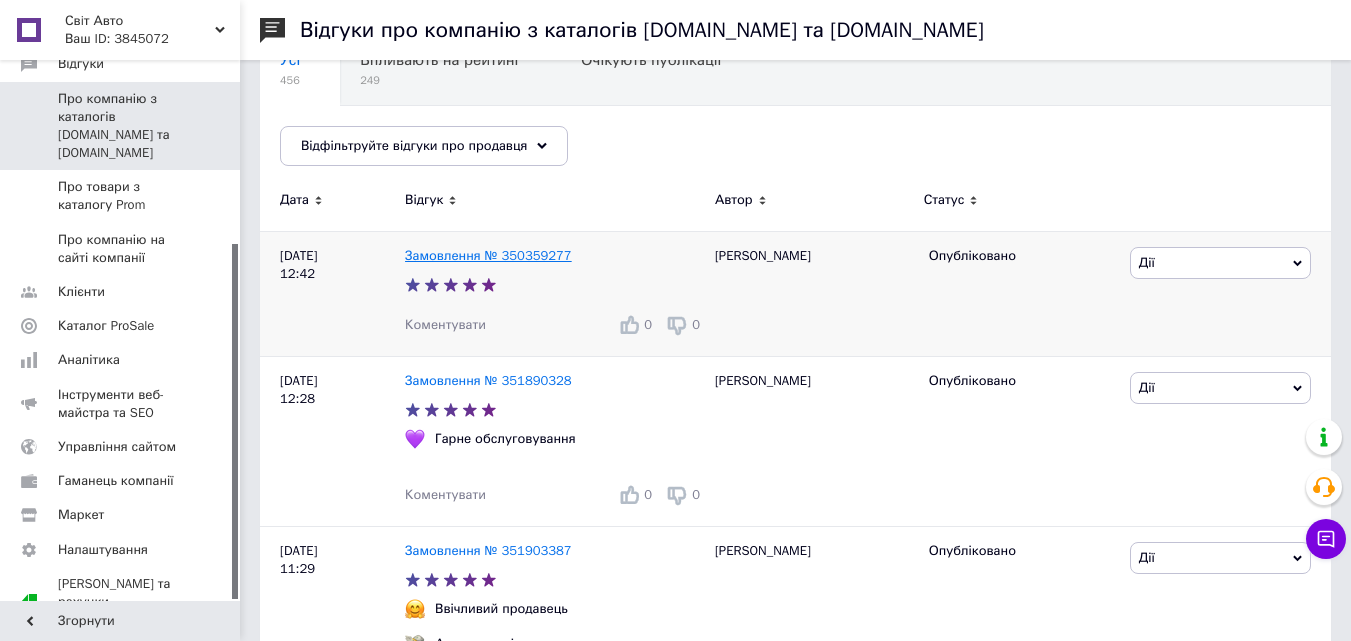 click on "Замовлення № 350359277" at bounding box center [488, 255] 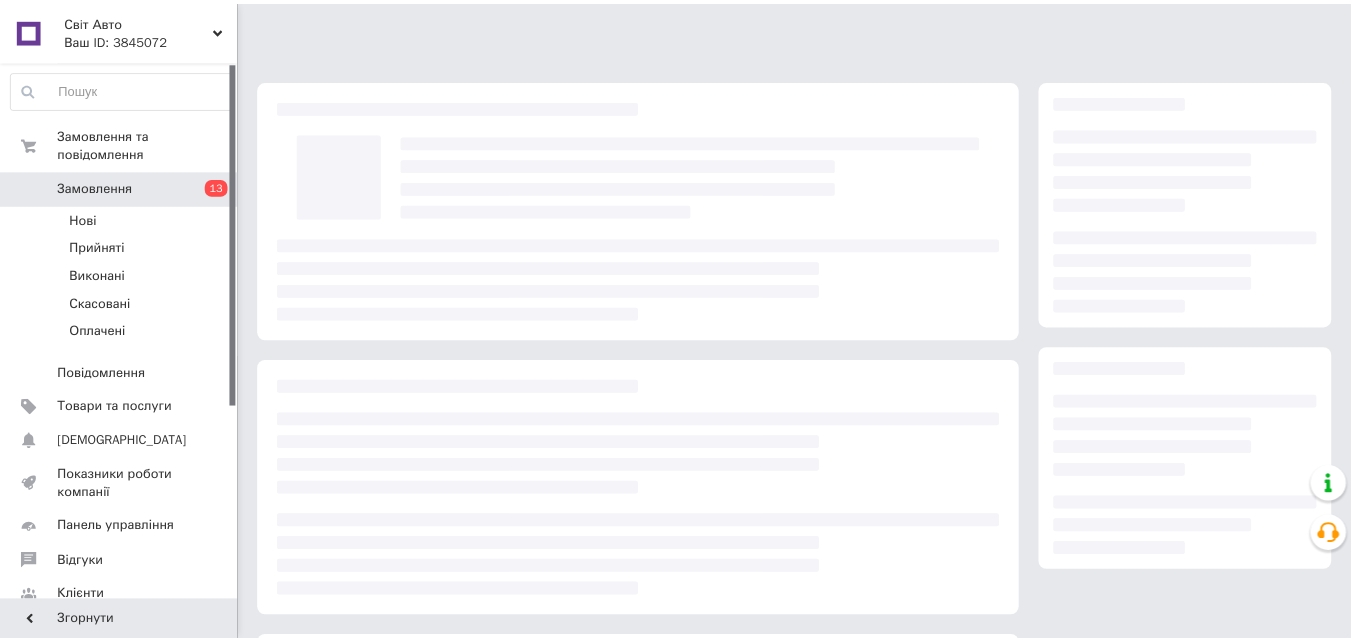 scroll, scrollTop: 0, scrollLeft: 0, axis: both 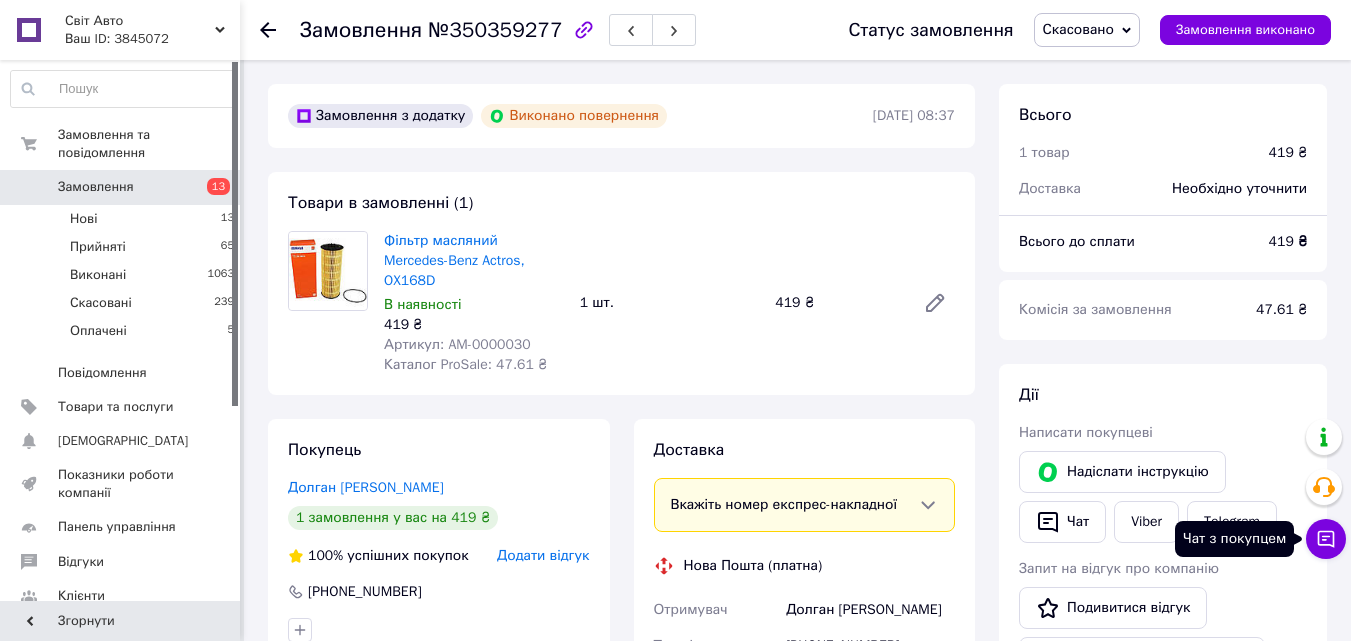 click 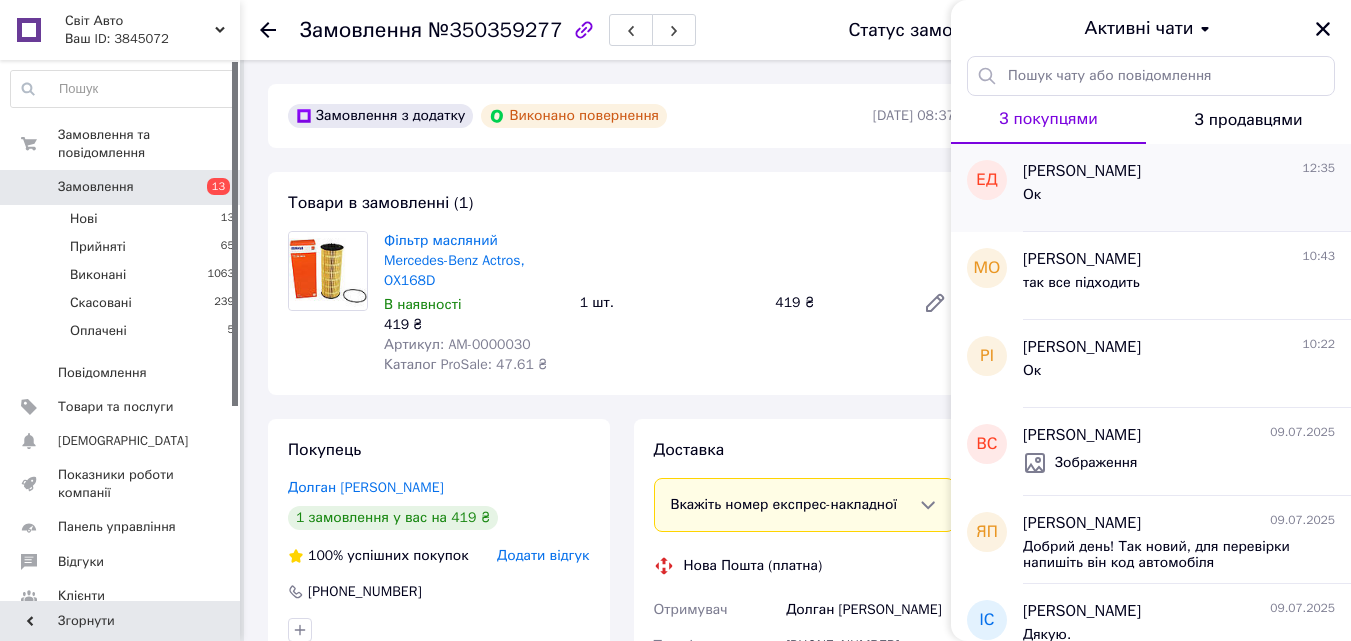 click on "[PERSON_NAME] 12:35" at bounding box center (1179, 171) 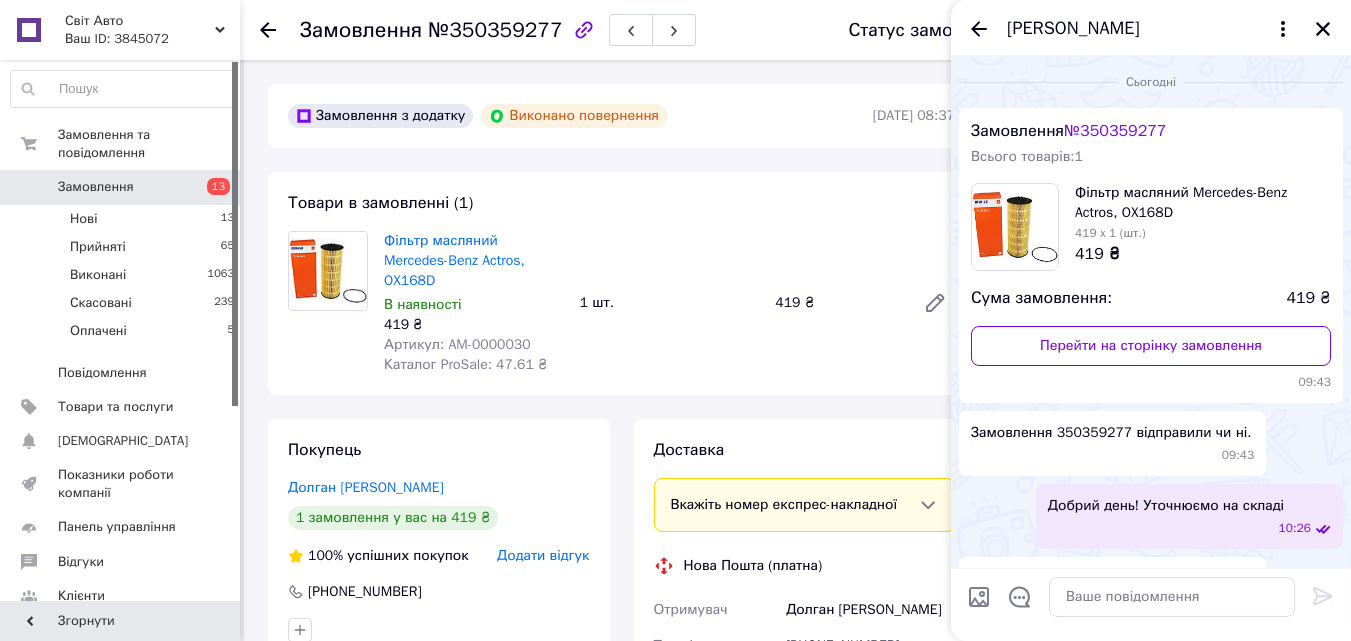 scroll, scrollTop: 189, scrollLeft: 0, axis: vertical 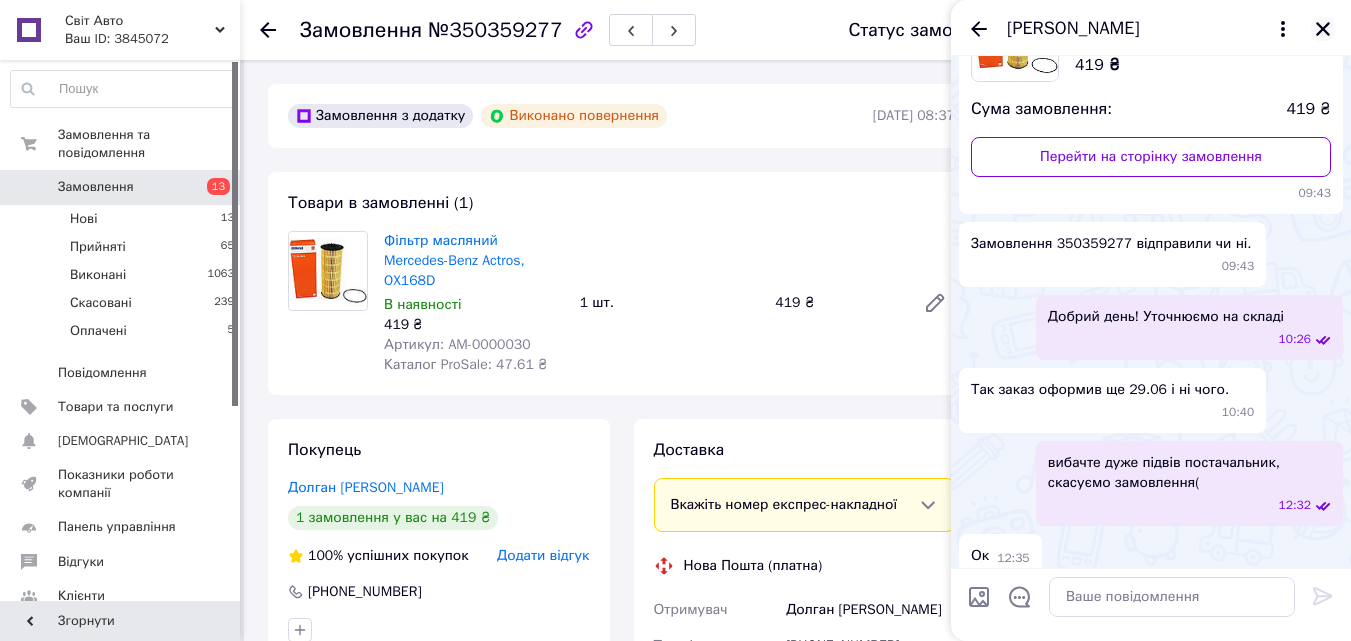 click 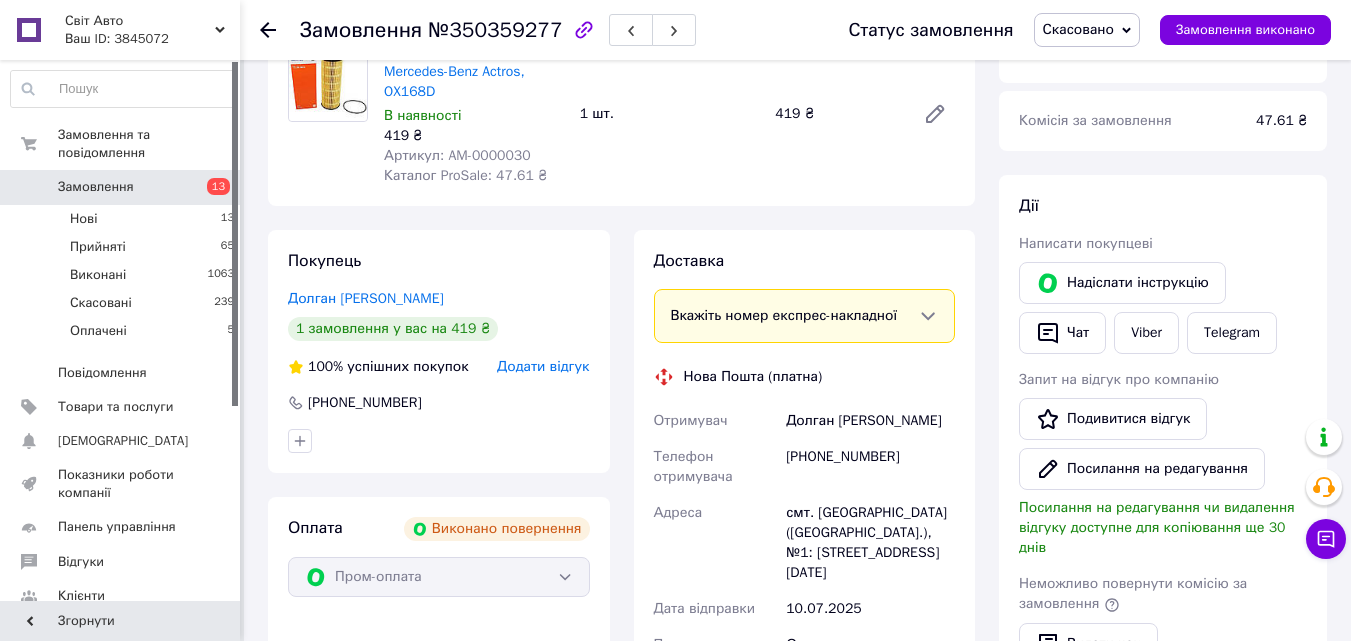 scroll, scrollTop: 200, scrollLeft: 0, axis: vertical 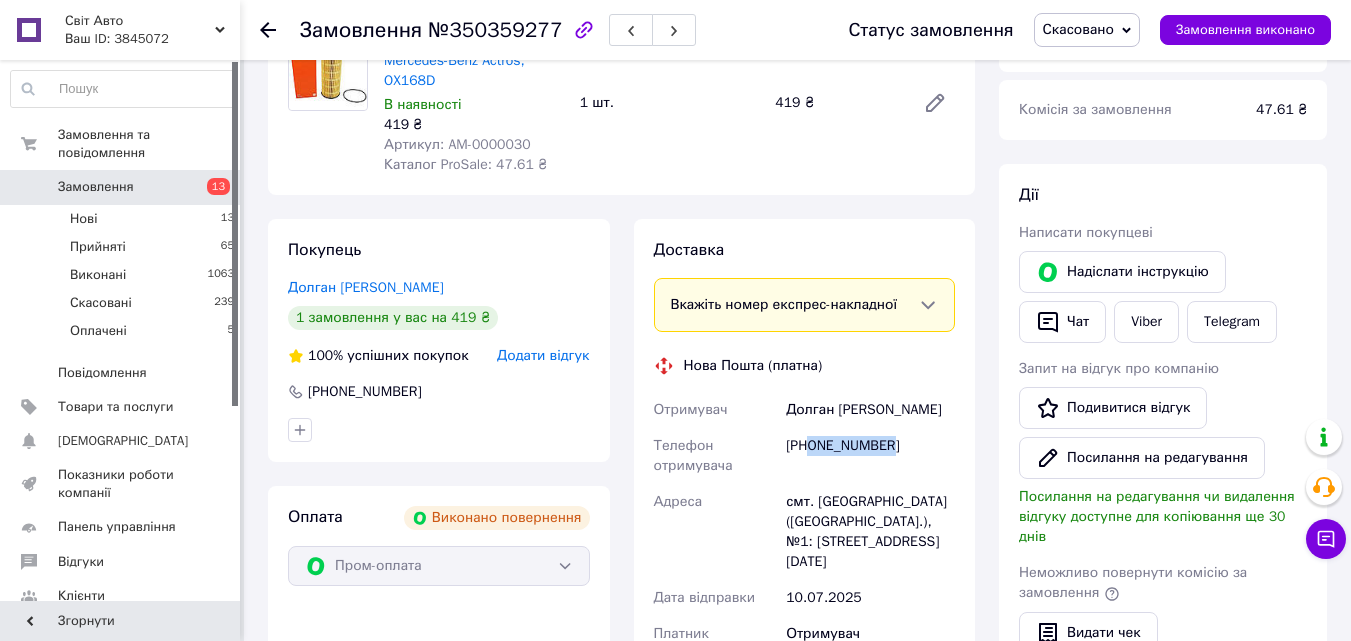 drag, startPoint x: 810, startPoint y: 429, endPoint x: 889, endPoint y: 422, distance: 79.30952 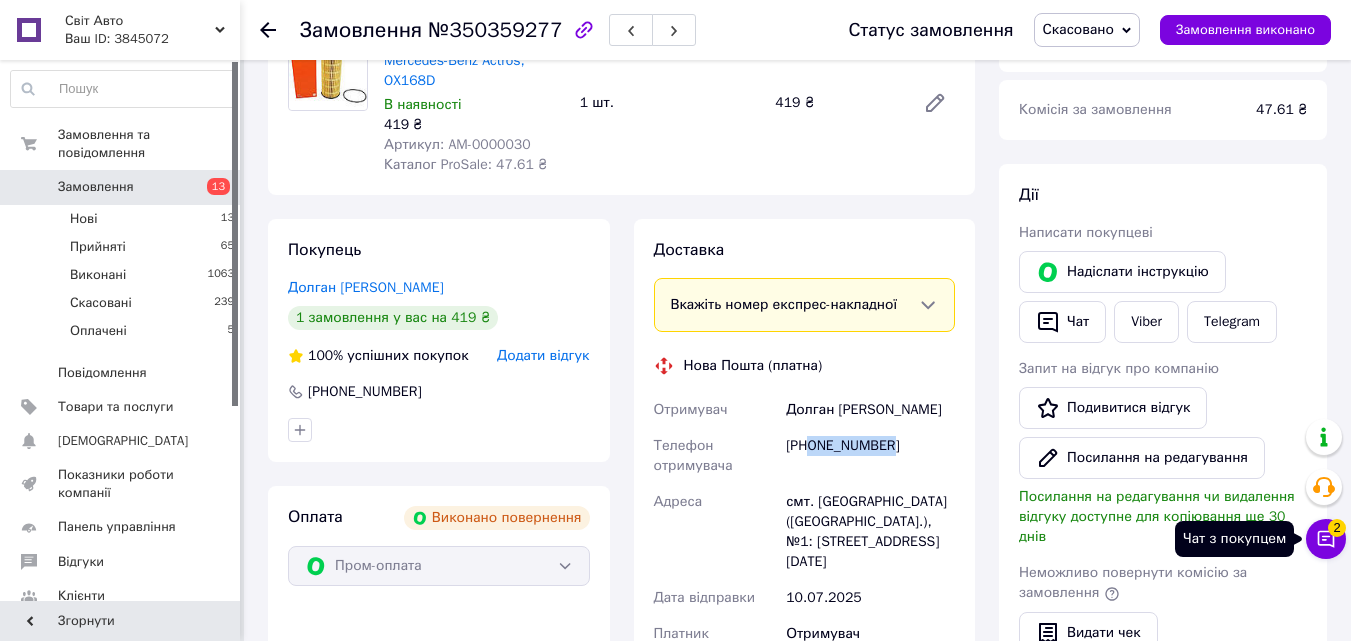 click 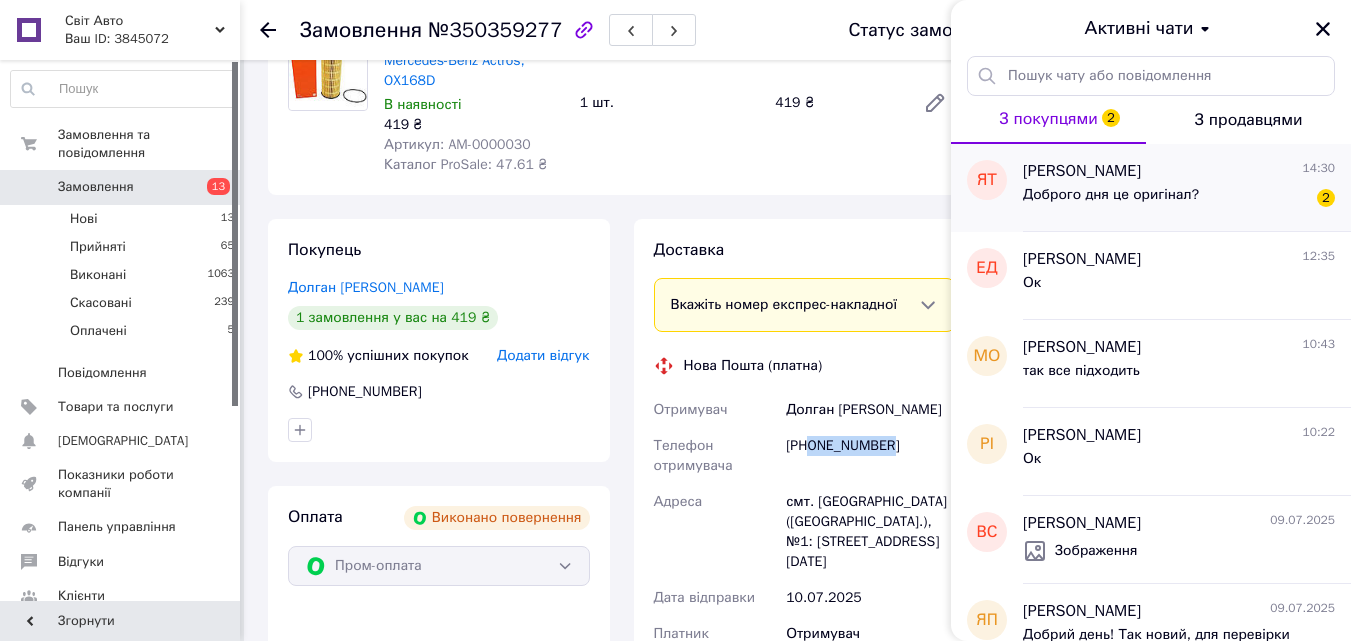 click on "Доброго дня це оригінал? 2" at bounding box center [1179, 199] 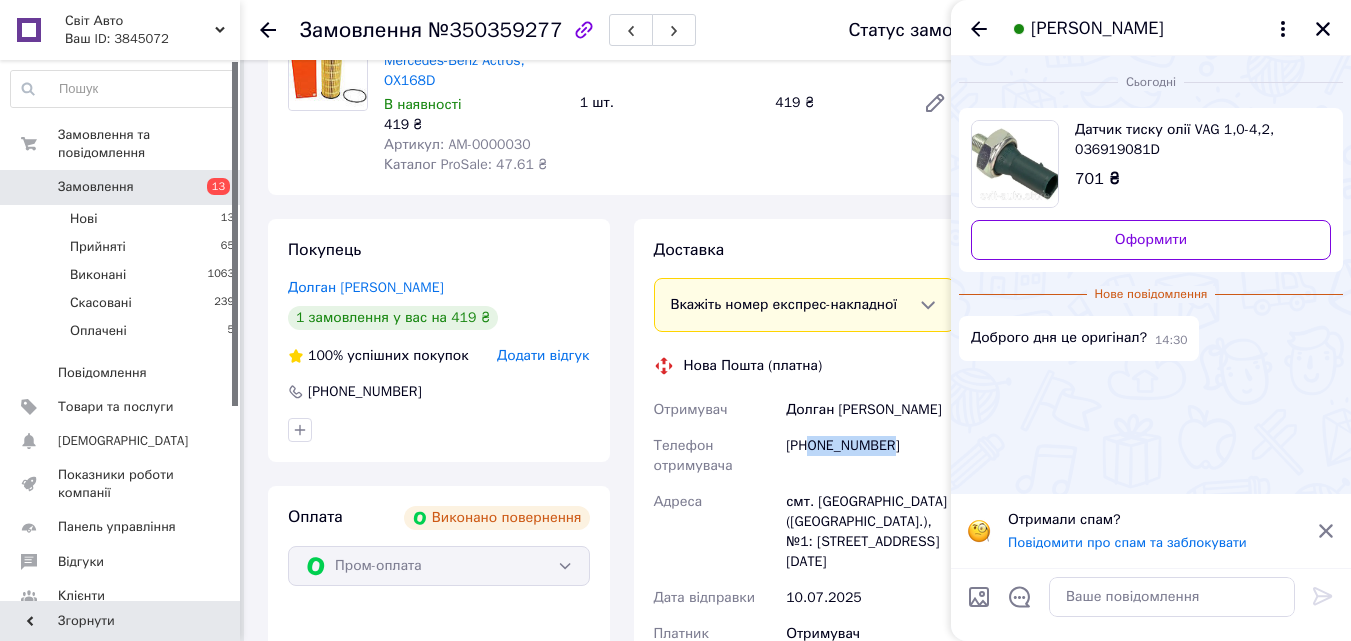 click on "Датчик тиску олії VAG 1,0-4,2, 036919081D" at bounding box center (1195, 140) 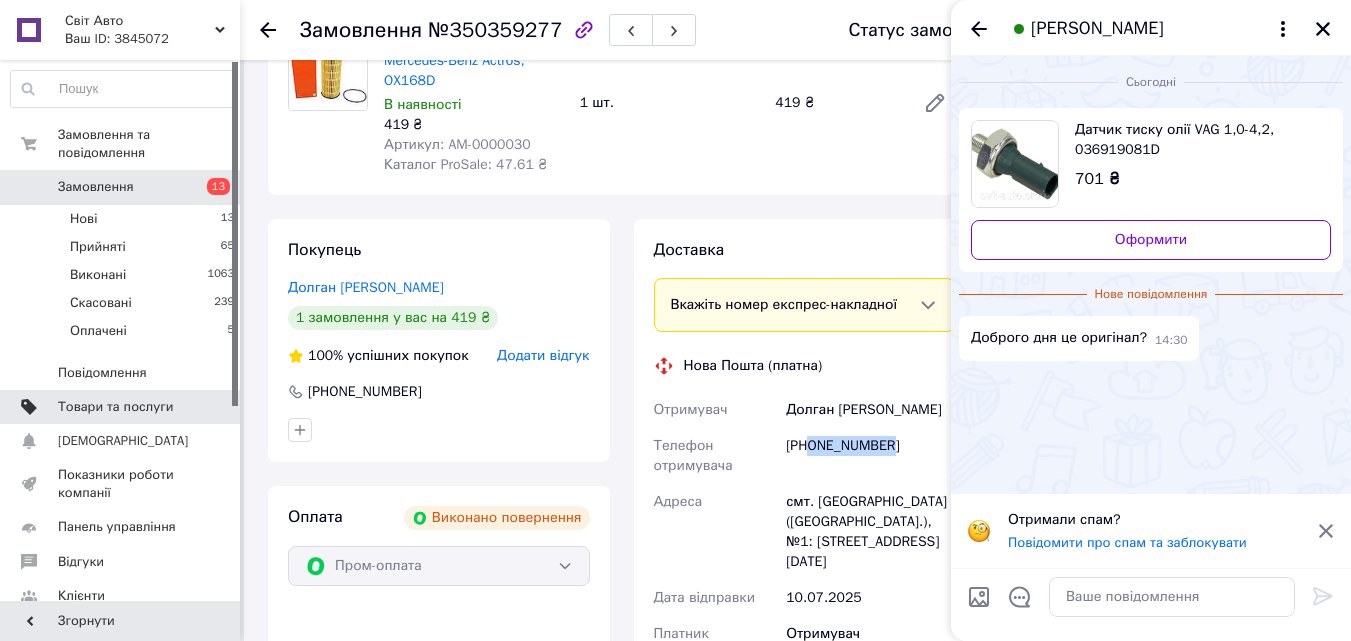 click on "Товари та послуги" at bounding box center (115, 407) 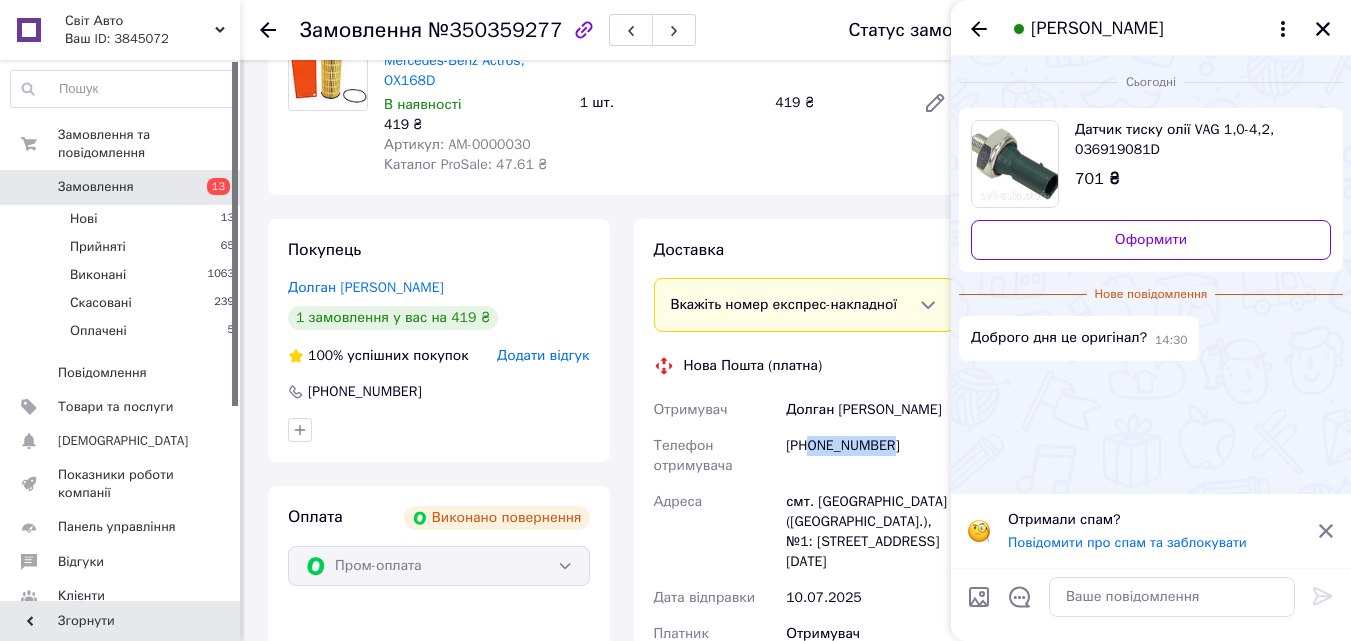 scroll, scrollTop: 0, scrollLeft: 0, axis: both 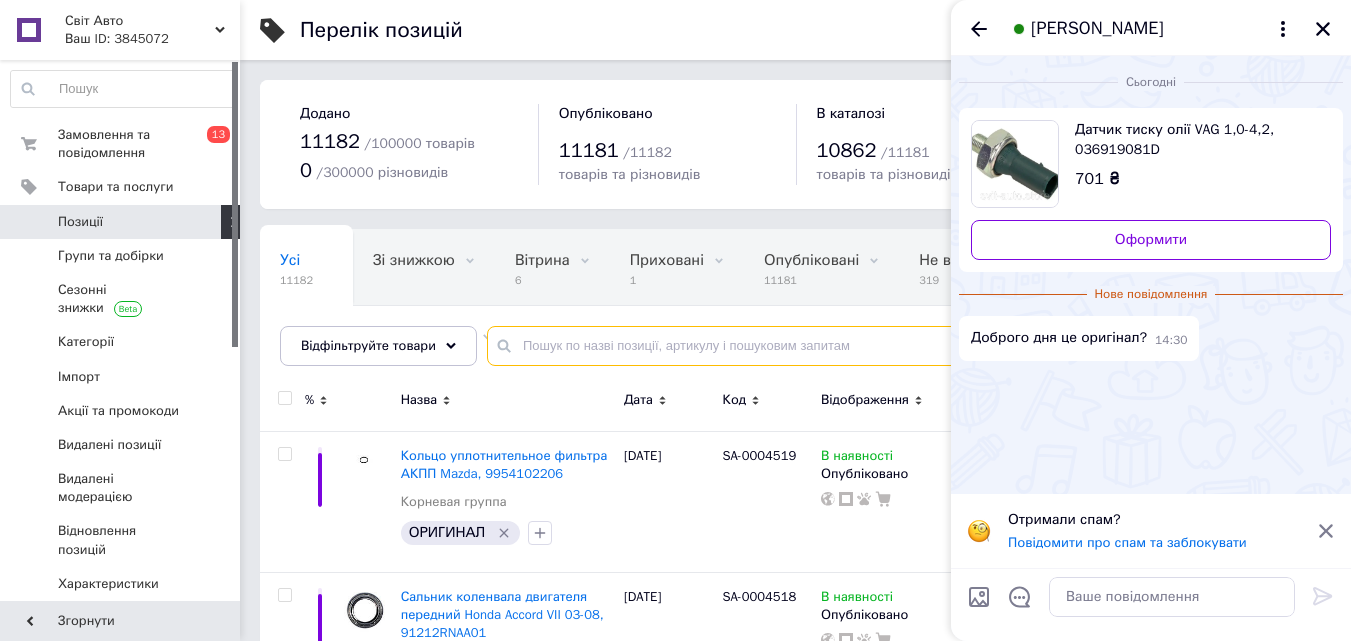 click at bounding box center [899, 346] 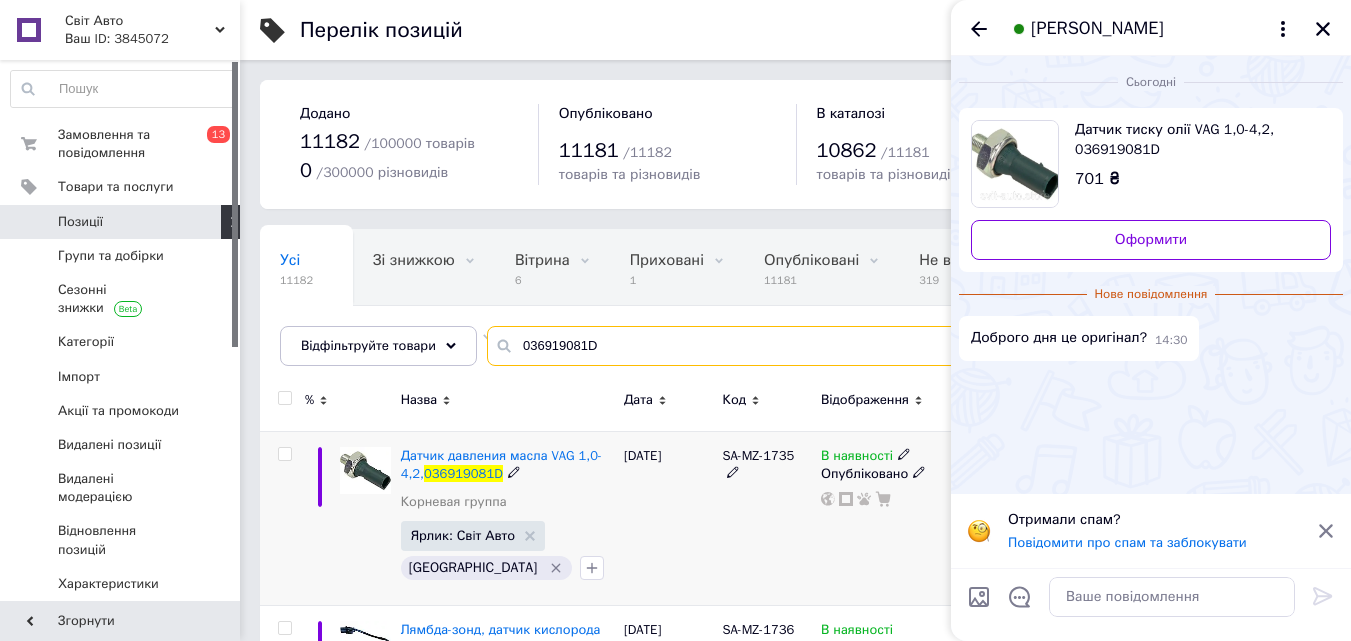 type on "036919081D" 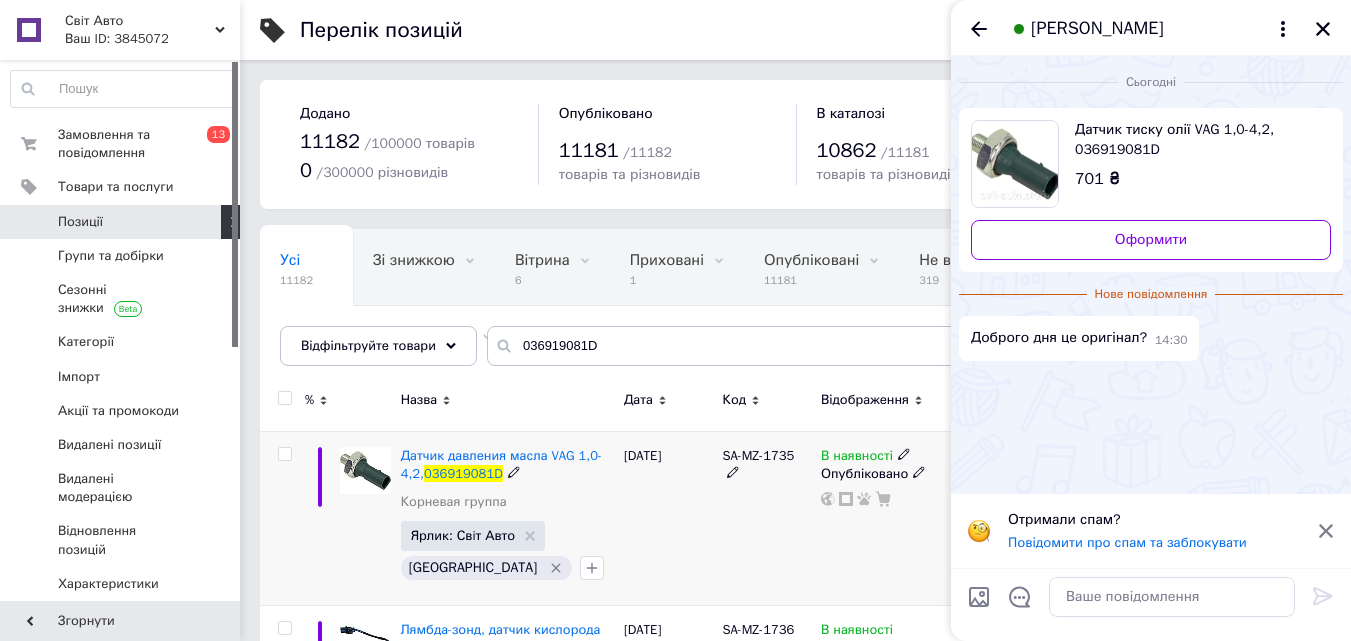 click 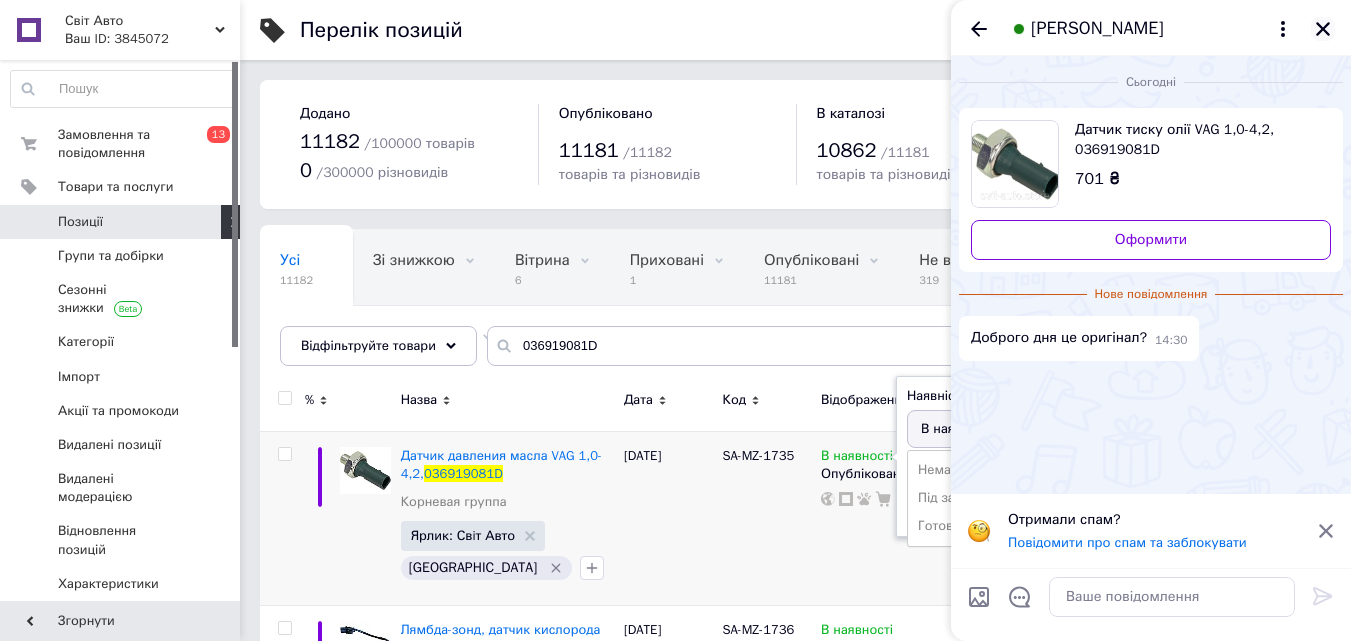 click 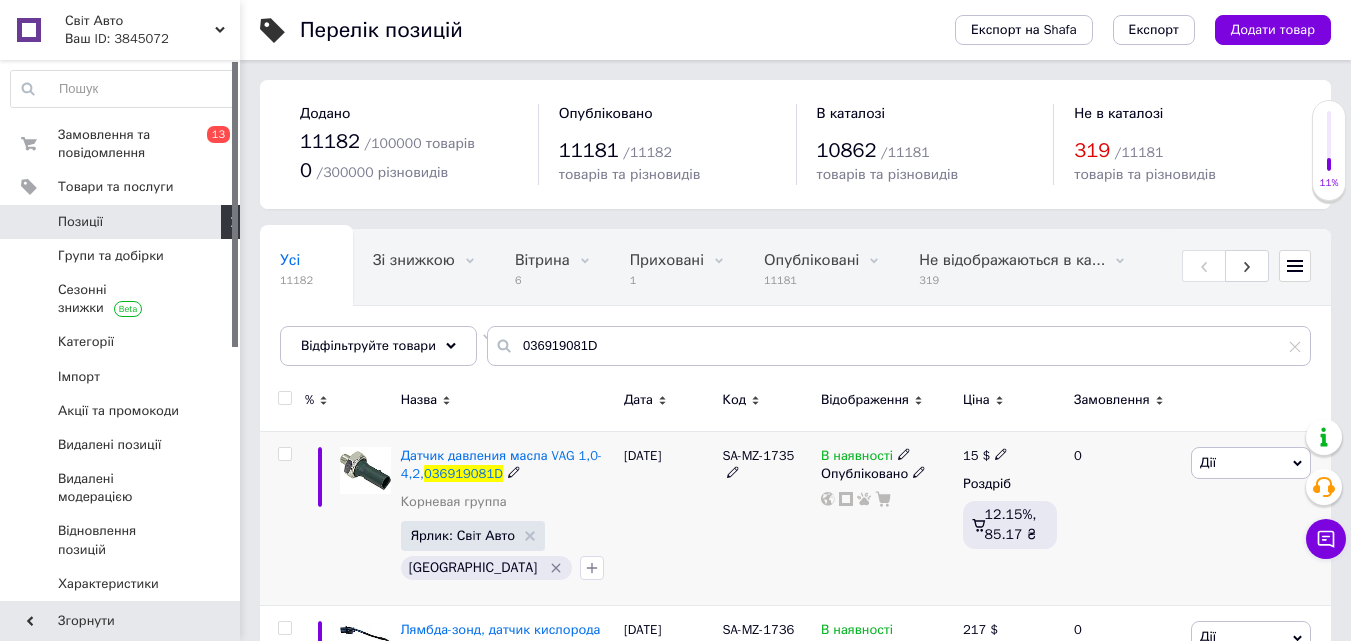 click on "Ціна" at bounding box center [1010, 403] 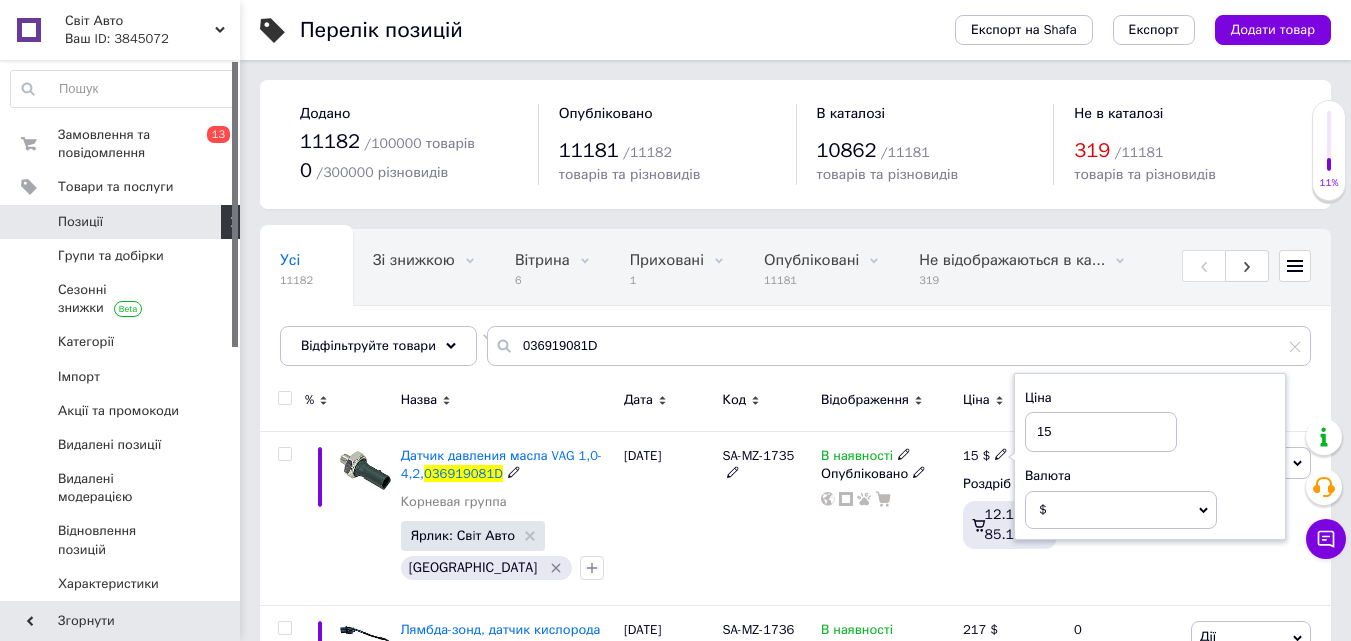 click on "В наявності Опубліковано" at bounding box center (887, 518) 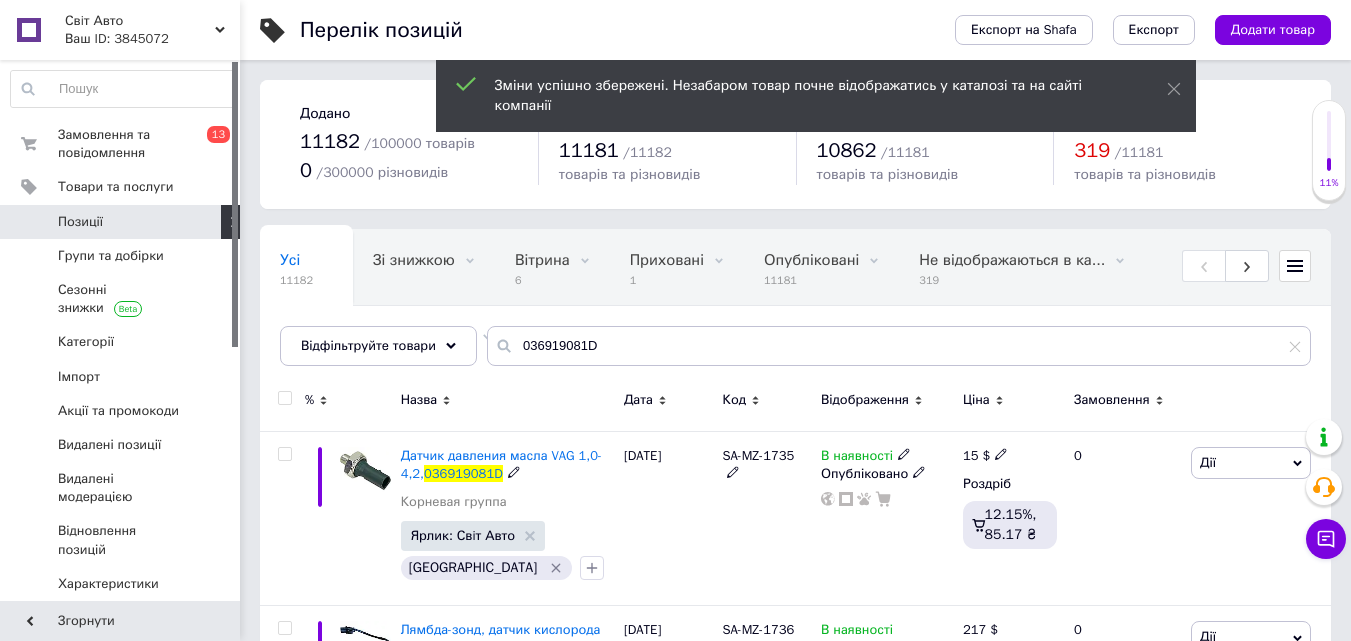 click 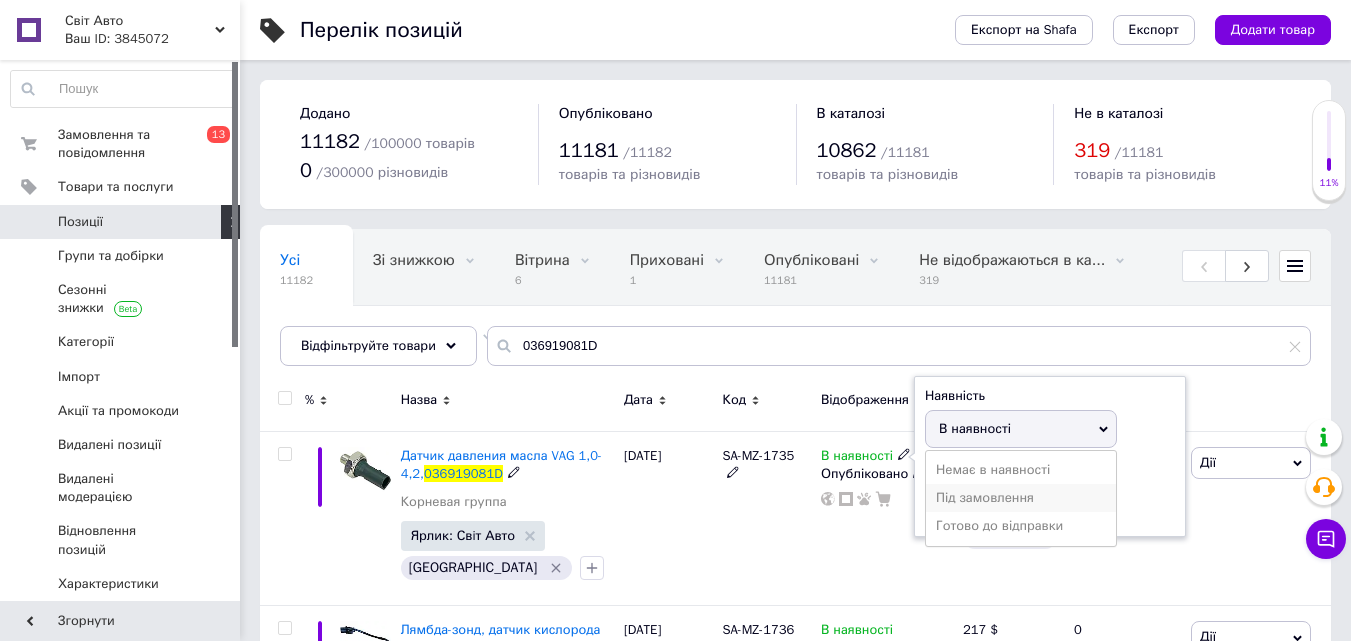 click on "Під замовлення" at bounding box center [1021, 498] 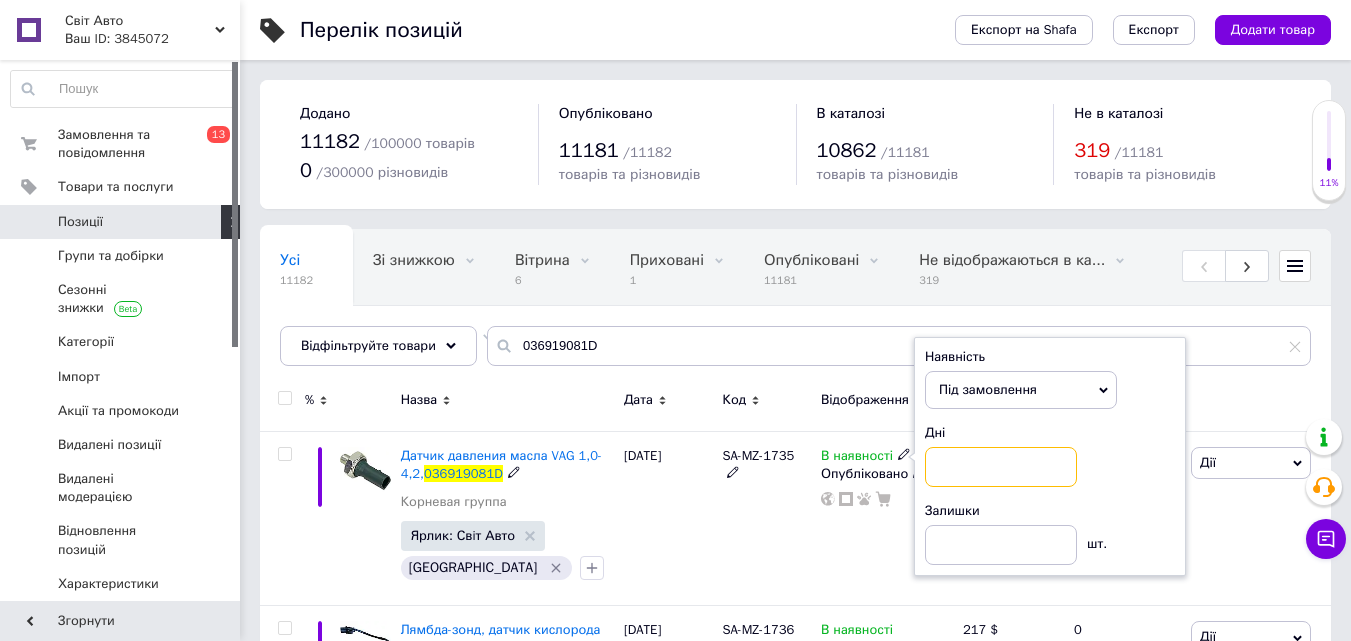 click at bounding box center (1001, 467) 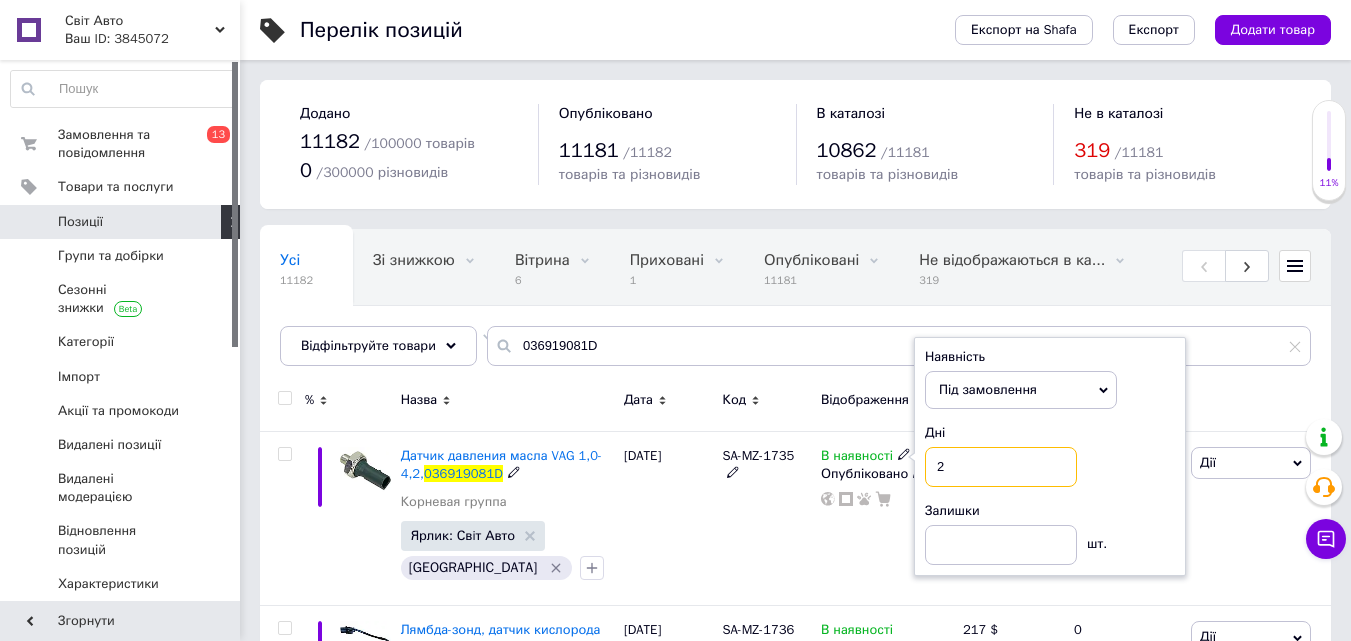 type on "2" 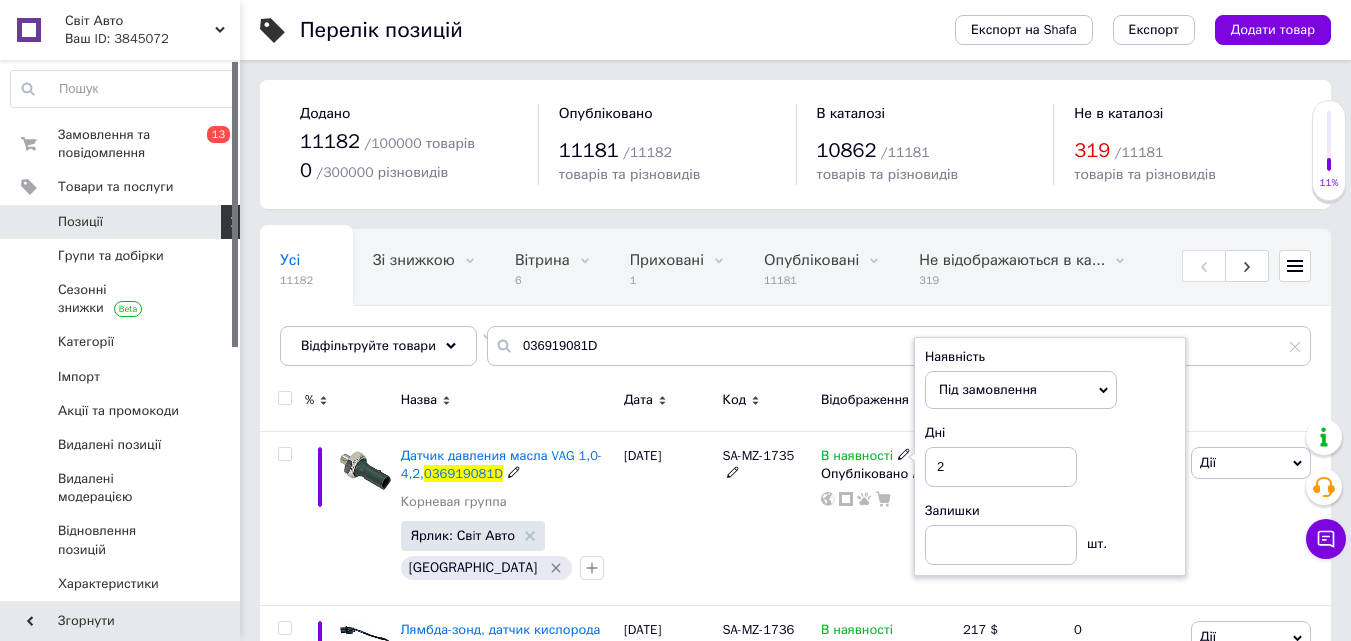 click on "SA-MZ-1735" at bounding box center [766, 518] 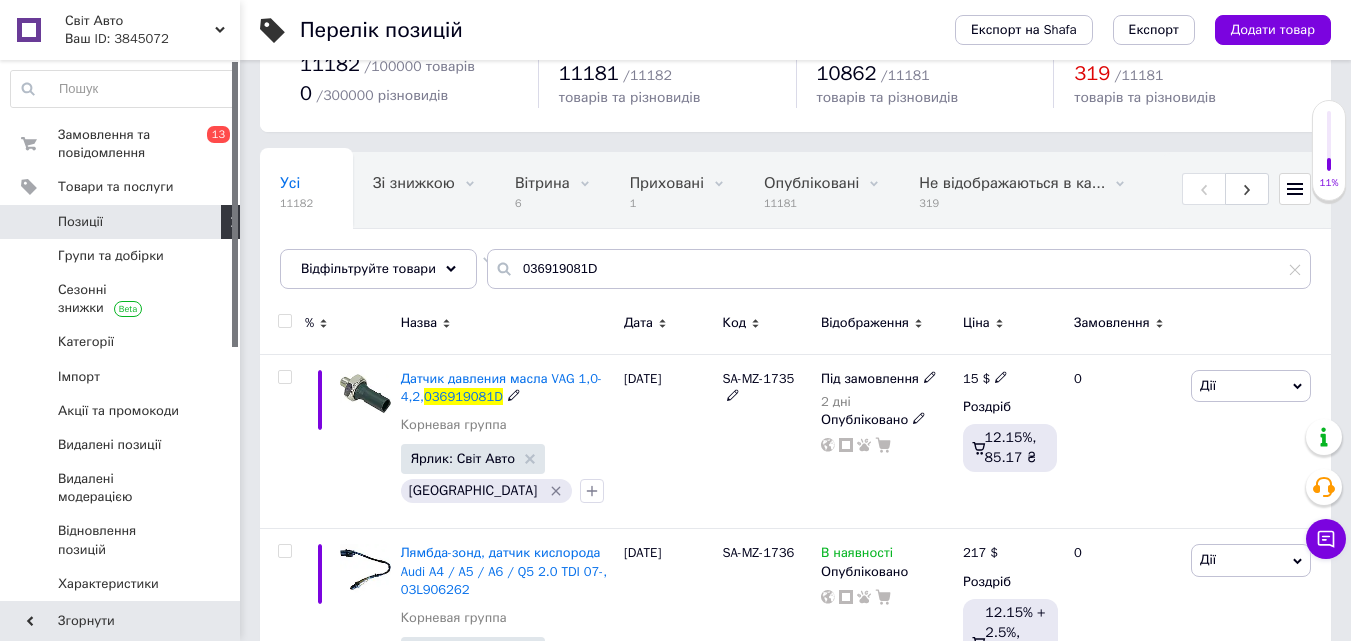 scroll, scrollTop: 0, scrollLeft: 0, axis: both 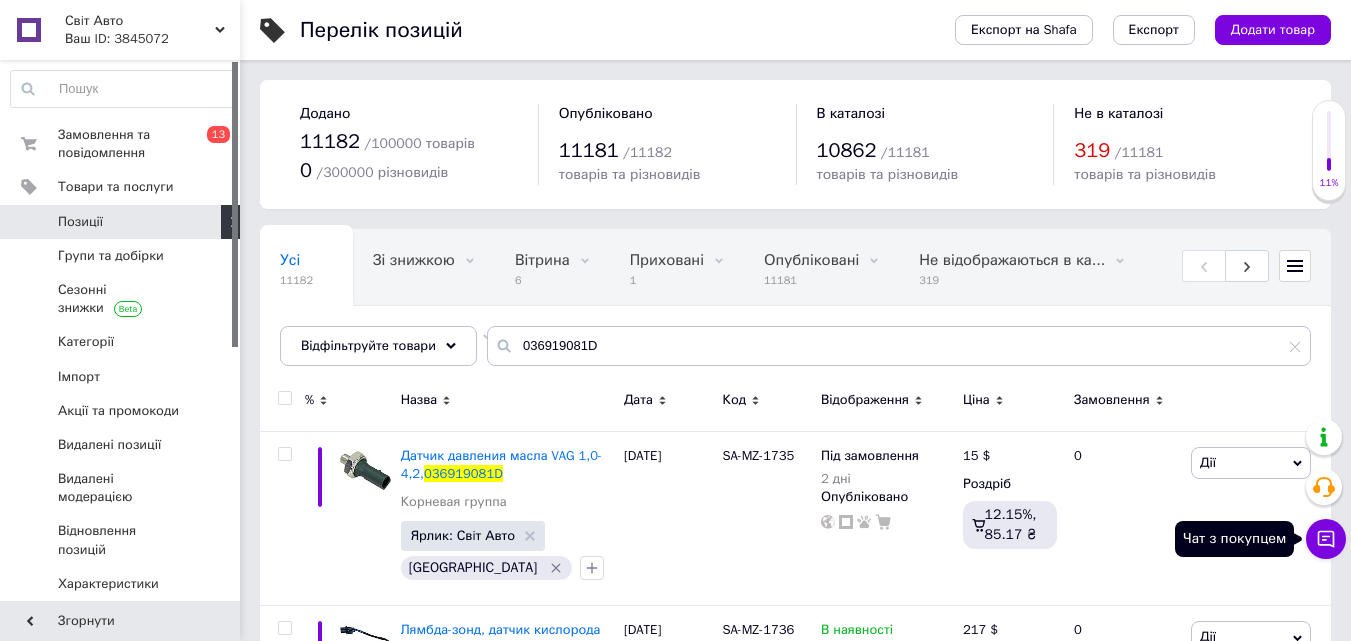 click on "Чат з покупцем" at bounding box center (1326, 539) 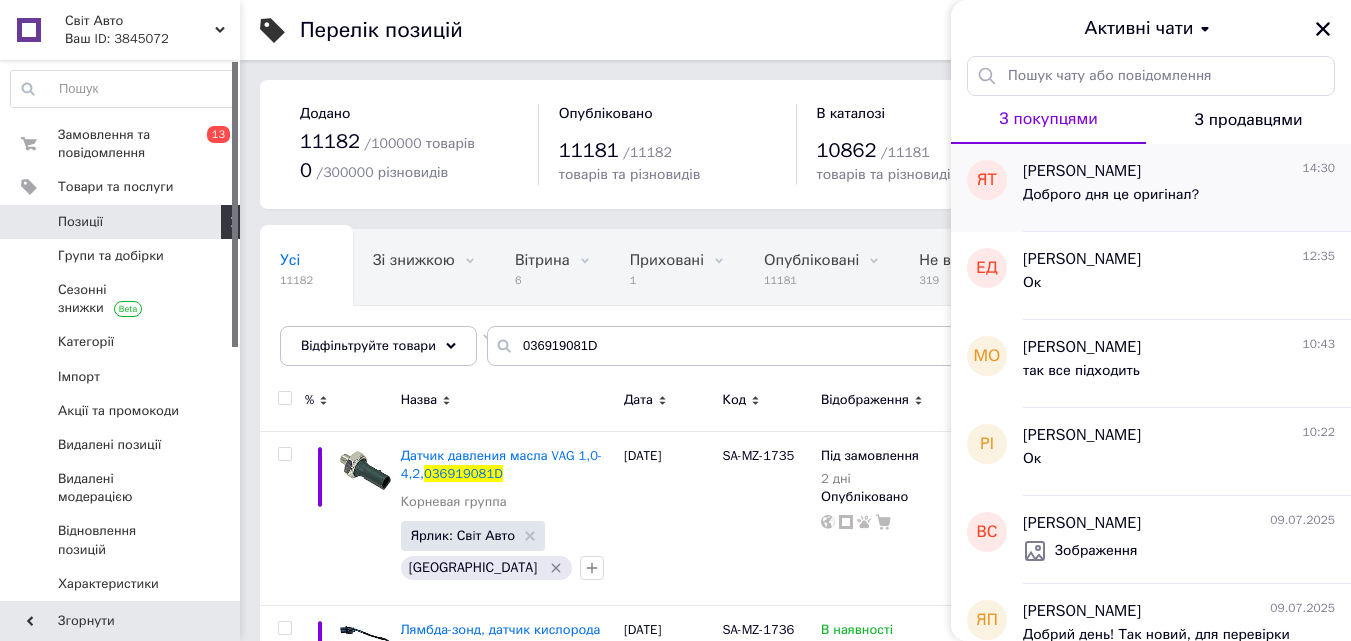 click on "Доброго дня це оригінал?" at bounding box center [1179, 199] 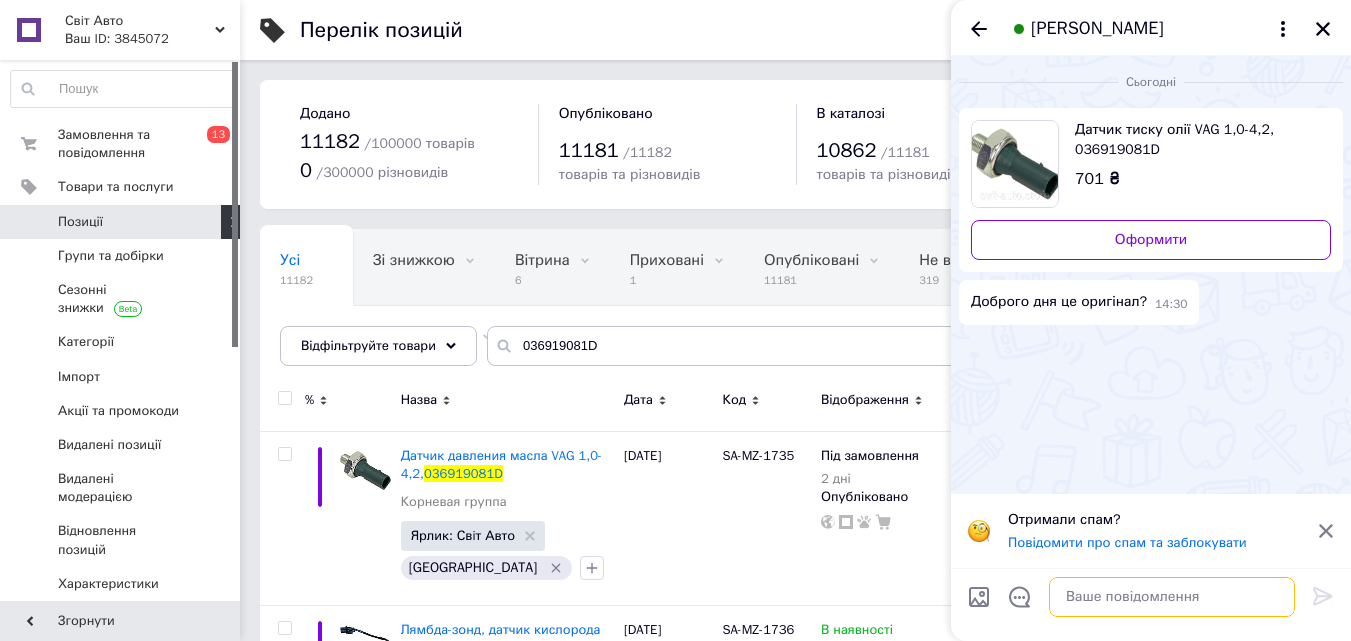 click at bounding box center [1172, 597] 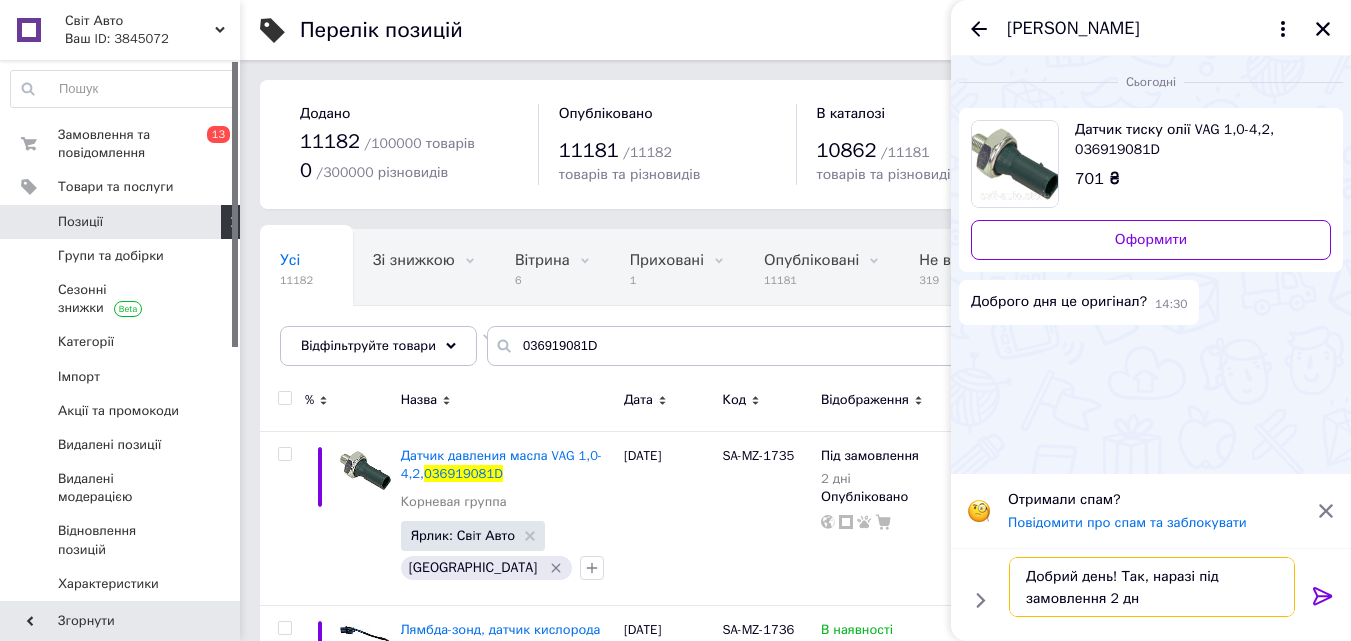 type on "Добрий день! Так, наразі під замовлення 2 дні" 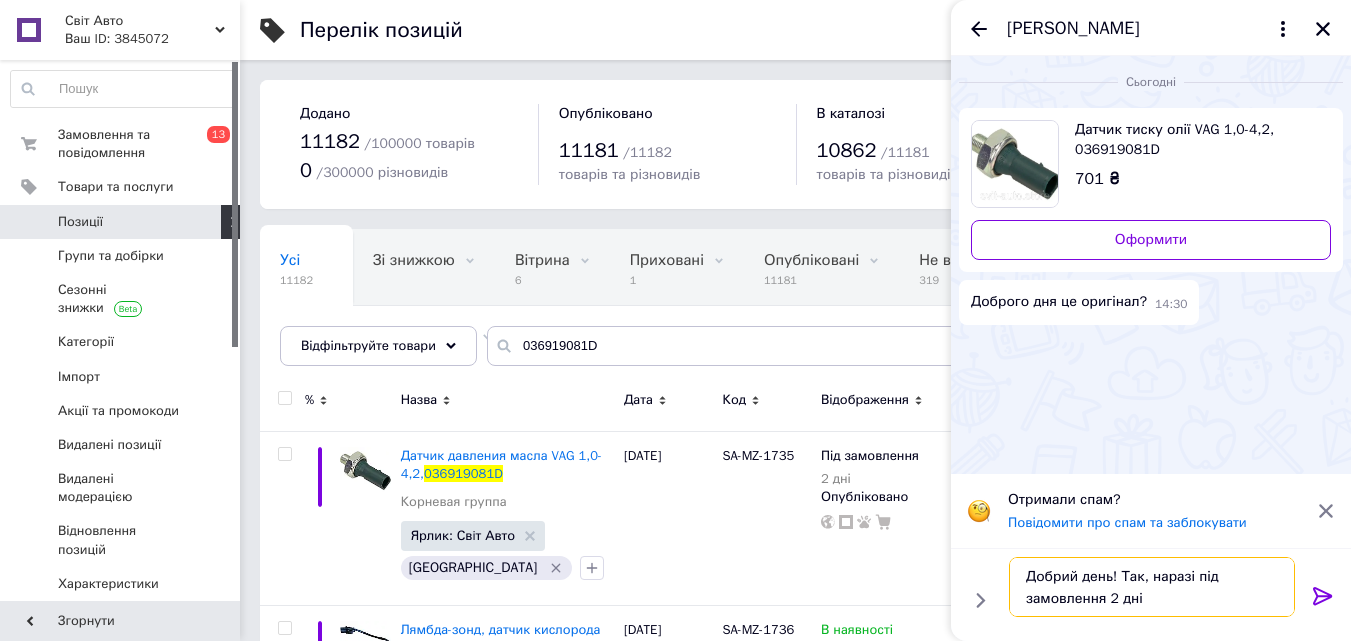 type 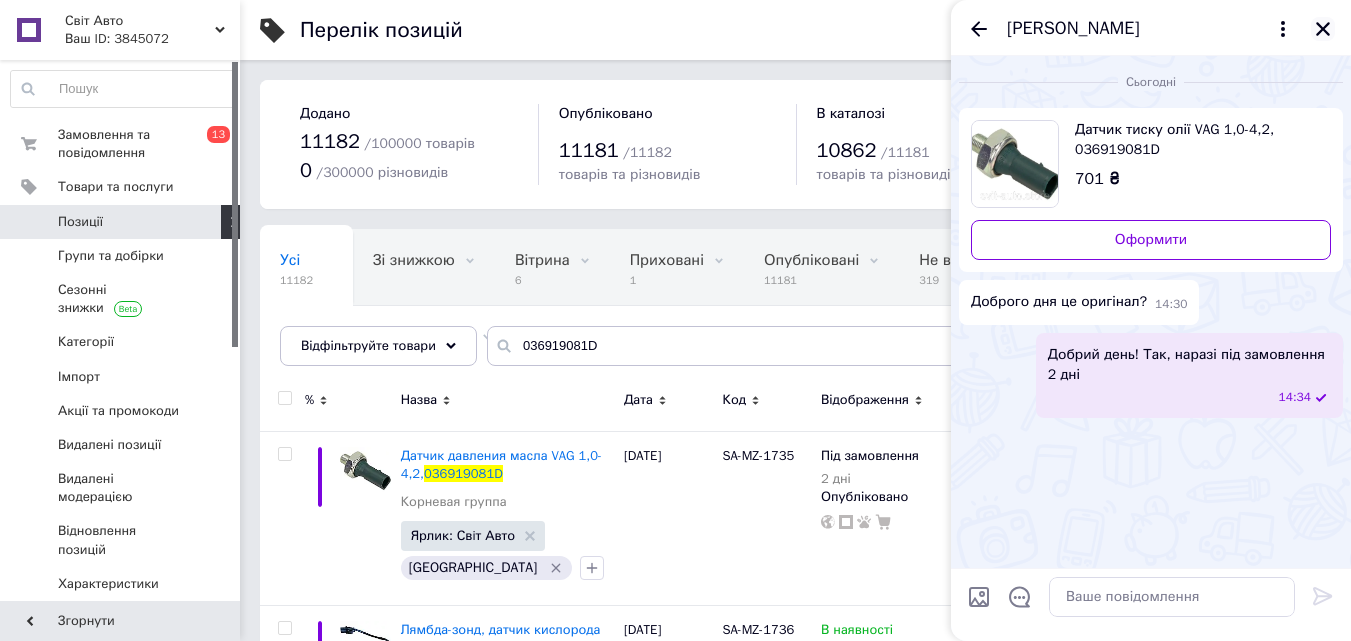 click 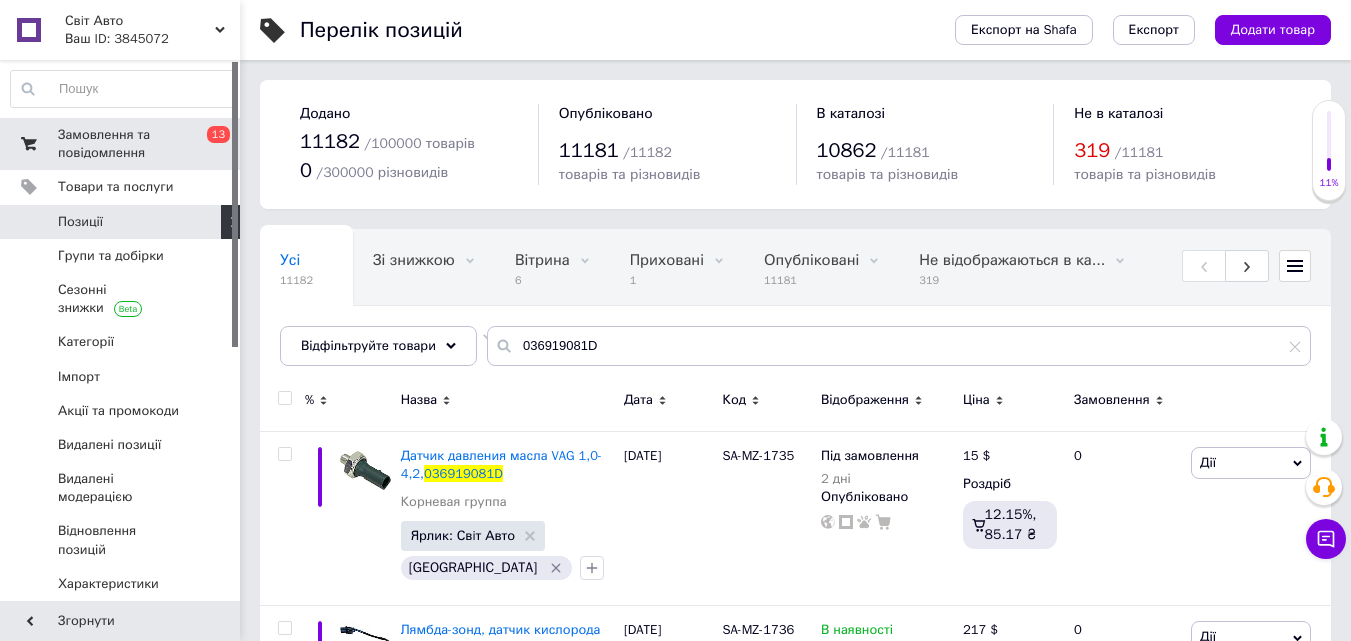 click on "0 13" at bounding box center [212, 144] 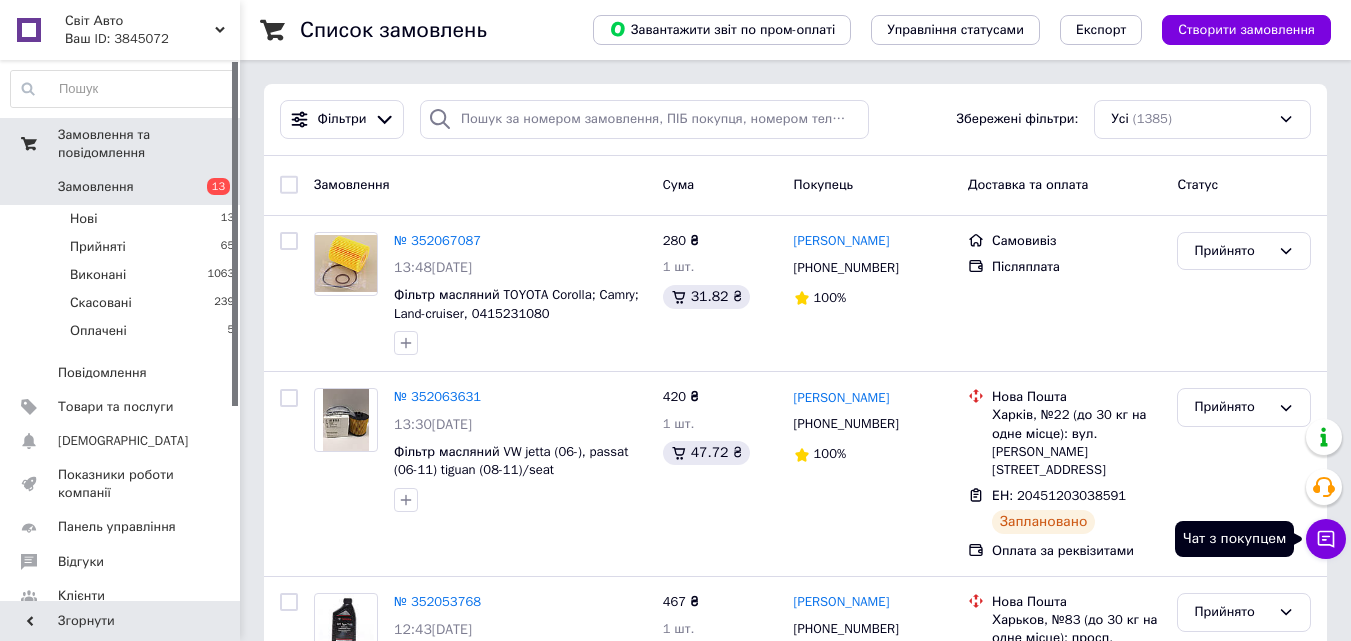 click 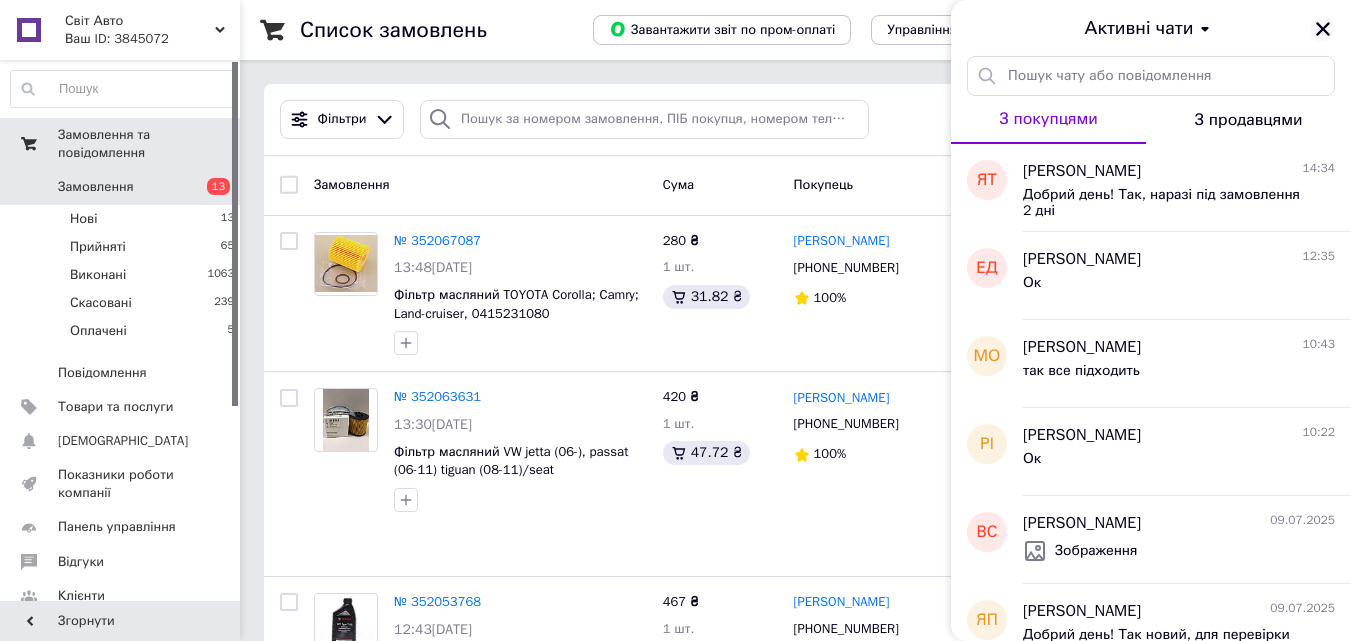 click 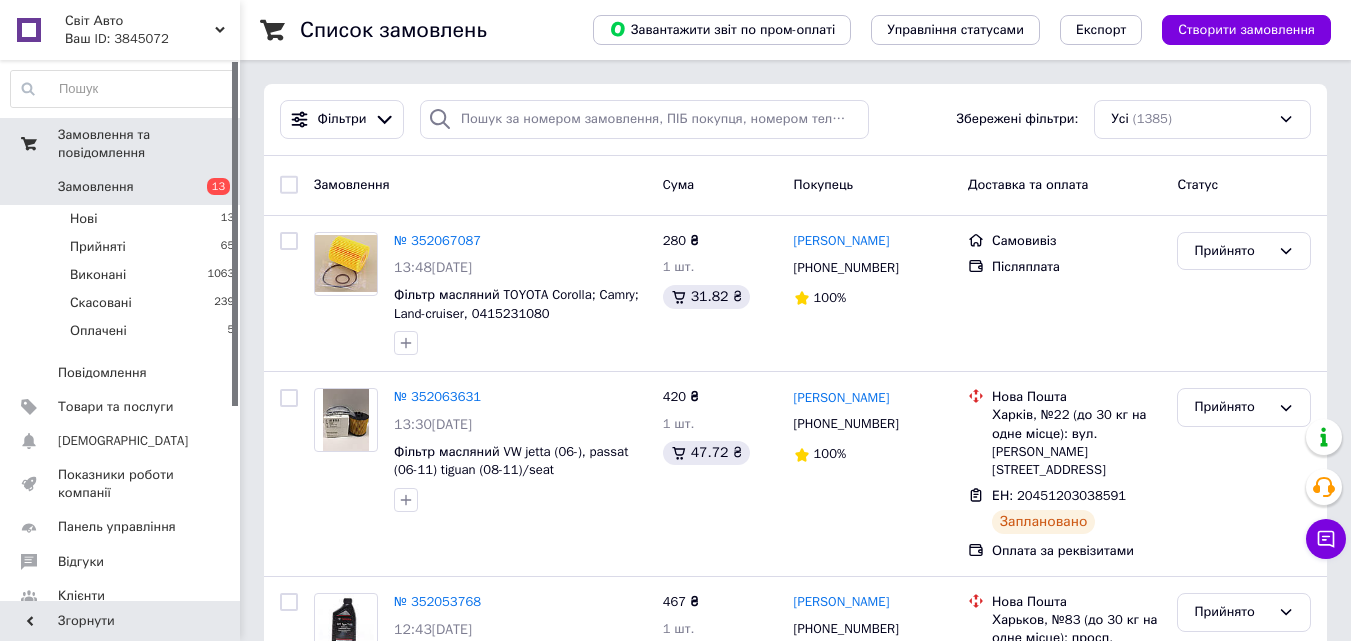 click on "13" at bounding box center (212, 187) 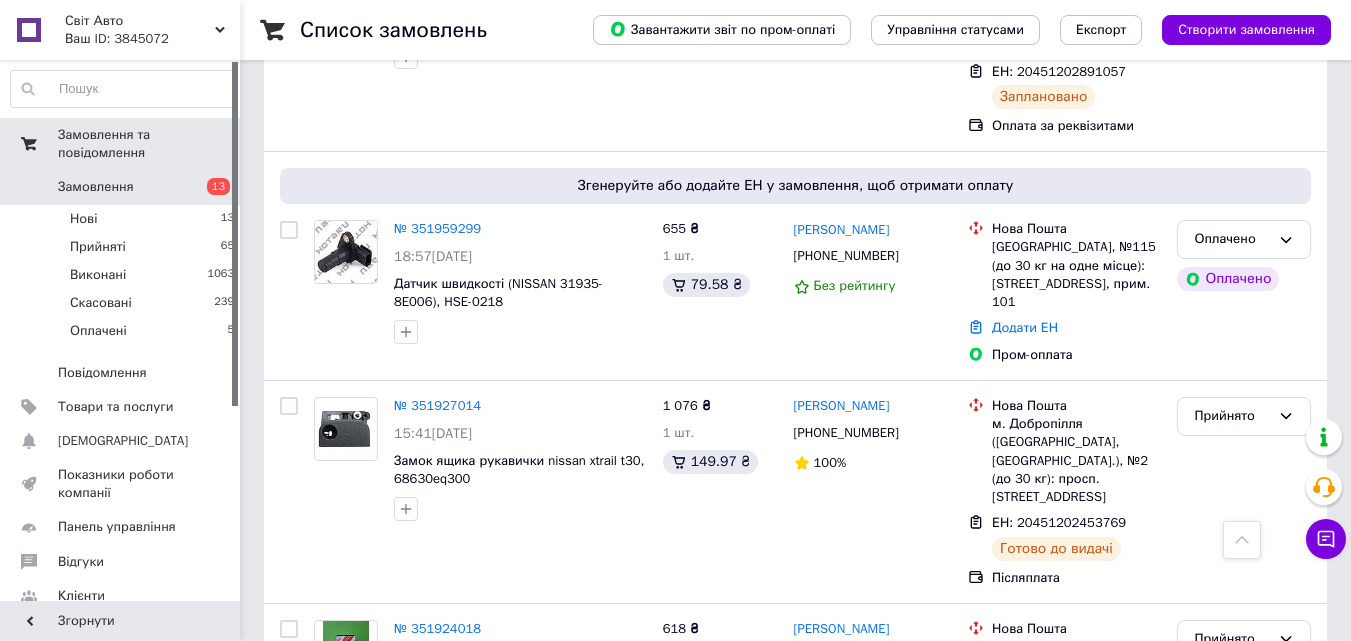 scroll, scrollTop: 1100, scrollLeft: 0, axis: vertical 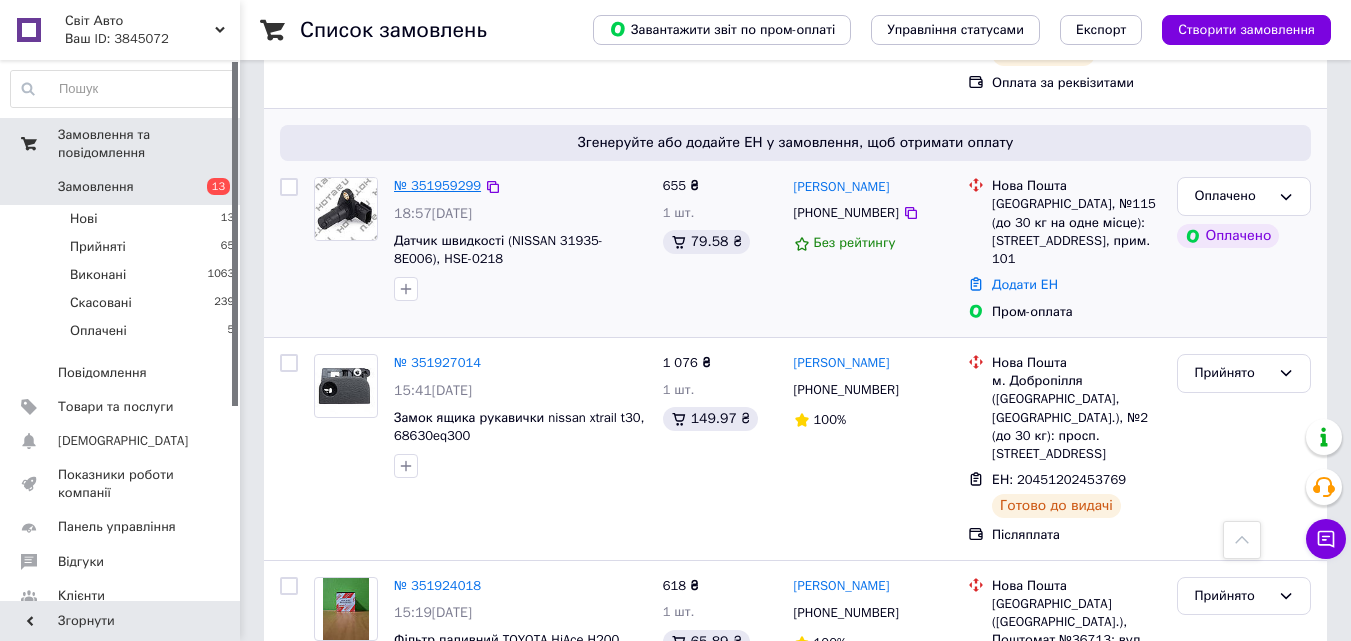 click on "№ 351959299" at bounding box center (437, 185) 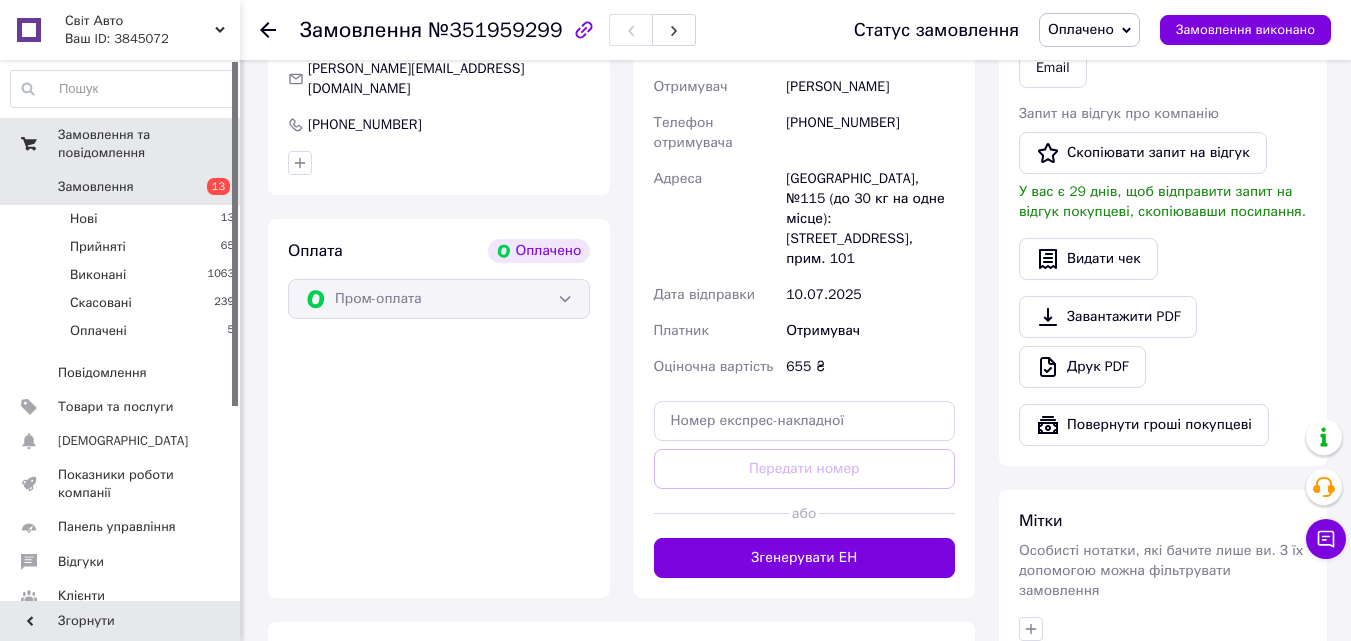 scroll, scrollTop: 578, scrollLeft: 0, axis: vertical 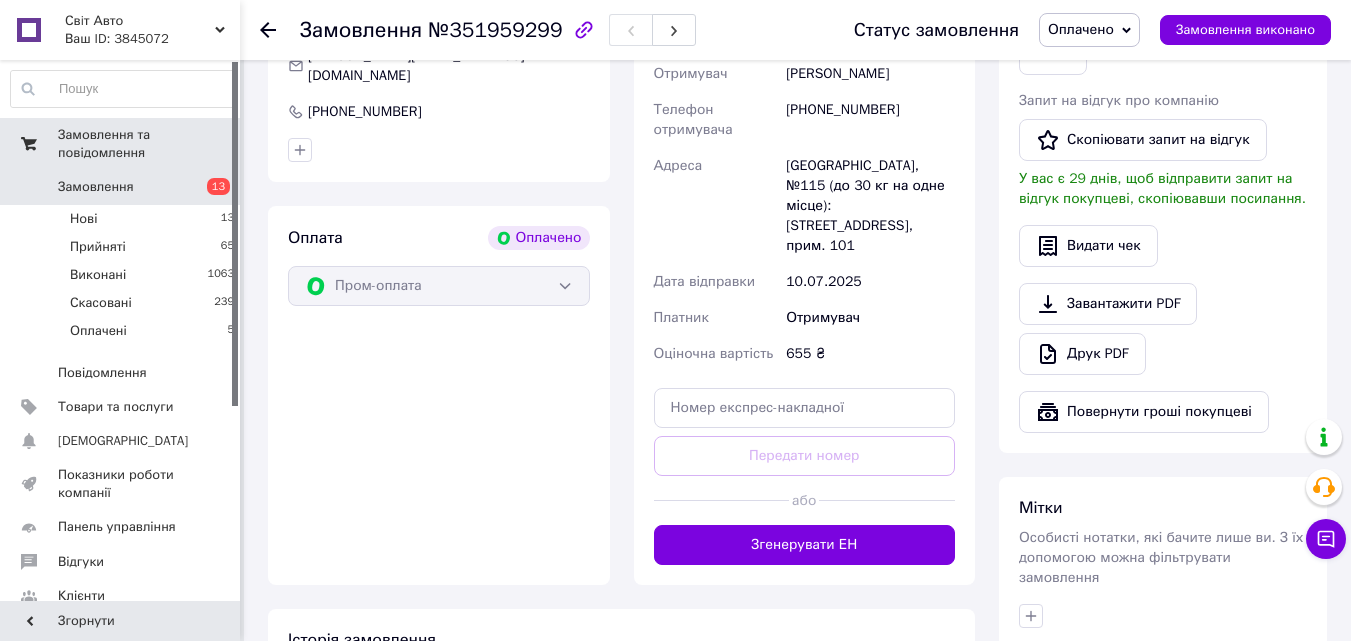 click on "Згенерувати ЕН" at bounding box center [805, 545] 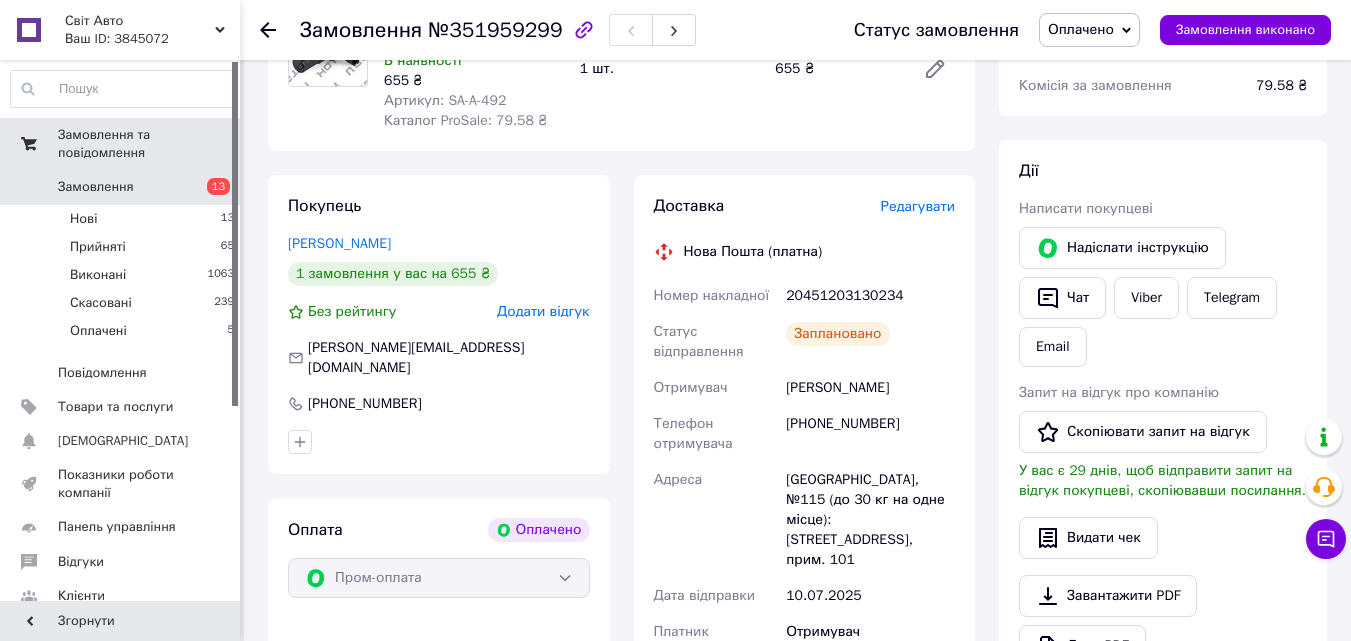 scroll, scrollTop: 278, scrollLeft: 0, axis: vertical 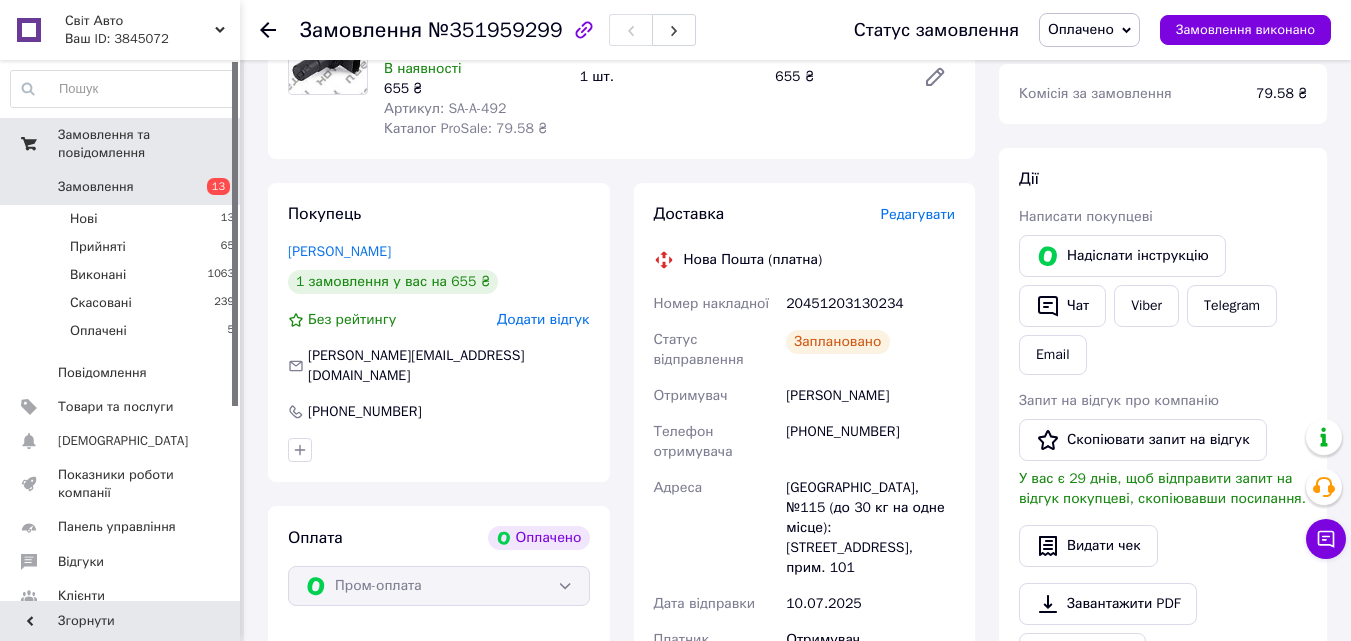 click on "20451203130234" at bounding box center (870, 304) 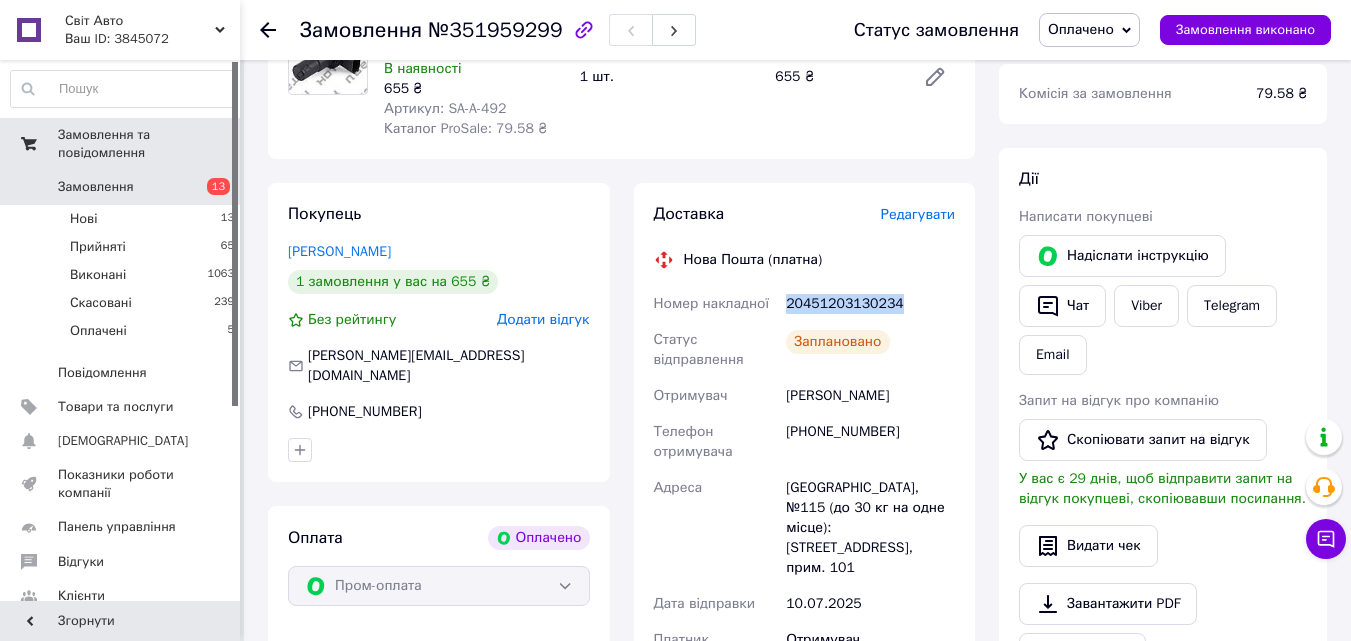 click on "20451203130234" at bounding box center [870, 304] 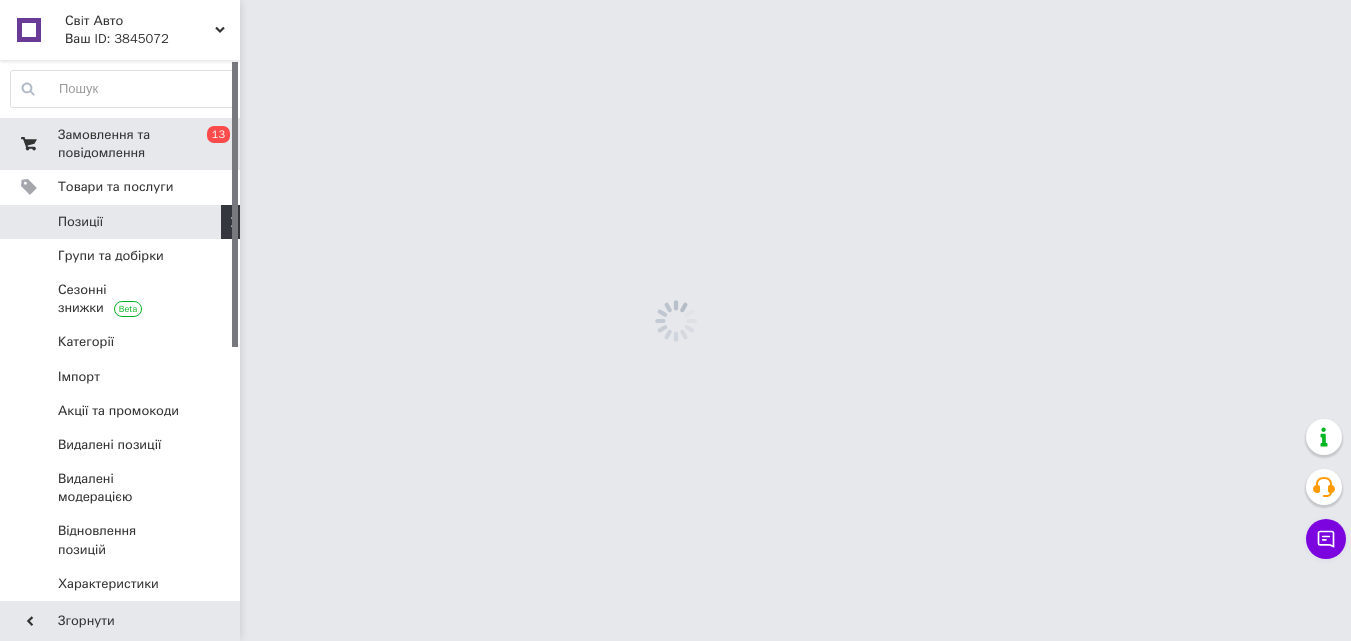 scroll, scrollTop: 0, scrollLeft: 0, axis: both 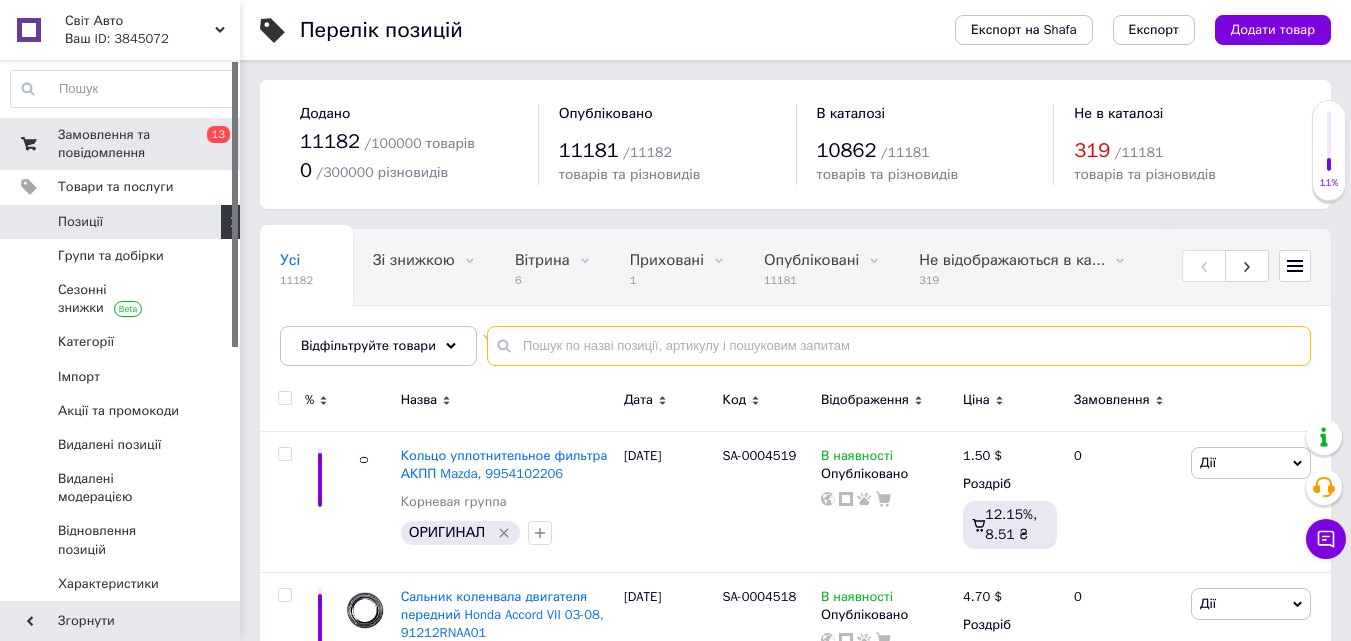 click at bounding box center [899, 346] 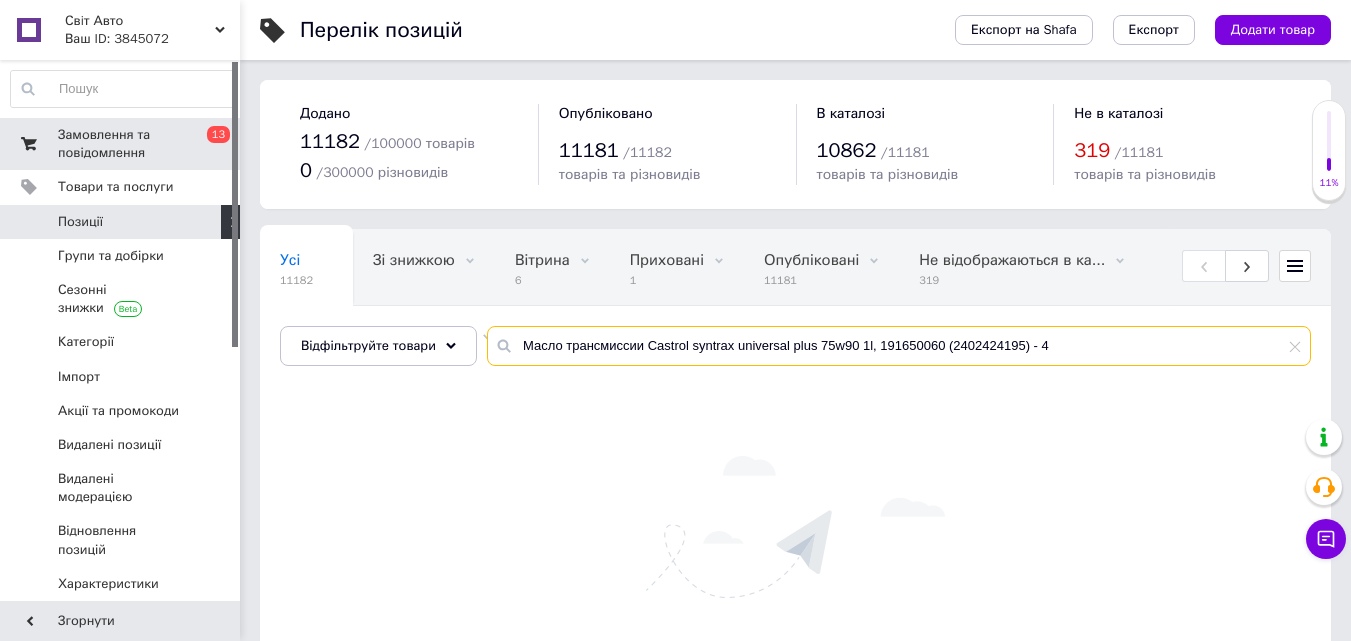 drag, startPoint x: 1044, startPoint y: 346, endPoint x: 944, endPoint y: 346, distance: 100 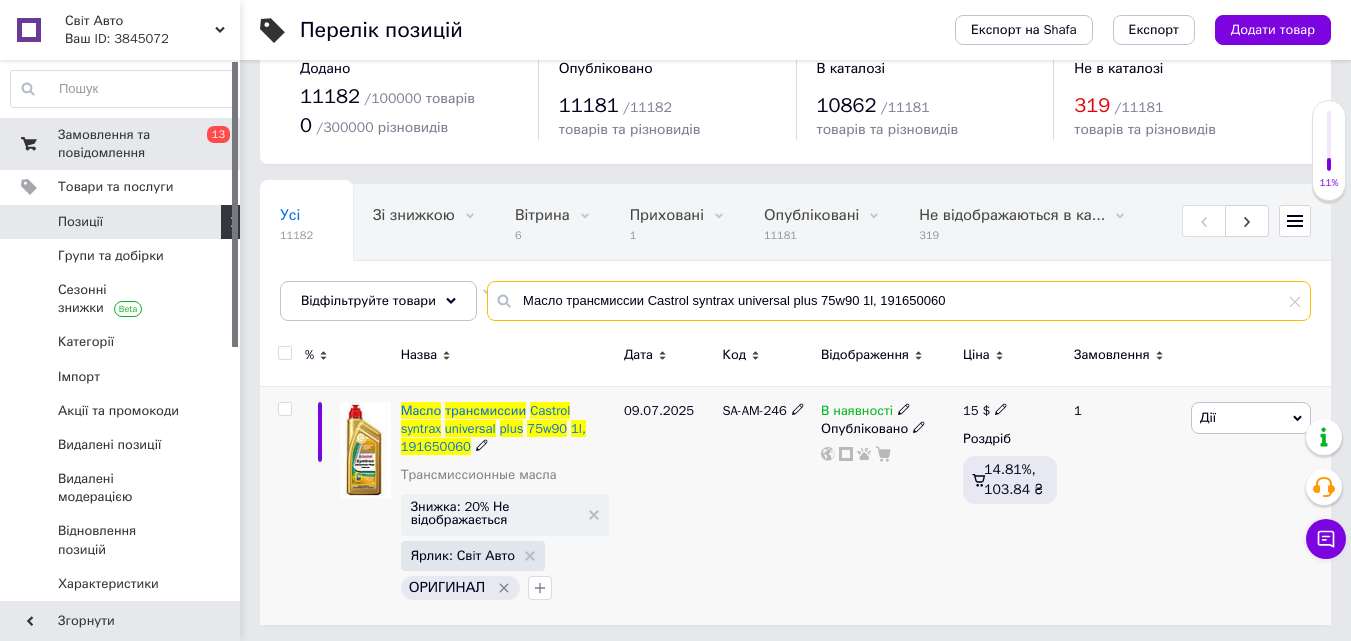scroll, scrollTop: 49, scrollLeft: 0, axis: vertical 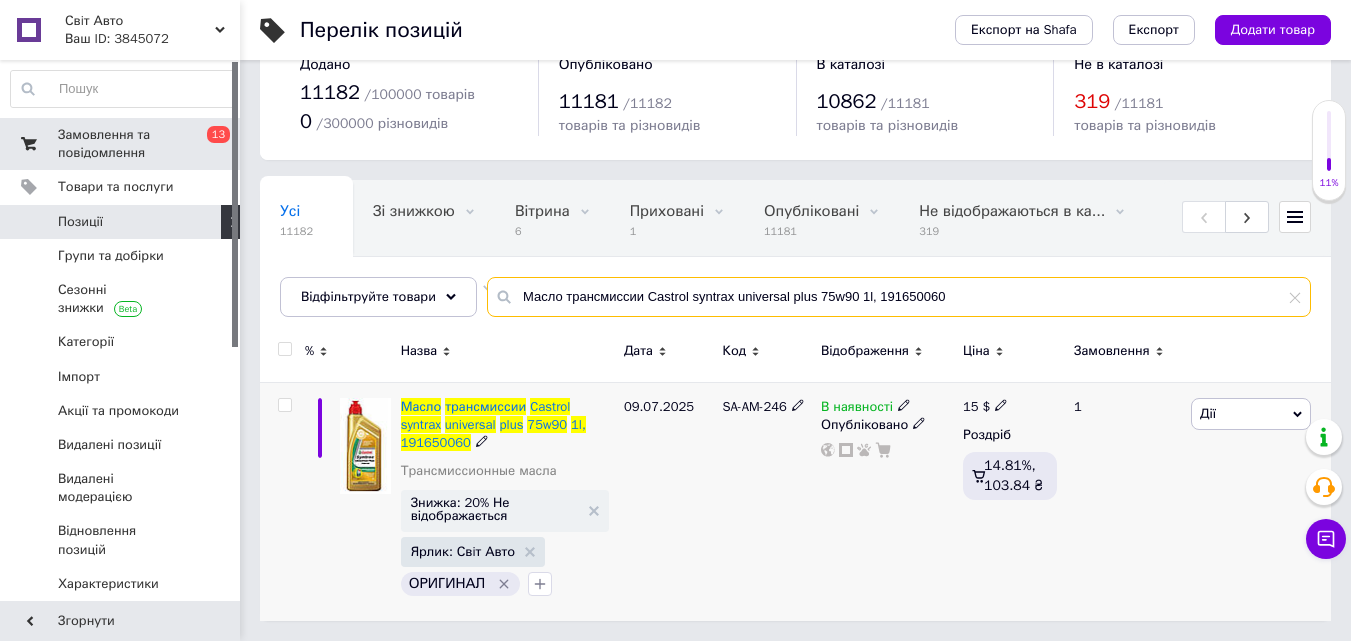 type on "Масло трансмиссии Castrol syntrax universal plus 75w90 1l, 191650060" 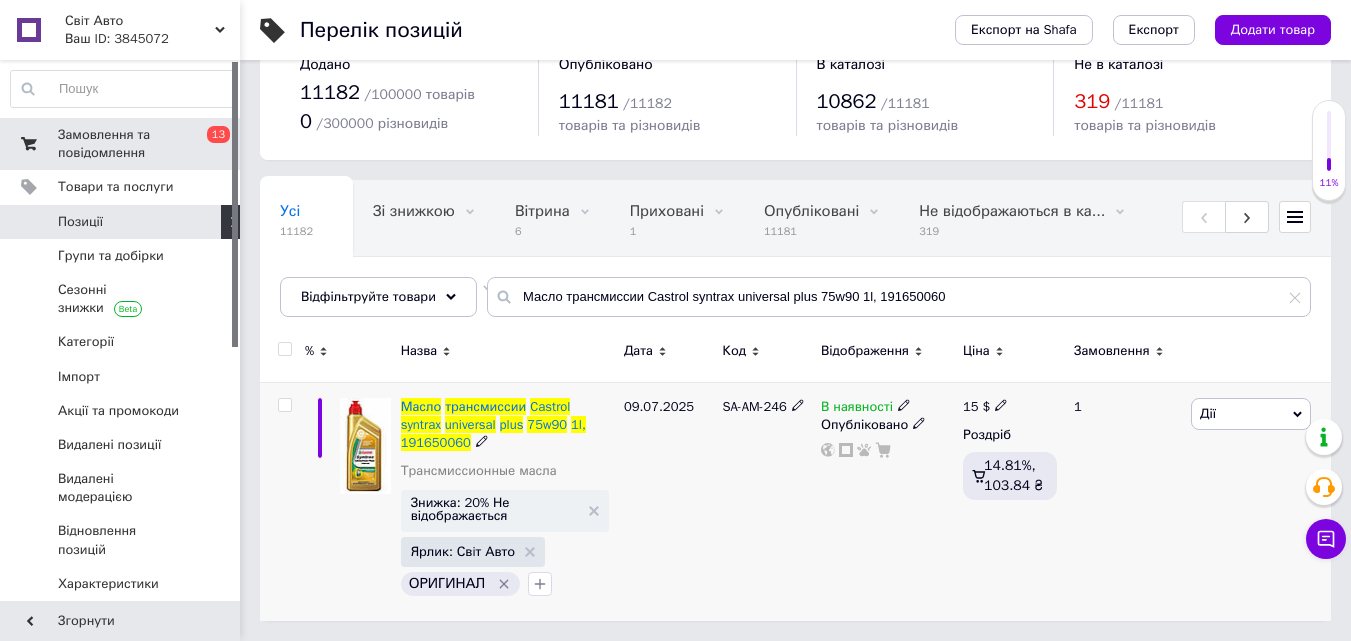 click 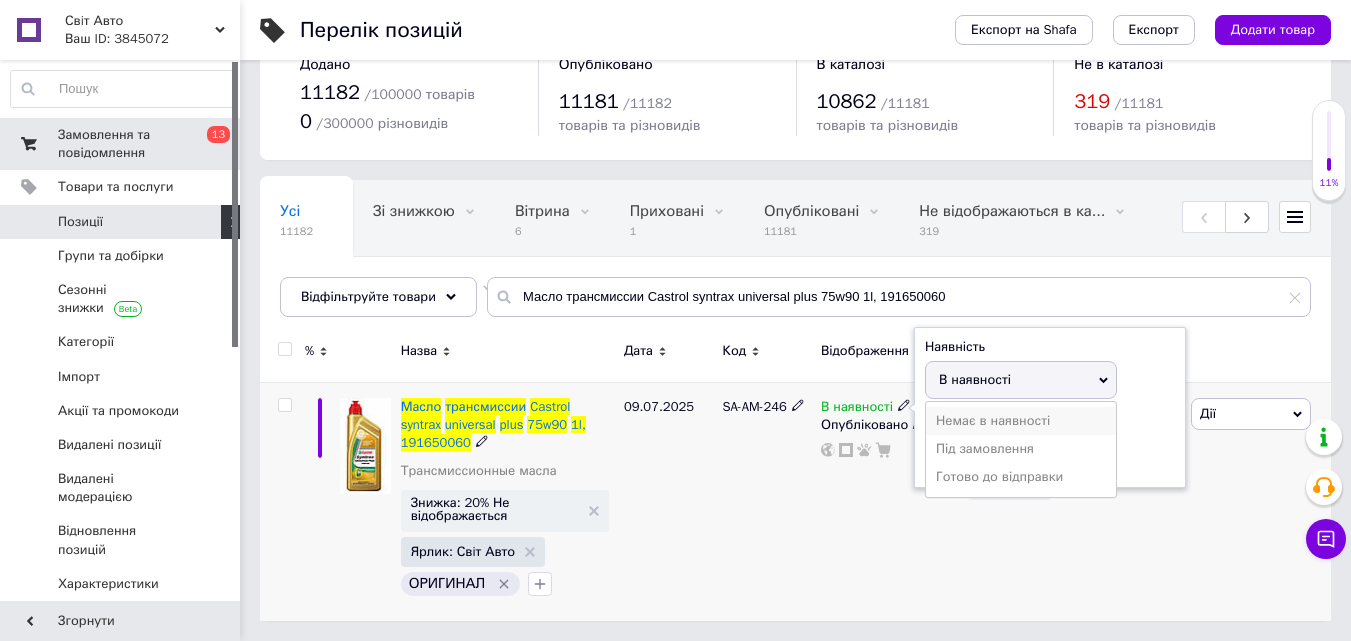 click on "Немає в наявності" at bounding box center (1021, 421) 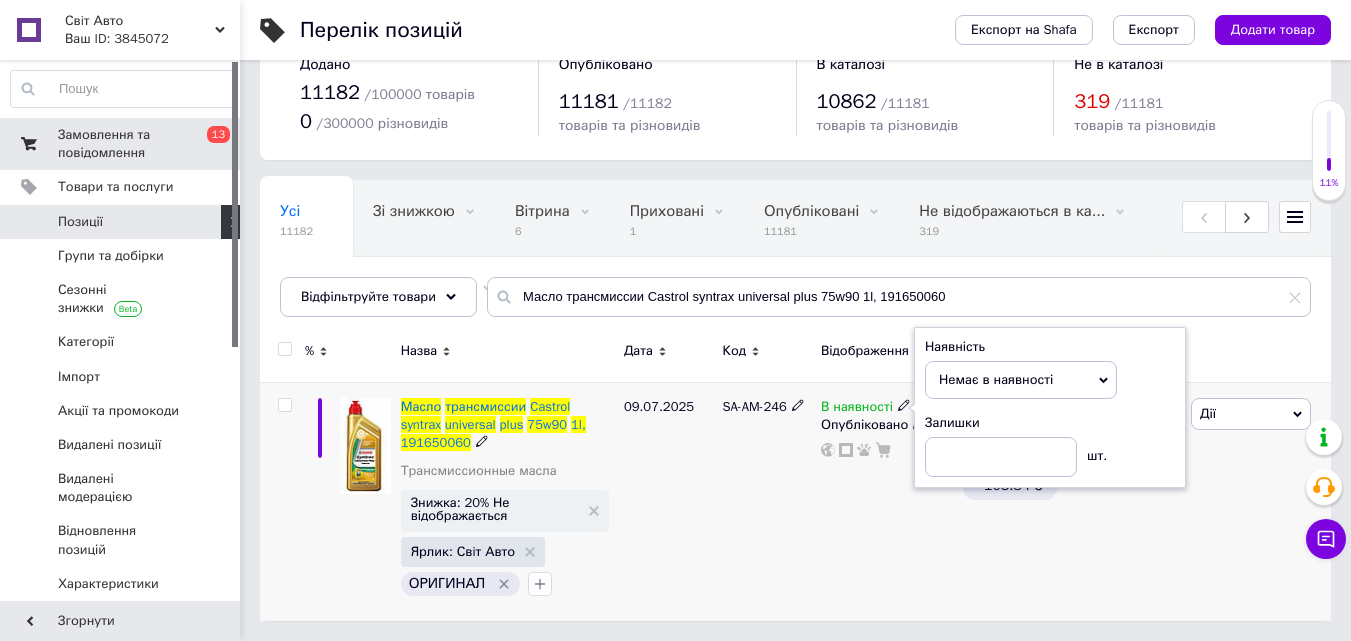 click on "В наявності Наявність Немає в наявності В наявності Під замовлення Готово до відправки Залишки шт. Опубліковано" at bounding box center [887, 501] 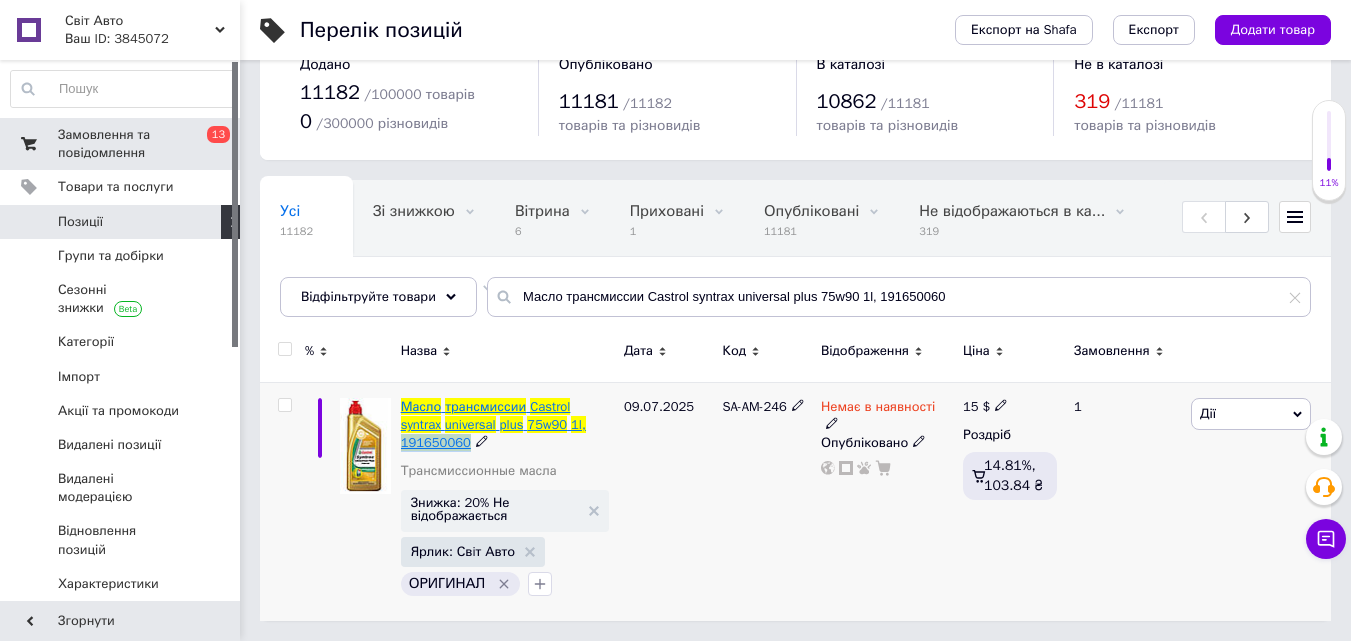drag, startPoint x: 609, startPoint y: 429, endPoint x: 541, endPoint y: 427, distance: 68.0294 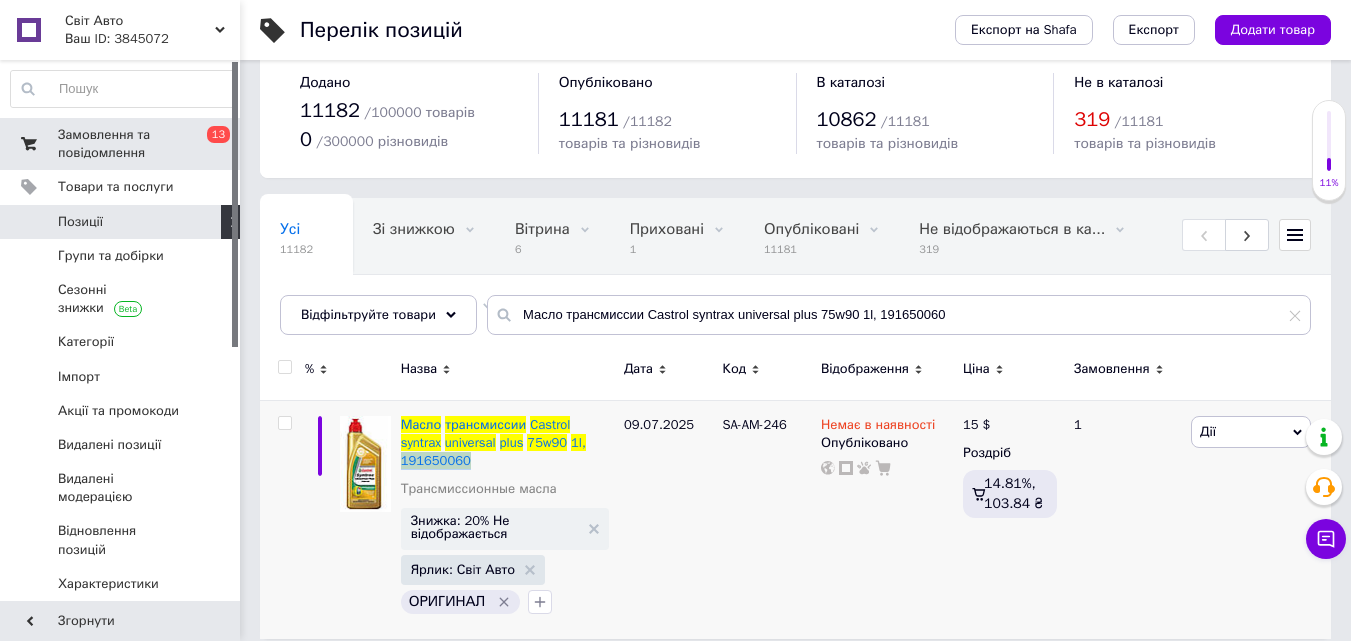 scroll, scrollTop: 49, scrollLeft: 0, axis: vertical 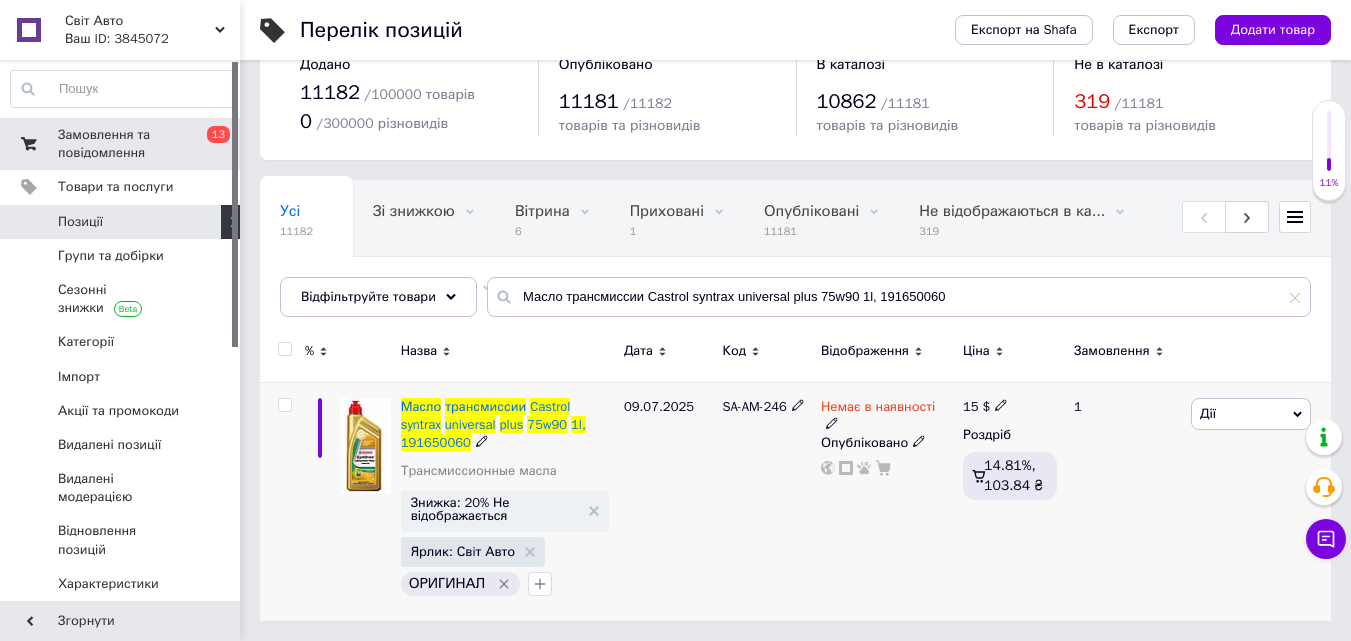click on "09.07.2025" at bounding box center [668, 501] 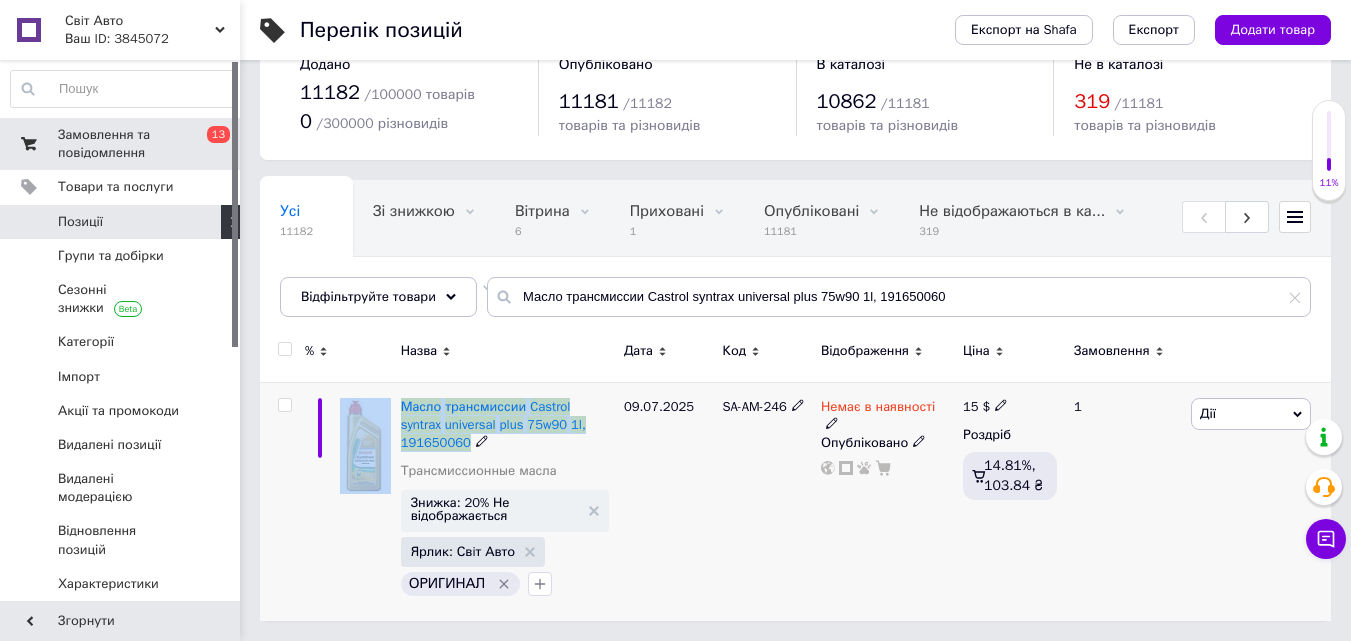 drag, startPoint x: 612, startPoint y: 432, endPoint x: 385, endPoint y: 399, distance: 229.38614 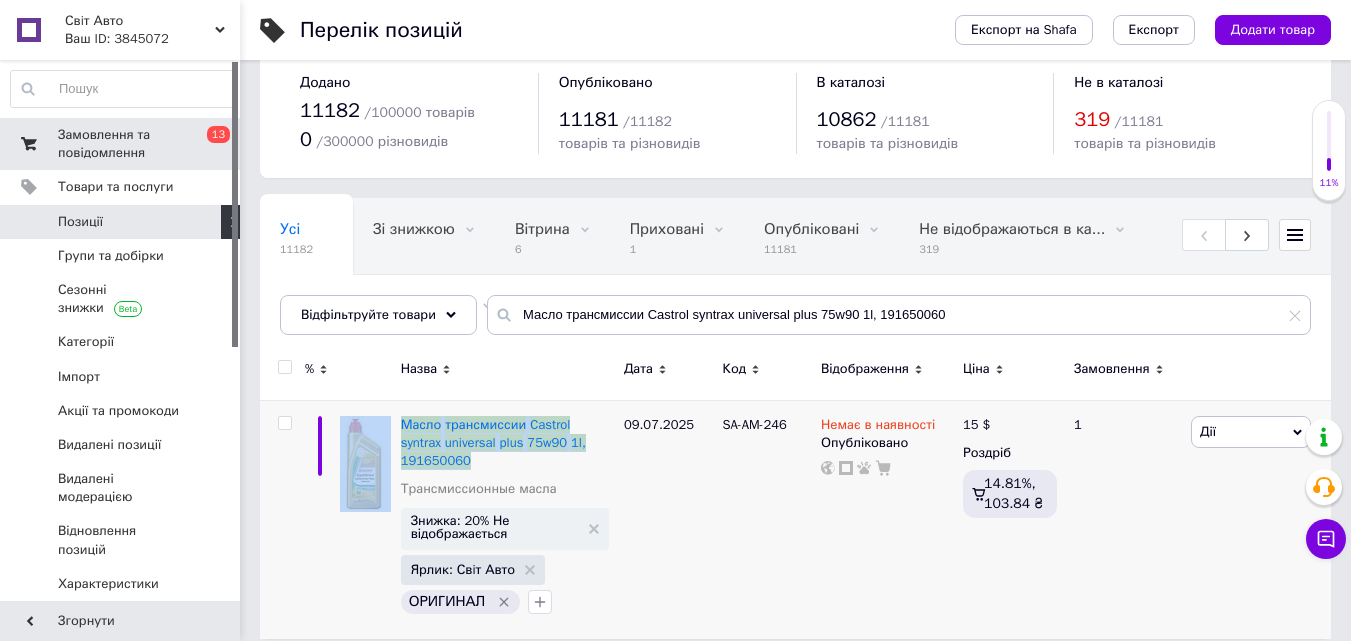 scroll, scrollTop: 49, scrollLeft: 0, axis: vertical 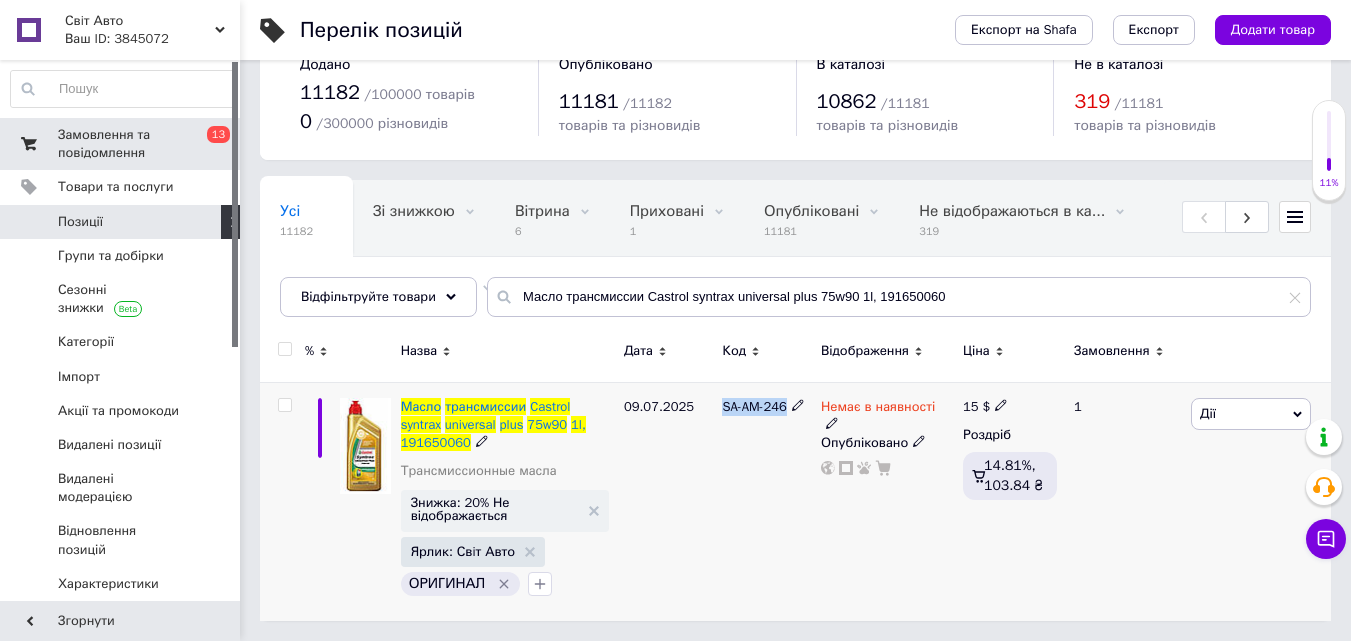 drag, startPoint x: 723, startPoint y: 407, endPoint x: 789, endPoint y: 410, distance: 66.068146 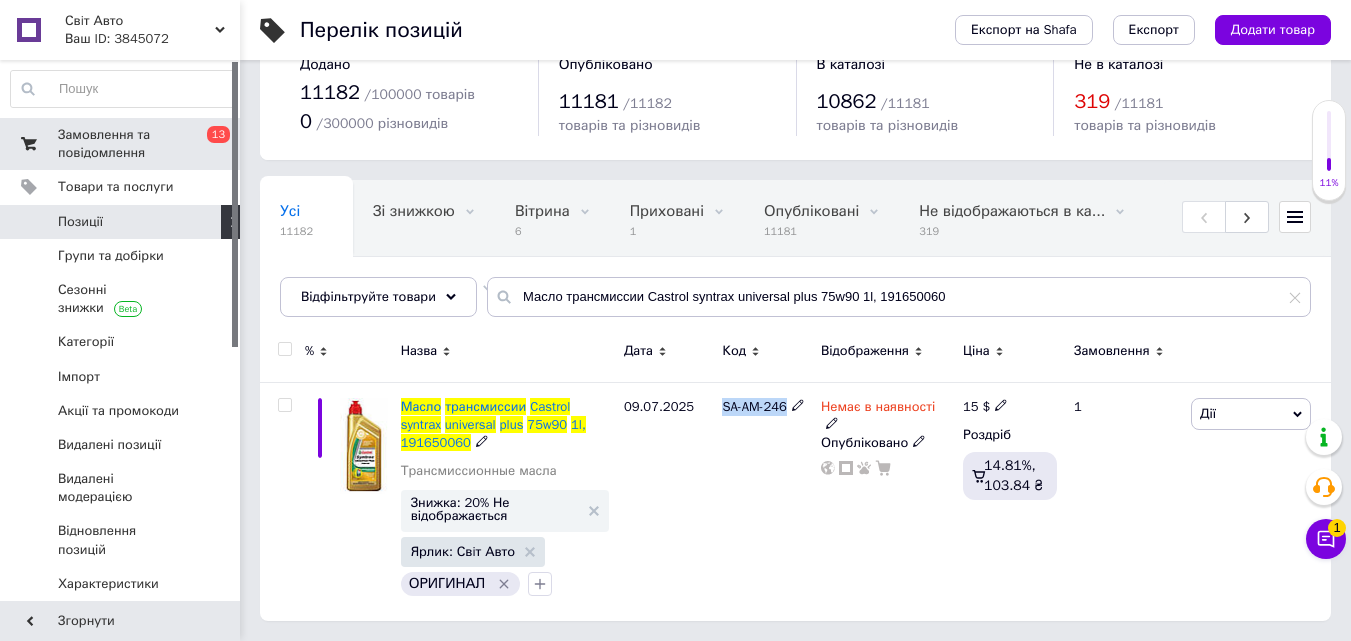 scroll, scrollTop: 31, scrollLeft: 0, axis: vertical 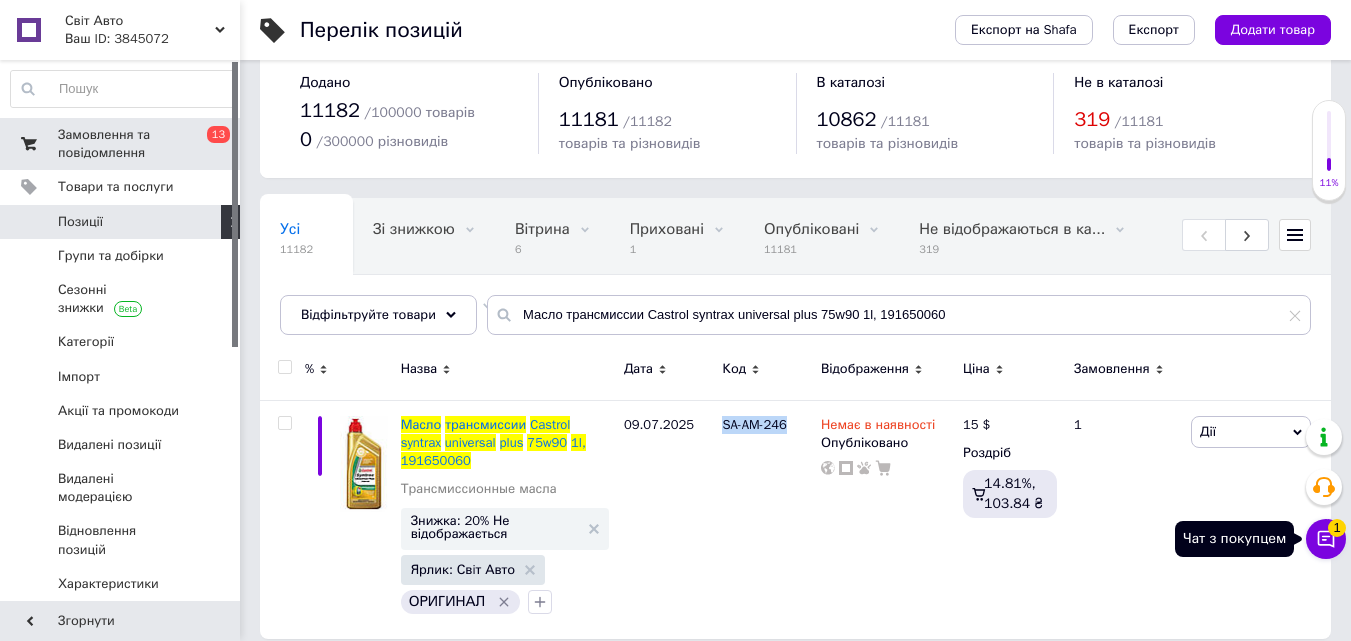 click 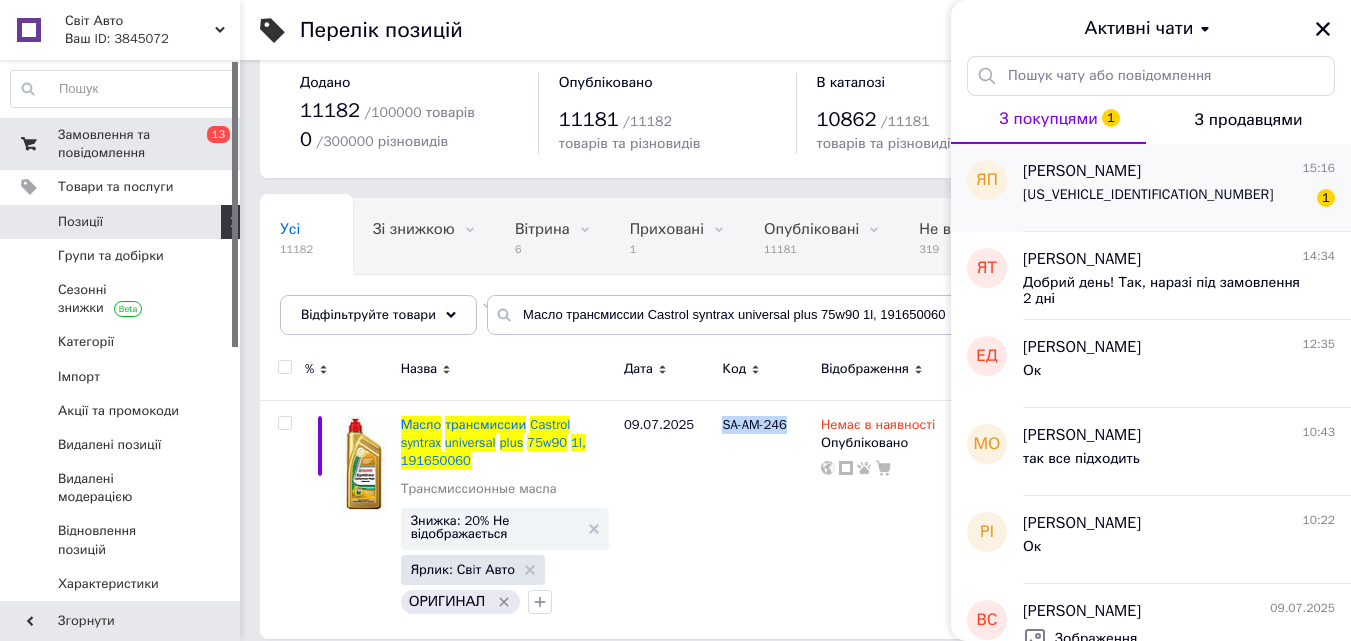 click on "[US_VEHICLE_IDENTIFICATION_NUMBER] 1" at bounding box center (1179, 199) 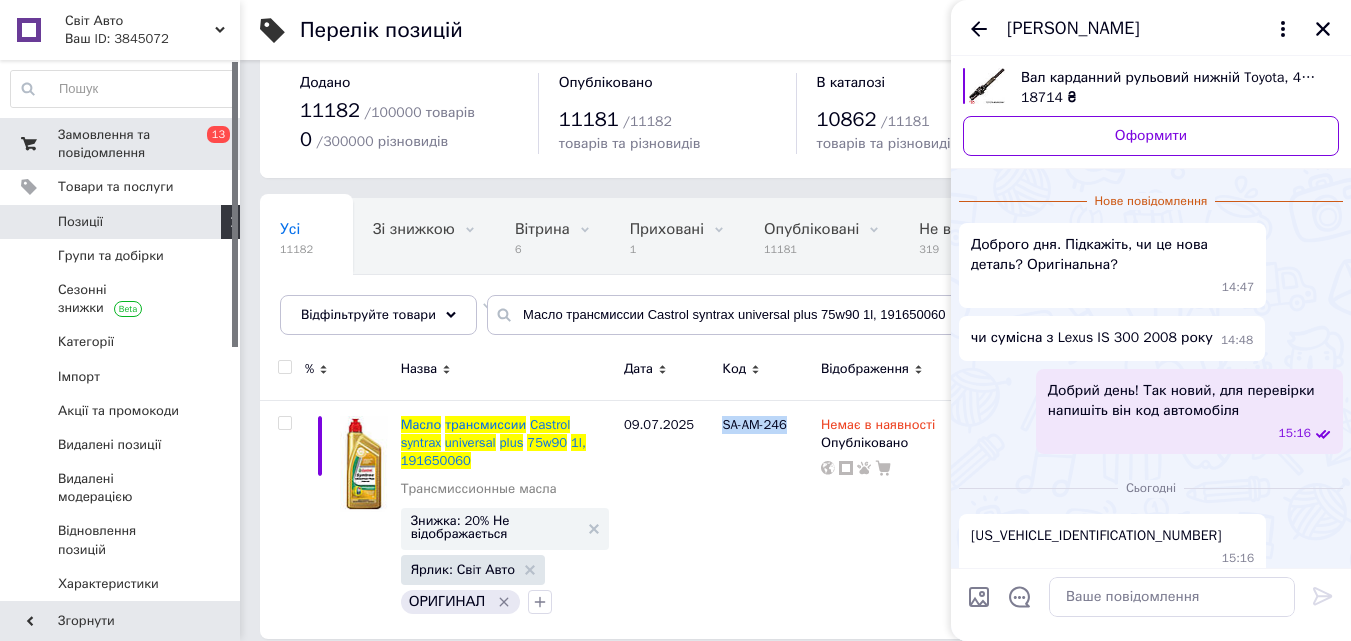 scroll, scrollTop: 0, scrollLeft: 0, axis: both 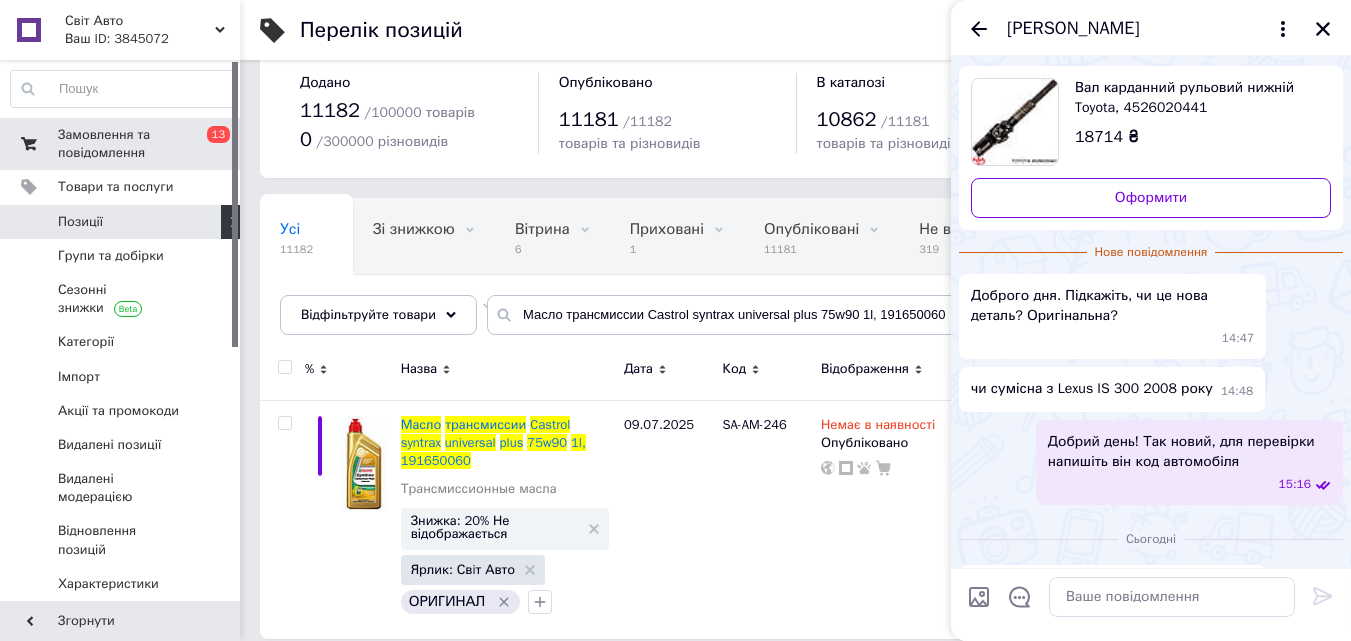 click on "15:16" at bounding box center [1193, 484] 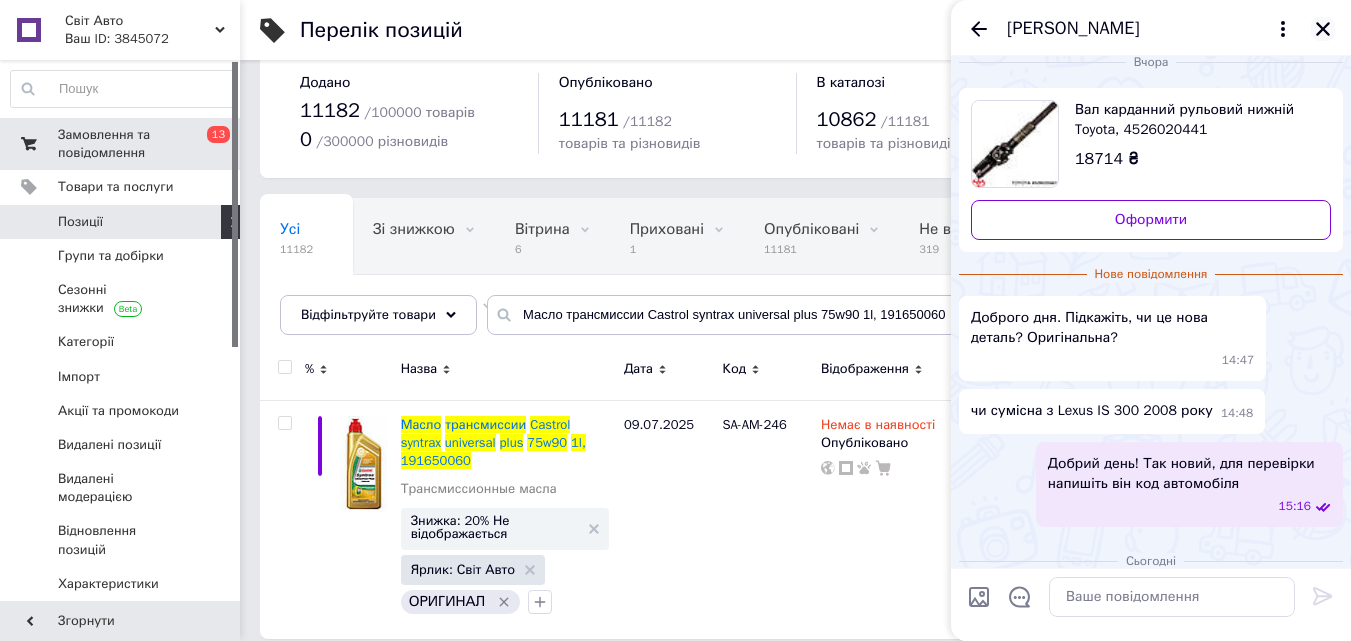 click 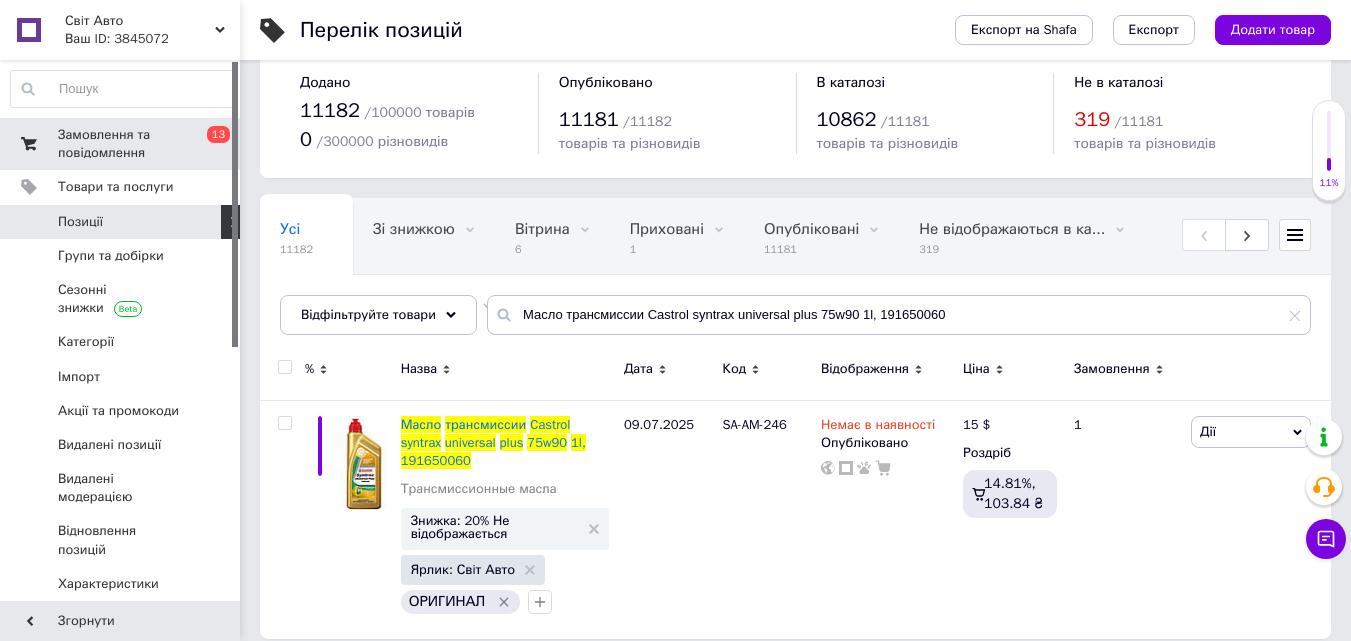 click on "Замовлення та повідомлення" at bounding box center [121, 144] 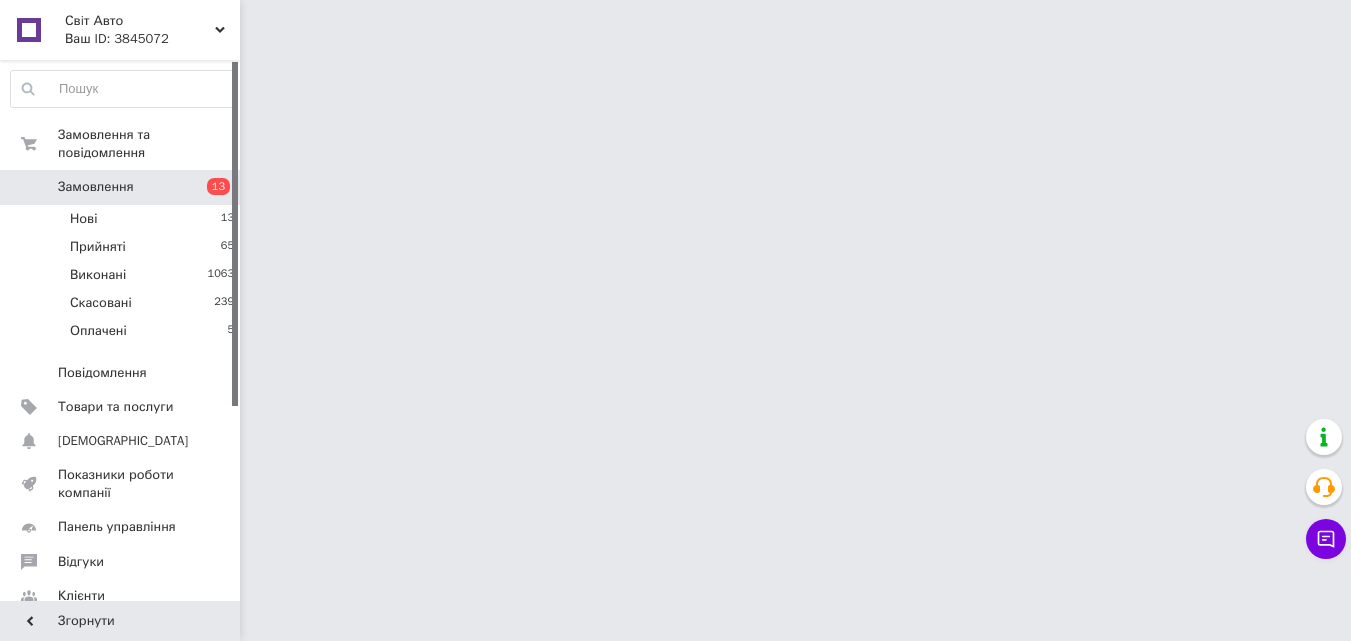 scroll, scrollTop: 0, scrollLeft: 0, axis: both 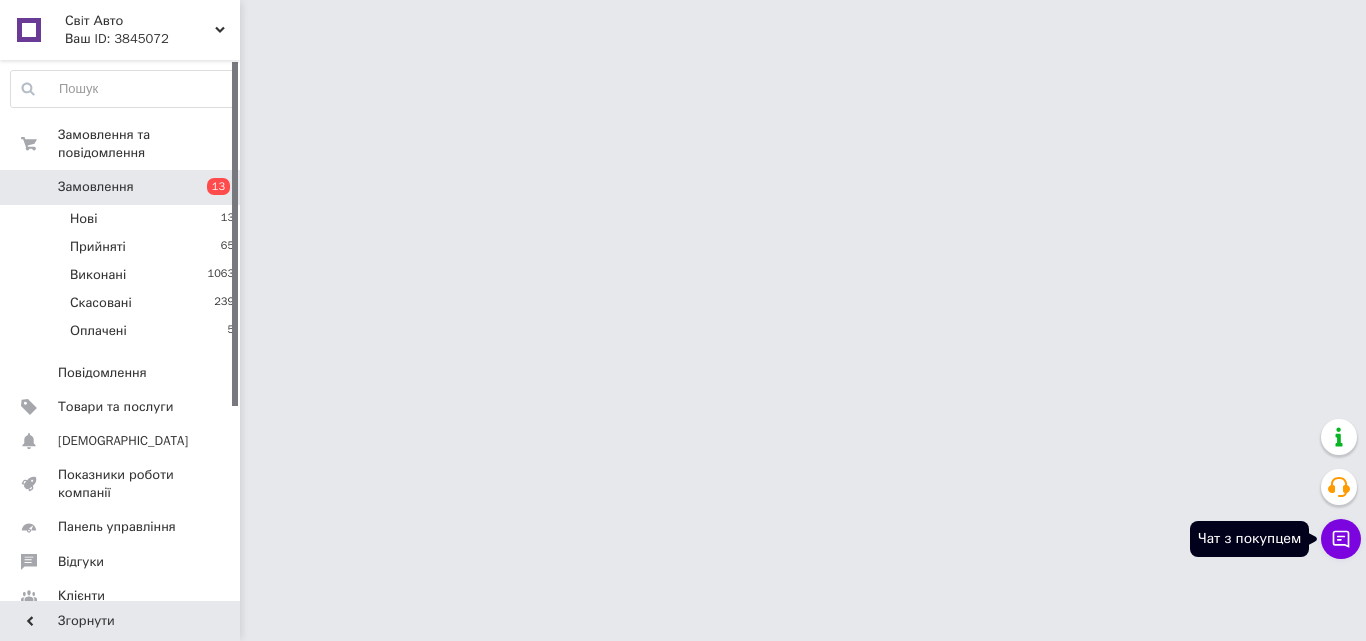 click 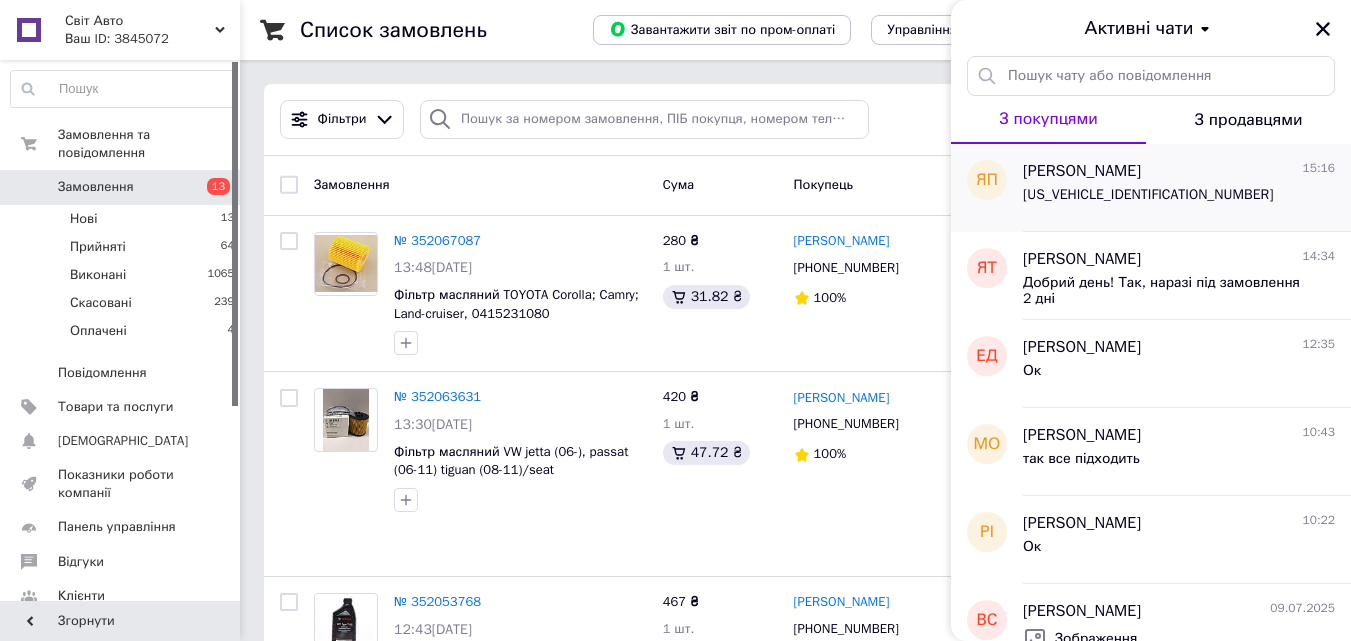 click on "[US_VEHICLE_IDENTIFICATION_NUMBER]" at bounding box center [1148, 195] 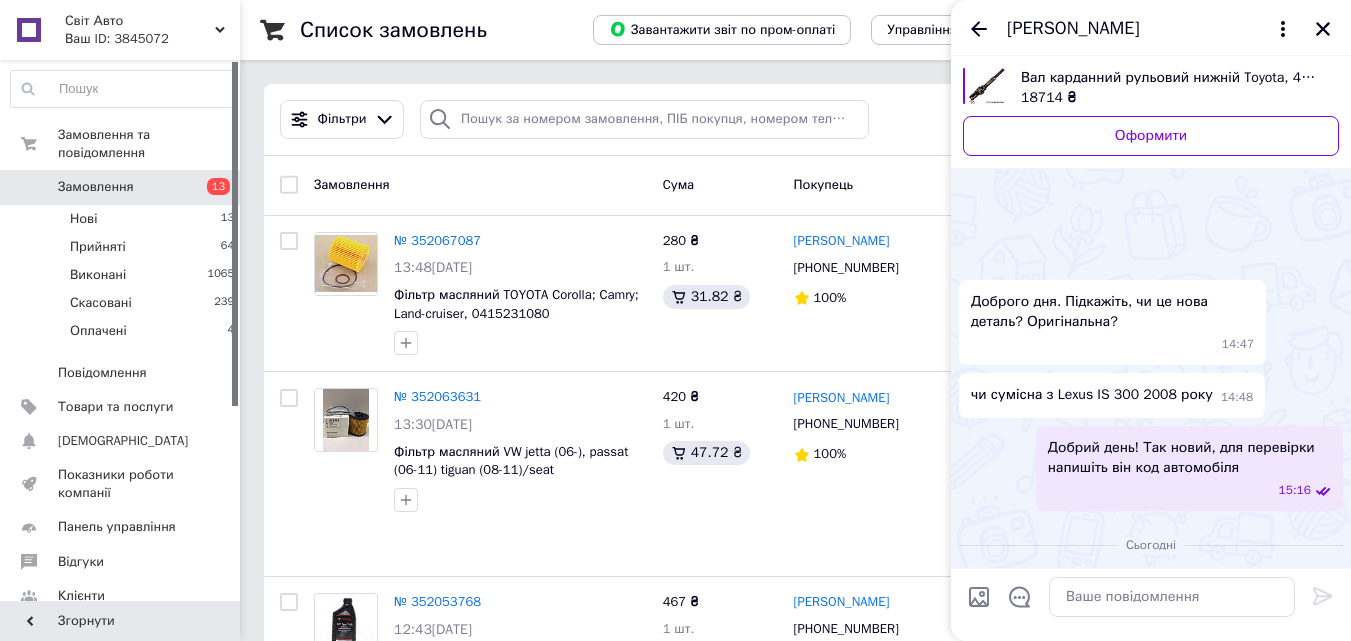 scroll, scrollTop: 57, scrollLeft: 0, axis: vertical 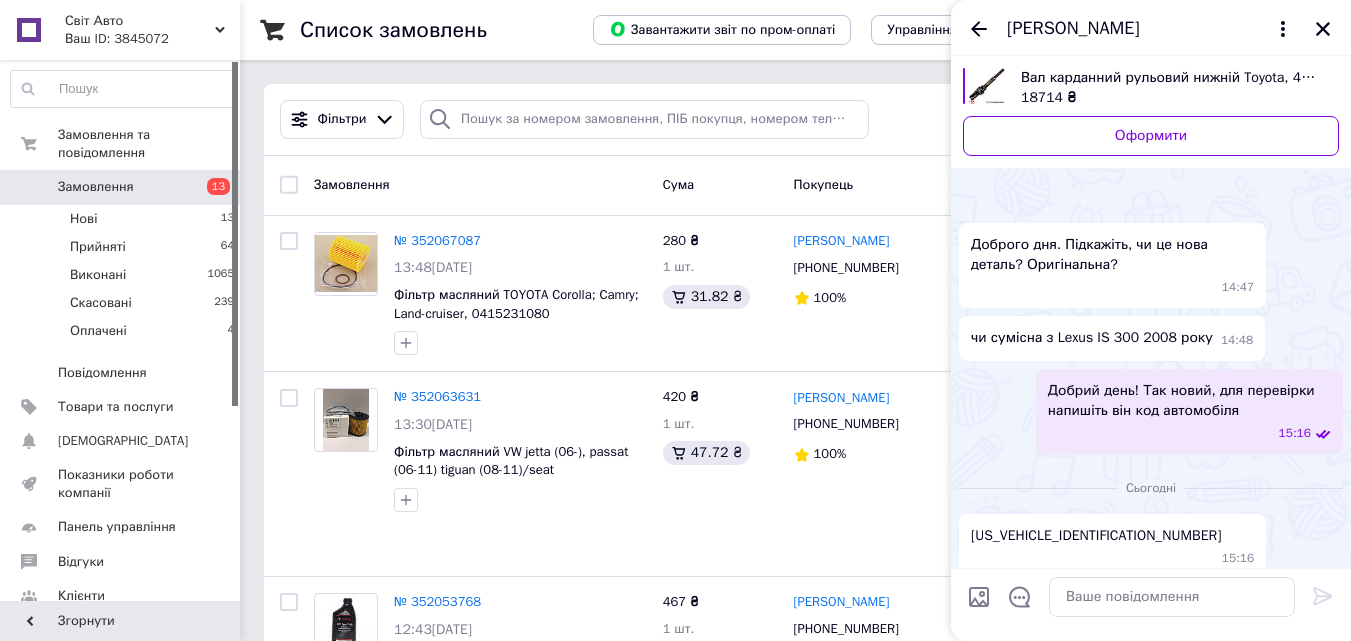click on "[US_VEHICLE_IDENTIFICATION_NUMBER]" at bounding box center [1096, 536] 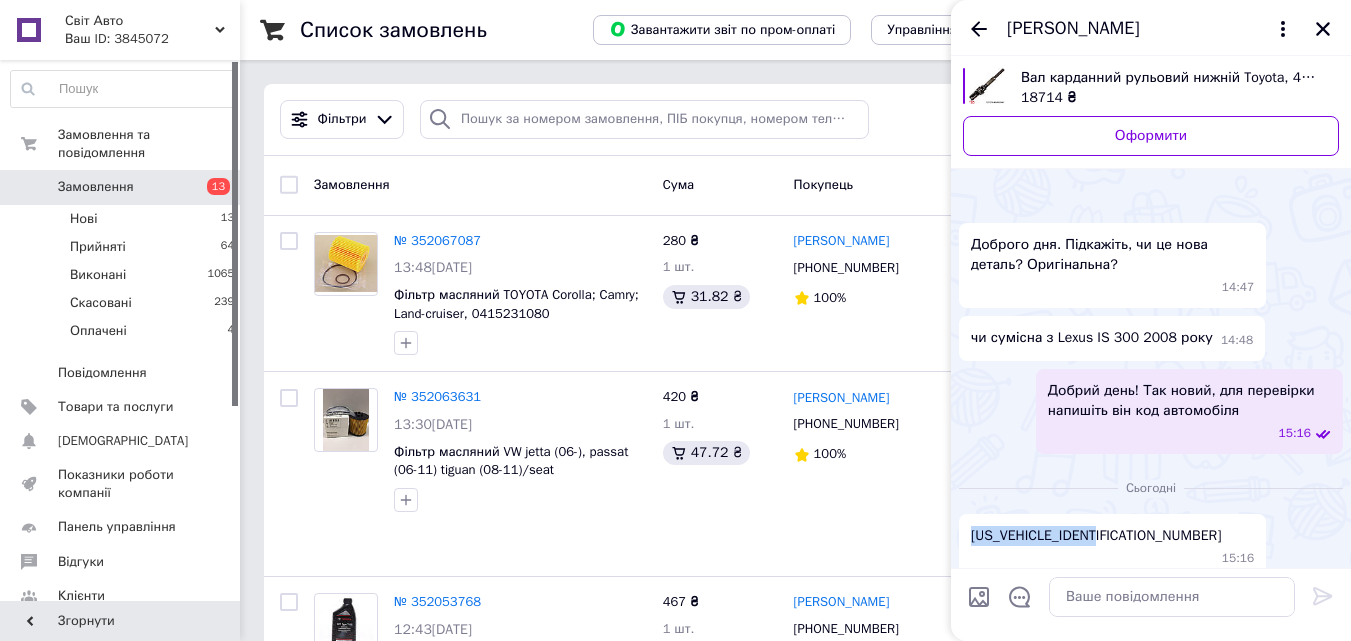 click on "[US_VEHICLE_IDENTIFICATION_NUMBER]" at bounding box center [1096, 536] 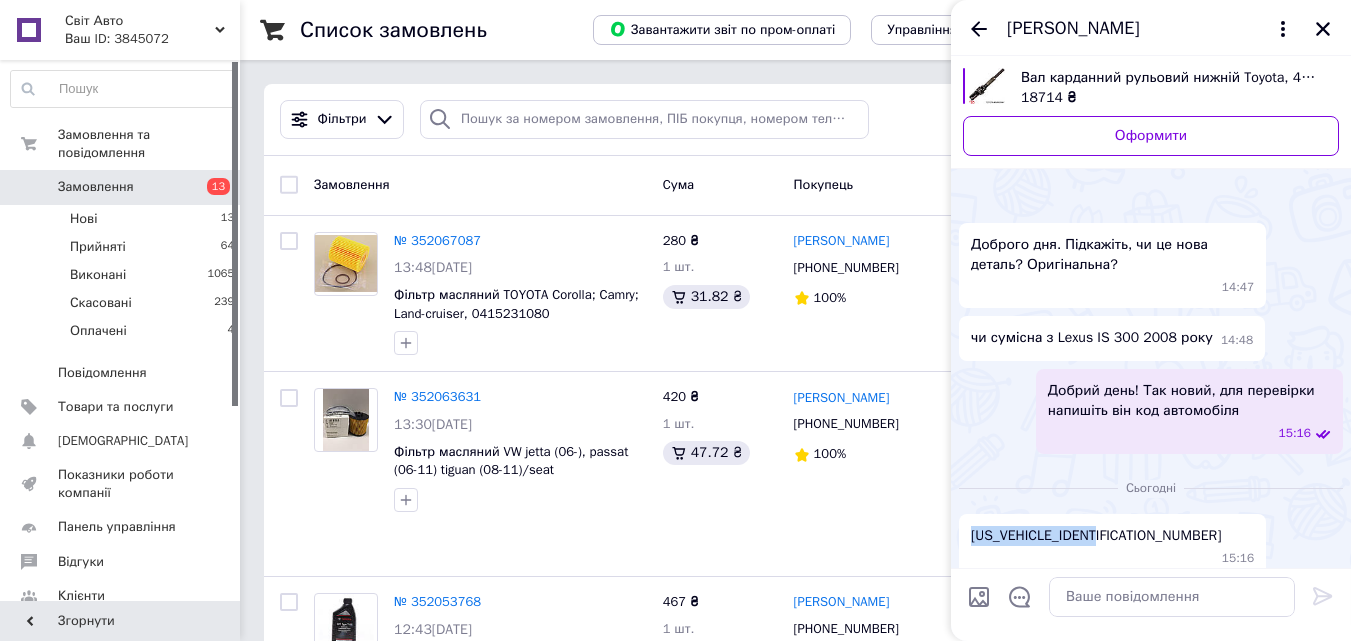 click on "Вал карданний рульовий нижній Toyota, 4526020441" at bounding box center (1172, 78) 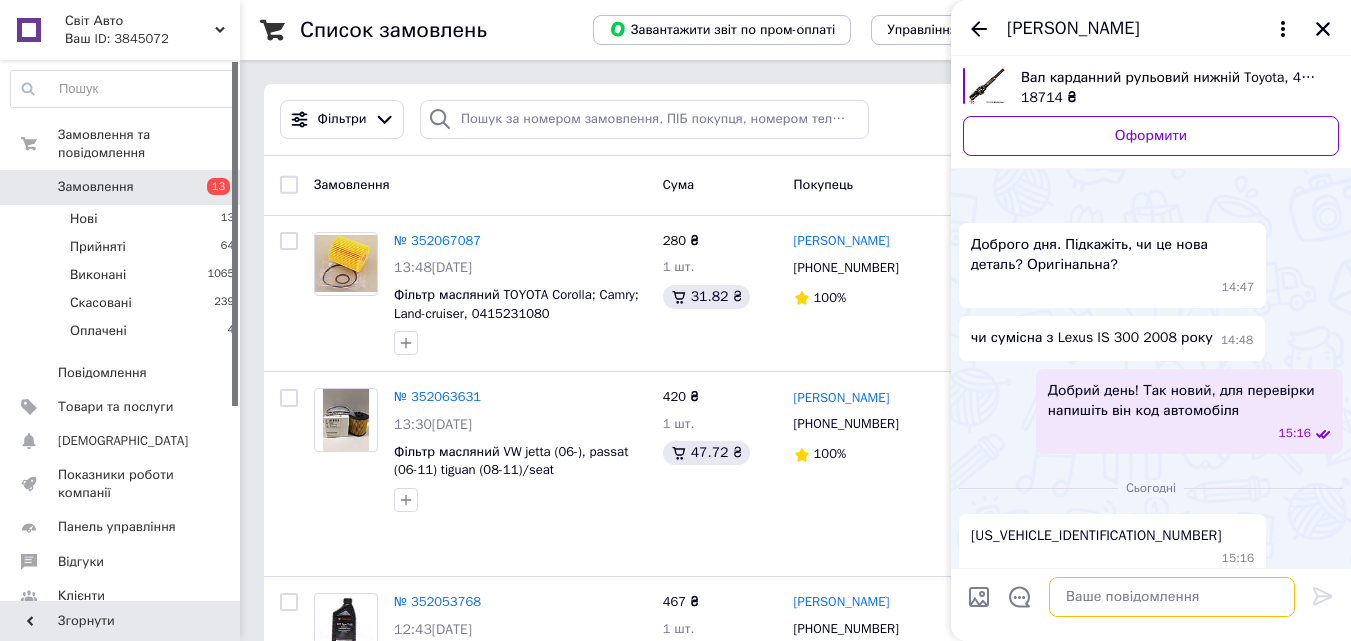 click at bounding box center (1172, 597) 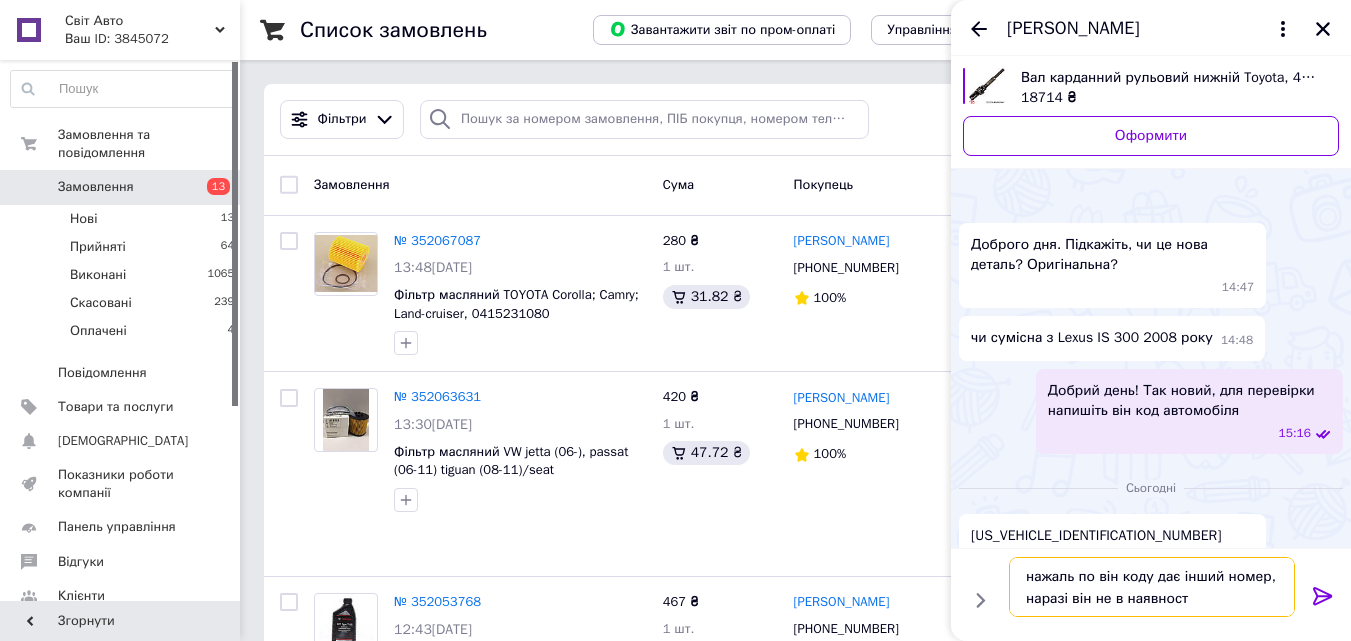 type on "нажаль по він коду дає інший номер, наразі він не в наявності" 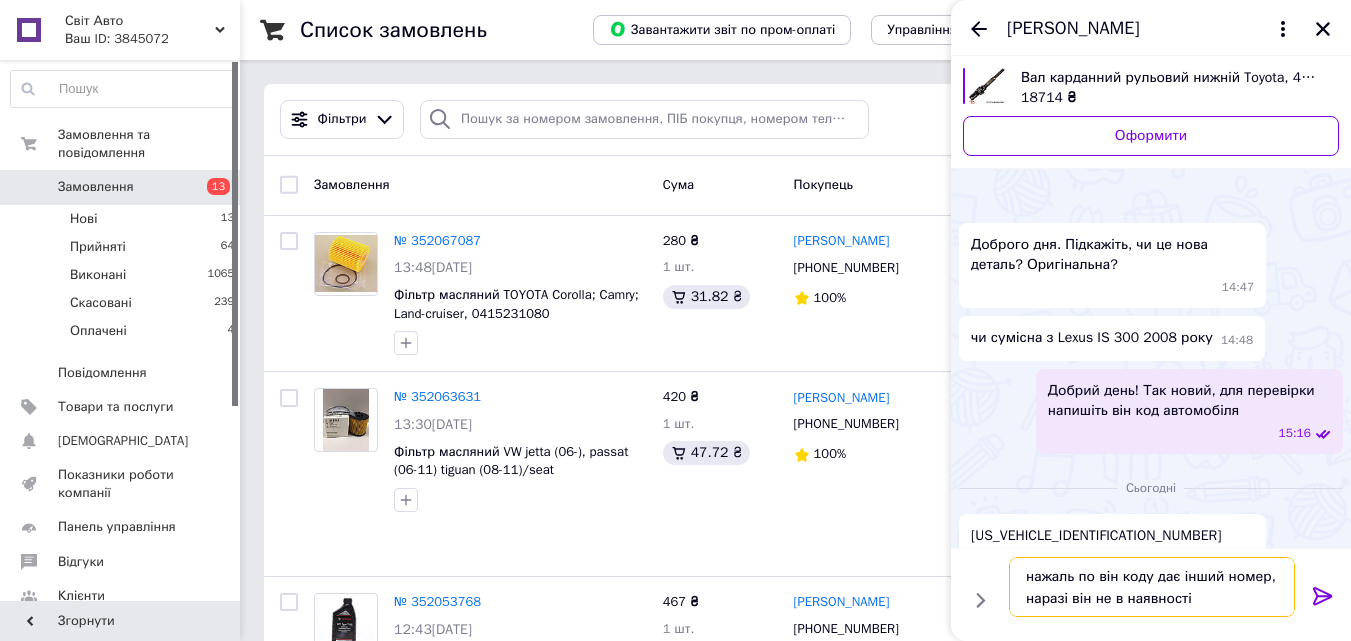 type 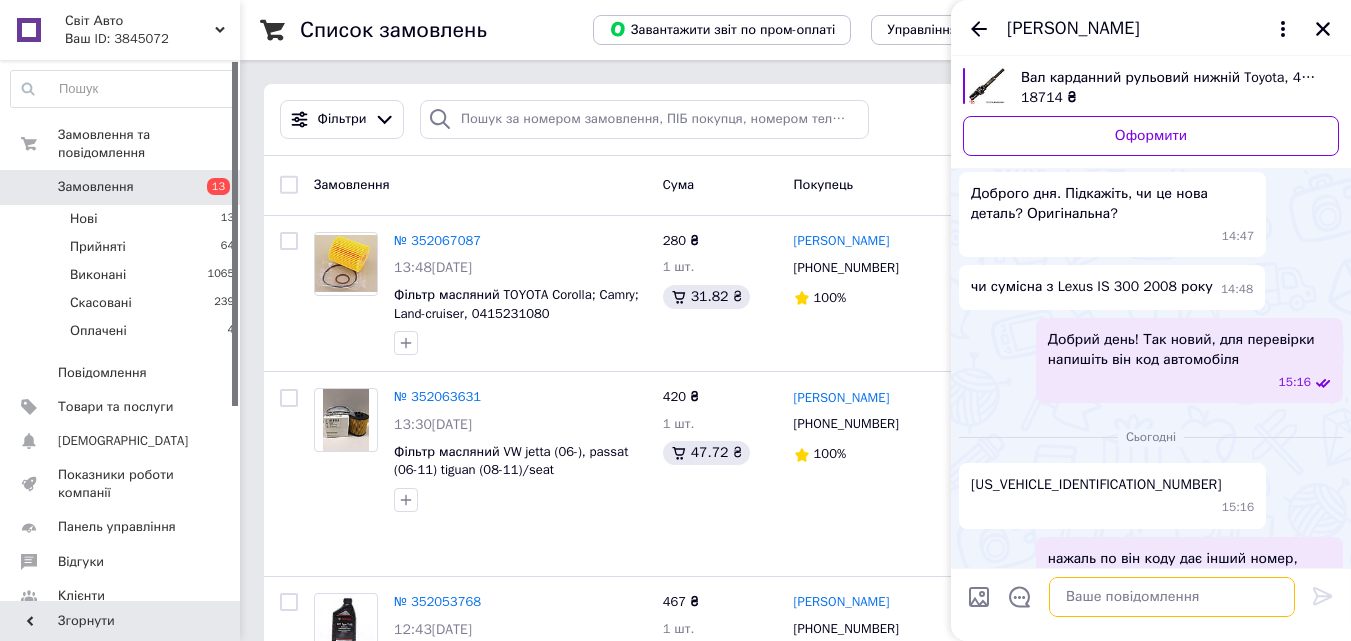 scroll, scrollTop: 99, scrollLeft: 0, axis: vertical 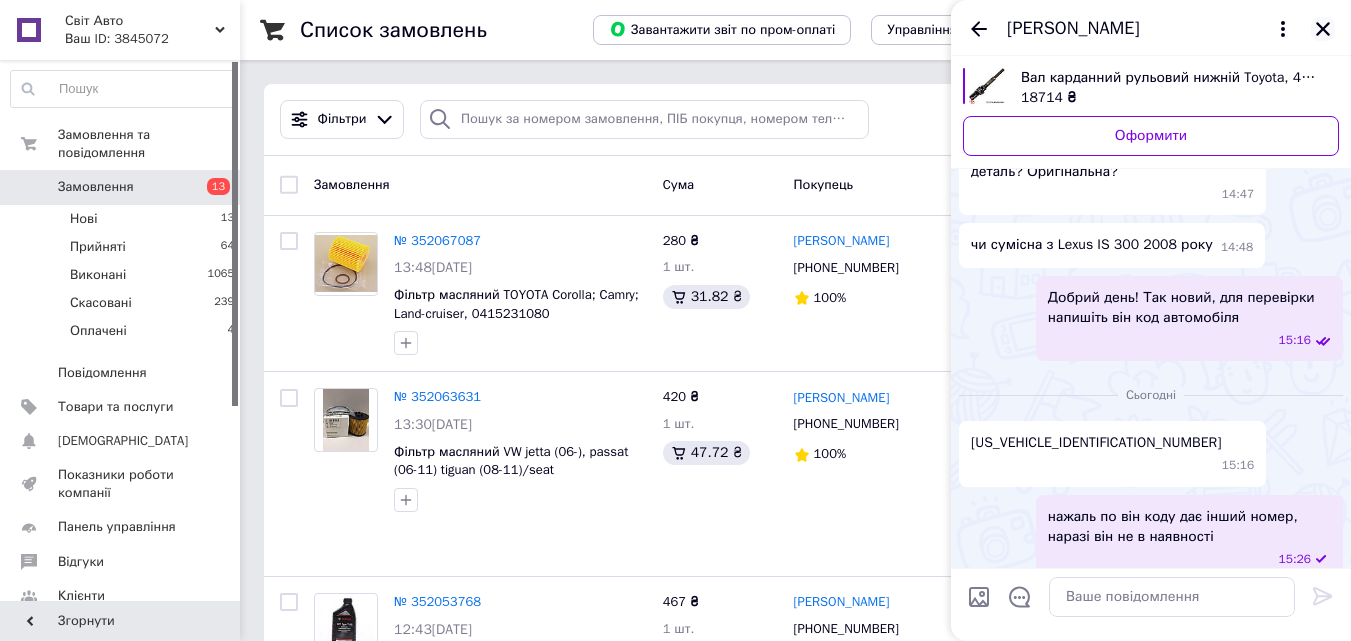 click 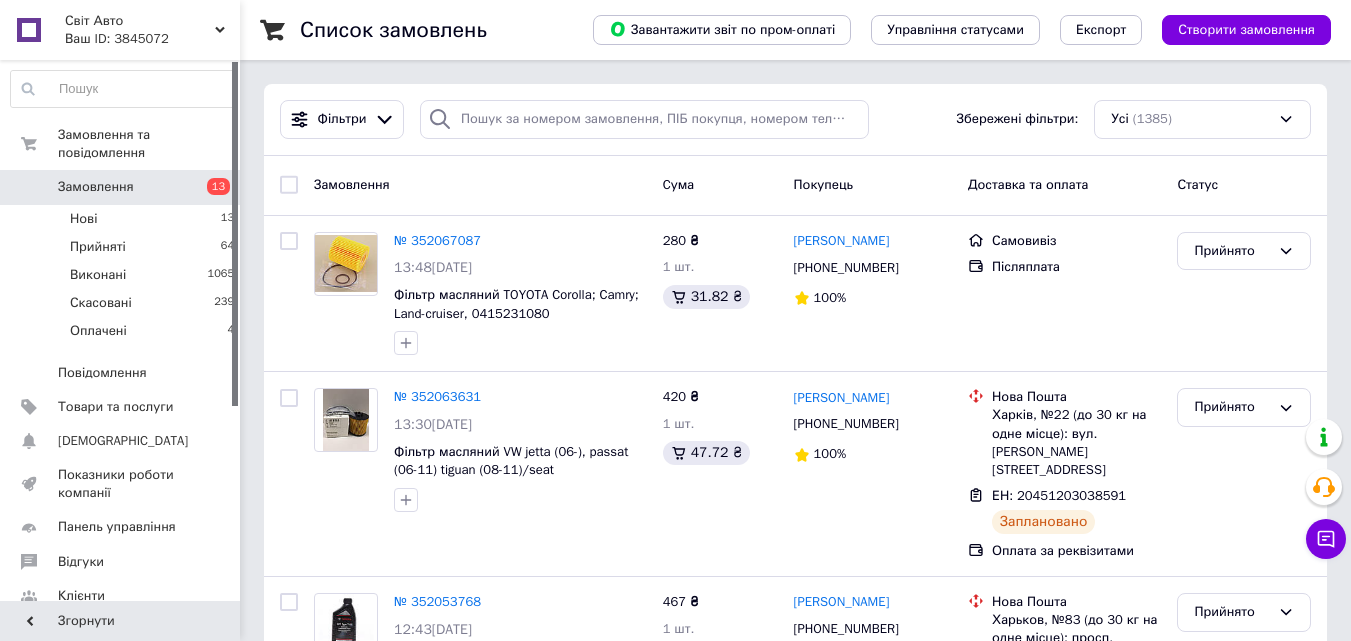 click on "Замовлення 13" at bounding box center [123, 187] 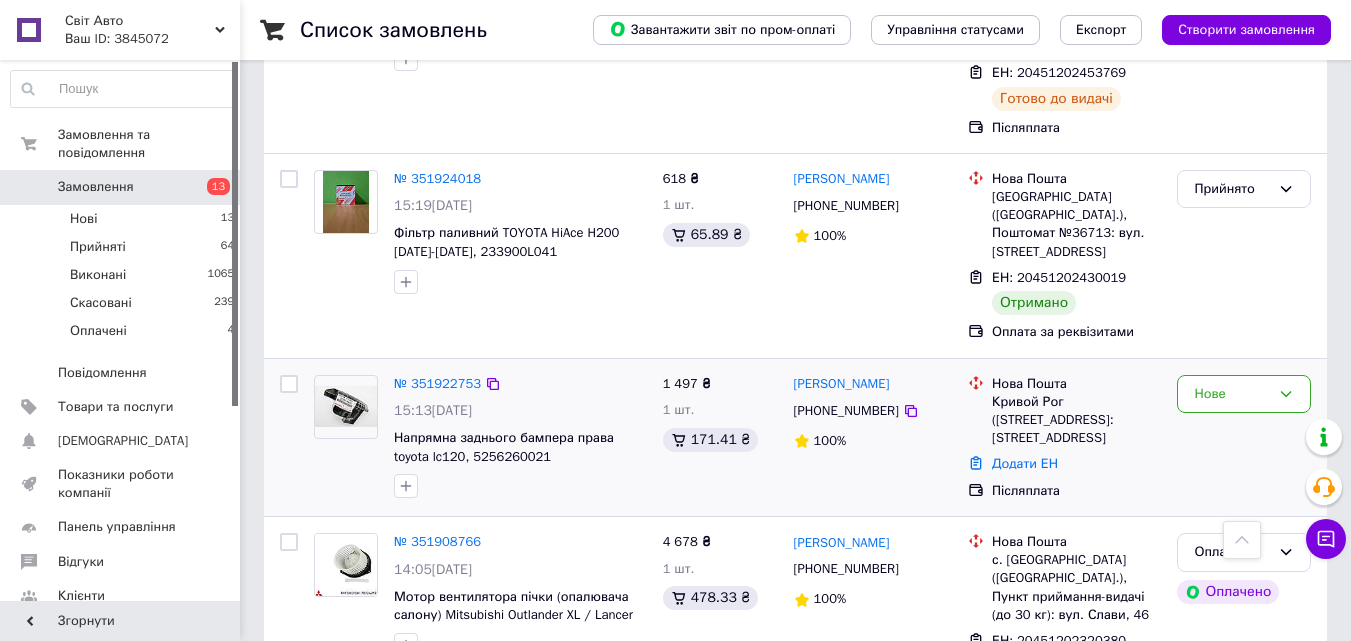 scroll, scrollTop: 1500, scrollLeft: 0, axis: vertical 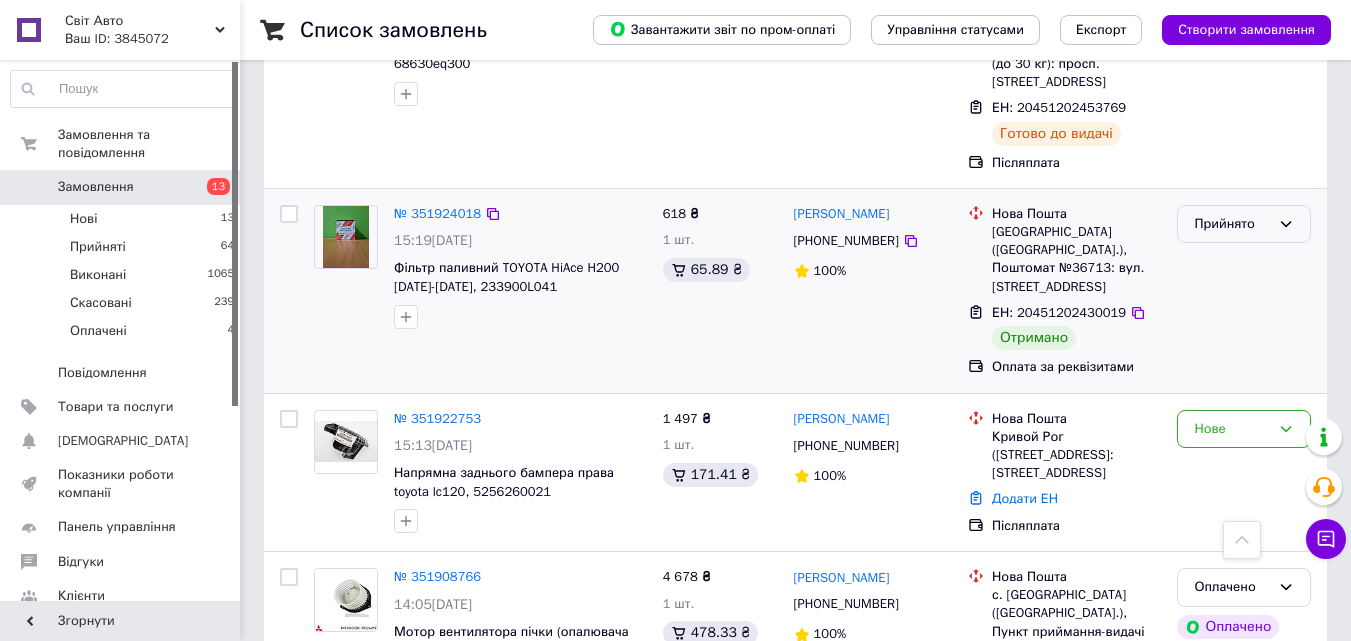click on "Прийнято" at bounding box center (1244, 224) 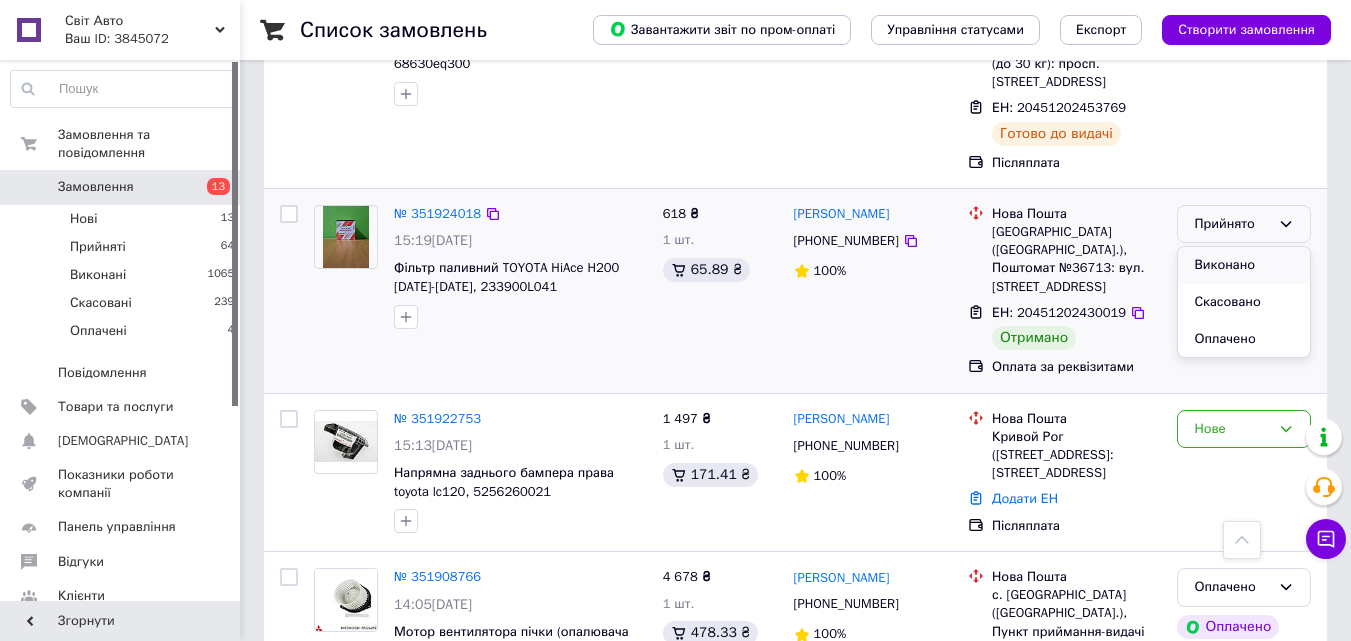 click on "Виконано" at bounding box center (1244, 265) 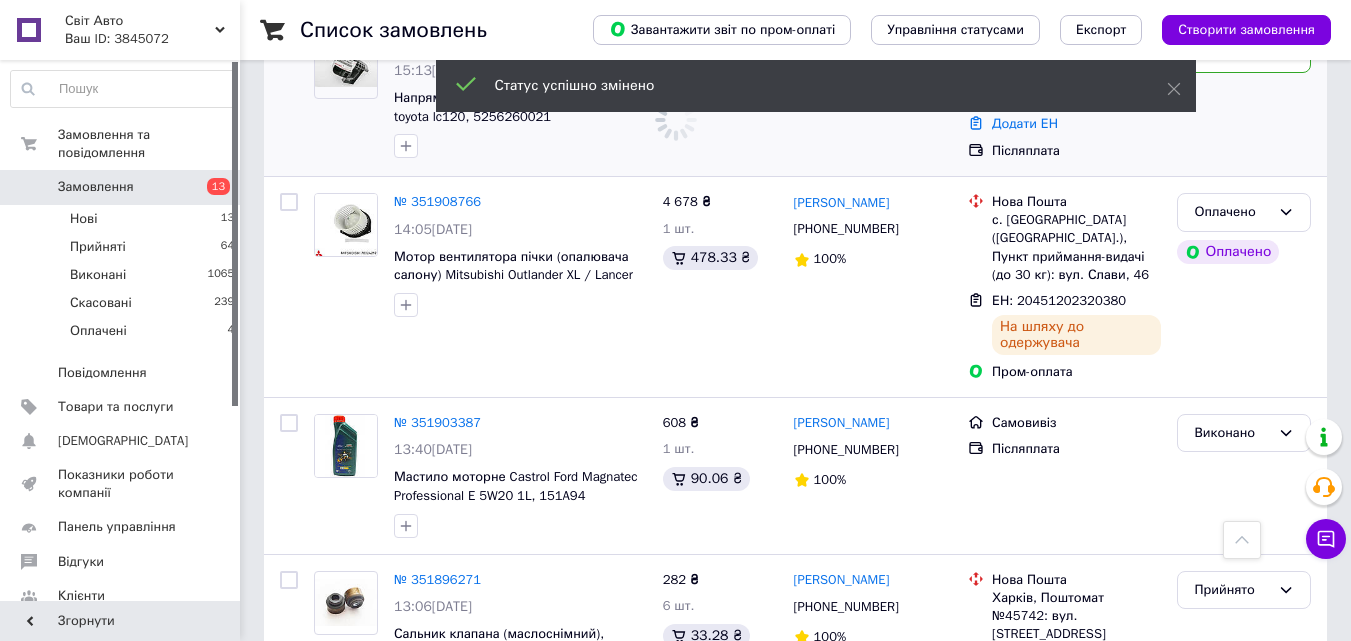 scroll, scrollTop: 1900, scrollLeft: 0, axis: vertical 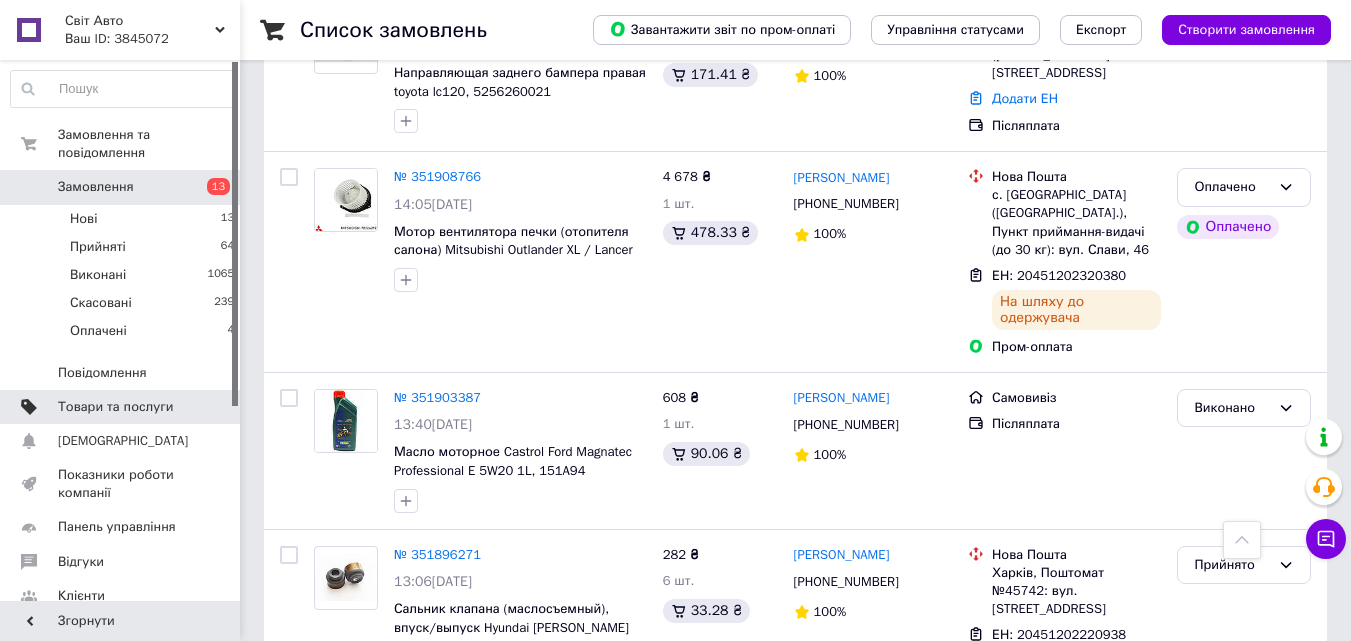click at bounding box center [212, 407] 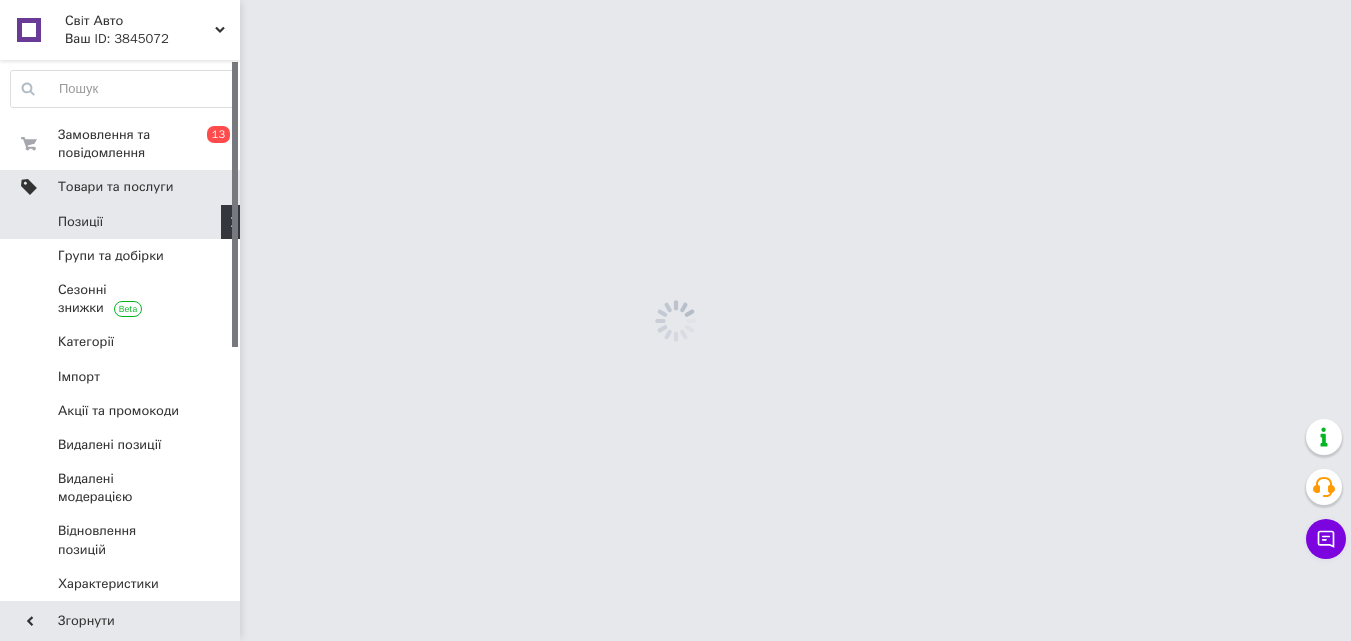 scroll, scrollTop: 0, scrollLeft: 0, axis: both 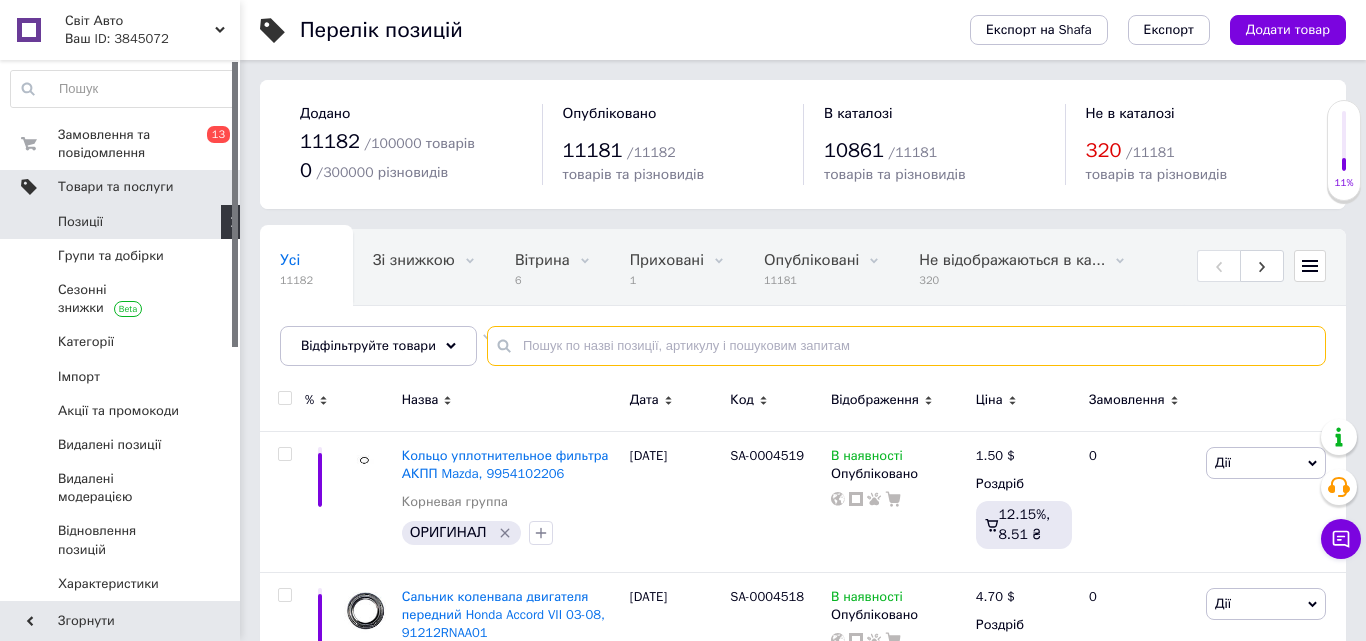 click at bounding box center (906, 346) 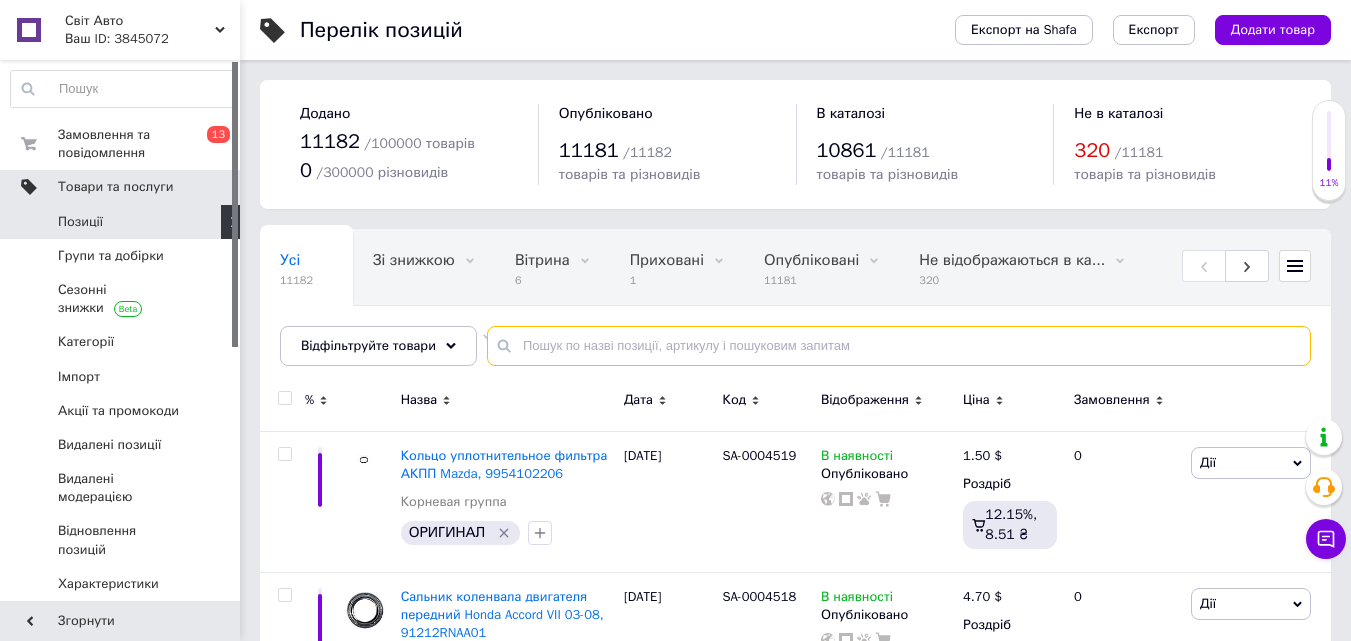 paste on "37116761444" 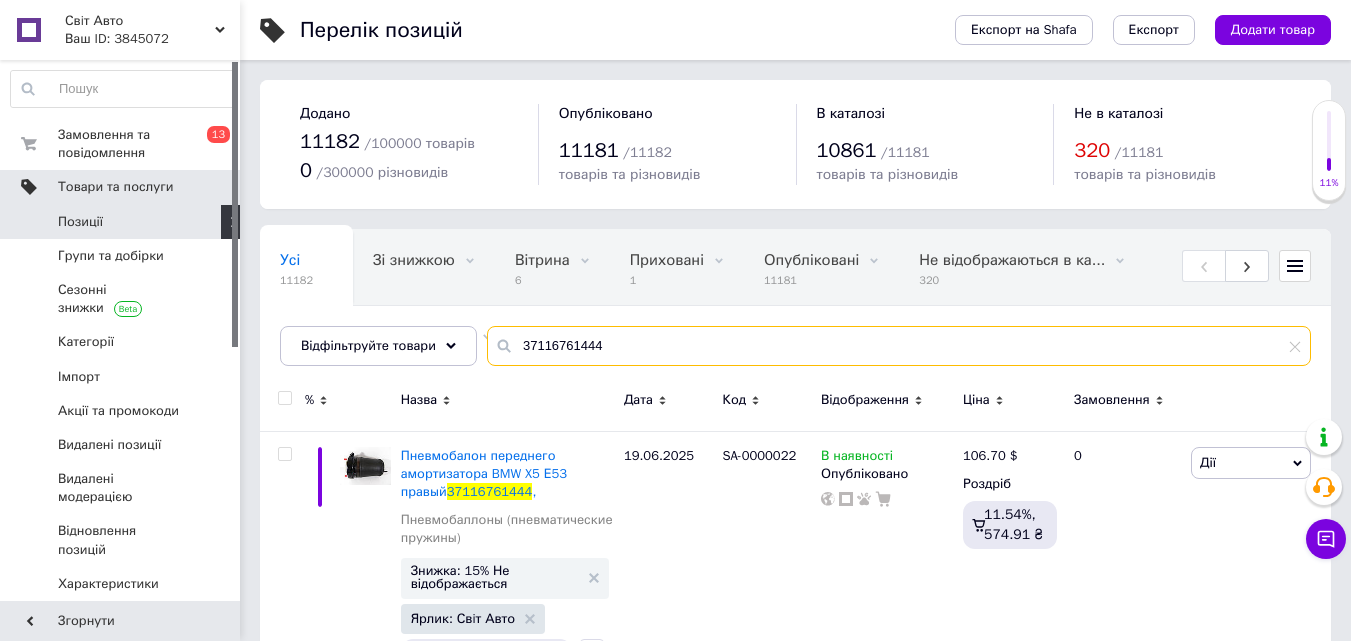 scroll, scrollTop: 67, scrollLeft: 0, axis: vertical 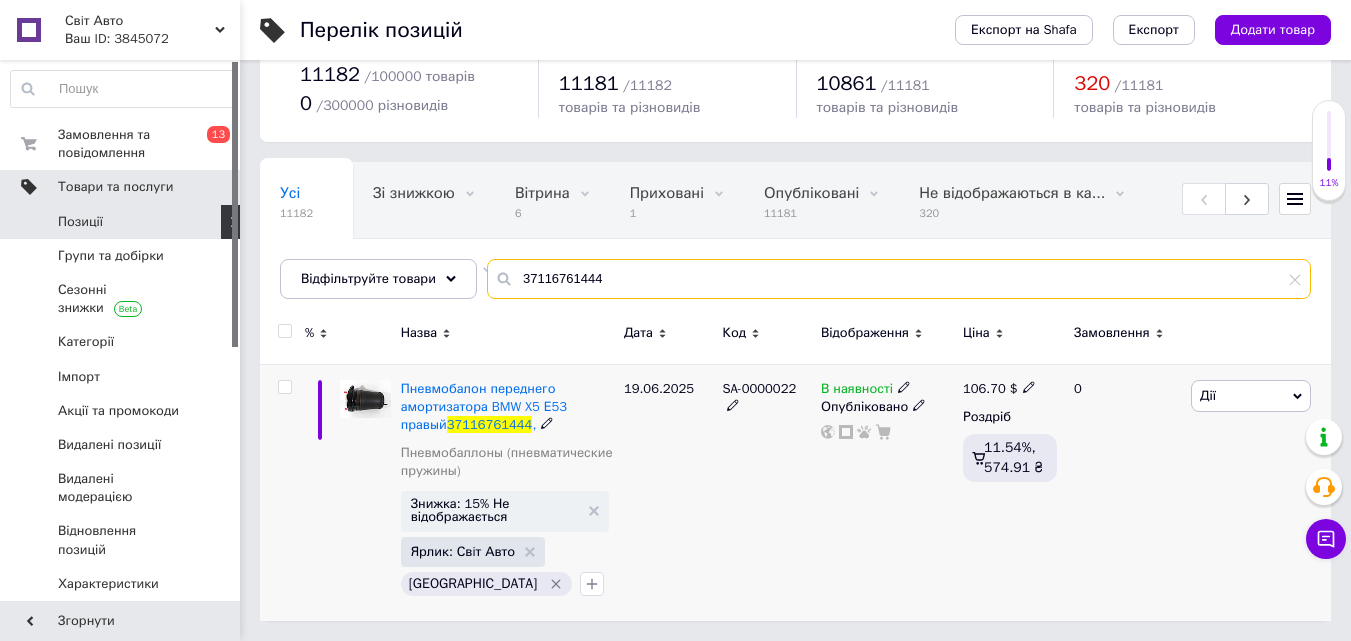 type on "37116761444" 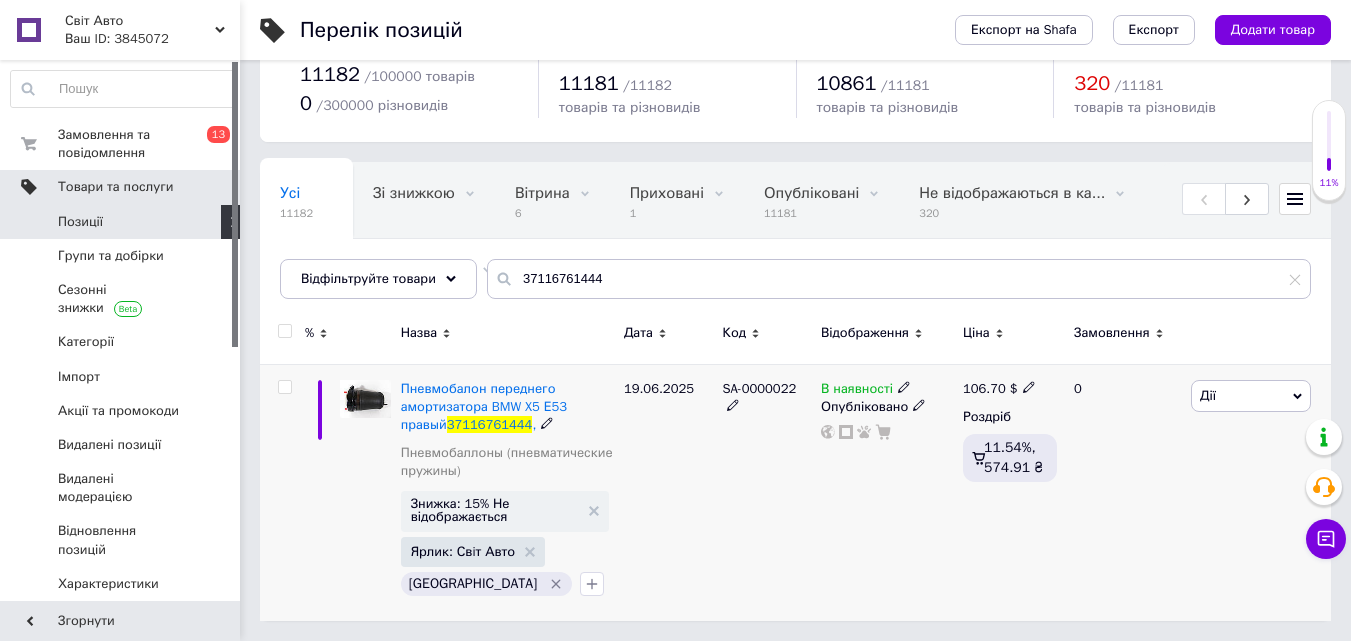 click on "В наявності" at bounding box center [866, 389] 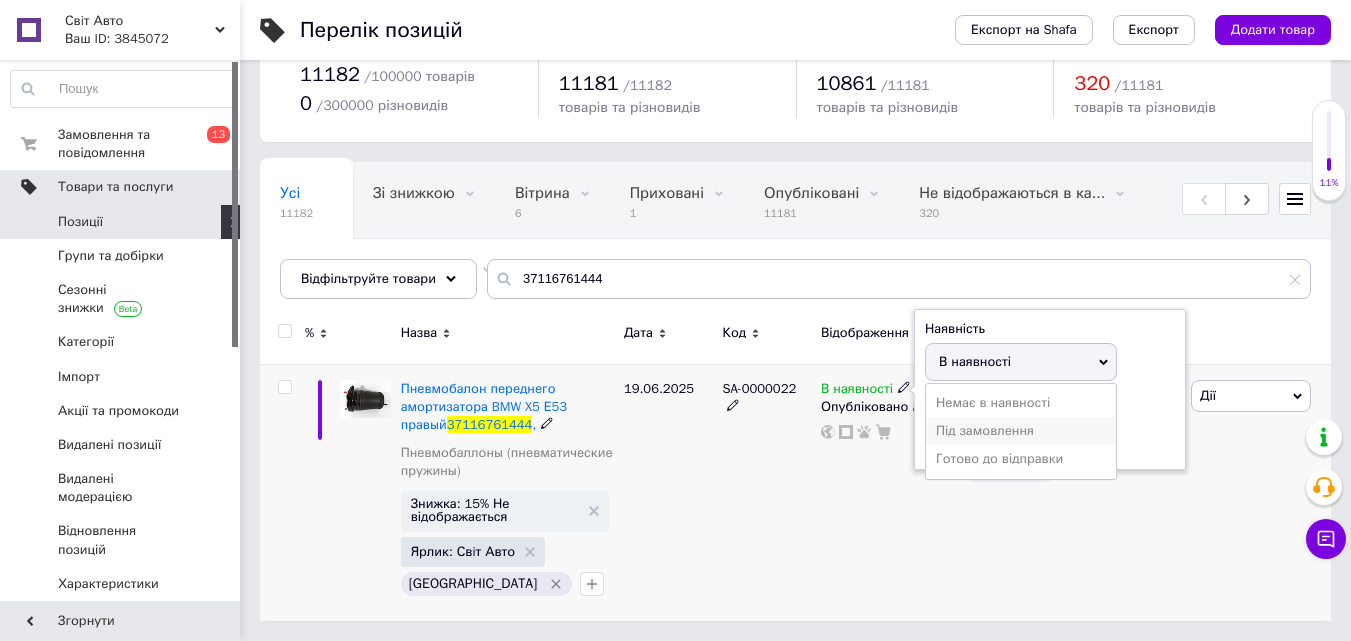 click on "Під замовлення" at bounding box center [1021, 431] 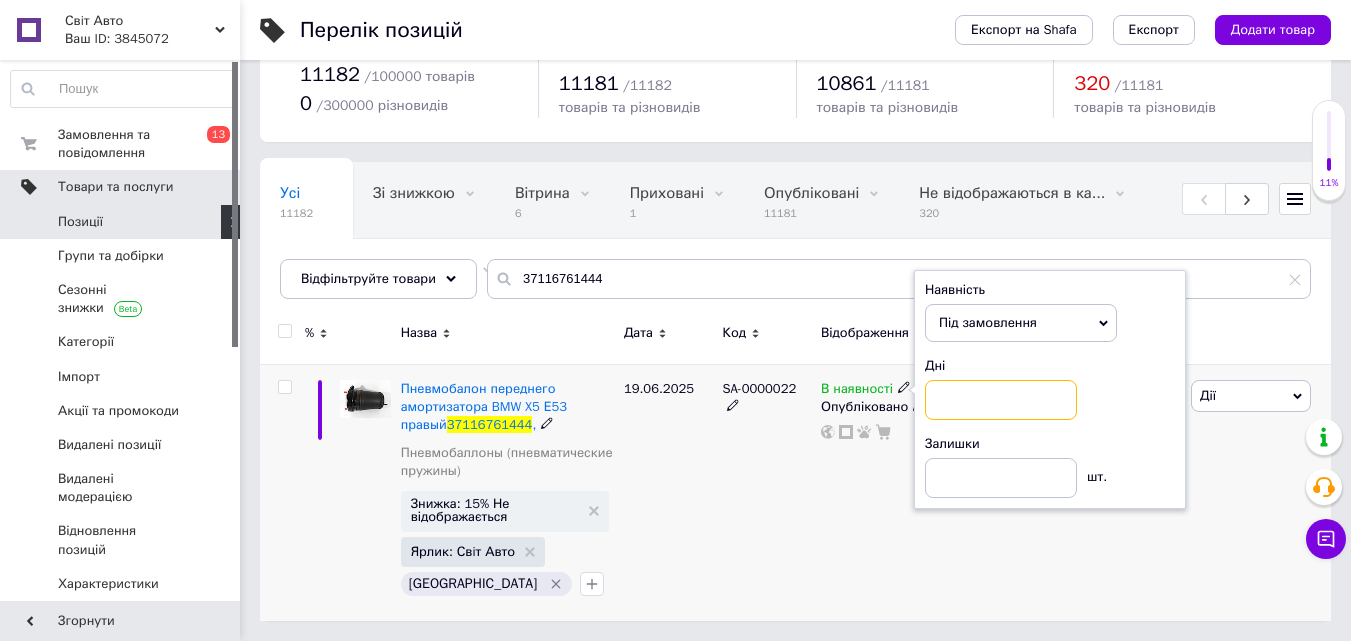 click at bounding box center [1001, 400] 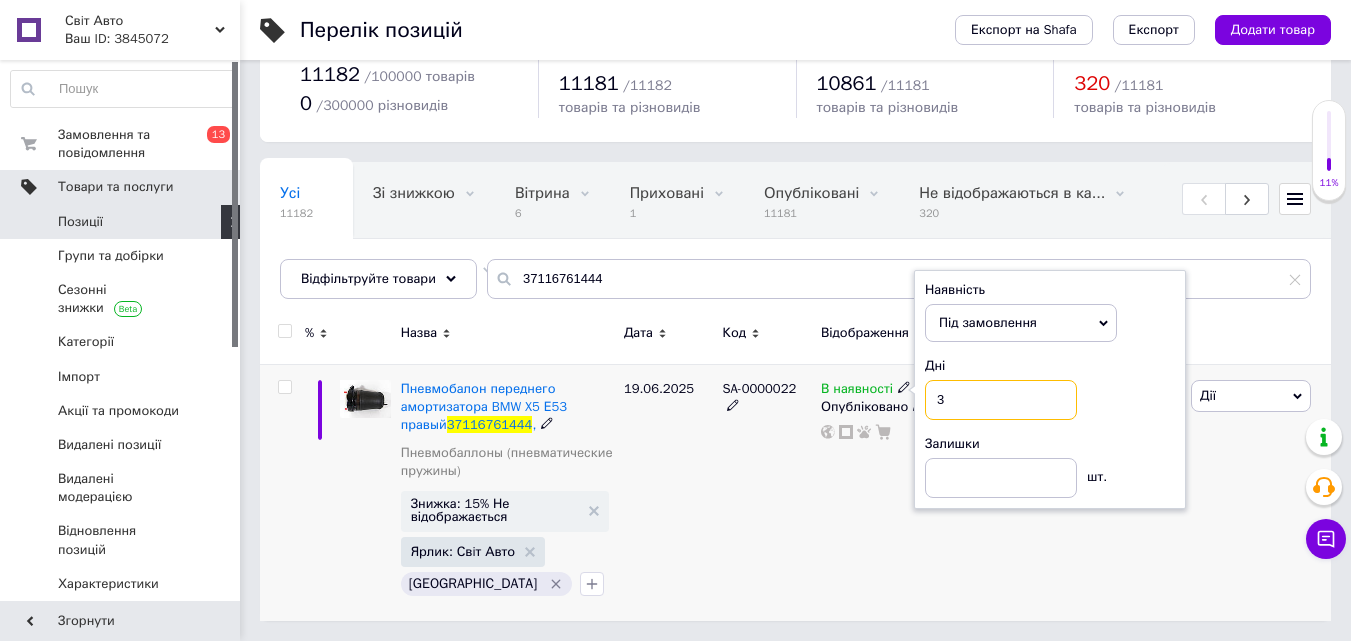 type on "3" 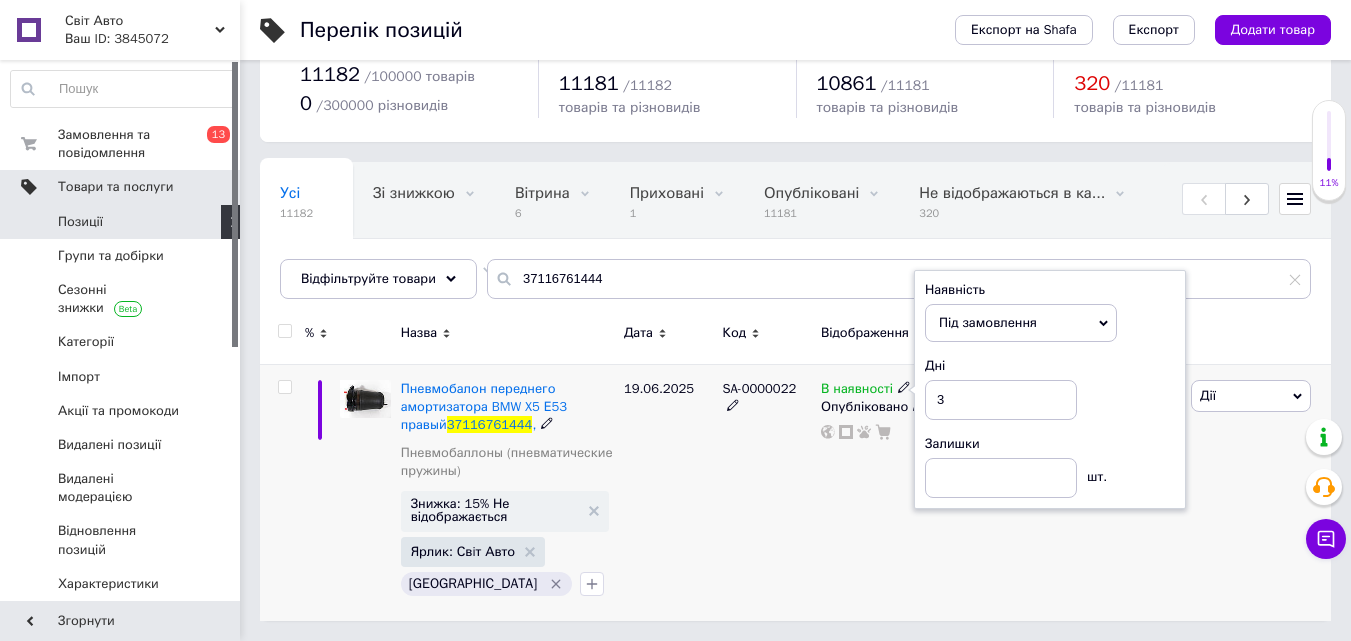 click on "В наявності Наявність Під замовлення В наявності Немає в наявності Готово до відправки Дні 3 Залишки шт. Опубліковано" at bounding box center (887, 492) 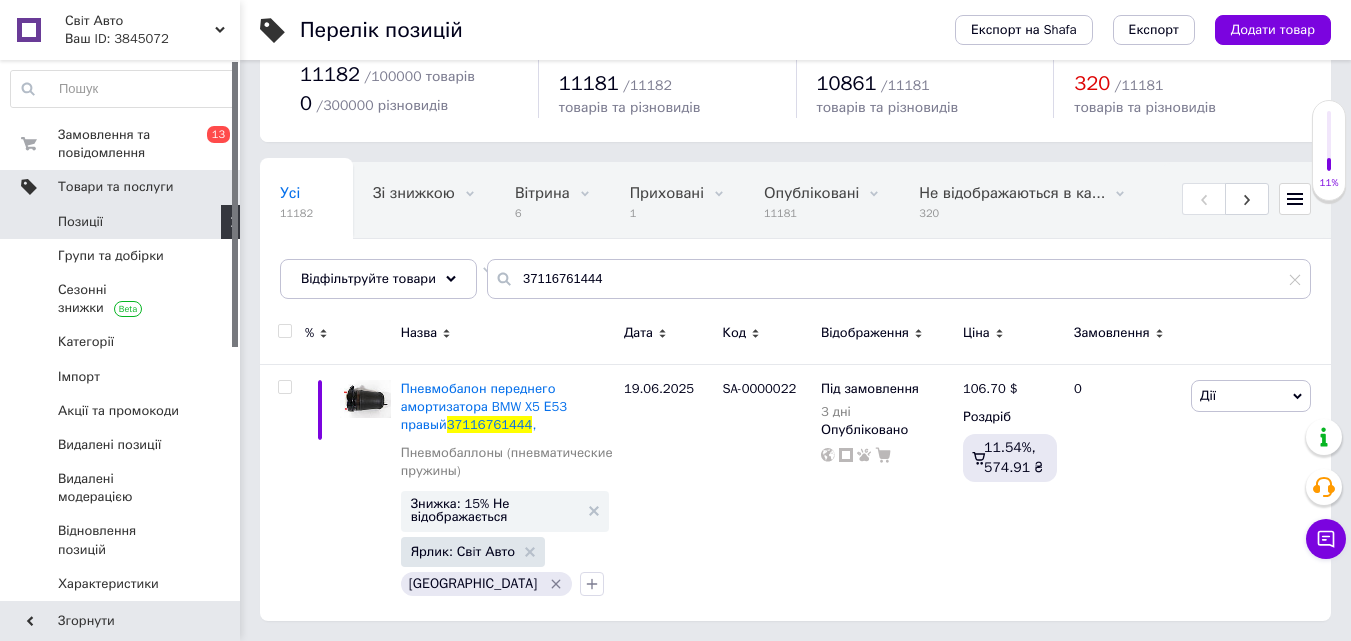 drag, startPoint x: 208, startPoint y: 142, endPoint x: 277, endPoint y: 178, distance: 77.82673 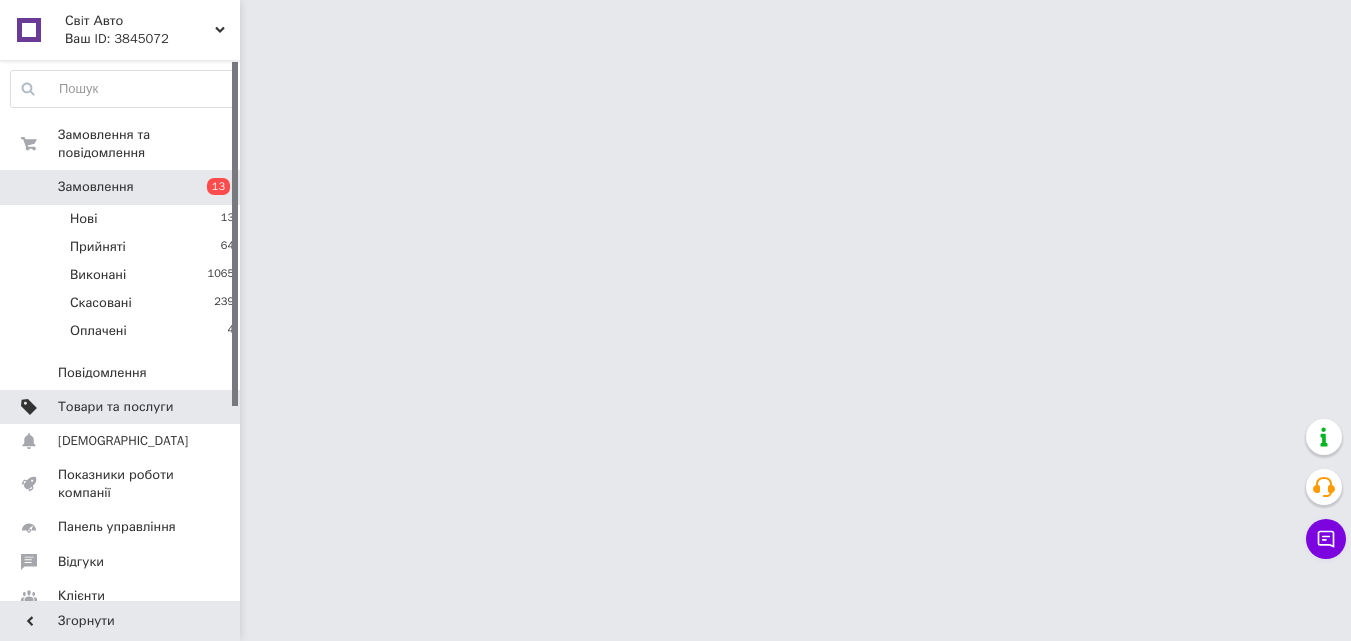 scroll, scrollTop: 0, scrollLeft: 0, axis: both 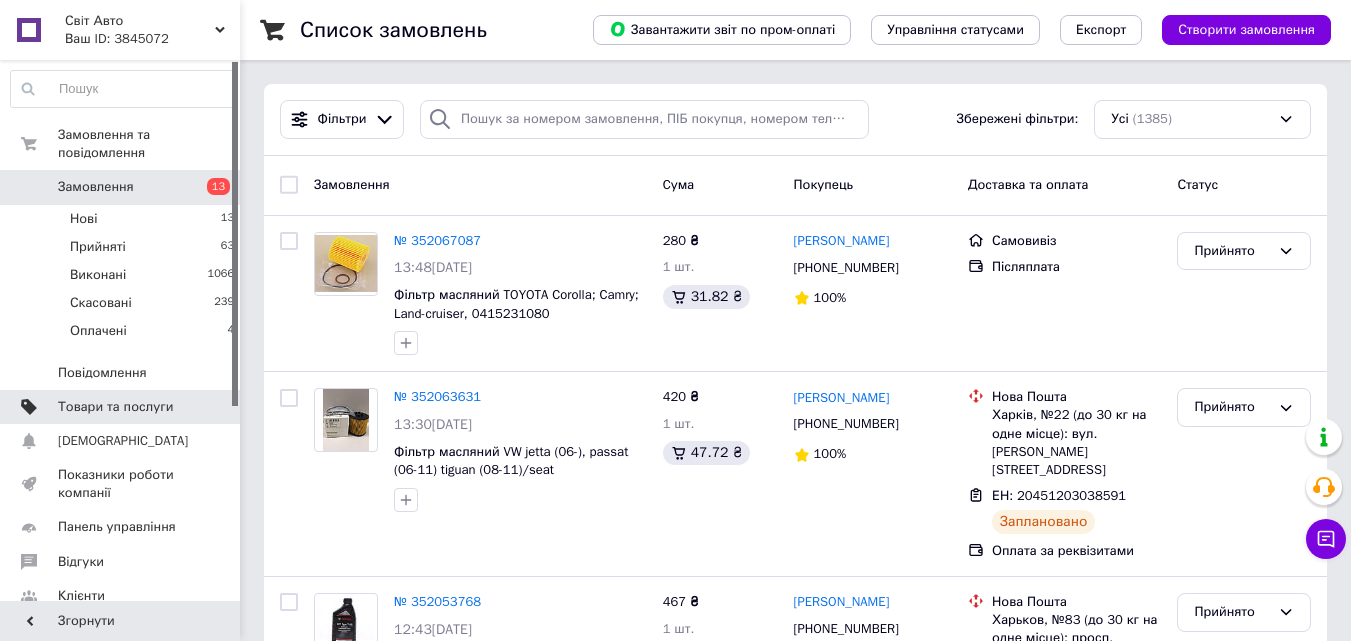 click on "Замовлення" at bounding box center [121, 187] 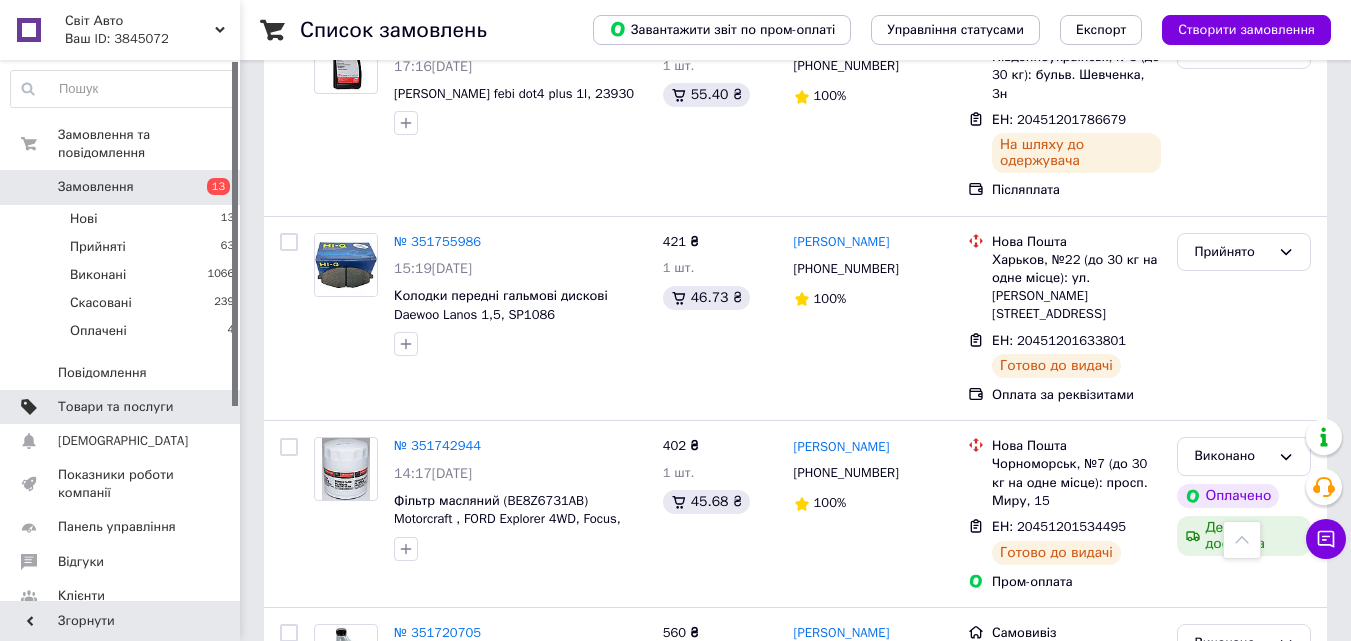 scroll, scrollTop: 3501, scrollLeft: 0, axis: vertical 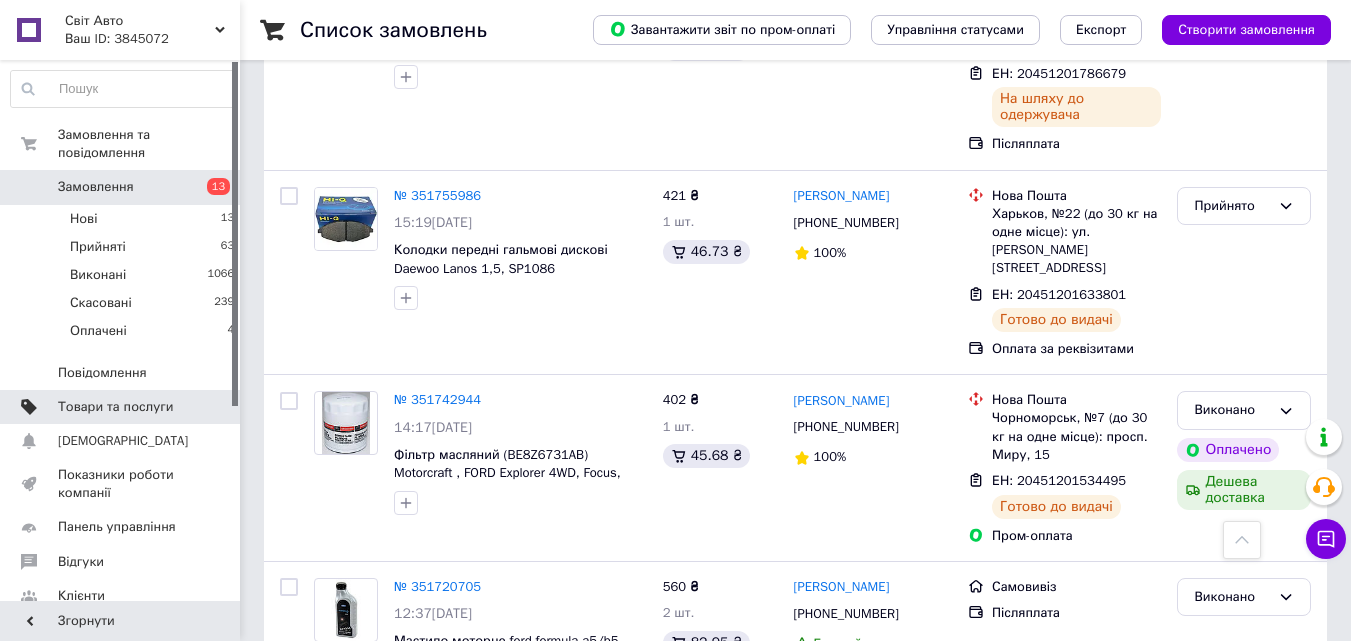 click on "2" at bounding box center (327, 763) 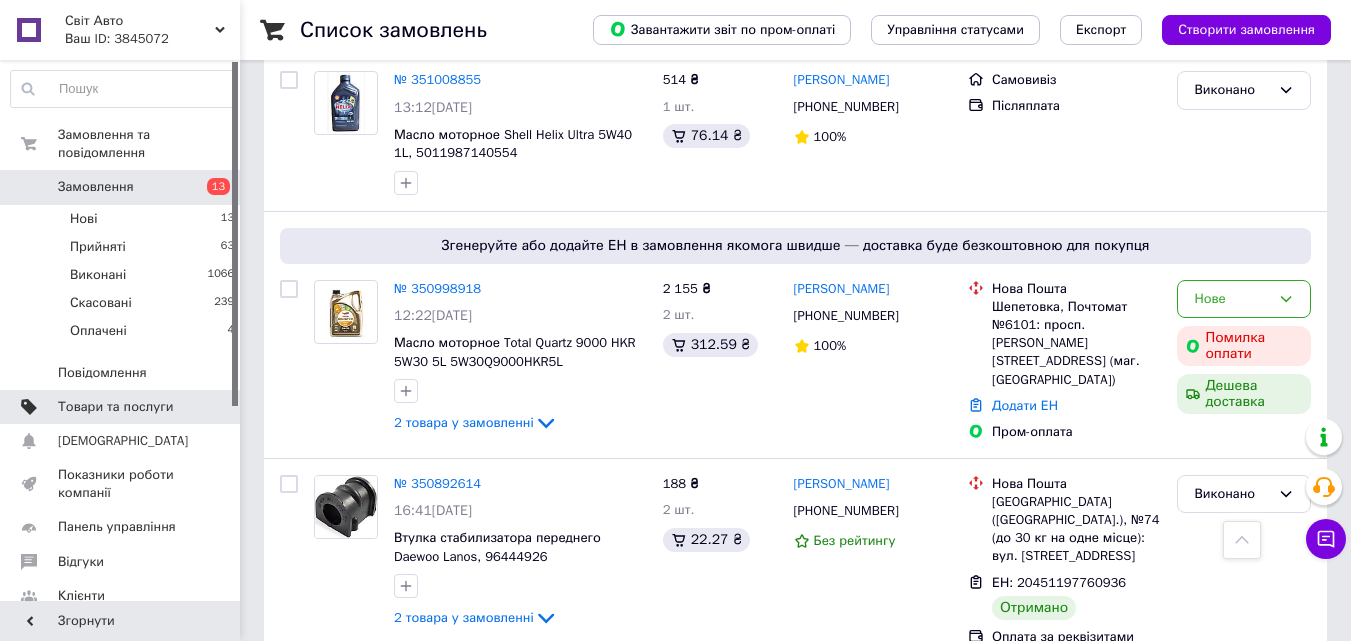 scroll, scrollTop: 3412, scrollLeft: 0, axis: vertical 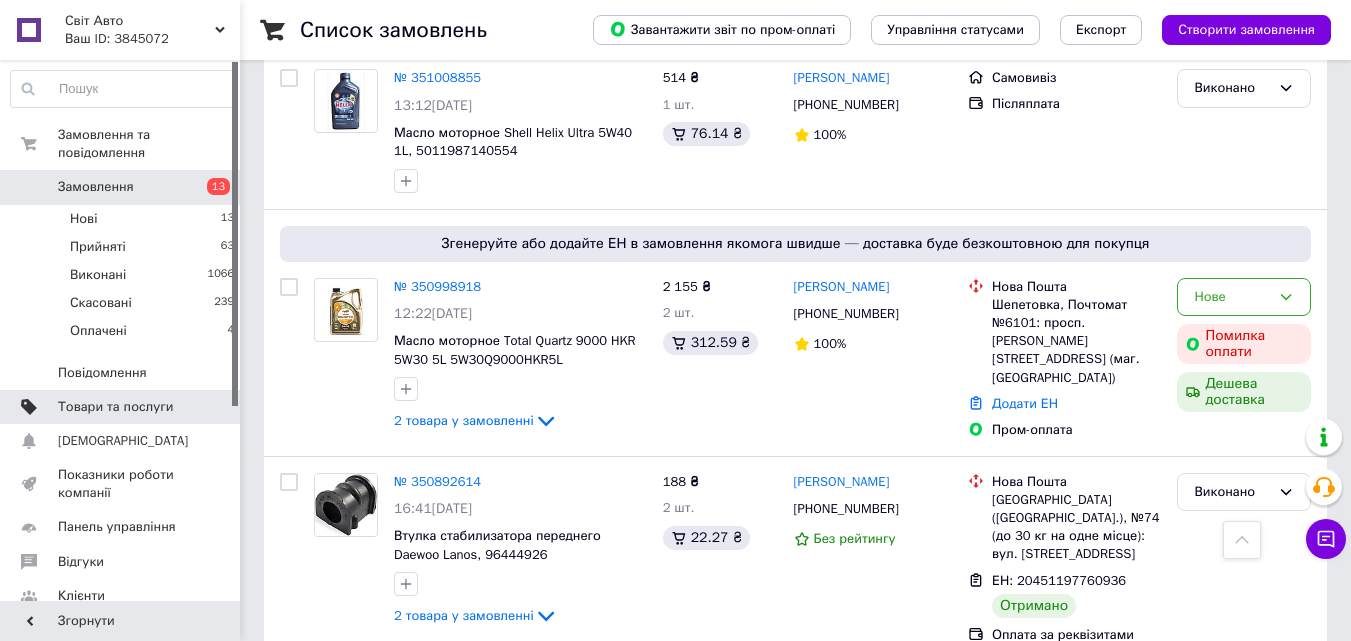 click on "1" at bounding box center [404, 705] 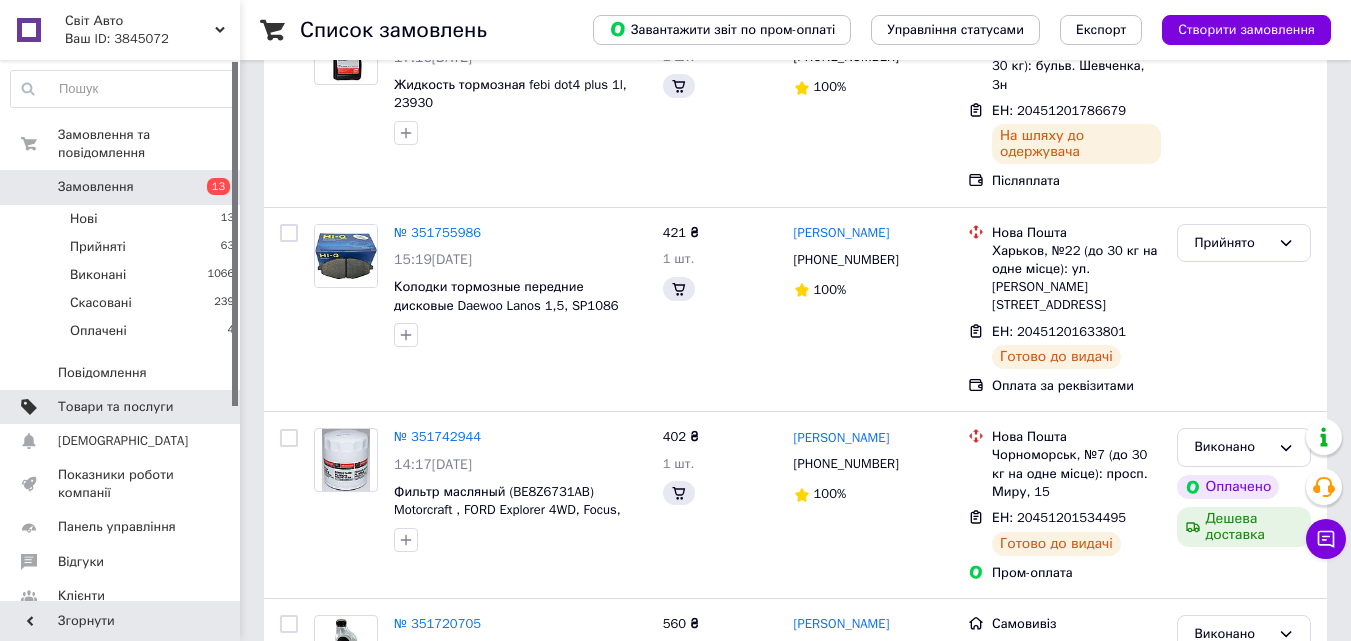 scroll, scrollTop: 0, scrollLeft: 0, axis: both 